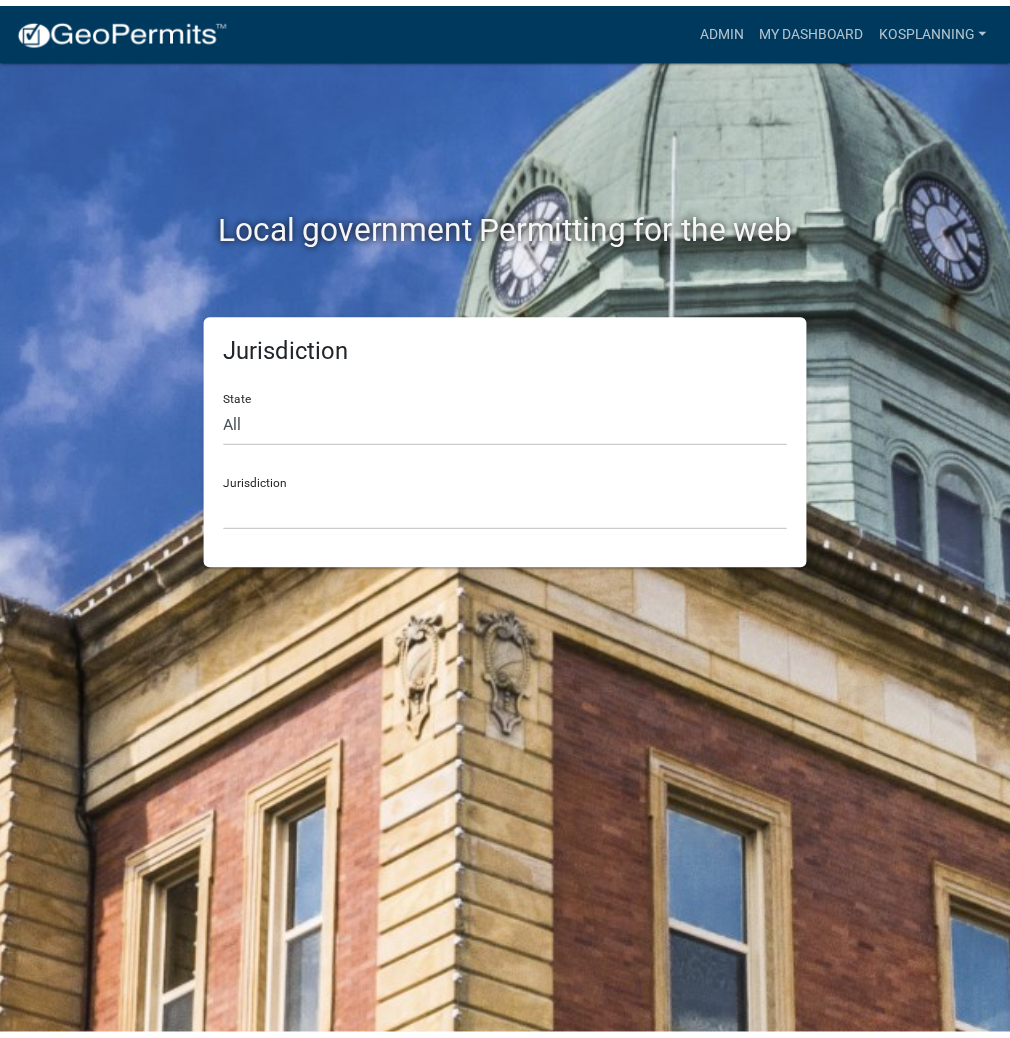 scroll, scrollTop: 0, scrollLeft: 0, axis: both 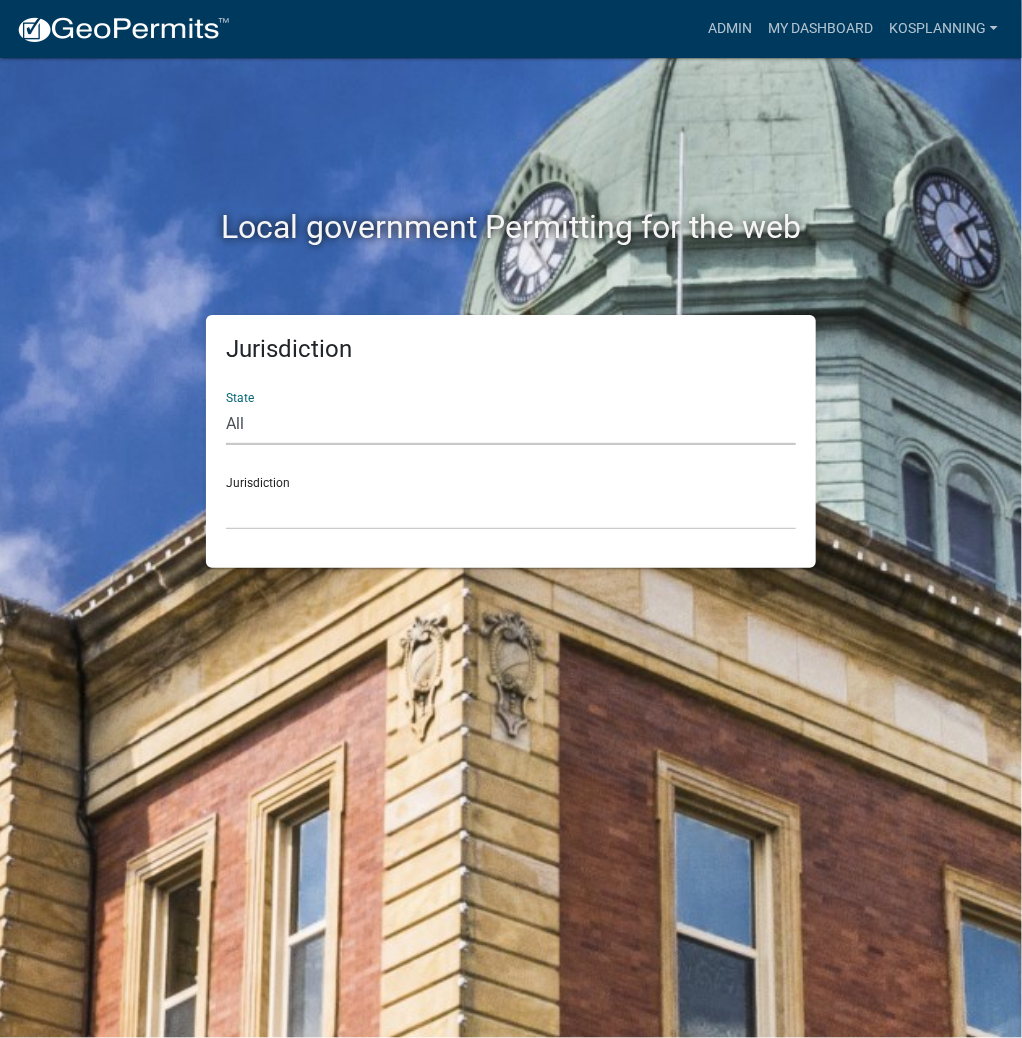 click on "All  [US_STATE]   [US_STATE]   [US_STATE]   [US_STATE]   [US_STATE]   [US_STATE]   [US_STATE]   [US_STATE]   [US_STATE]" 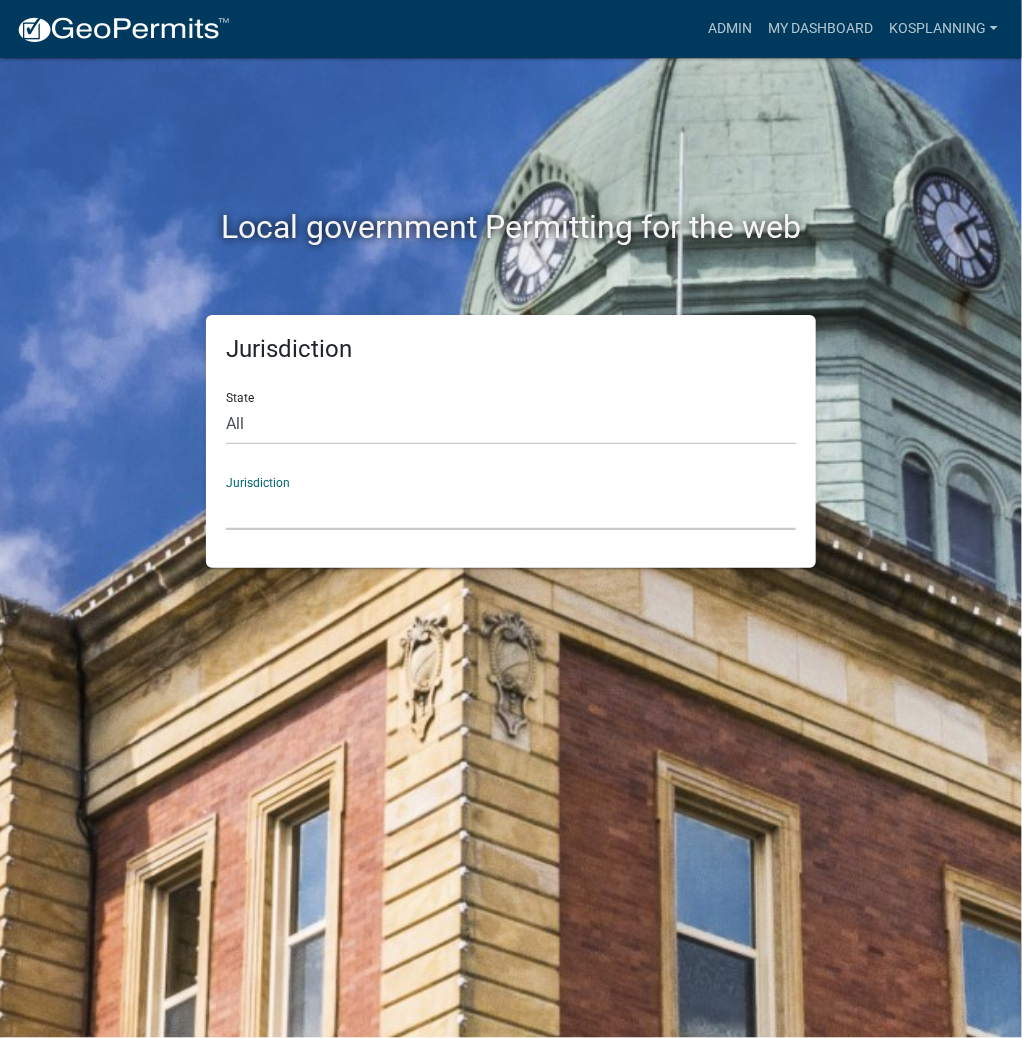 click on "City of Charlestown, Indiana City of Jeffersonville, Indiana City of Logansport, Indiana Decatur County, Indiana Grant County, Indiana Howard County, Indiana Huntington County, Indiana Jasper County, Indiana Kosciusko County, Indiana La Porte County, Indiana Miami County, Indiana Montgomery County, Indiana Morgan County, Indiana Newton County, Indiana Porter County, Indiana River Ridge Development Authority, Indiana Tippecanoe County, Indiana Vigo County, Indiana Wells County, Indiana Whitley County, Indiana" 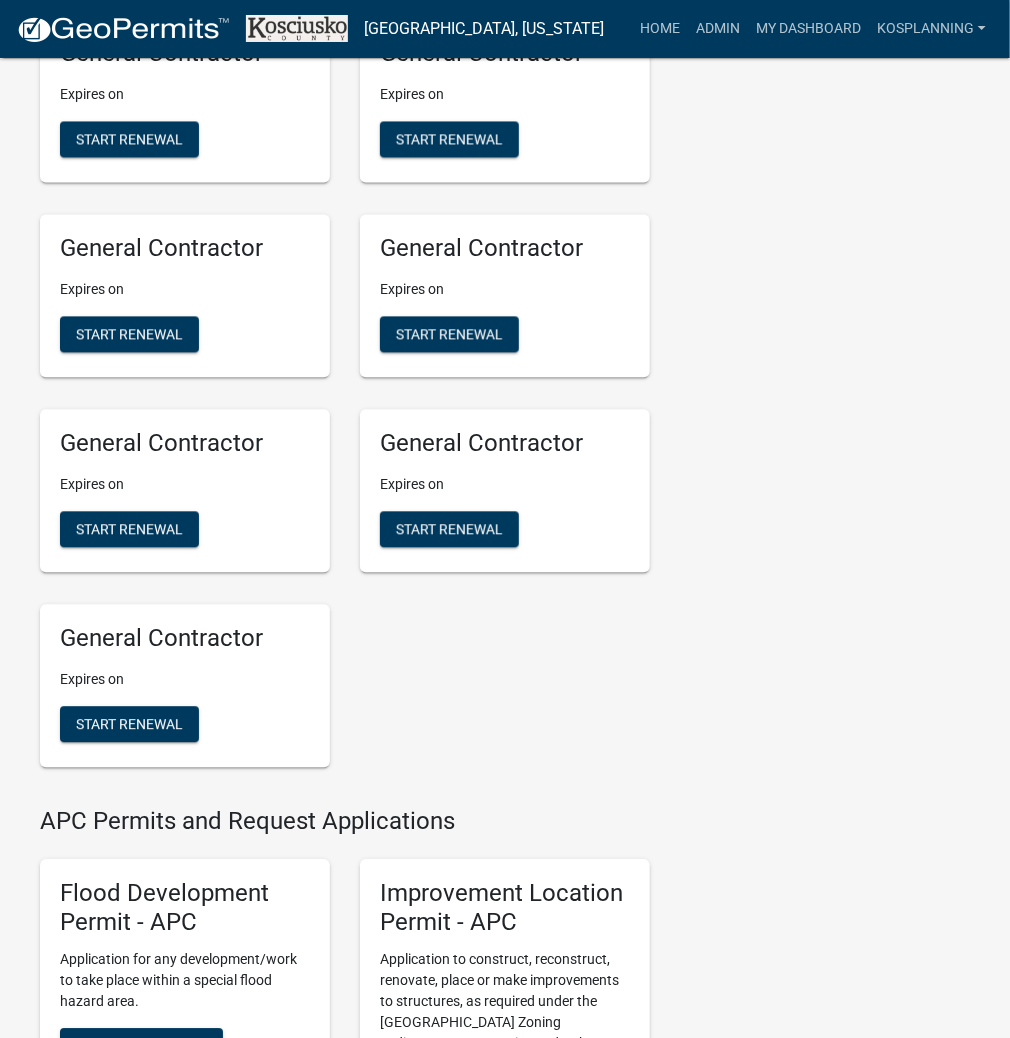 scroll, scrollTop: 1600, scrollLeft: 0, axis: vertical 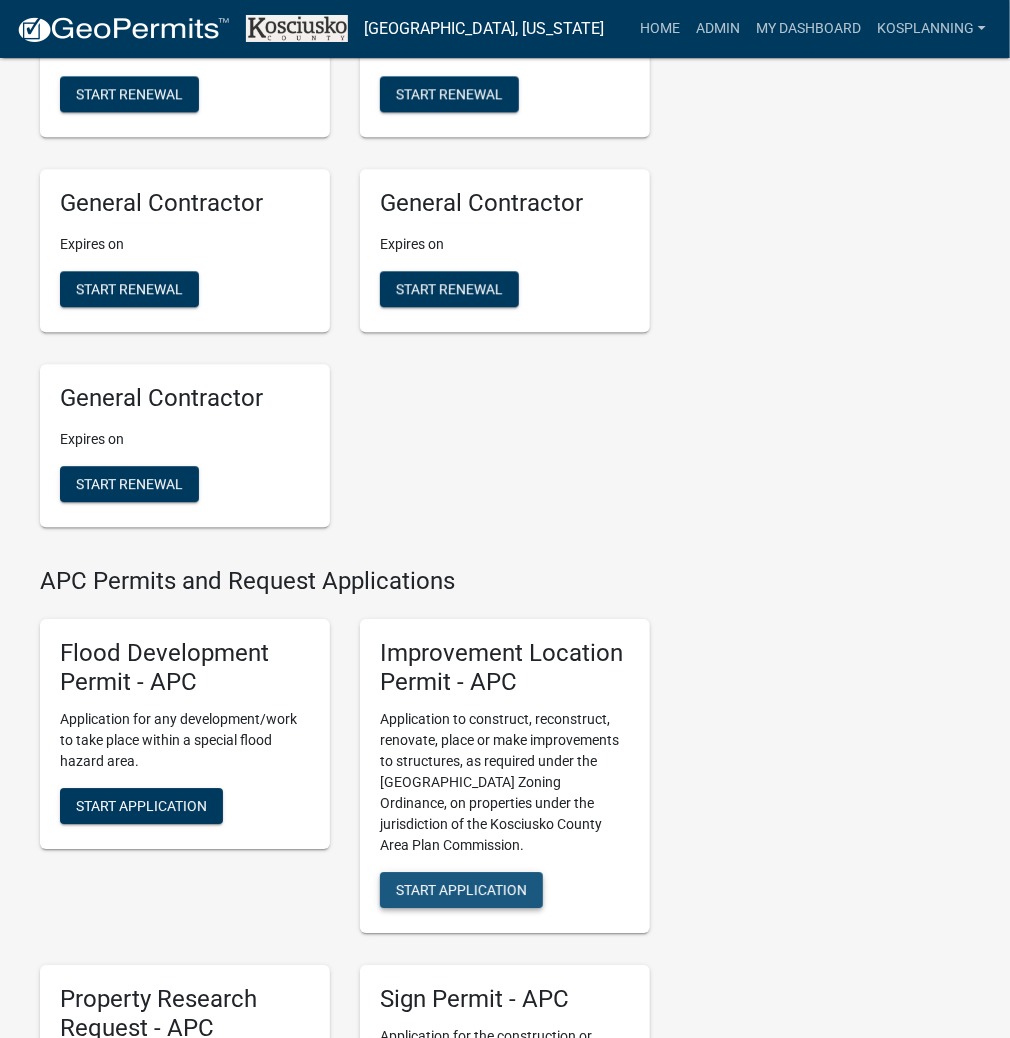 click on "Start Application" at bounding box center (461, 890) 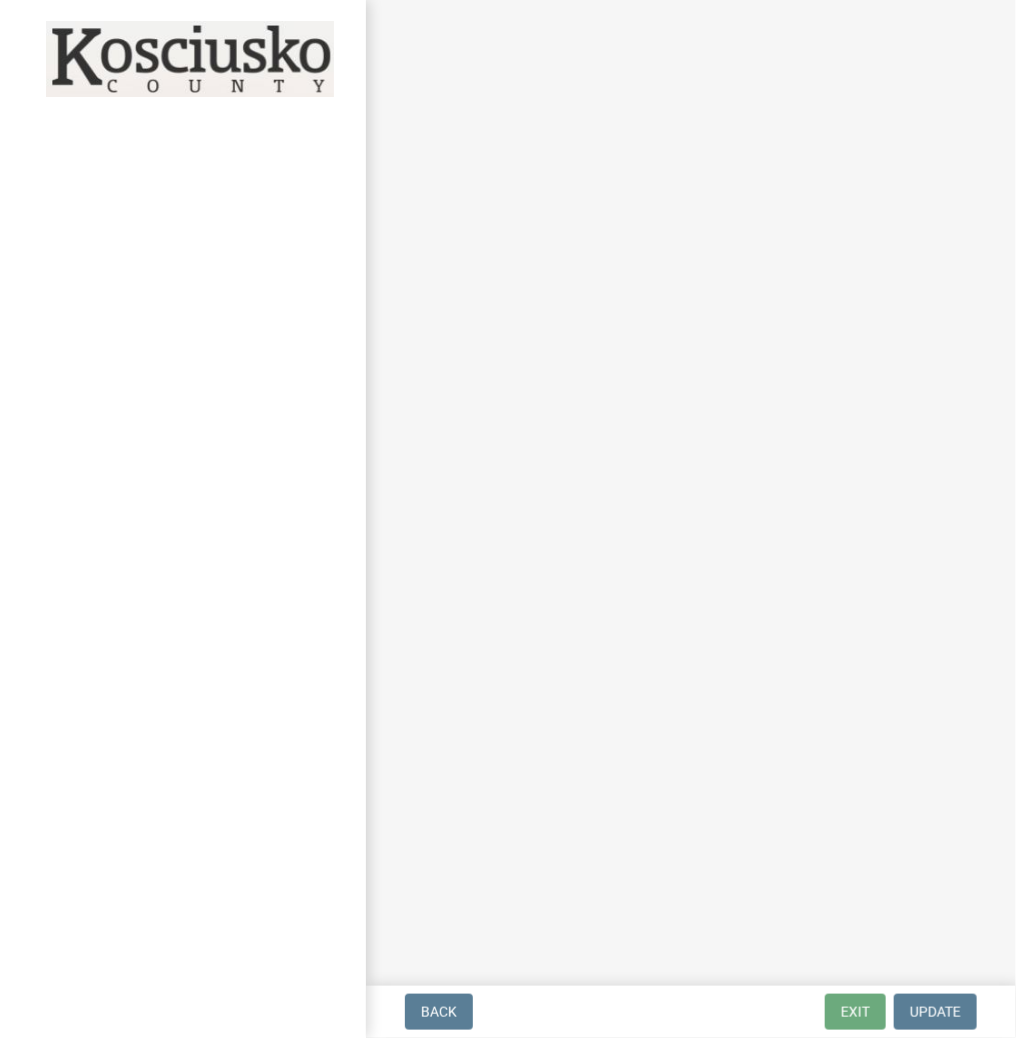 scroll, scrollTop: 0, scrollLeft: 0, axis: both 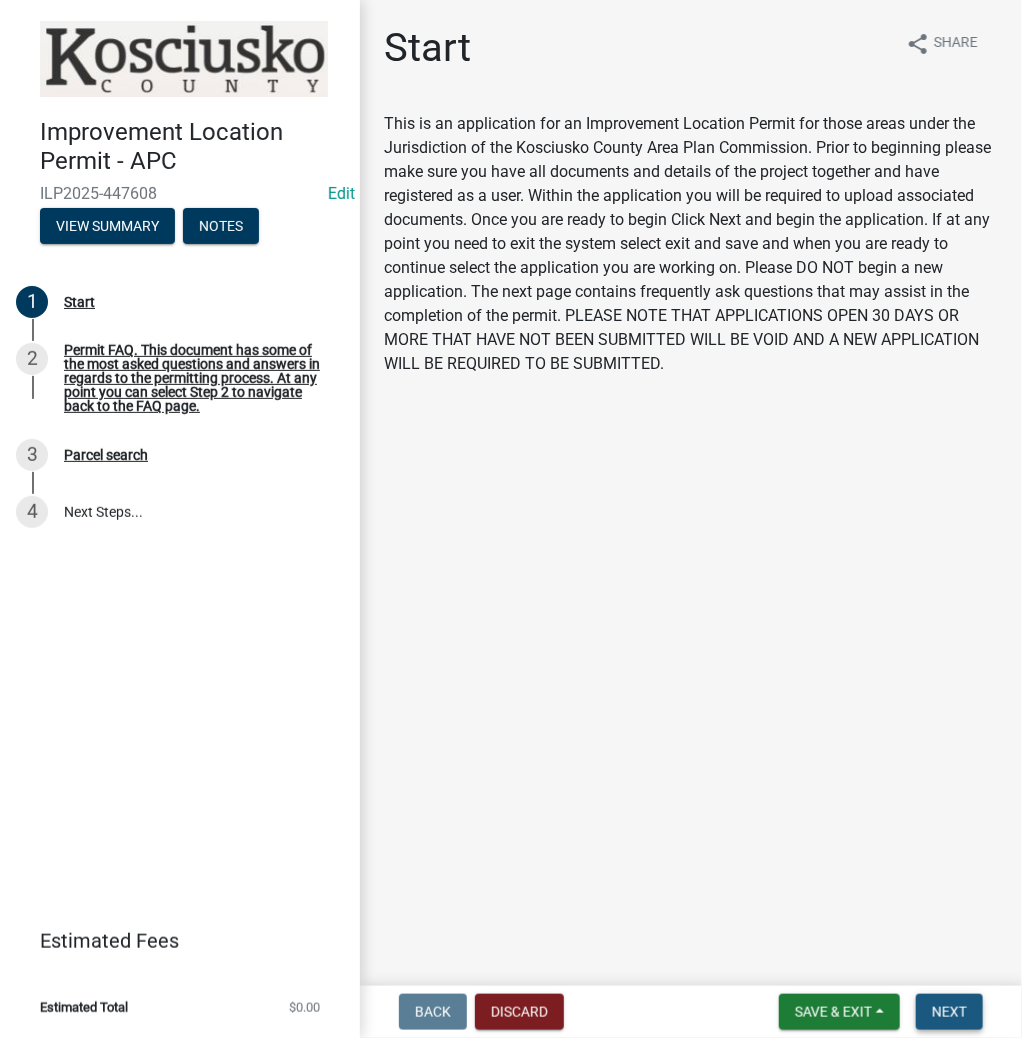click on "Next" at bounding box center (949, 1012) 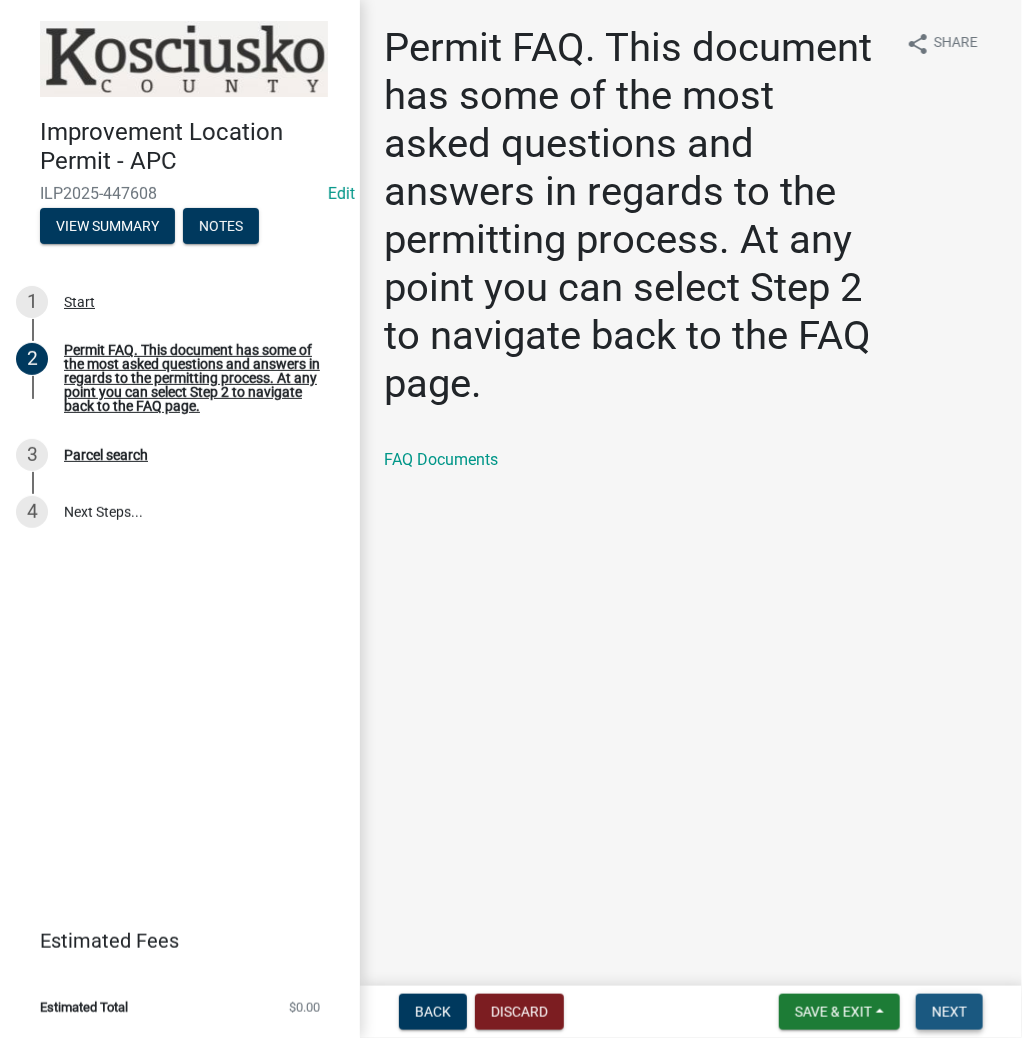 click on "Next" at bounding box center (949, 1012) 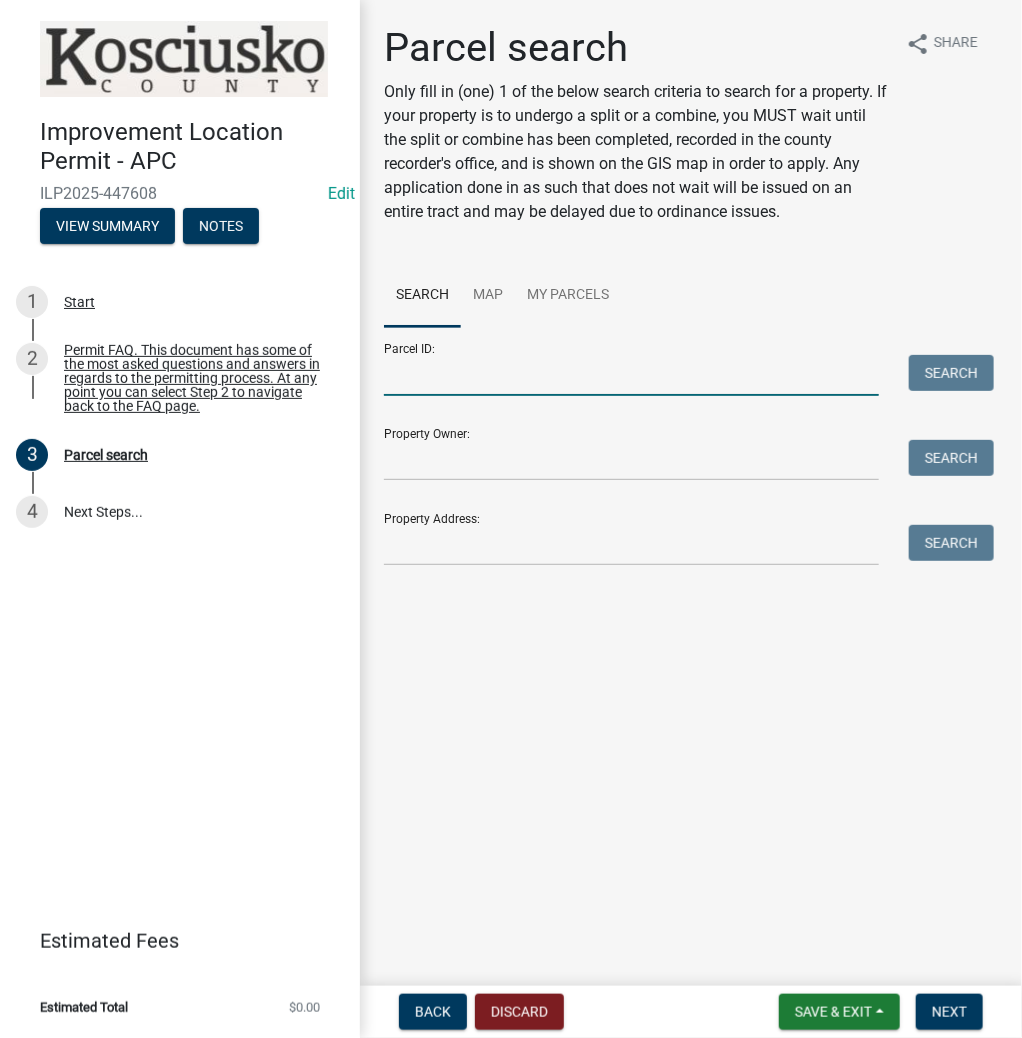 click on "Parcel ID:" at bounding box center [631, 375] 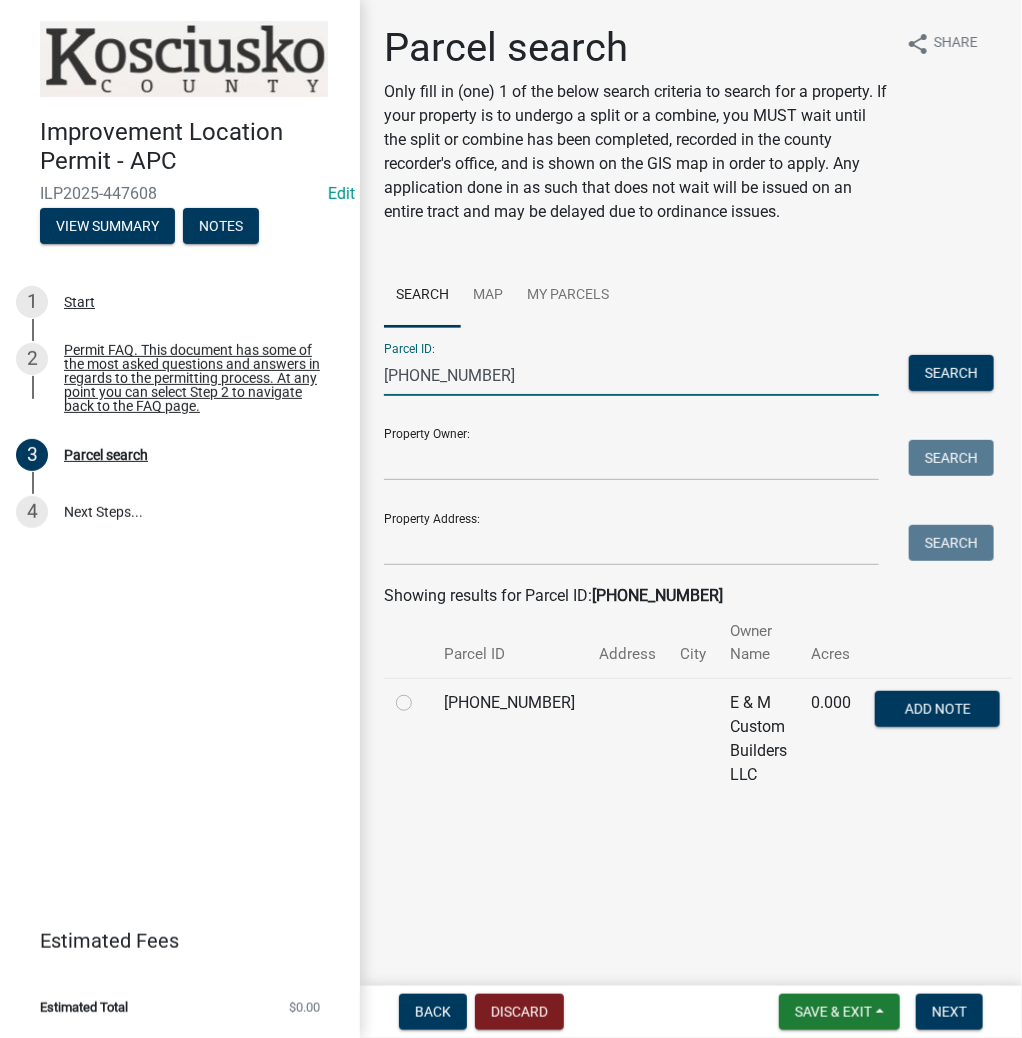 type on "[PHONE_NUMBER]" 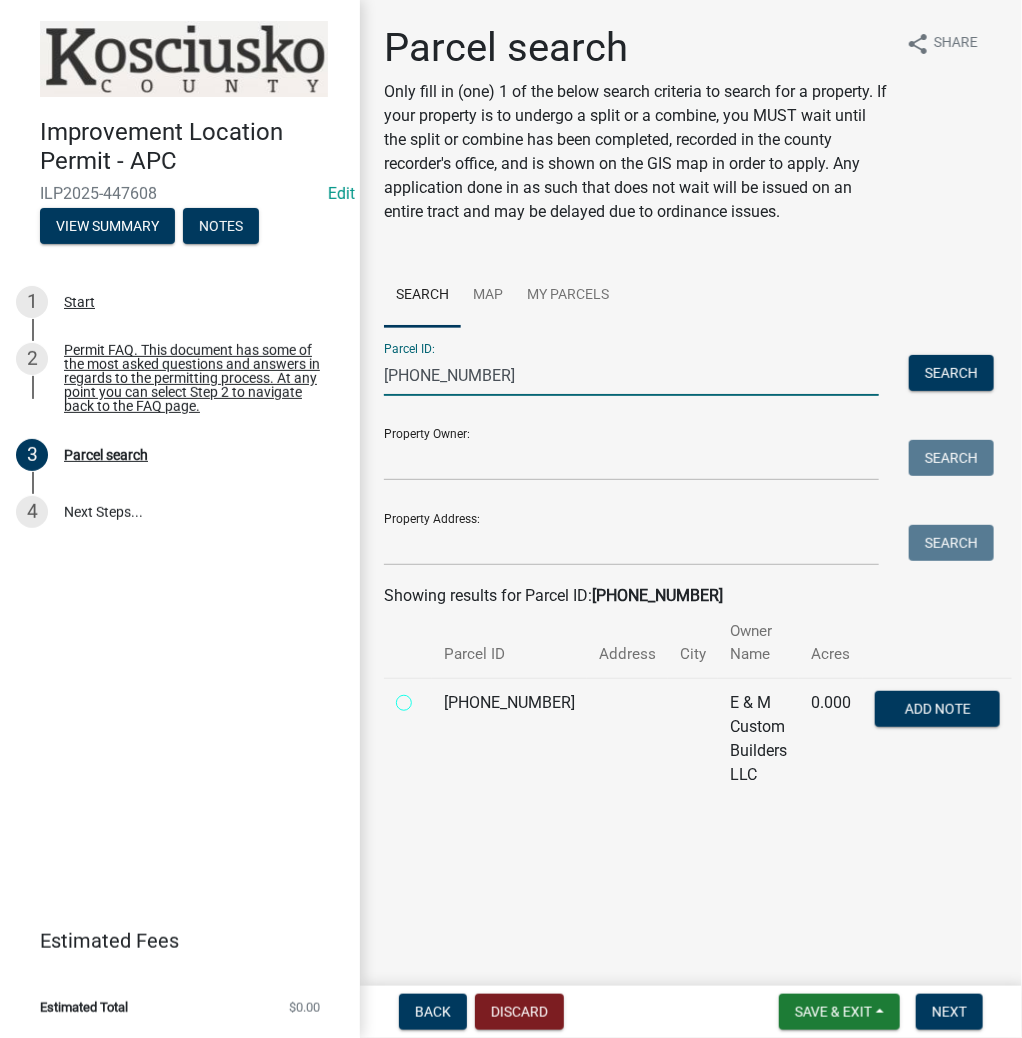 radio on "true" 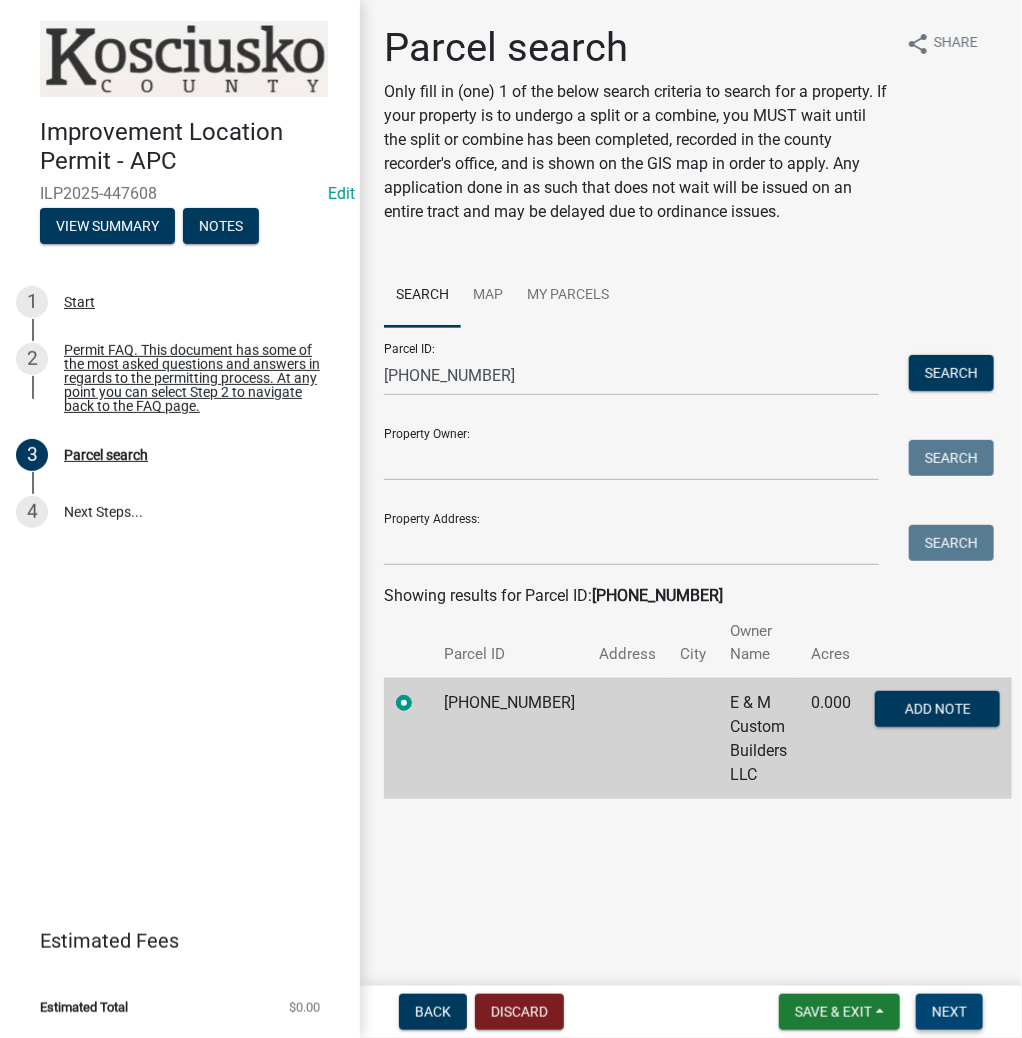 click on "Next" at bounding box center (949, 1012) 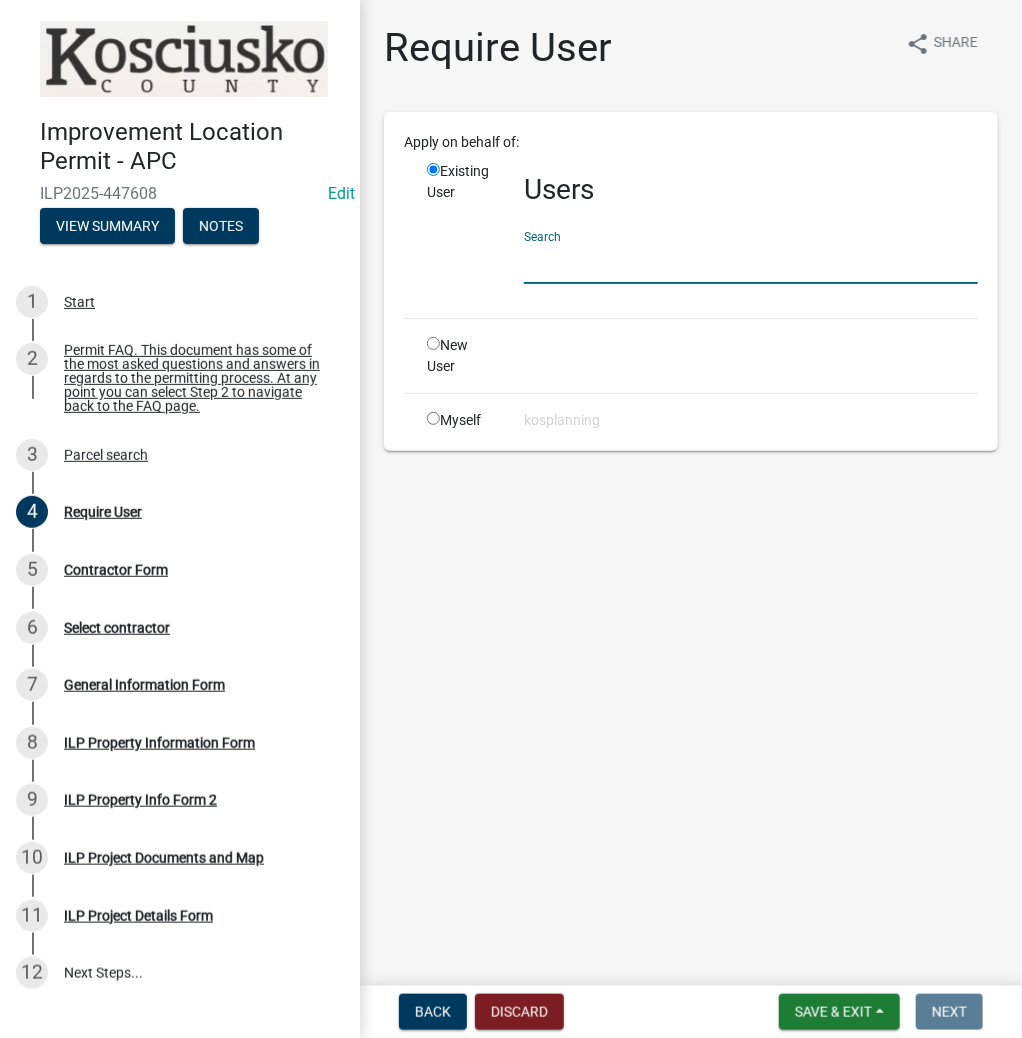 click 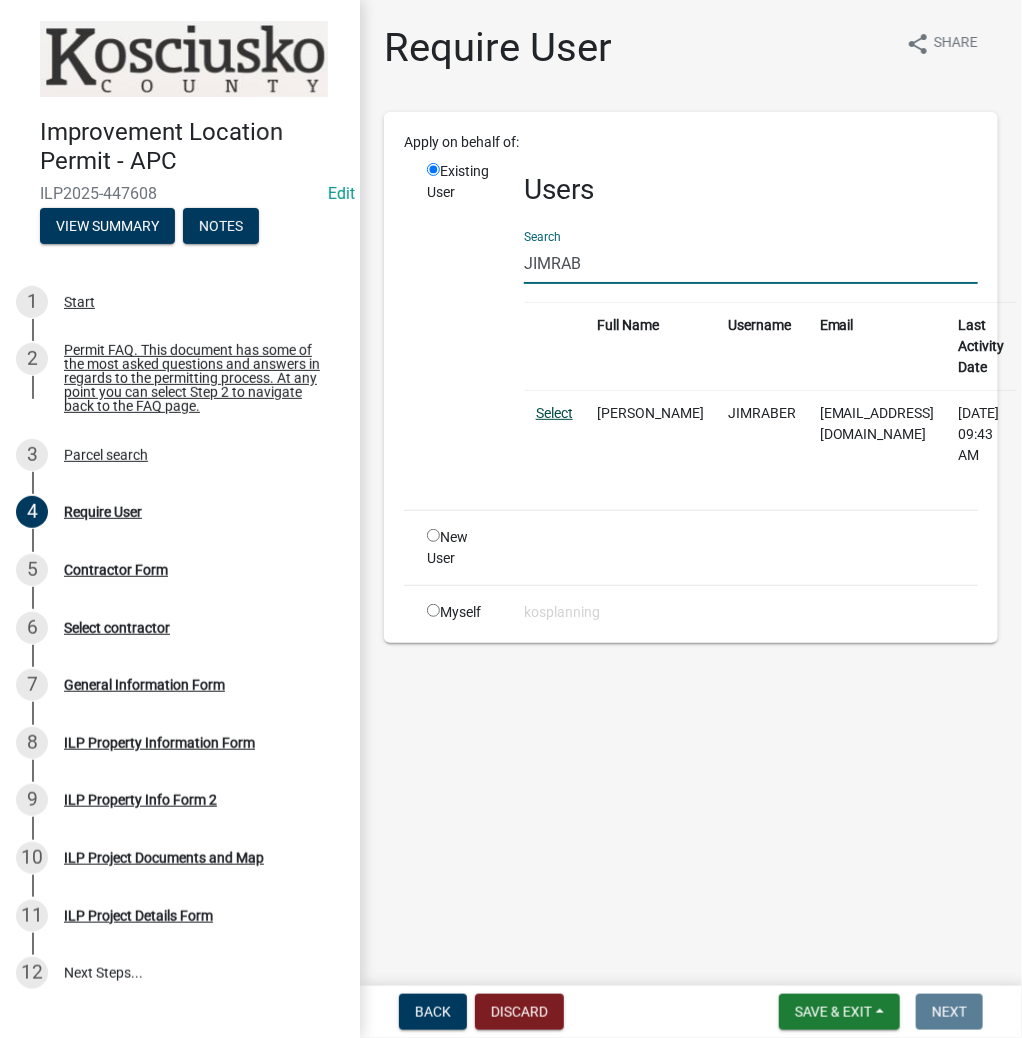 type on "JIMRAB" 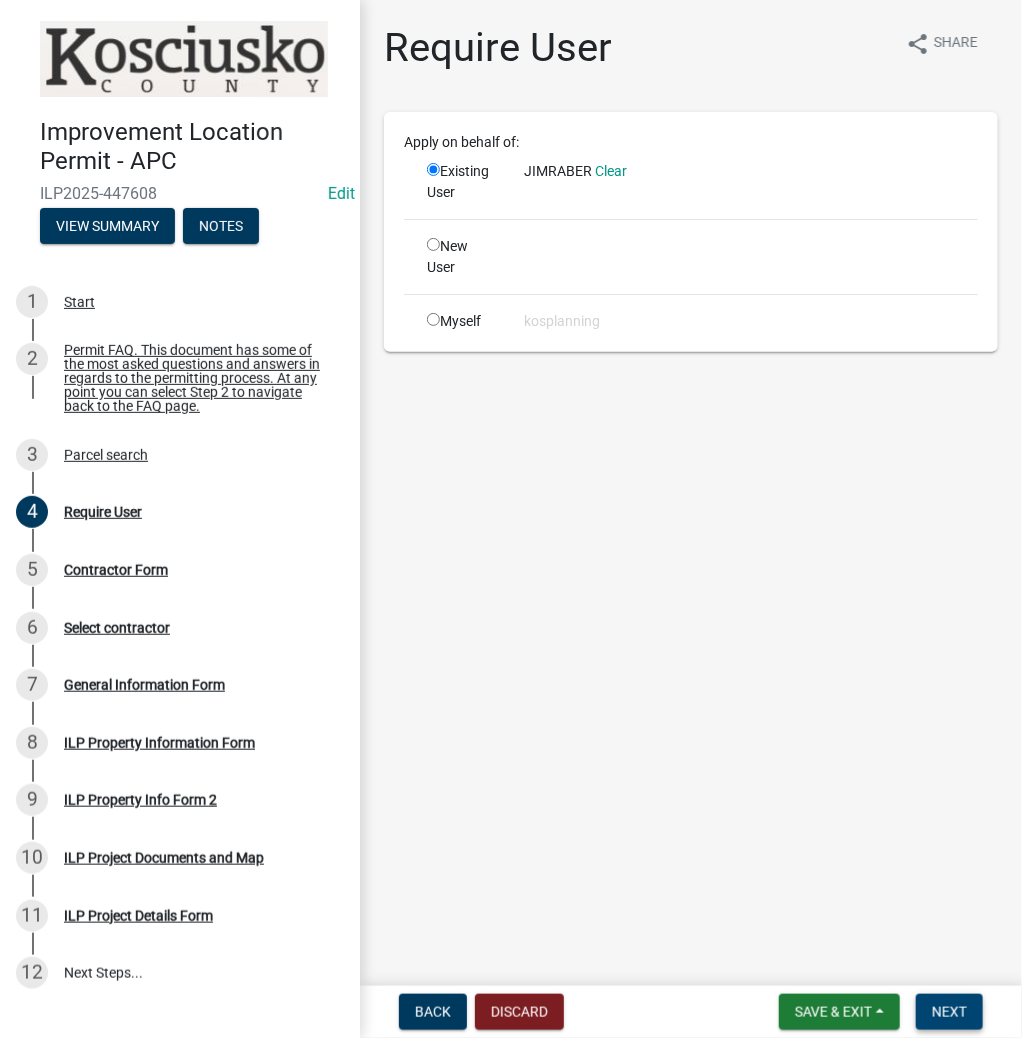click on "Next" at bounding box center [949, 1012] 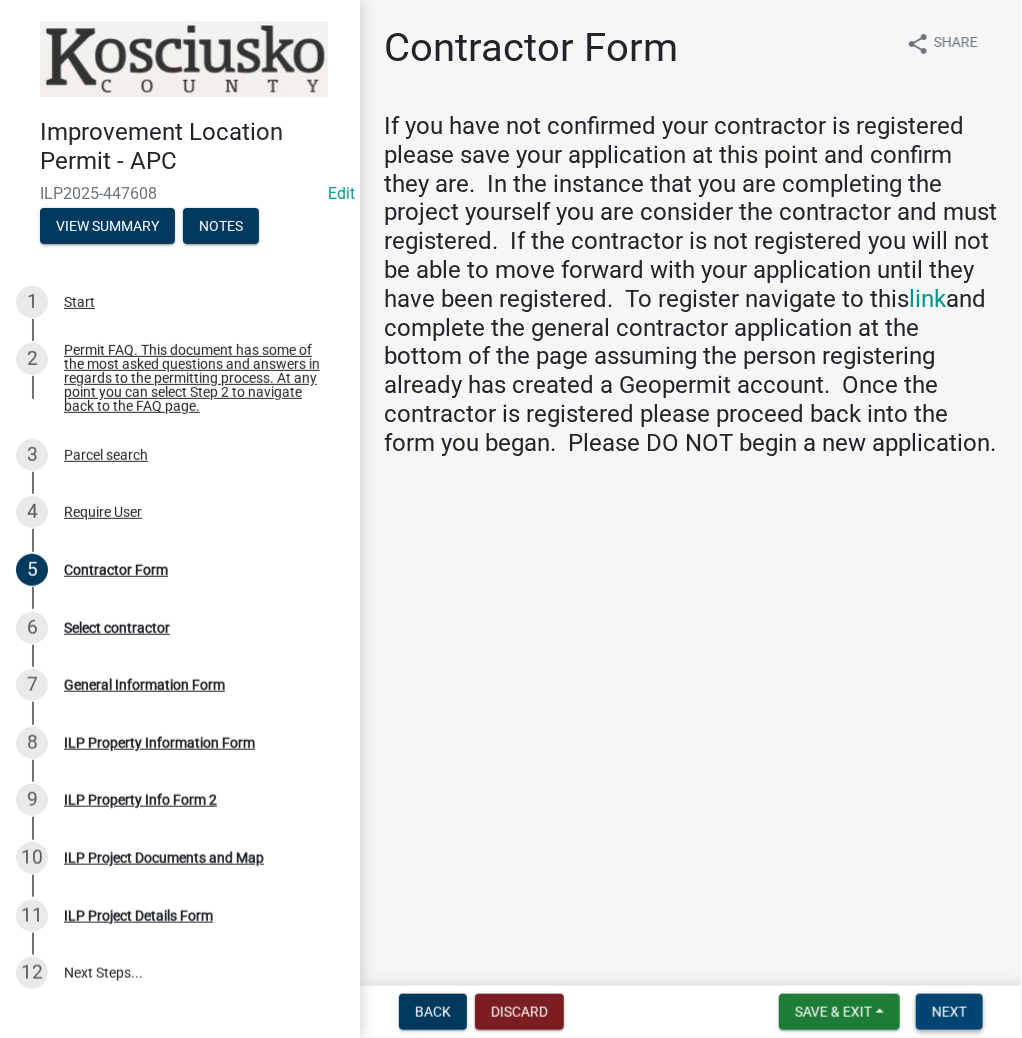 drag, startPoint x: 942, startPoint y: 1010, endPoint x: 934, endPoint y: 1001, distance: 12.0415945 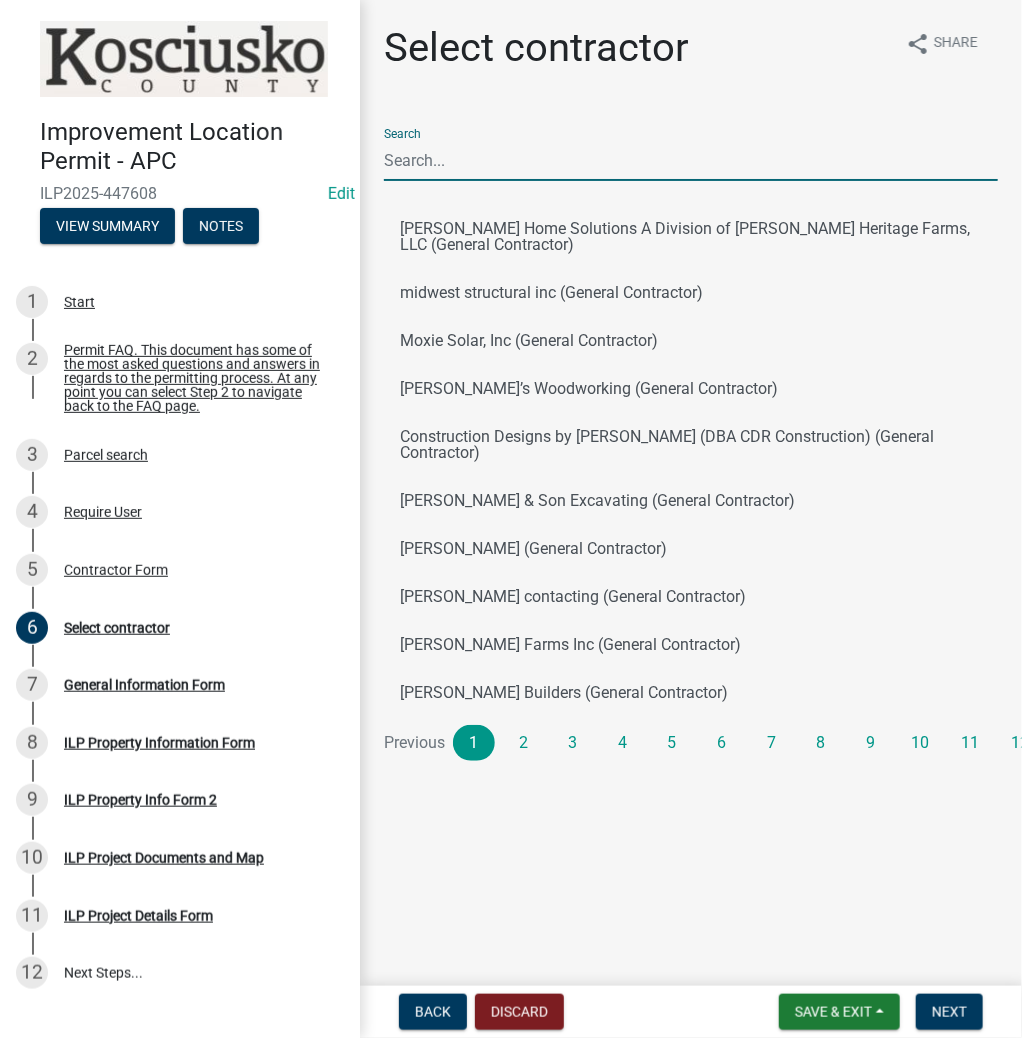 click on "Search" at bounding box center [691, 160] 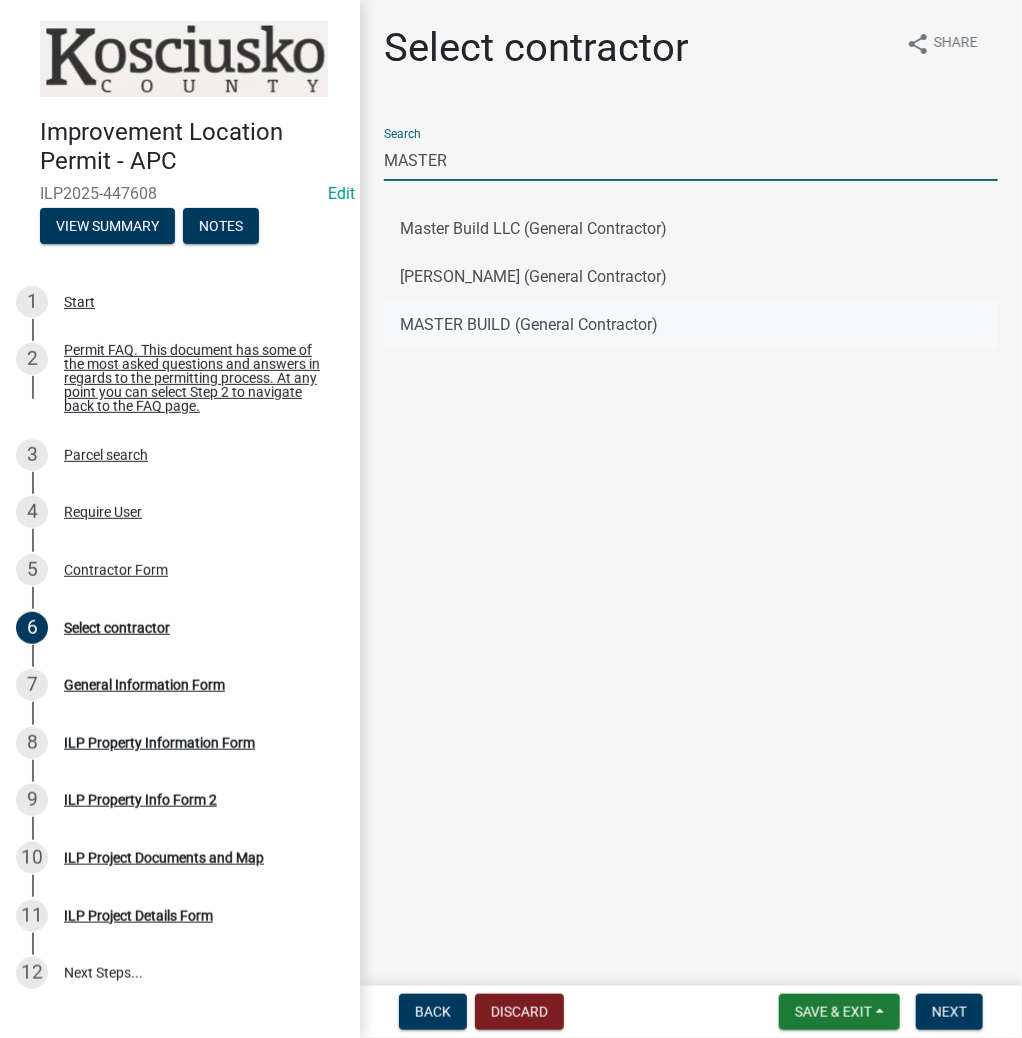 type on "MASTER" 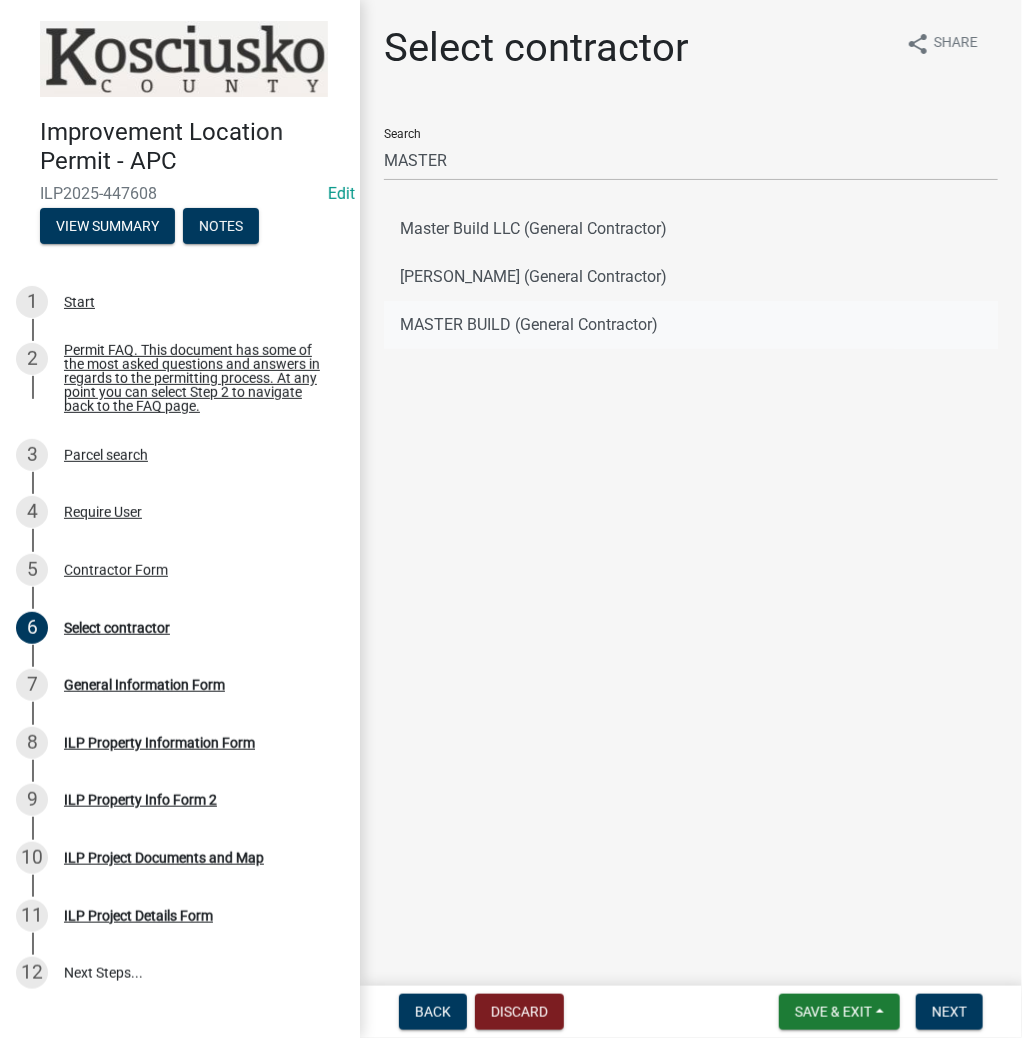 click on "MASTER BUILD (General Contractor)" 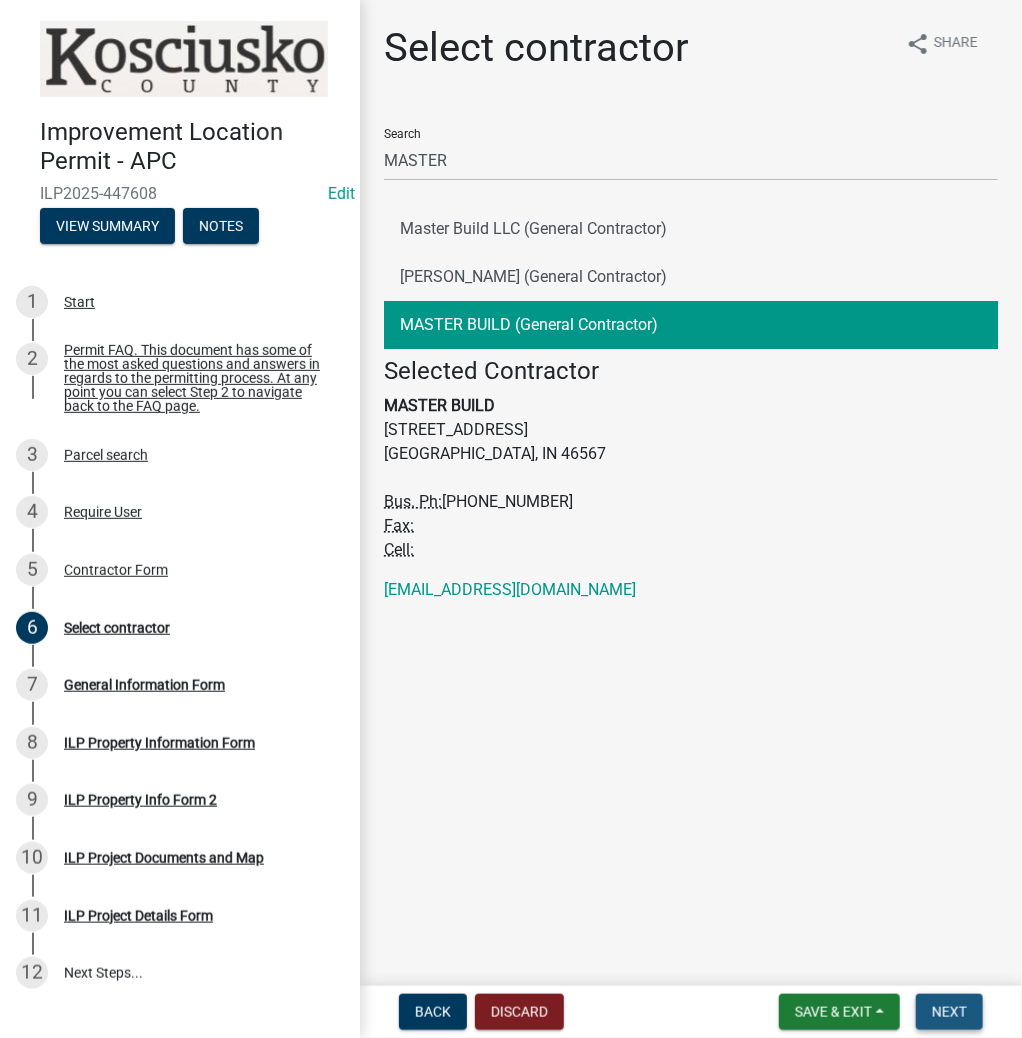 click on "Next" at bounding box center (949, 1012) 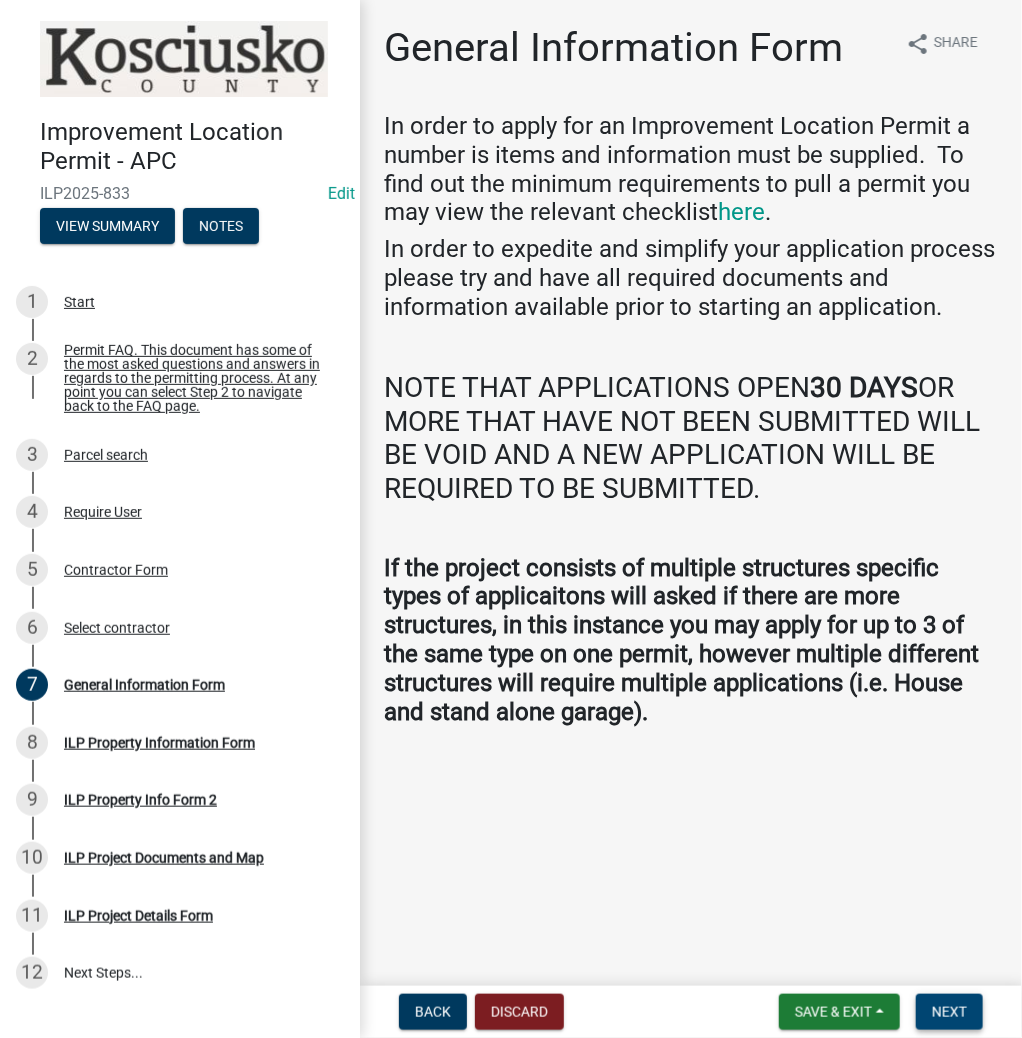 click on "Next" at bounding box center (949, 1012) 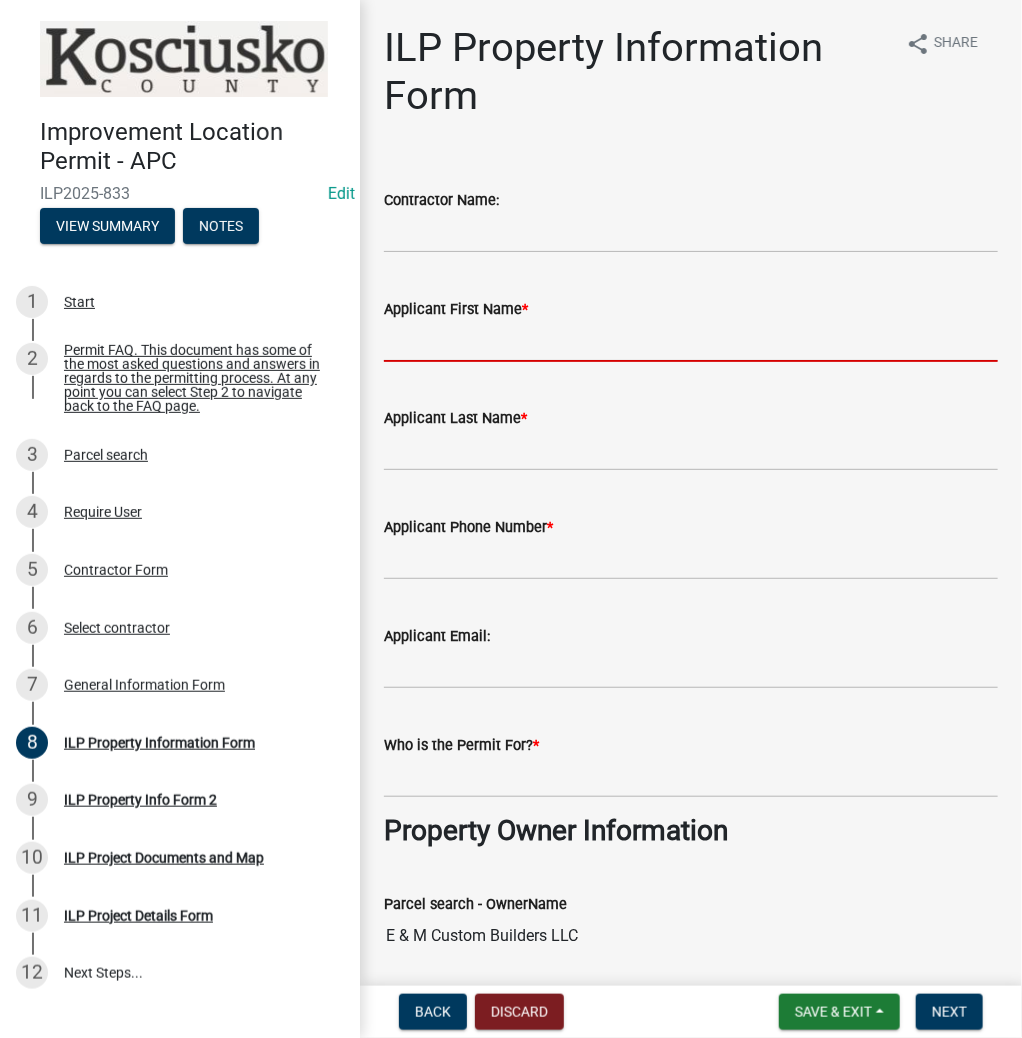 click on "Applicant First Name  *" at bounding box center (691, 341) 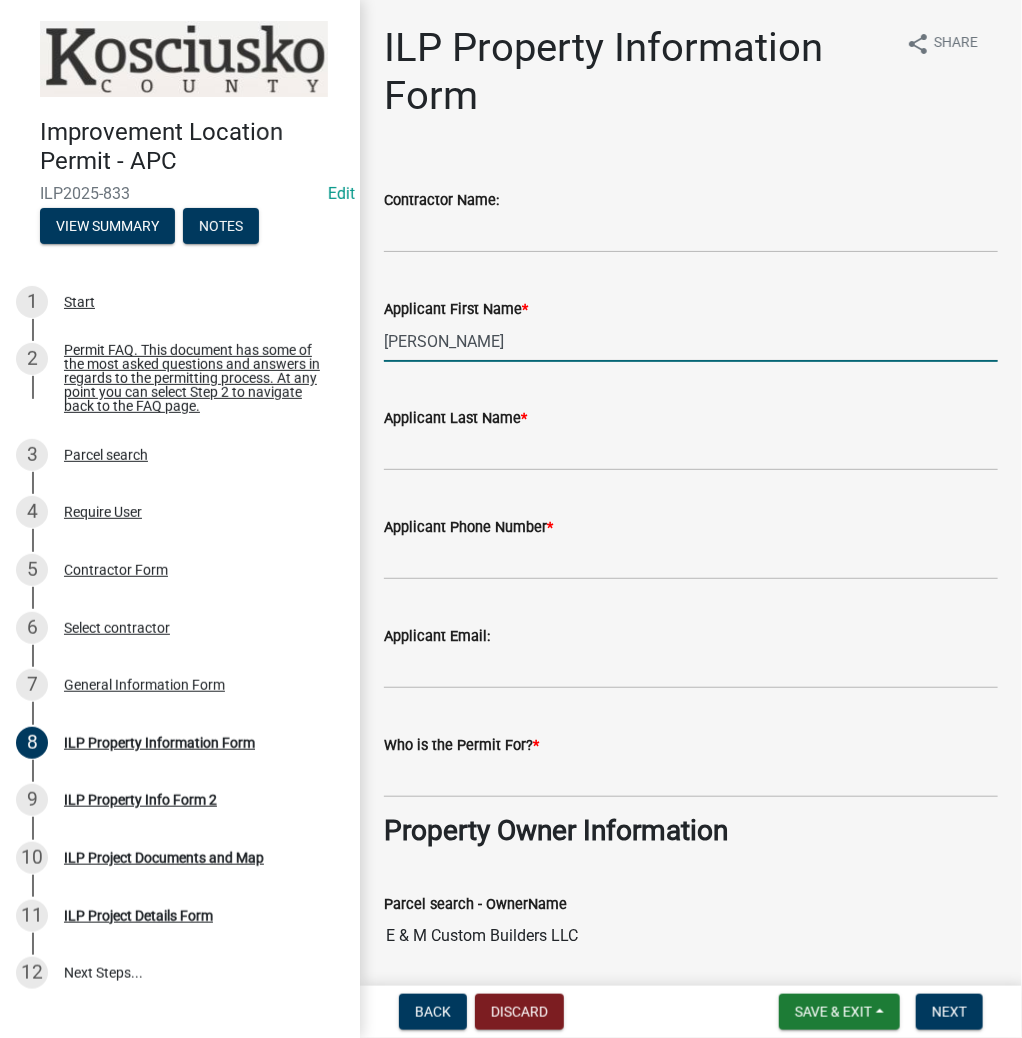 type on "[PERSON_NAME]" 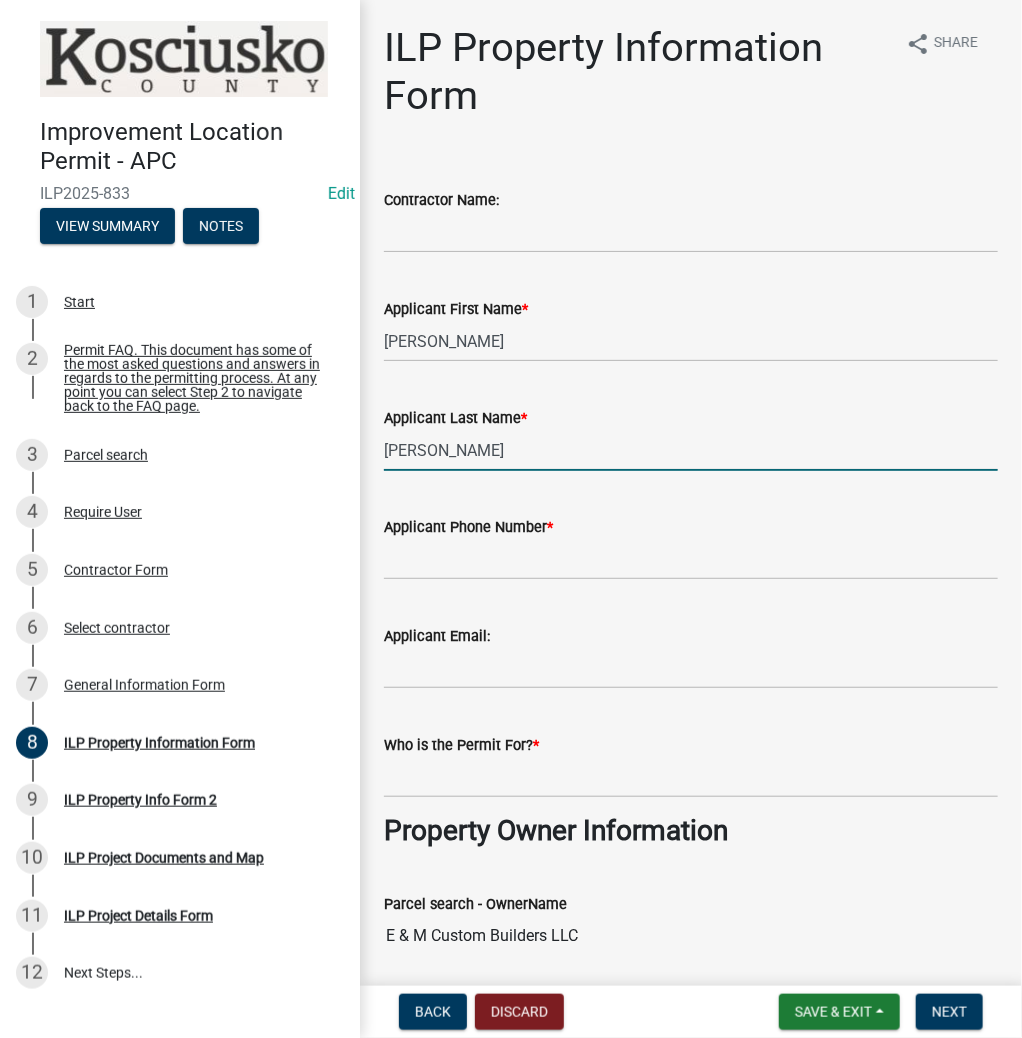 type on "[PERSON_NAME]" 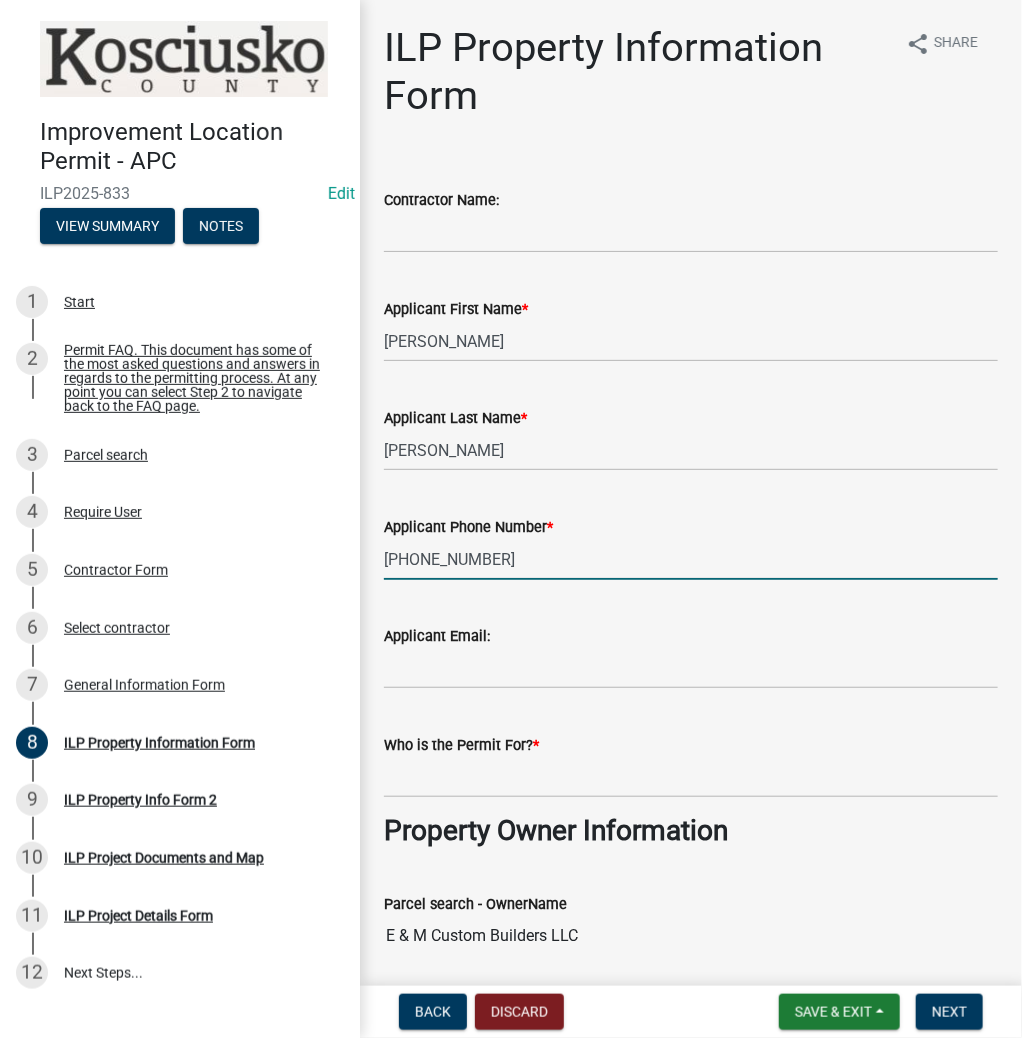 type on "[PHONE_NUMBER]" 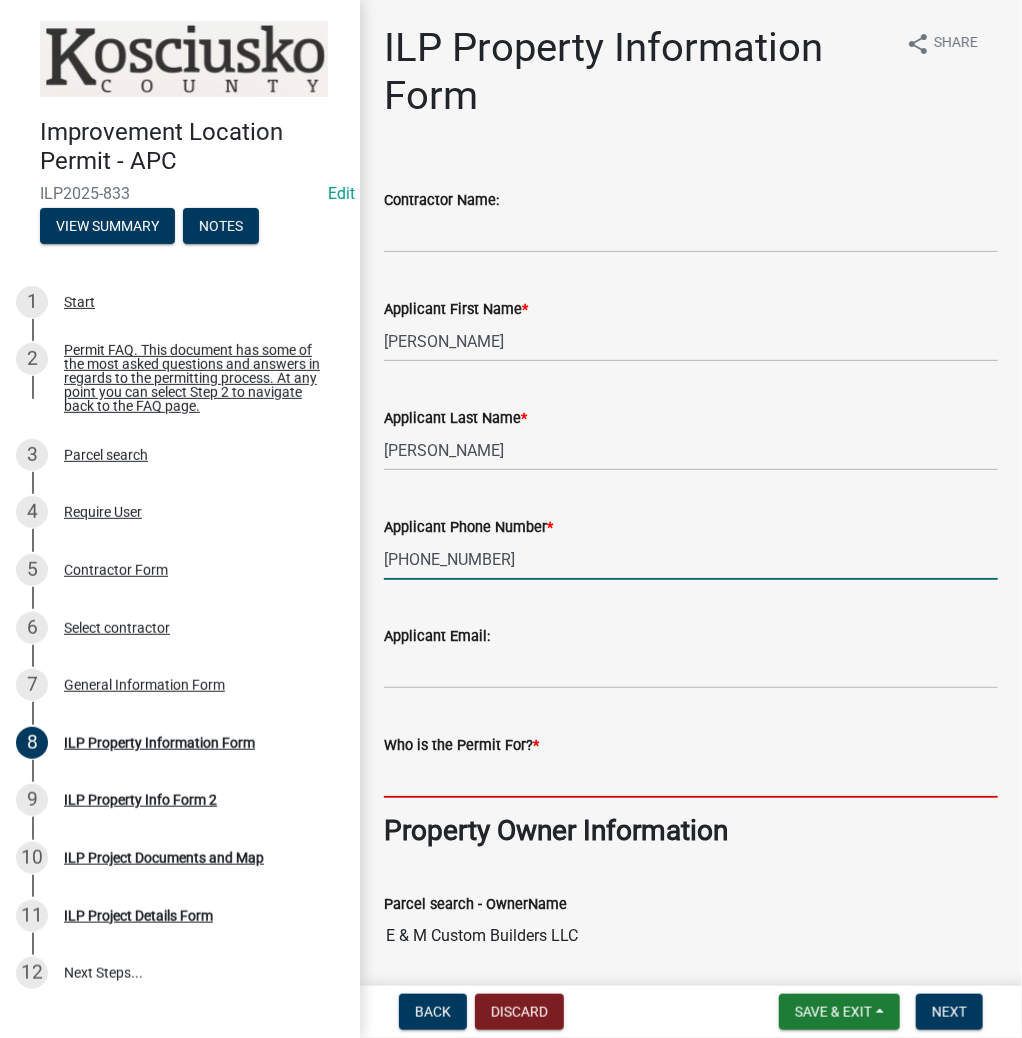 click on "Who is the Permit For?  *" at bounding box center [691, 777] 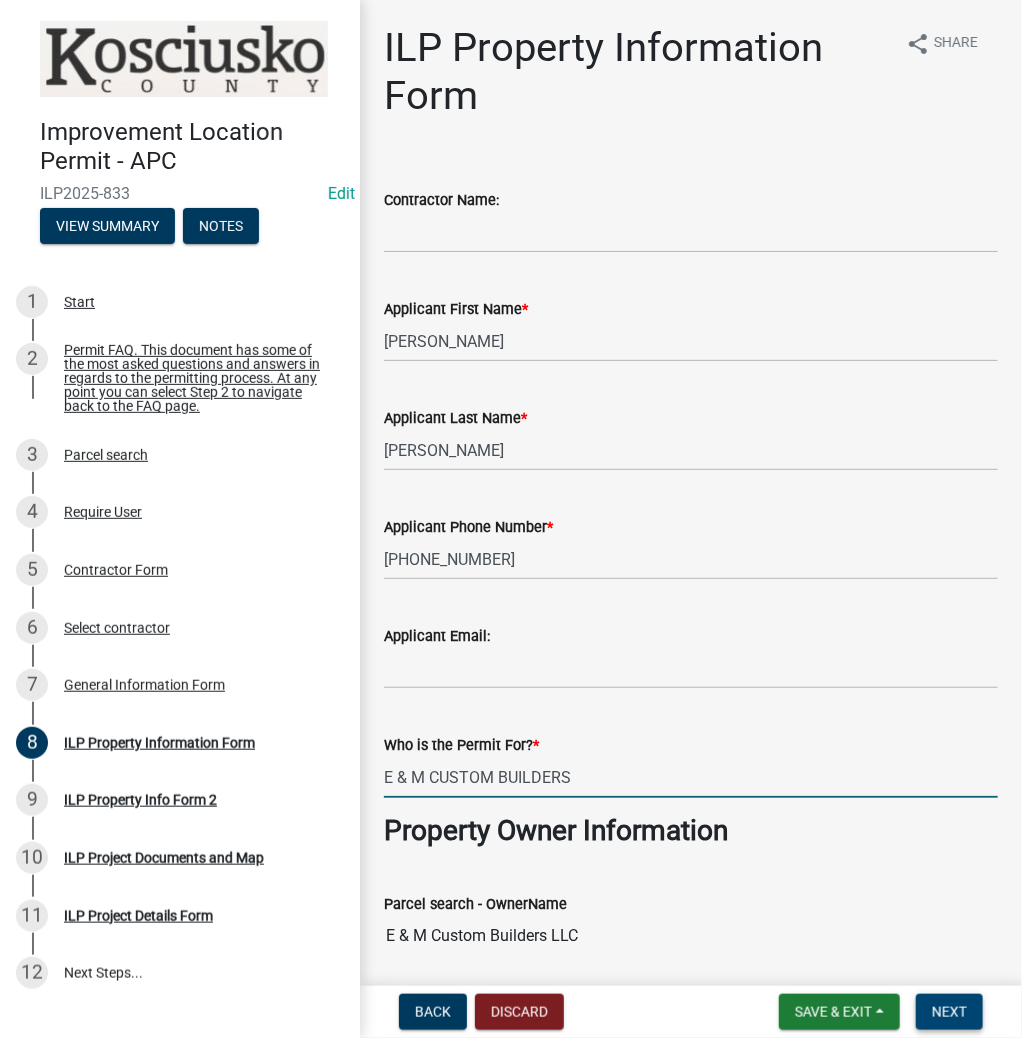 type on "E & M CUSTOM BUILDERS" 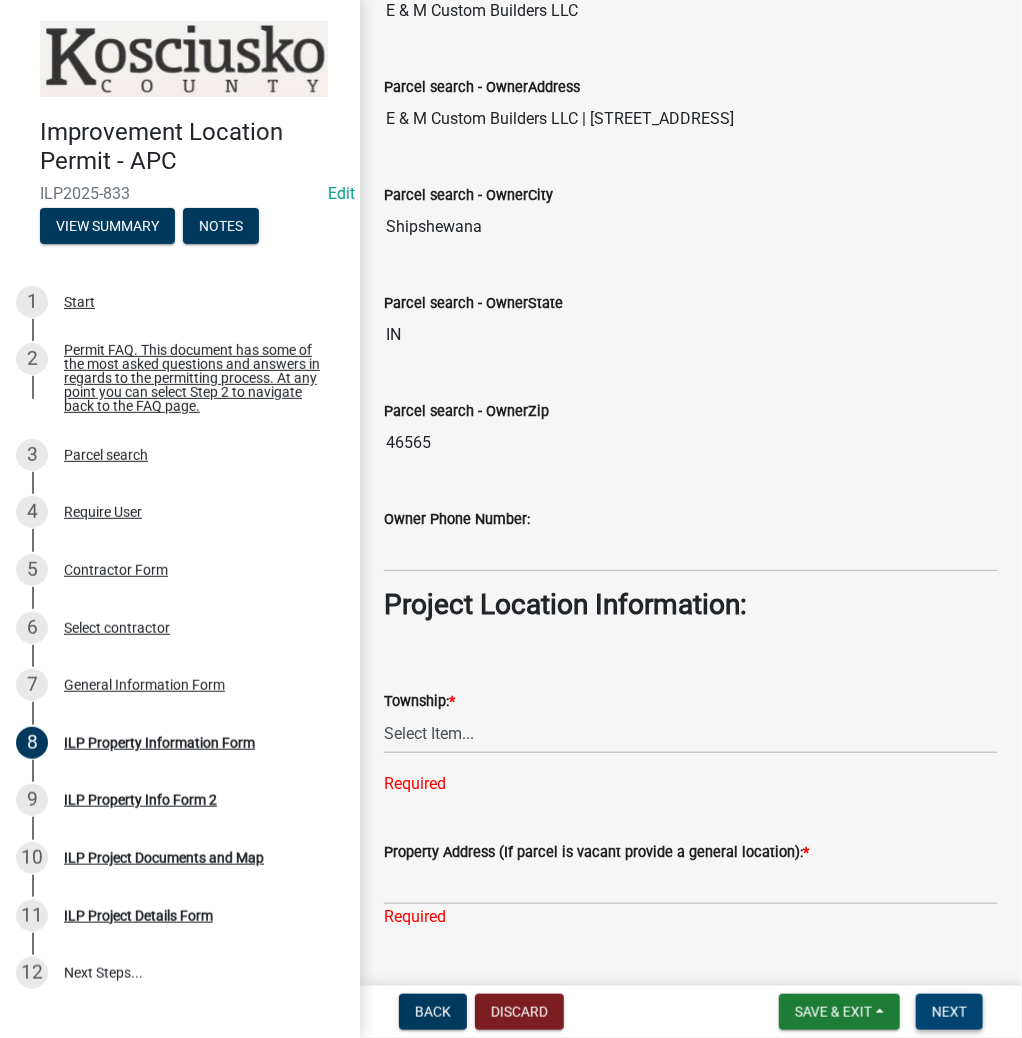 scroll, scrollTop: 960, scrollLeft: 0, axis: vertical 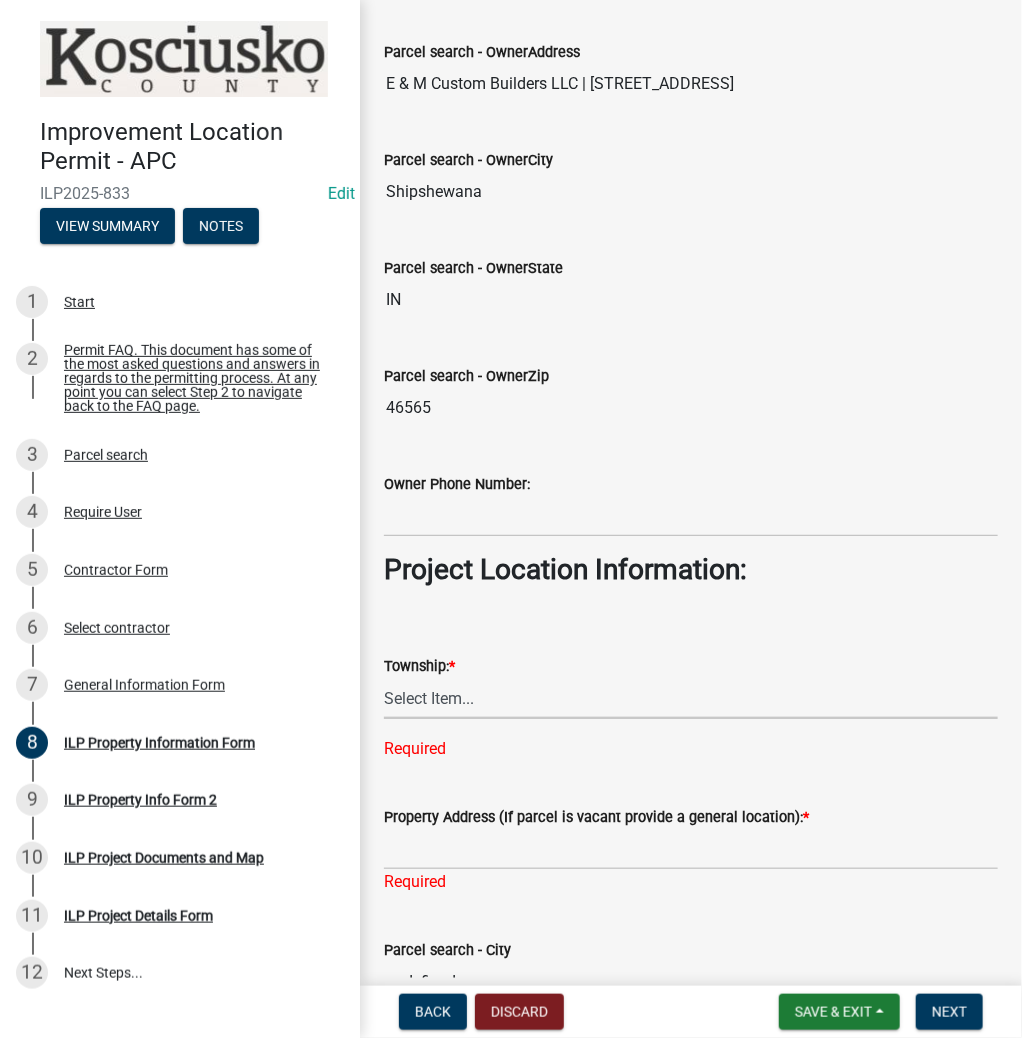 click on "Select Item...   Benton - Elkhart Co   Clay   Etna   Franklin   Harrison   Jackson   Jefferson   Lake   Monroe   Plain   Prairie   Scott   Seward   Tippecanoe   Turkey Creek   Van Buren   Washington   Wayne" at bounding box center [691, 698] 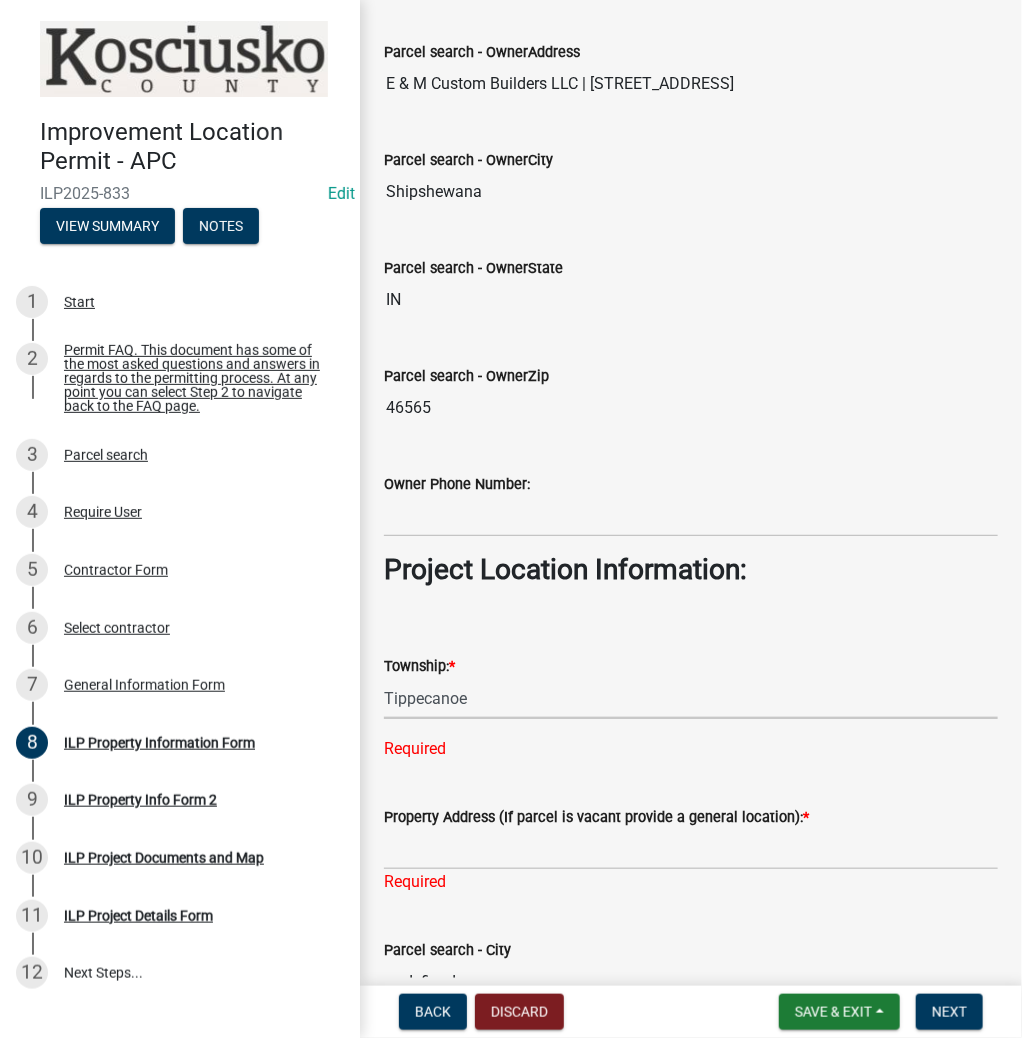 click on "Select Item...   Benton - Elkhart Co   Clay   Etna   Franklin   Harrison   Jackson   Jefferson   Lake   Monroe   Plain   Prairie   Scott   Seward   Tippecanoe   Turkey Creek   Van Buren   Washington   Wayne" at bounding box center (691, 698) 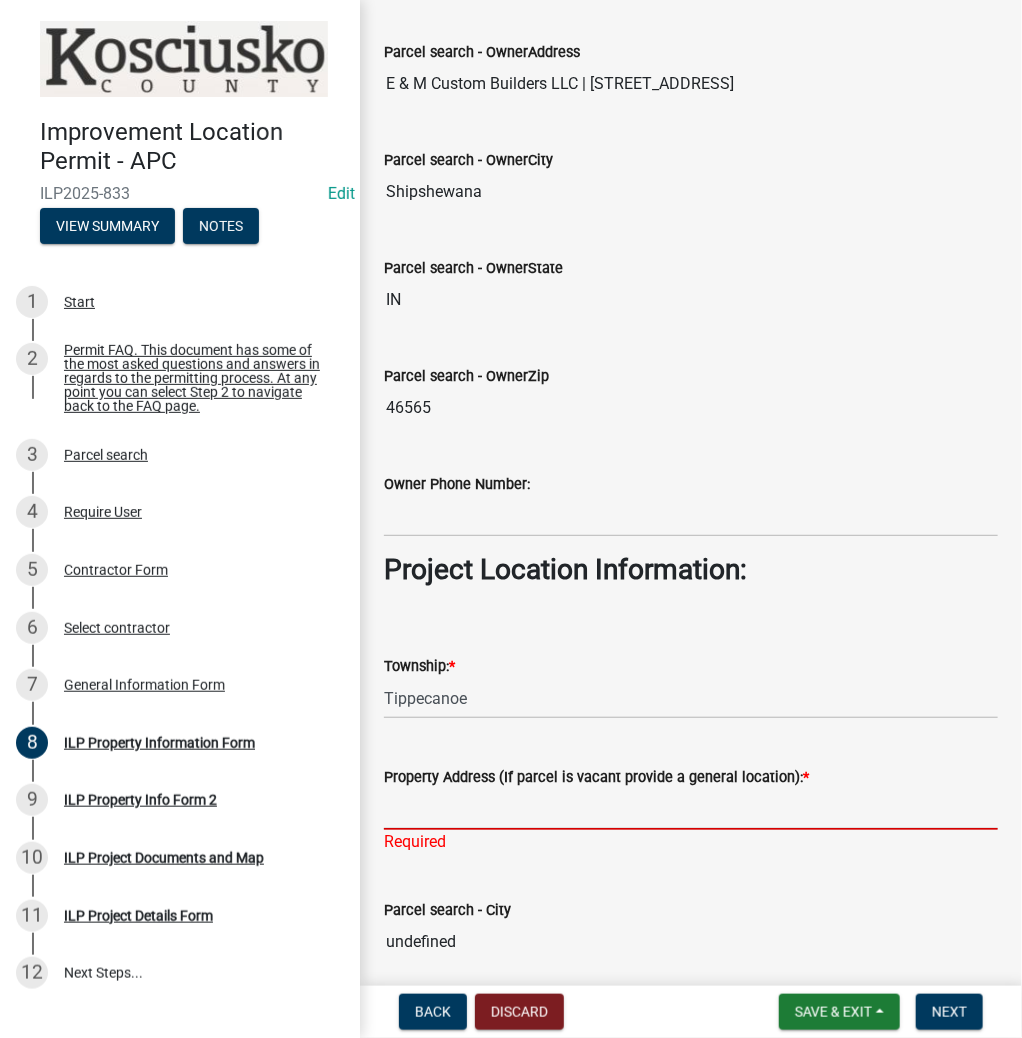 click on "Property Address (If parcel is vacant provide a general location):  *" at bounding box center (691, 809) 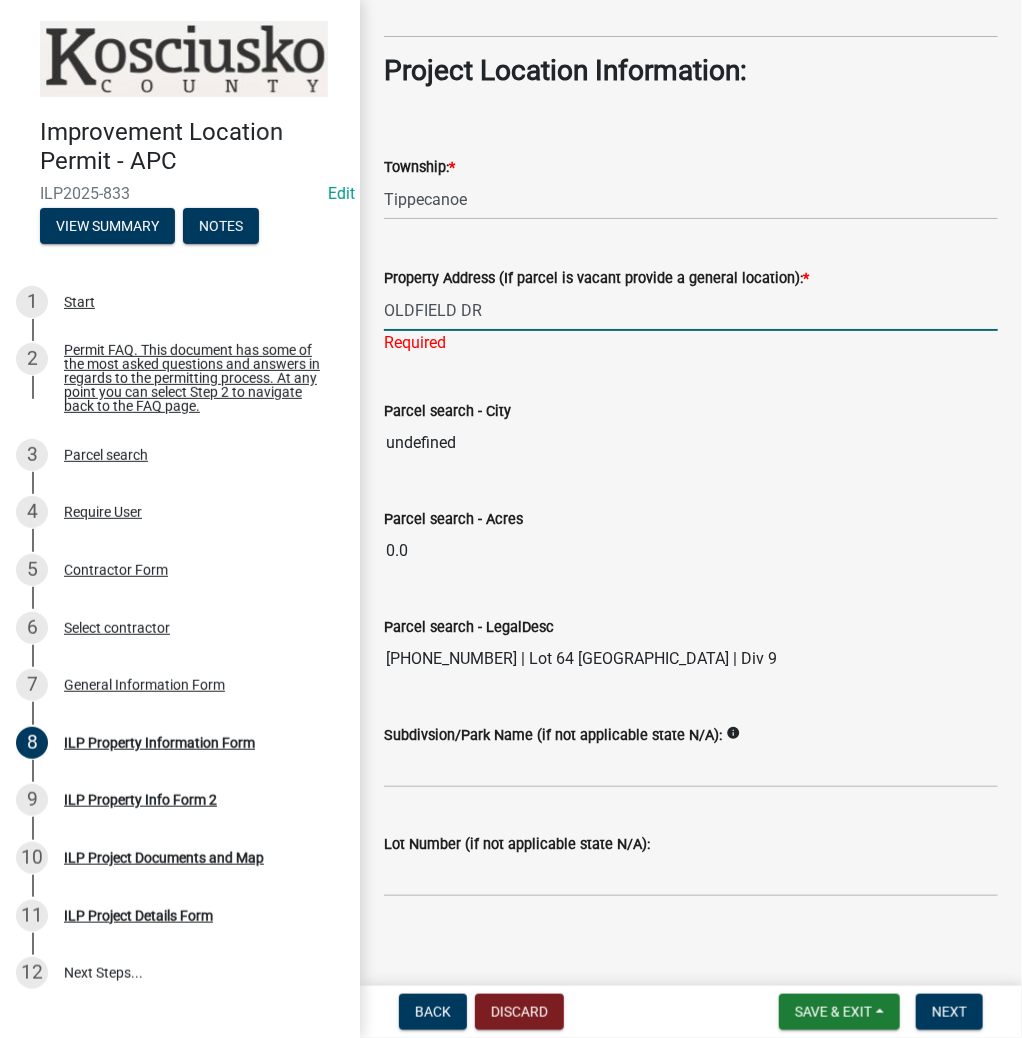 scroll, scrollTop: 1469, scrollLeft: 0, axis: vertical 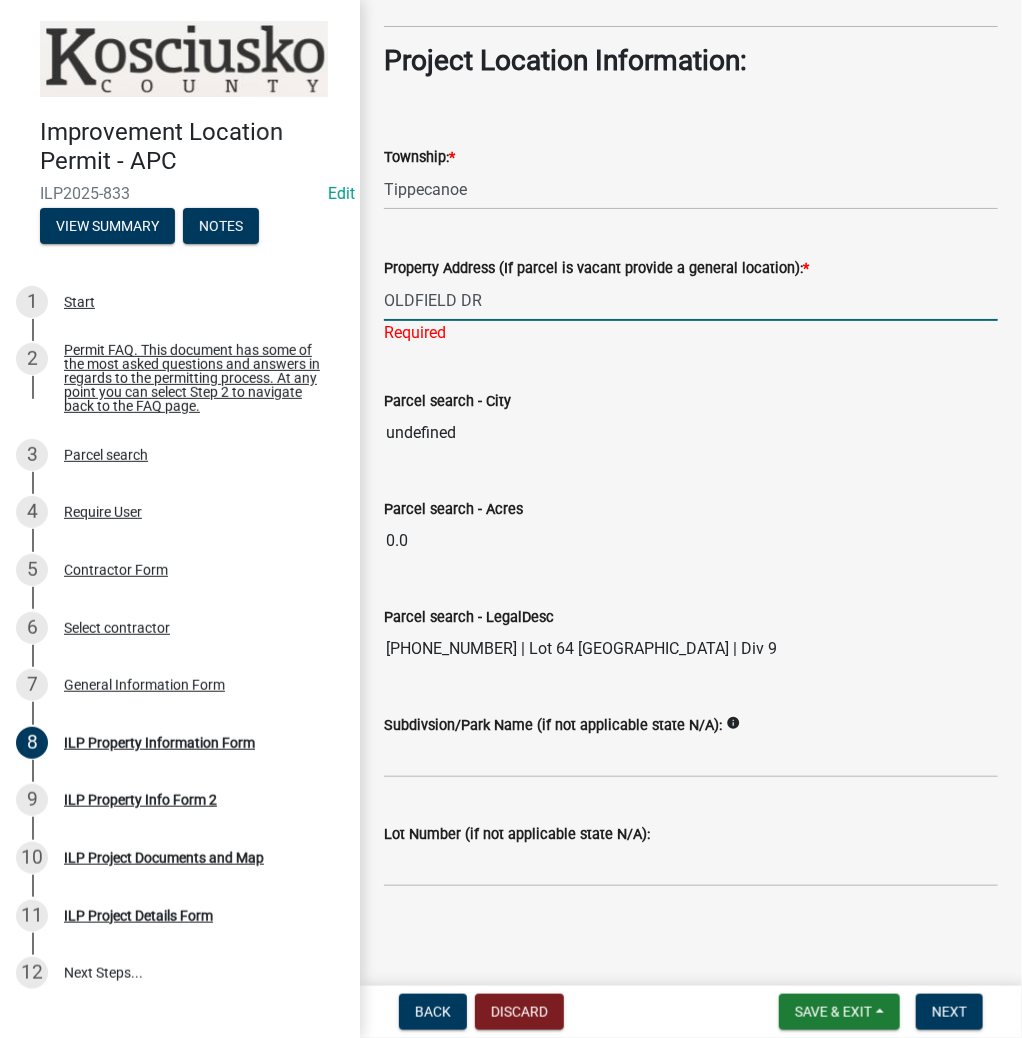 type on "OLDFIELD DR" 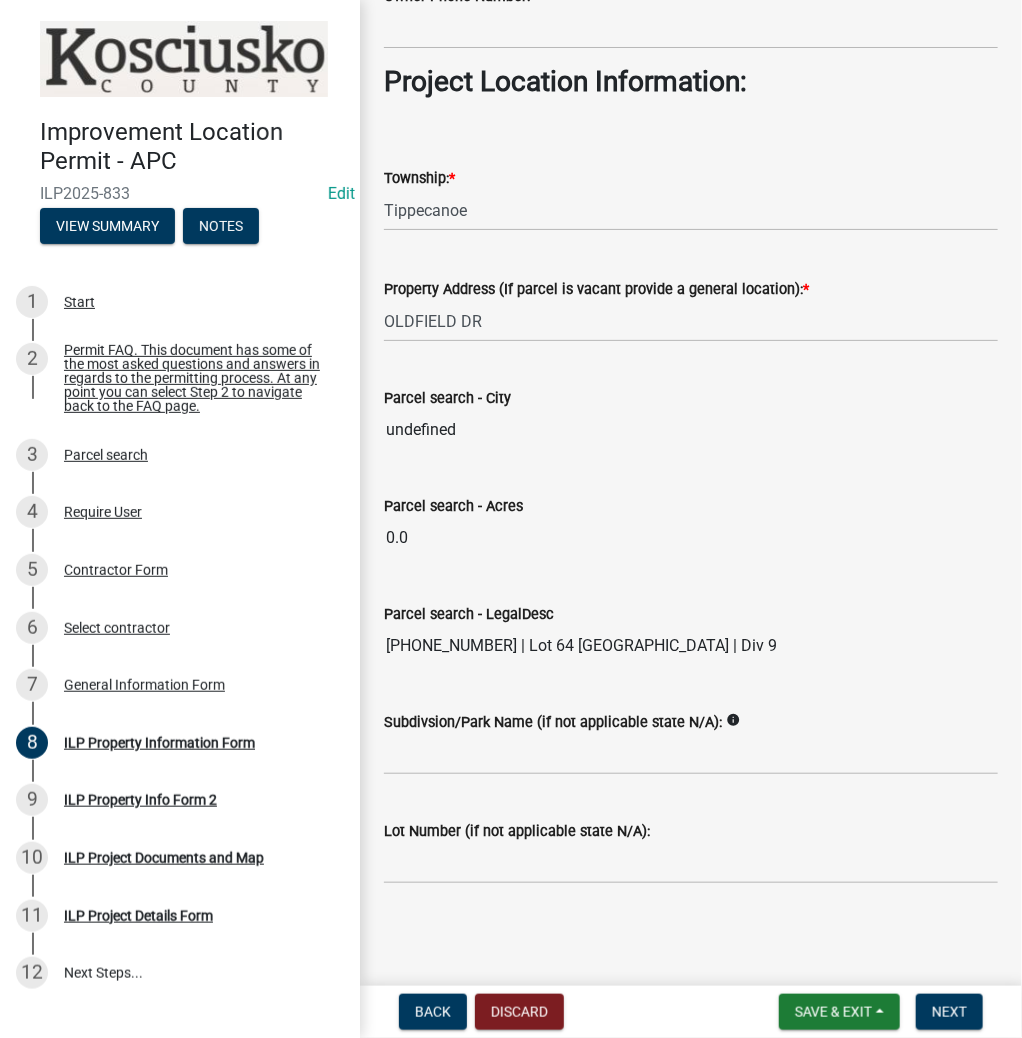 scroll, scrollTop: 1445, scrollLeft: 0, axis: vertical 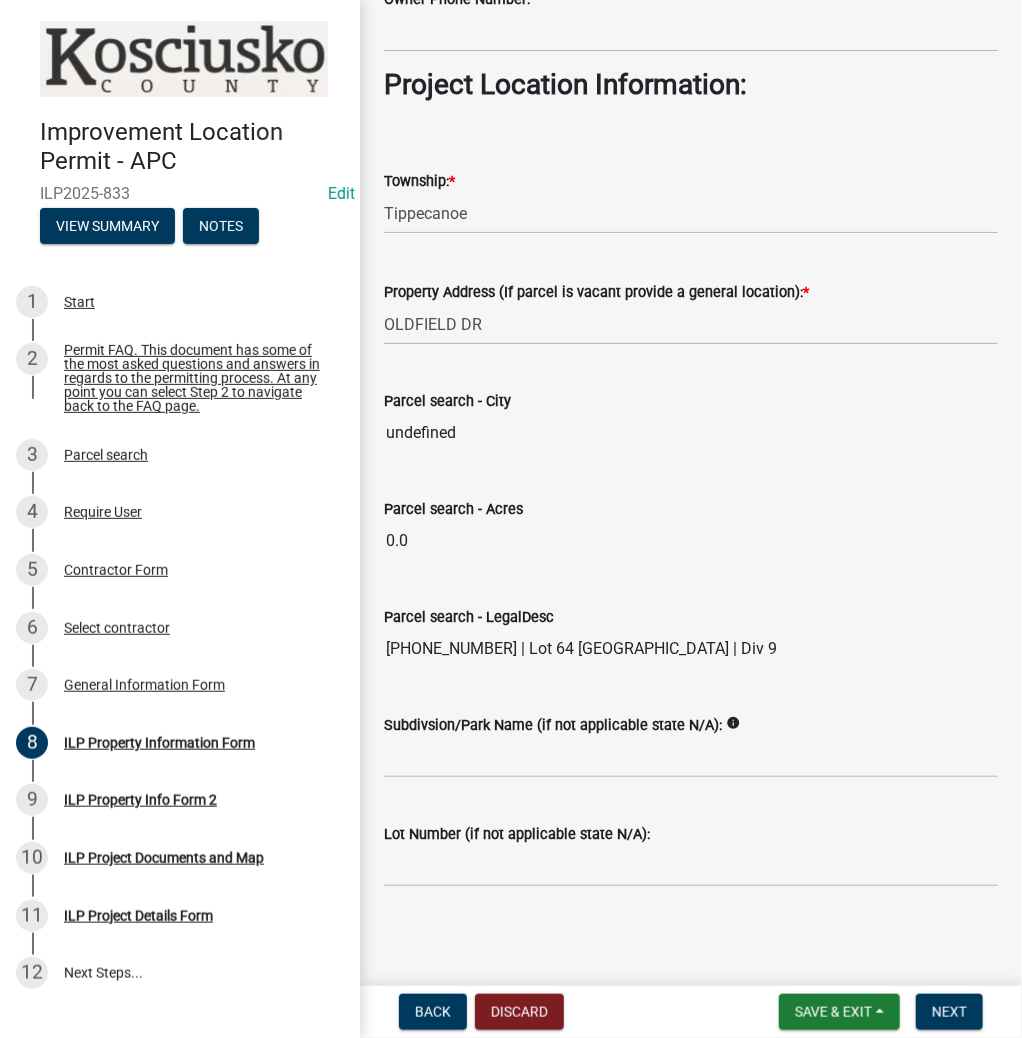 click on "Subdivsion/Park Name (if not applicable state N/A):   info" 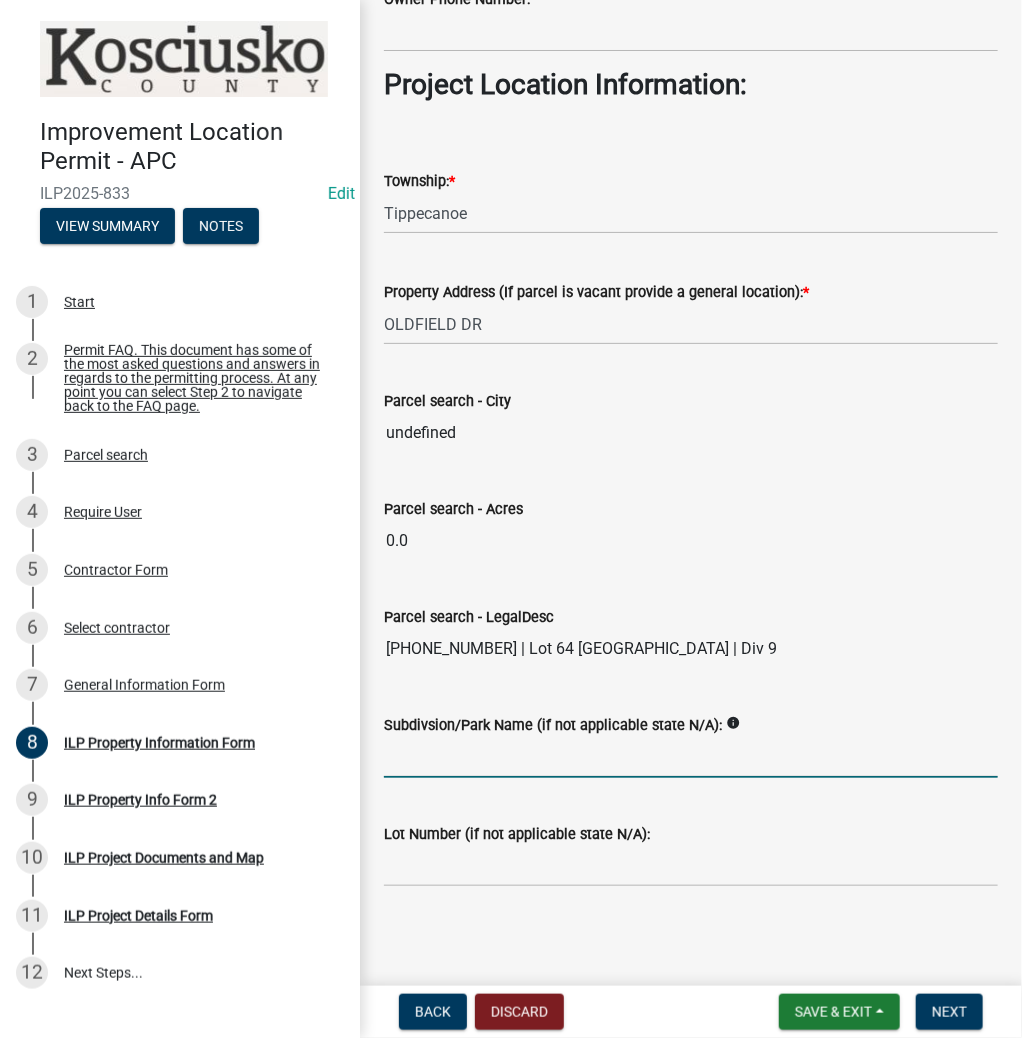 click on "Subdivsion/Park Name (if not applicable state N/A):" at bounding box center (691, 757) 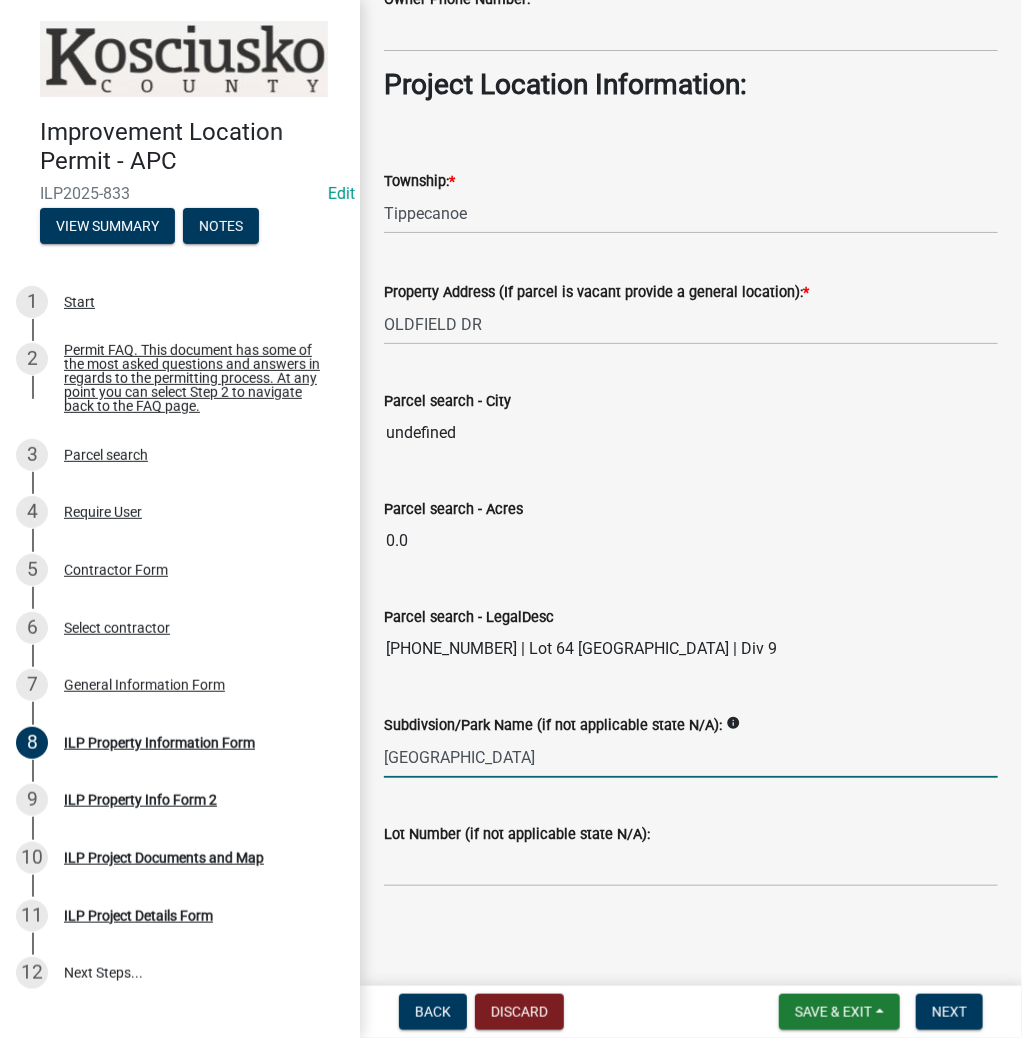 type on "[GEOGRAPHIC_DATA]" 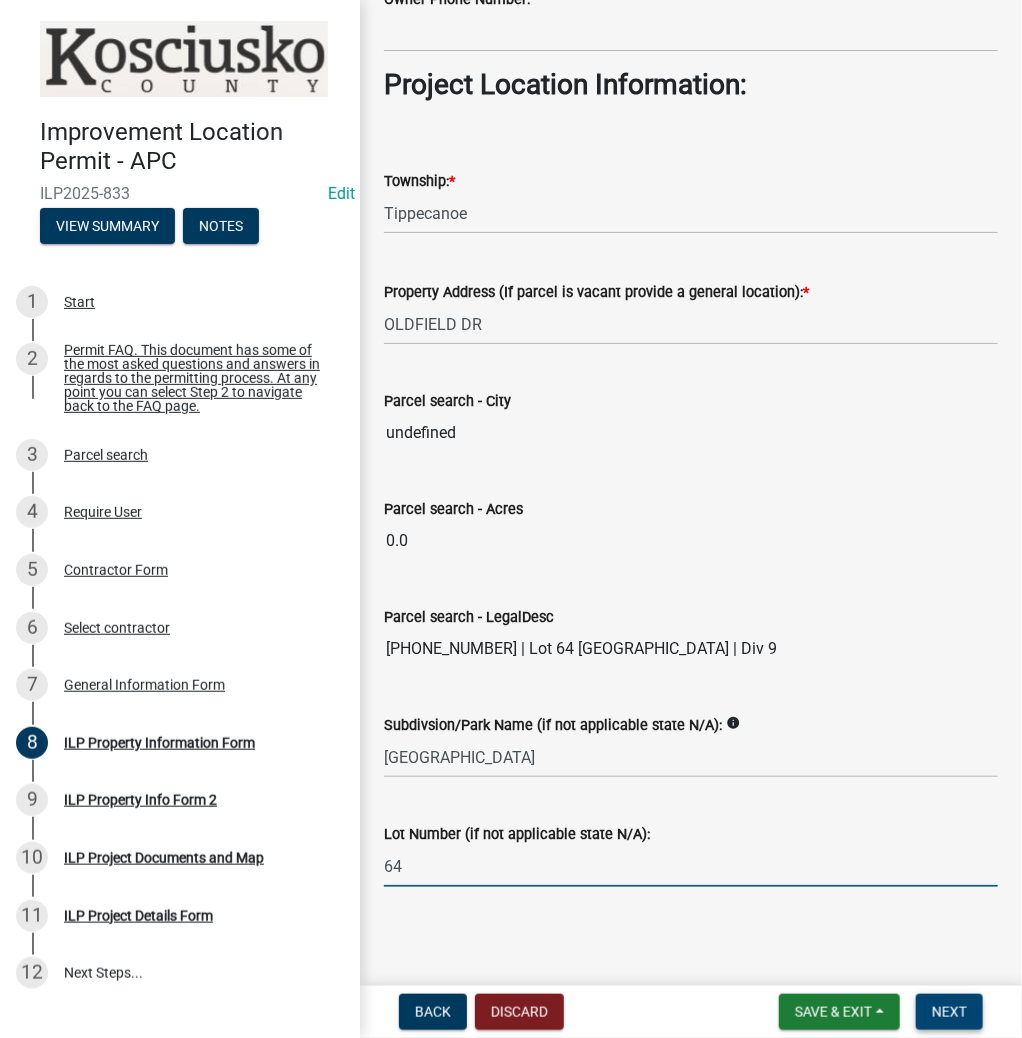 type on "64" 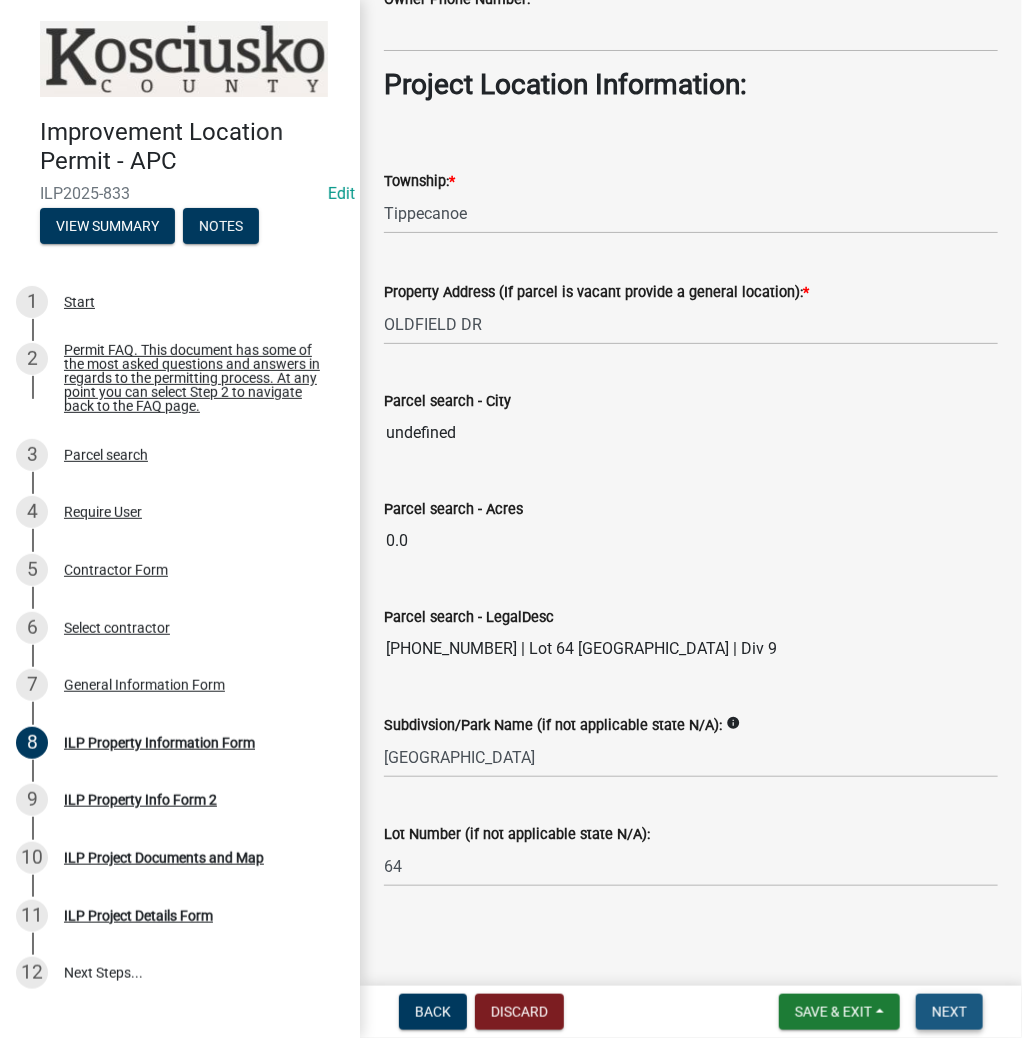 click on "Next" at bounding box center (949, 1012) 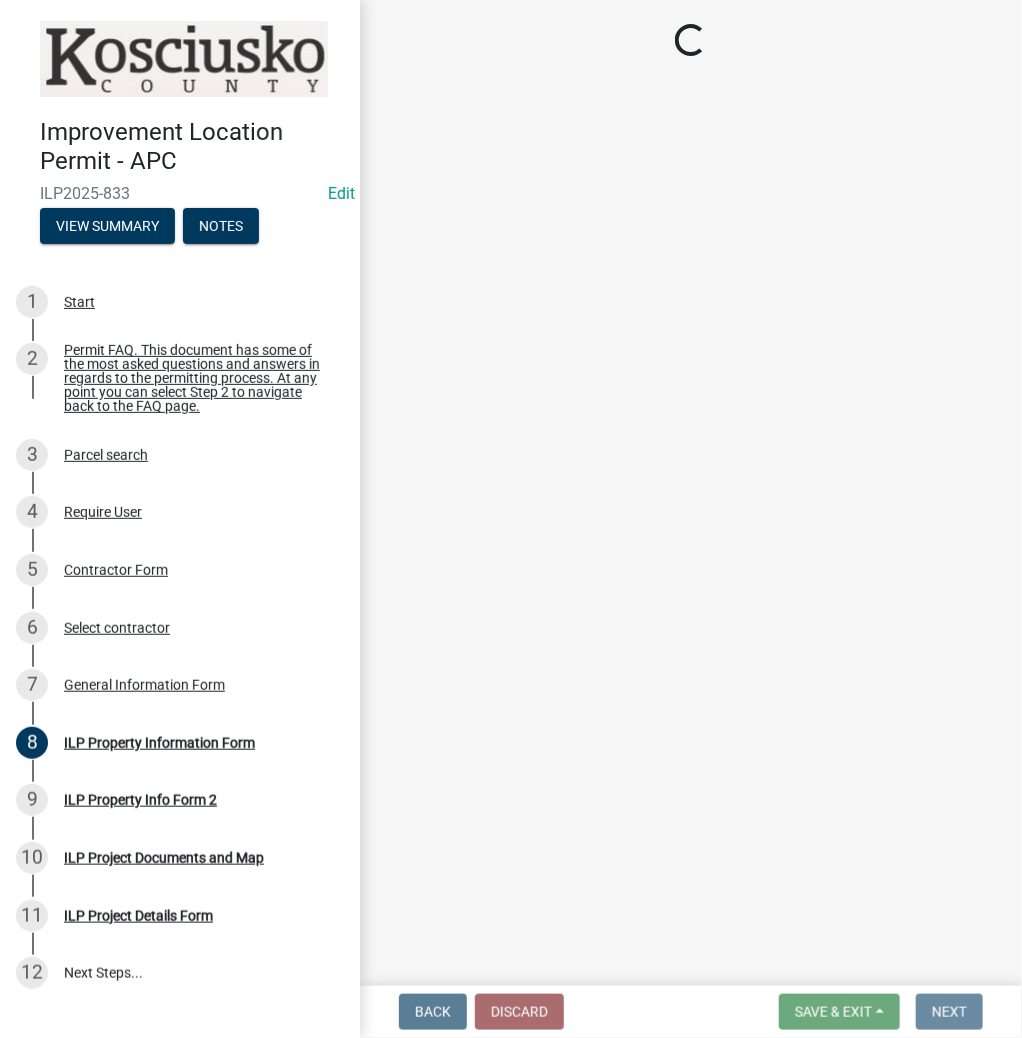 scroll, scrollTop: 0, scrollLeft: 0, axis: both 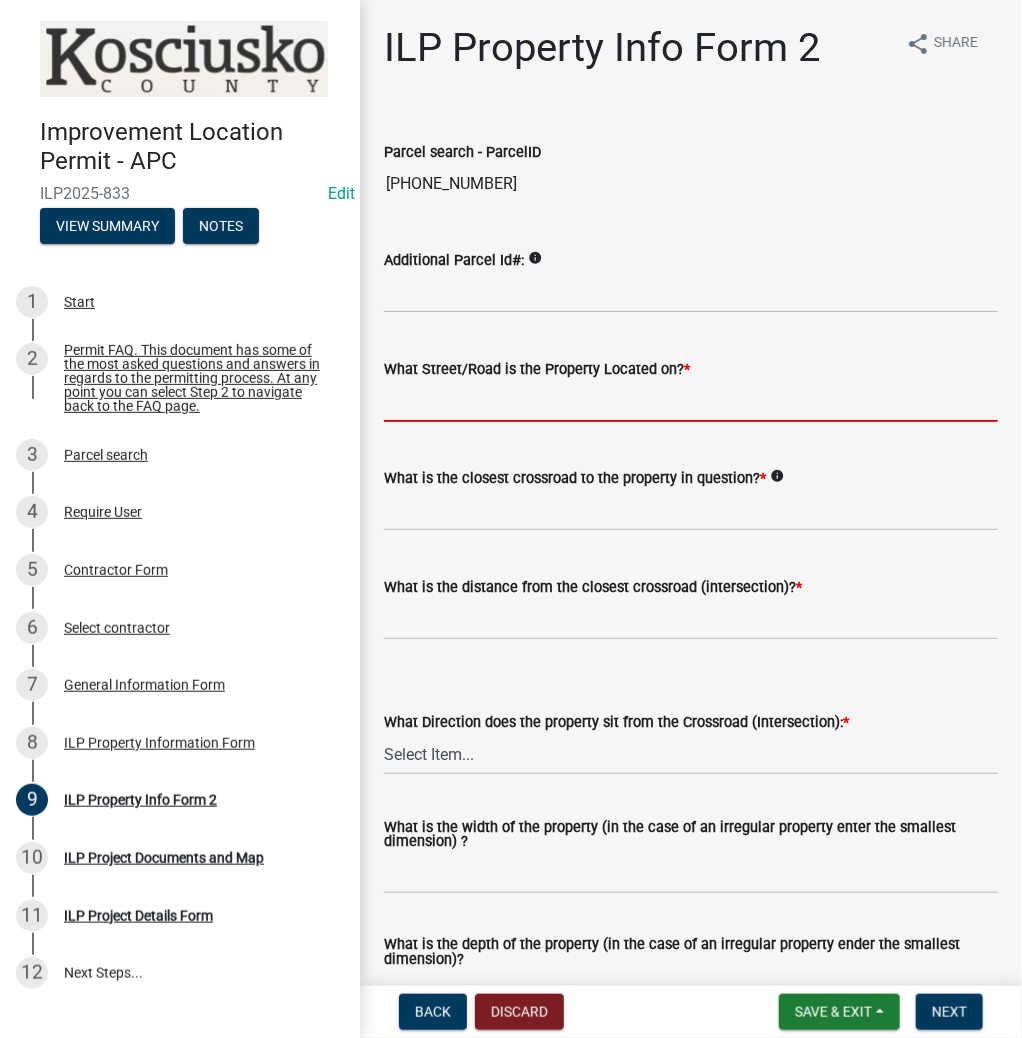 click on "What Street/Road is the Property Located on?  *" at bounding box center (691, 401) 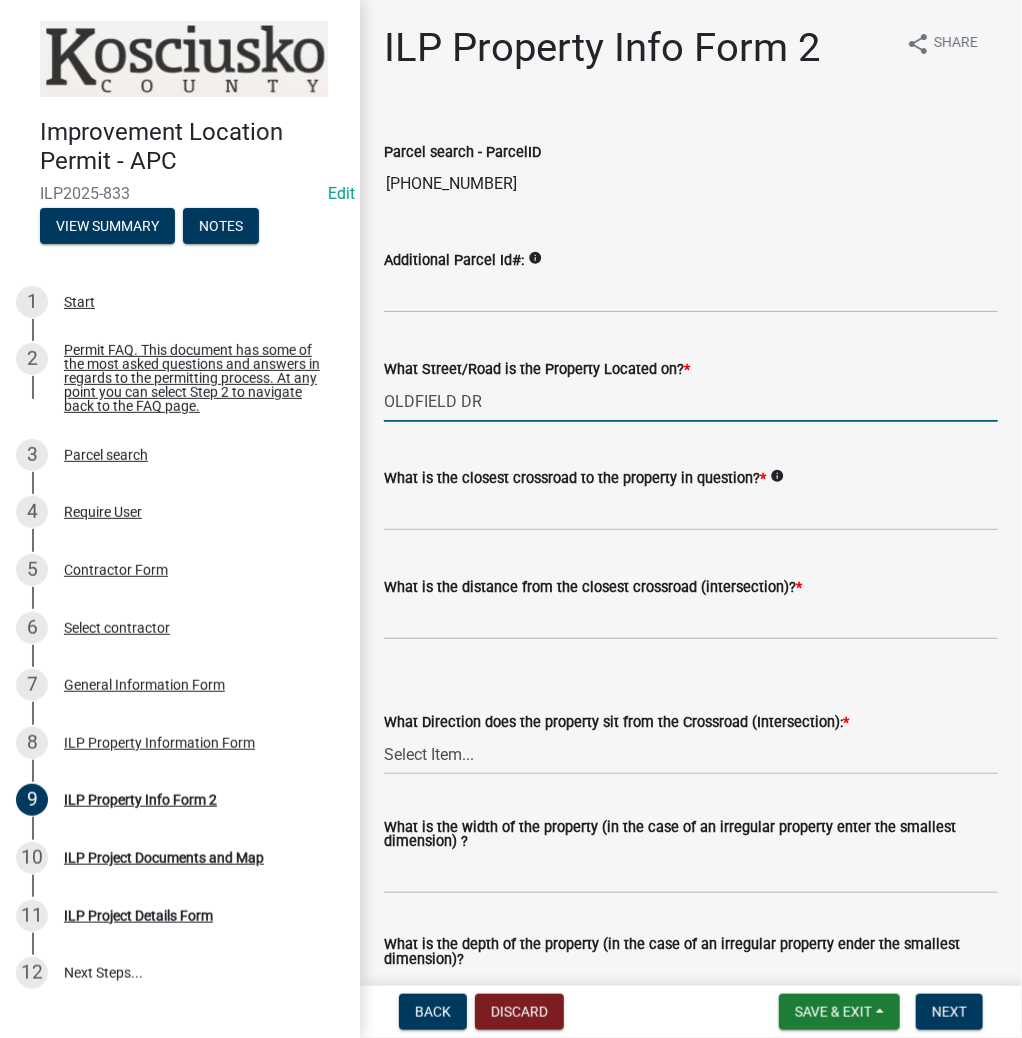 type on "OLDFIELD DR" 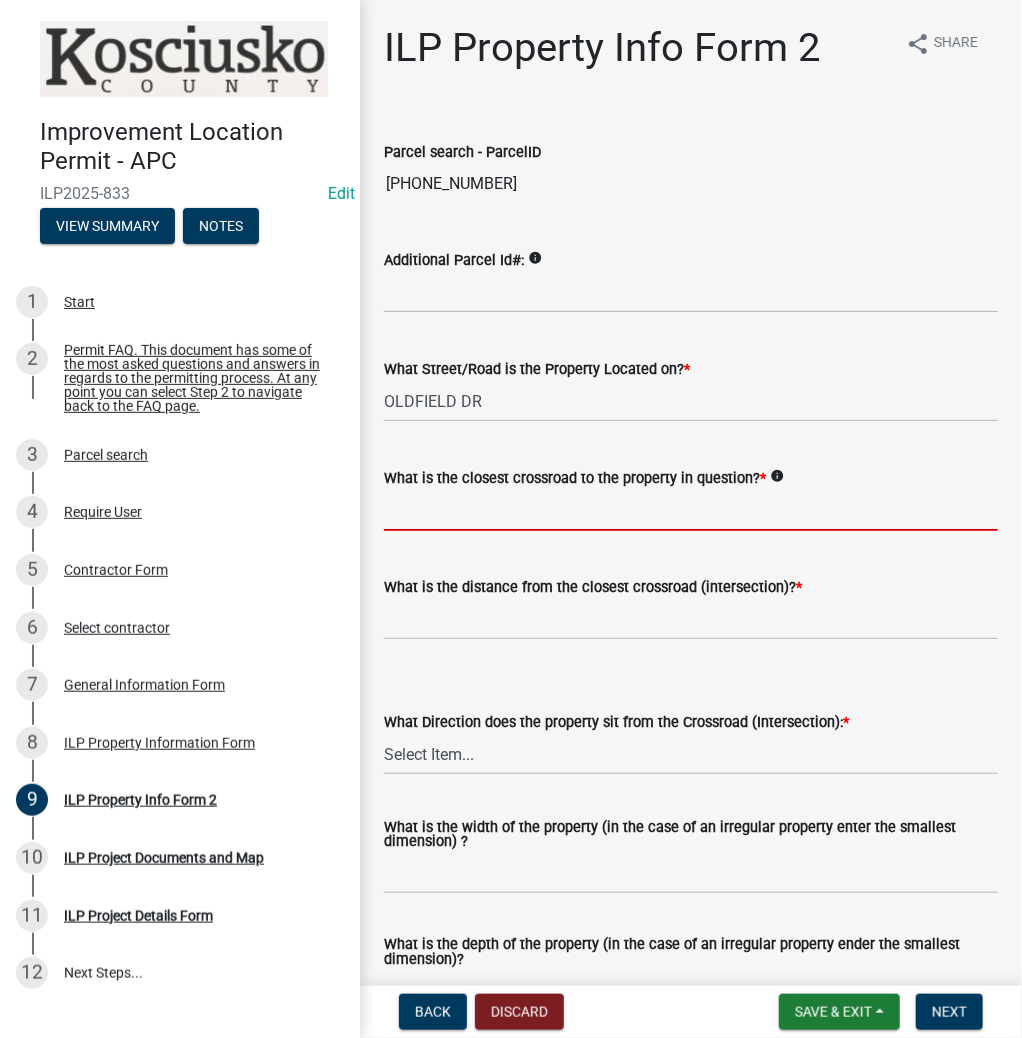 click on "What is the closest crossroad to the property in question?  *" at bounding box center (691, 510) 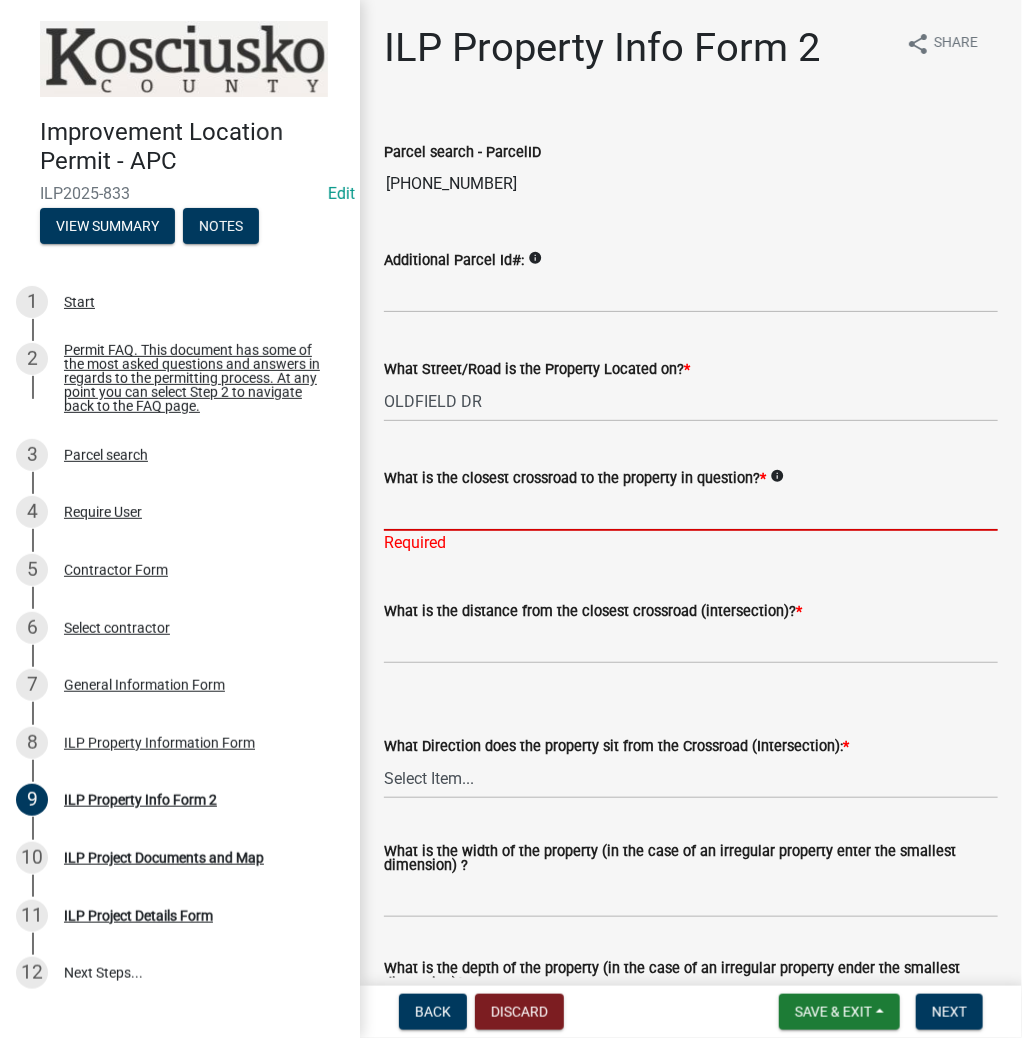 drag, startPoint x: 464, startPoint y: 514, endPoint x: 455, endPoint y: 505, distance: 12.727922 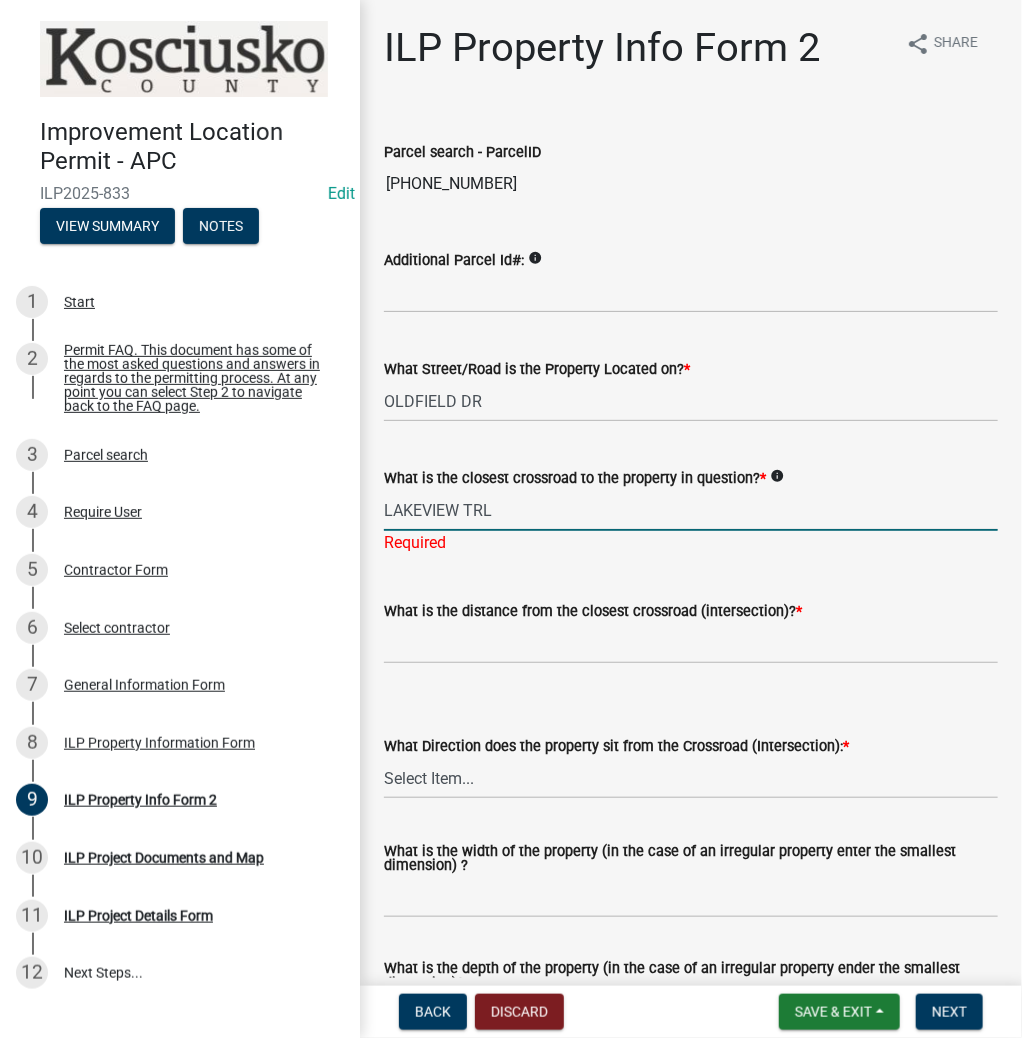 type on "LAKEVIEW TRL" 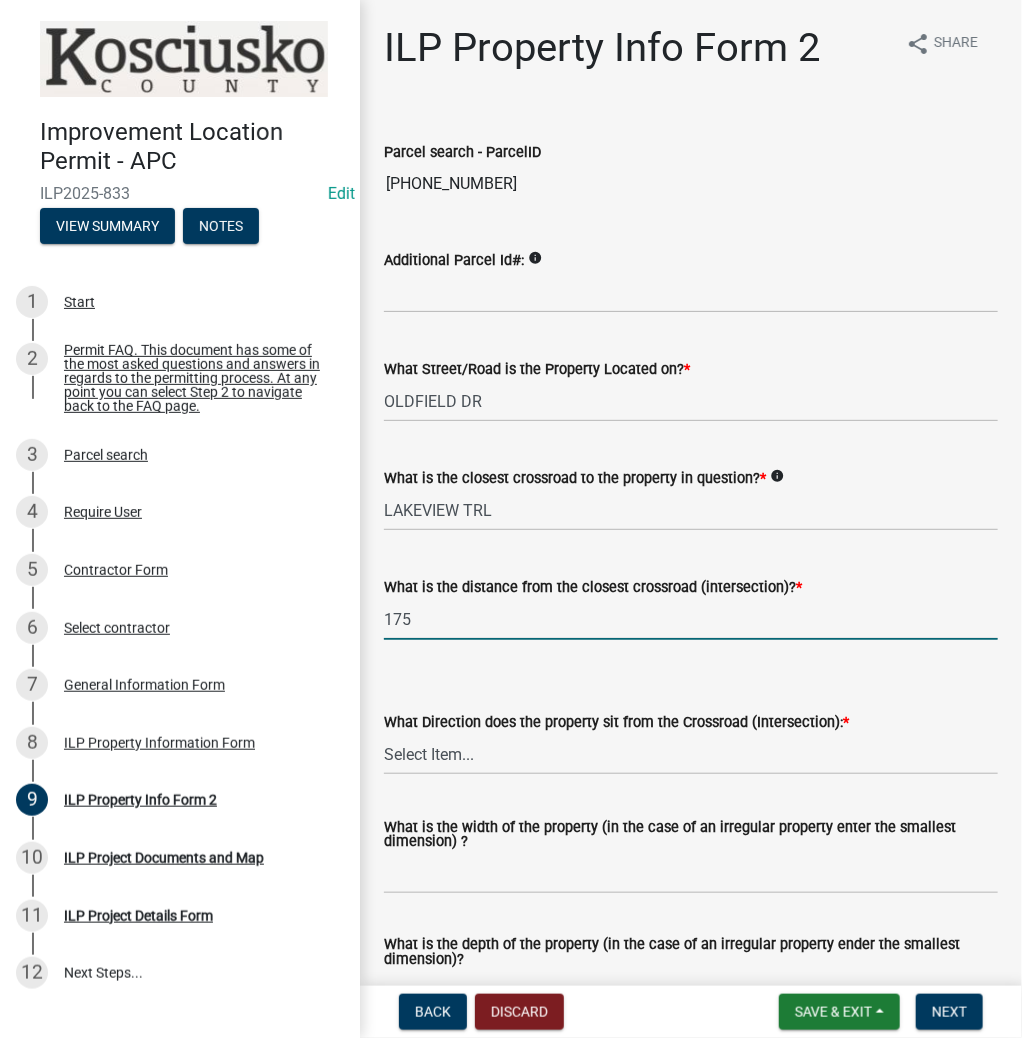 type on "175" 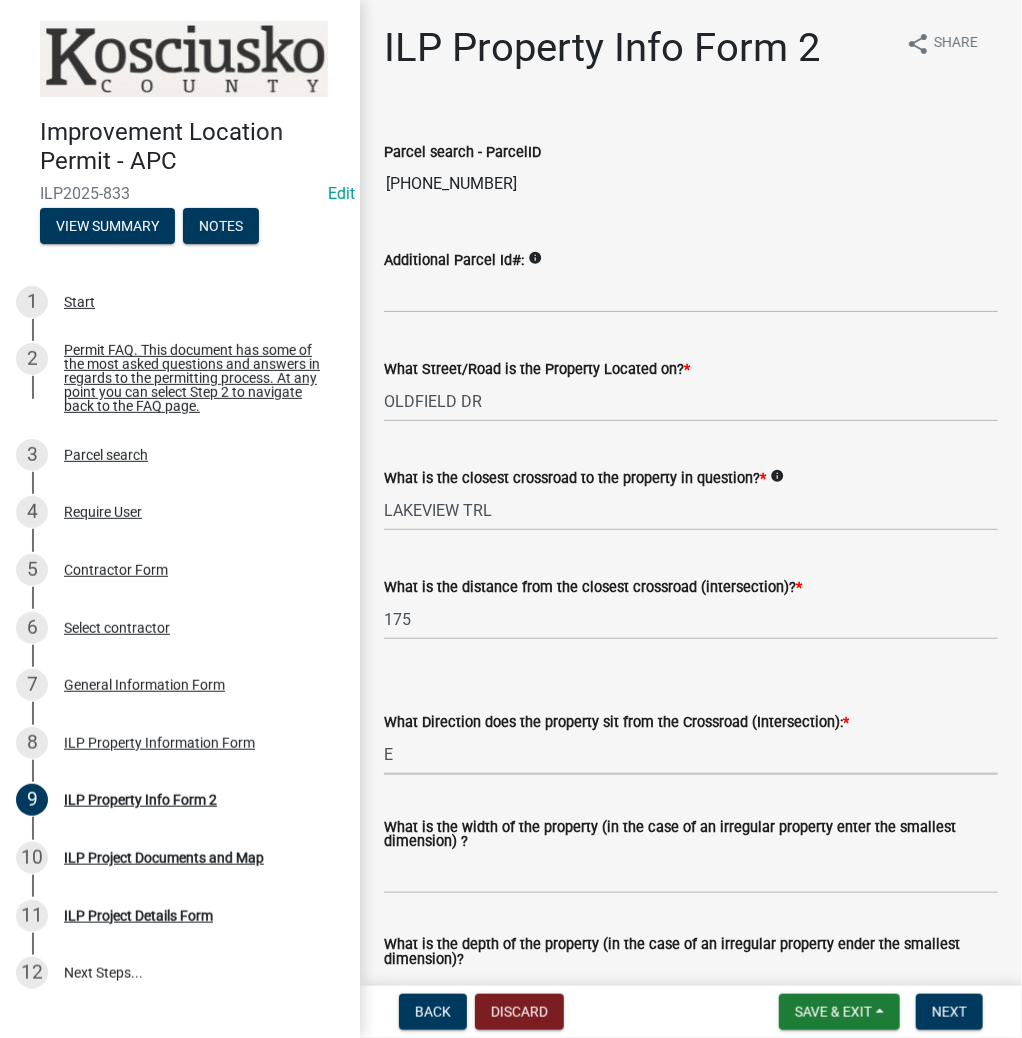 select on "5d8d9a6f-68f4-4910-b8ad-905844ed2da1" 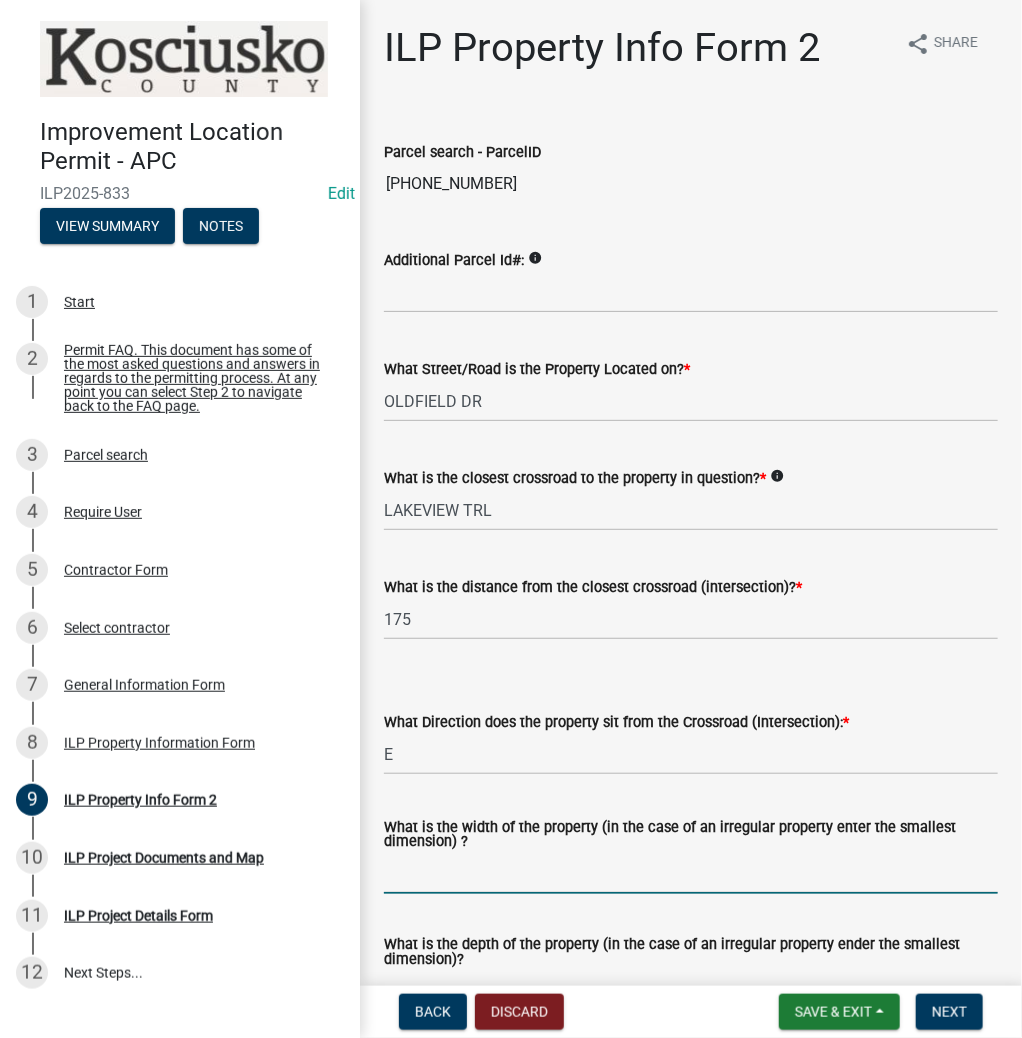 click on "What is the width of the property (in the case of an irregular property enter the smallest dimension) ?" at bounding box center (691, 873) 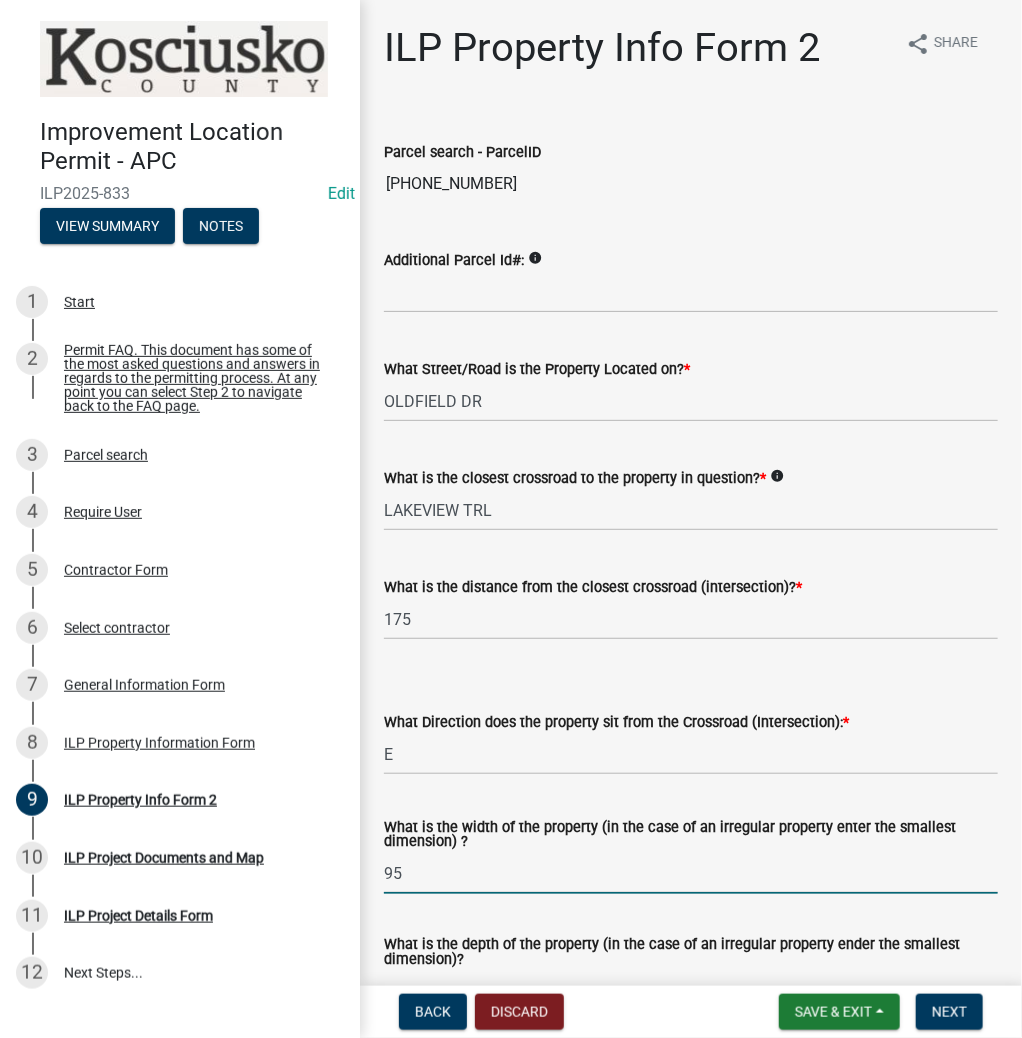 type on "95" 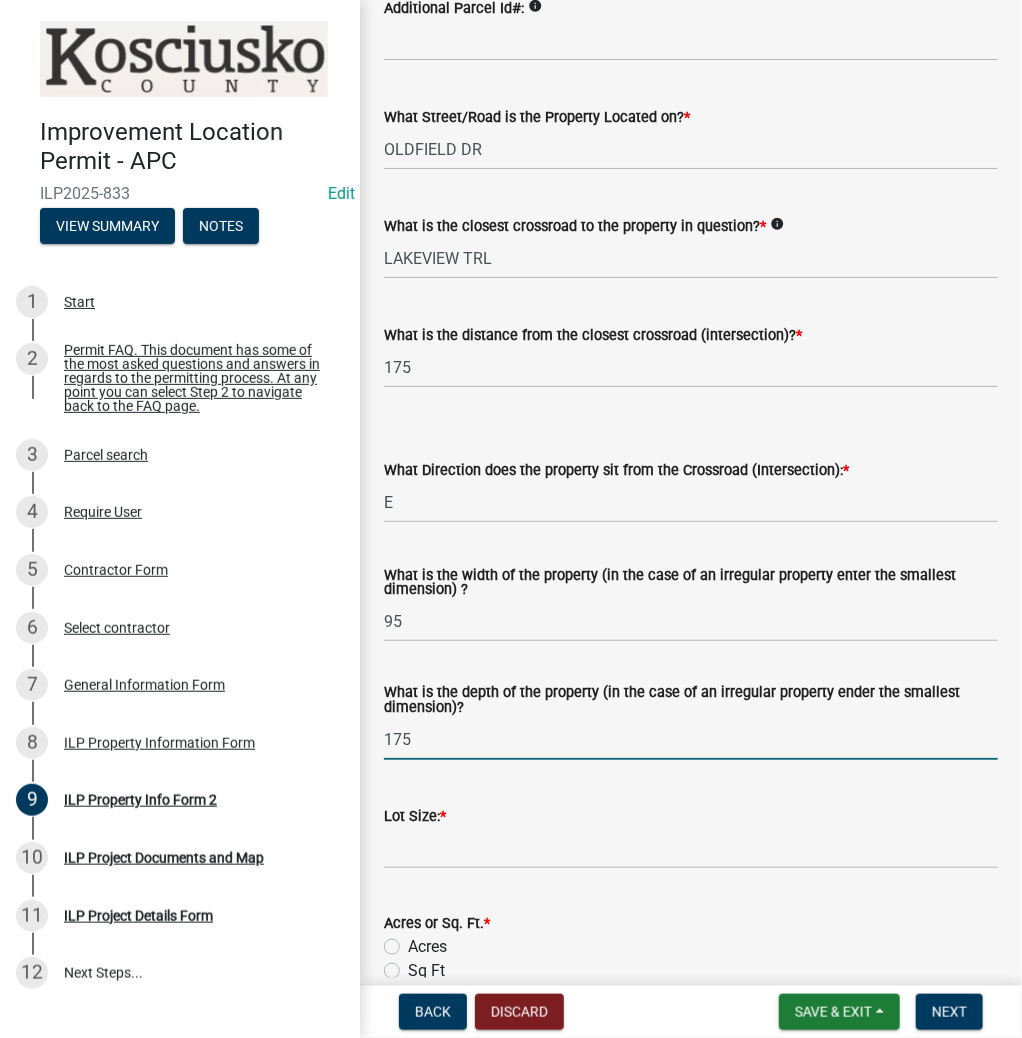 scroll, scrollTop: 274, scrollLeft: 0, axis: vertical 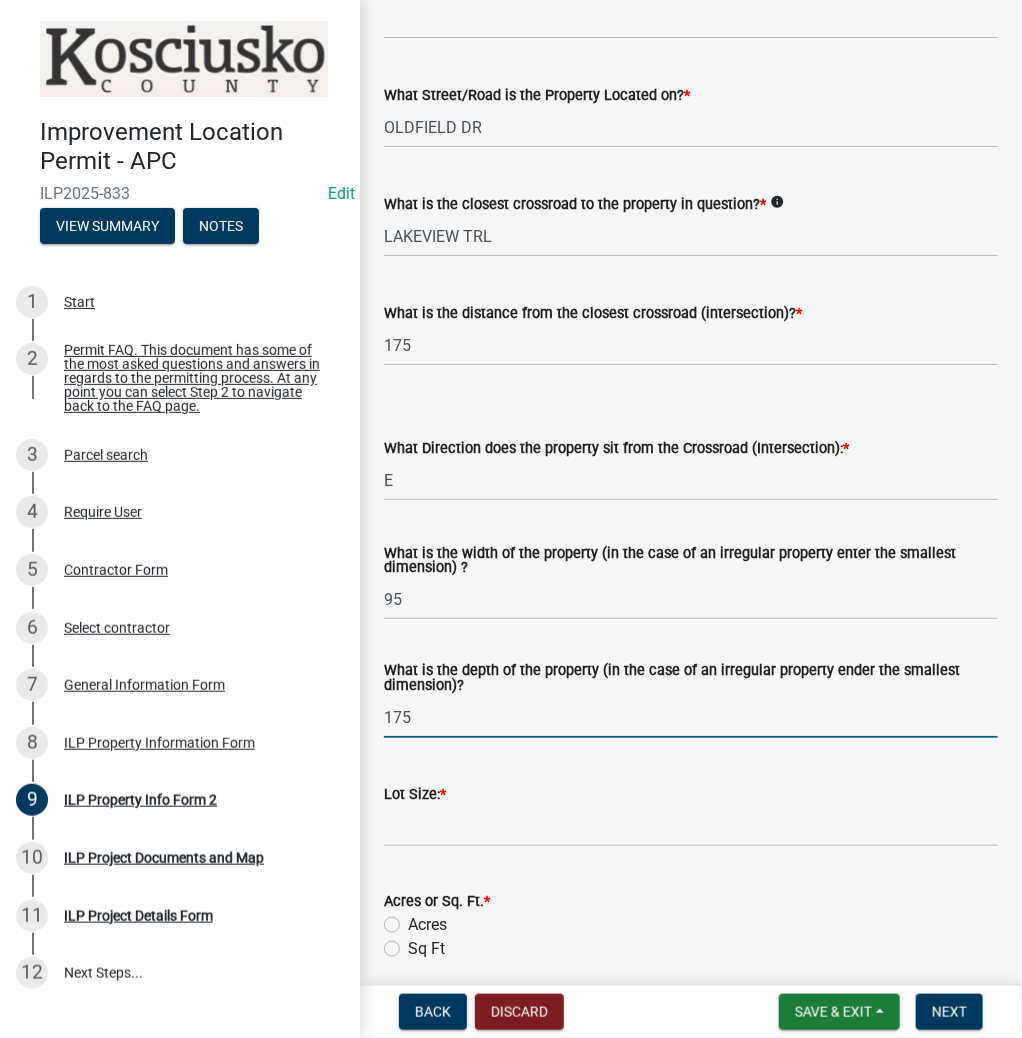 type on "175" 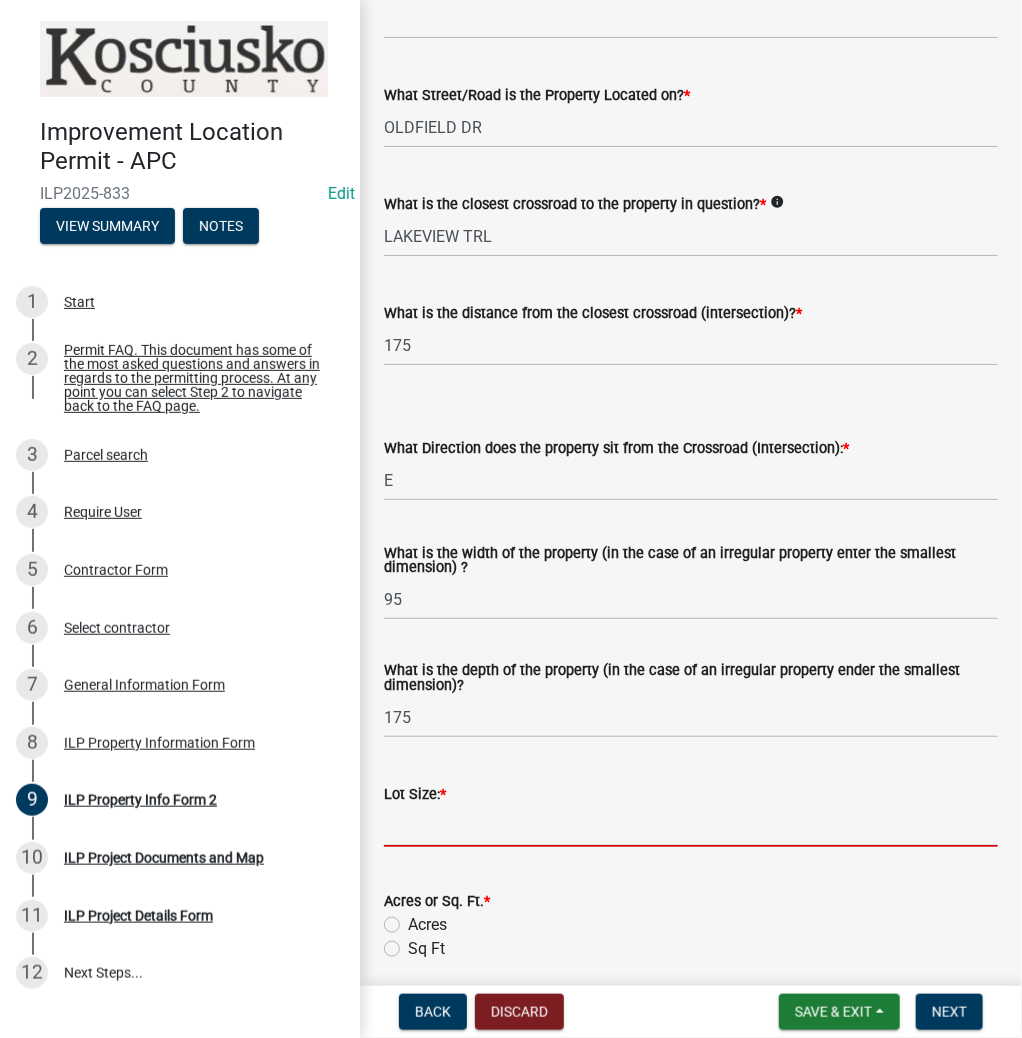 click 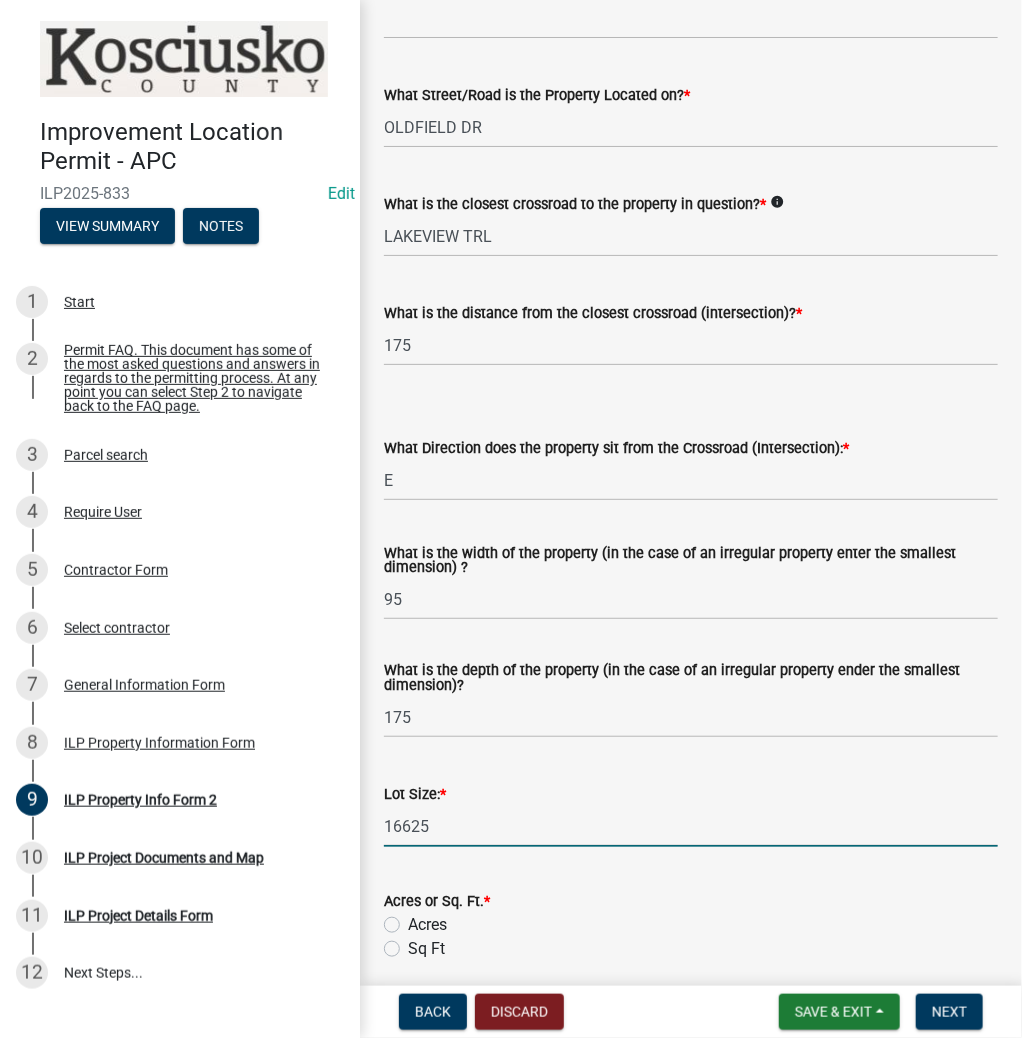 type on "16625" 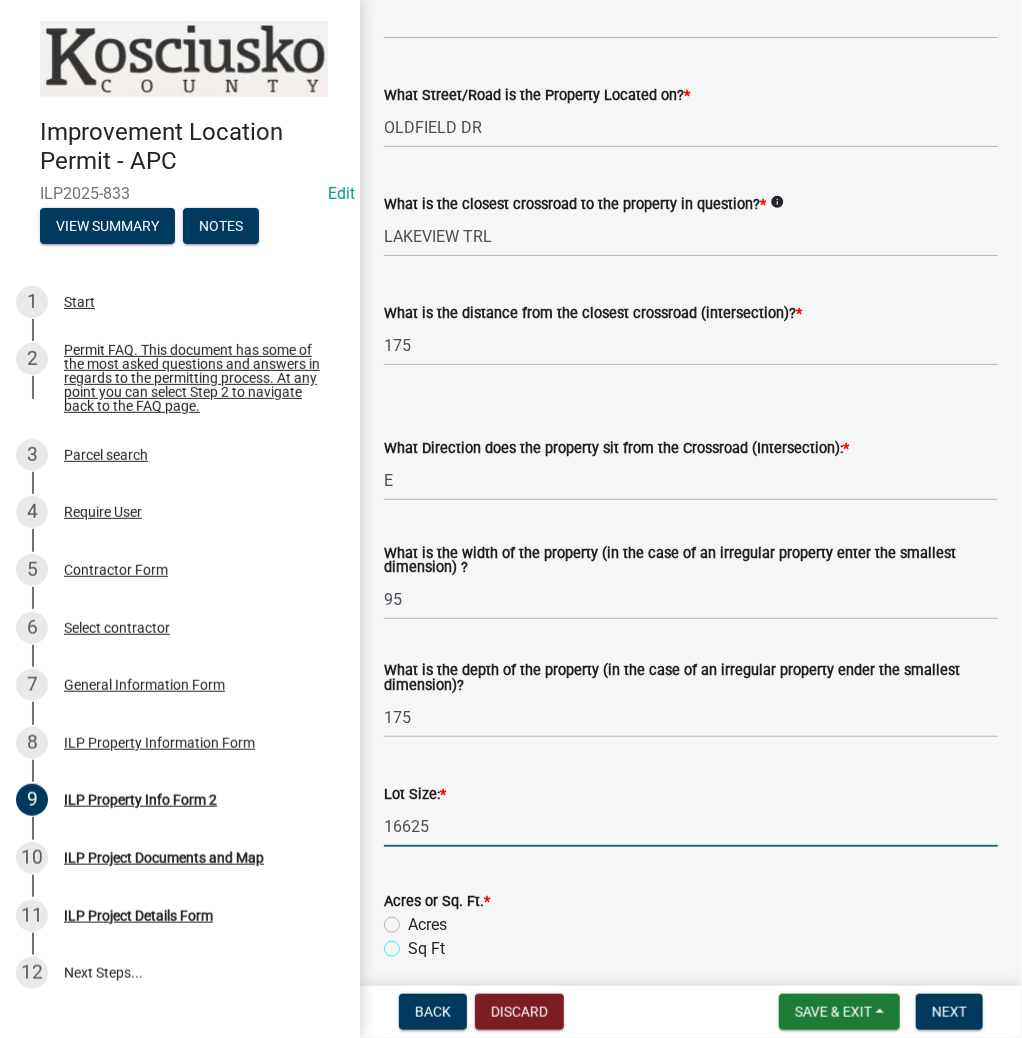 click on "Sq Ft" at bounding box center (414, 943) 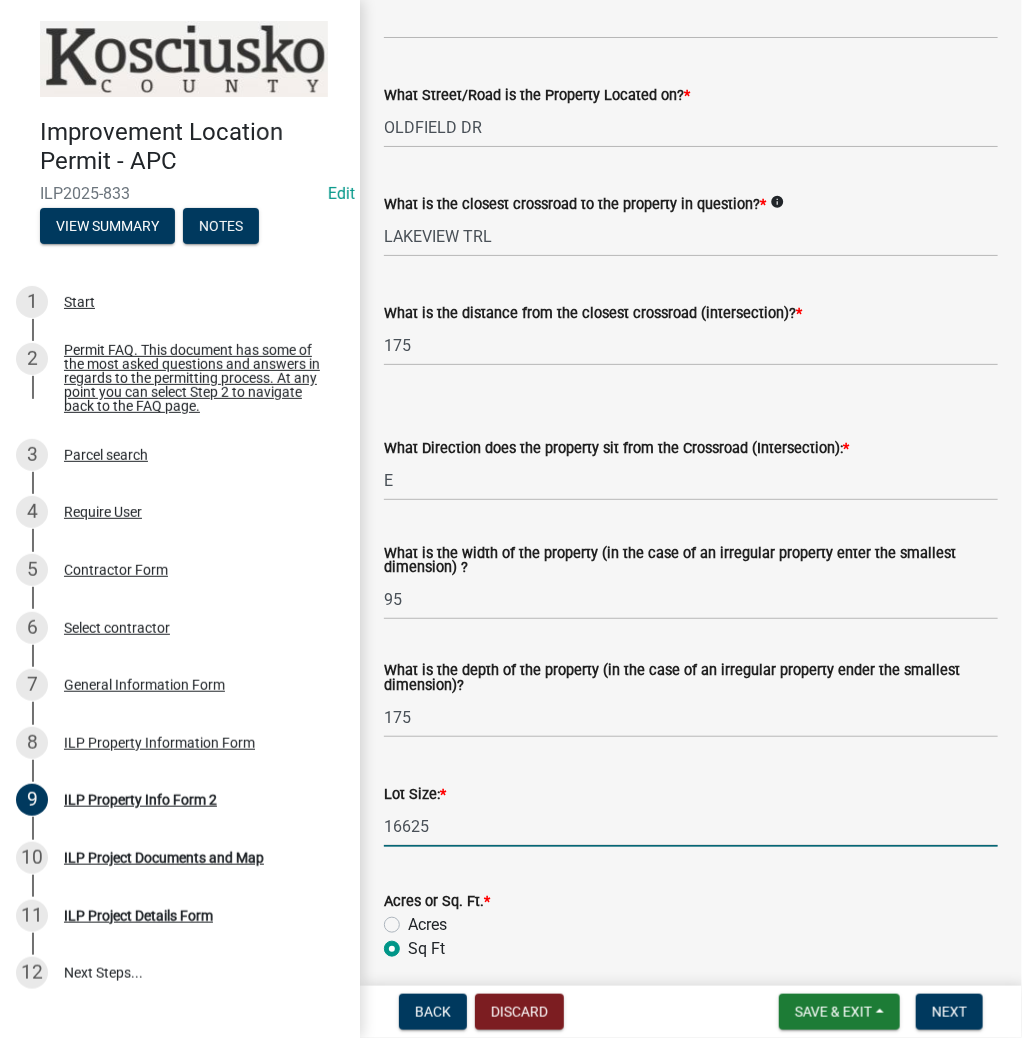 radio on "true" 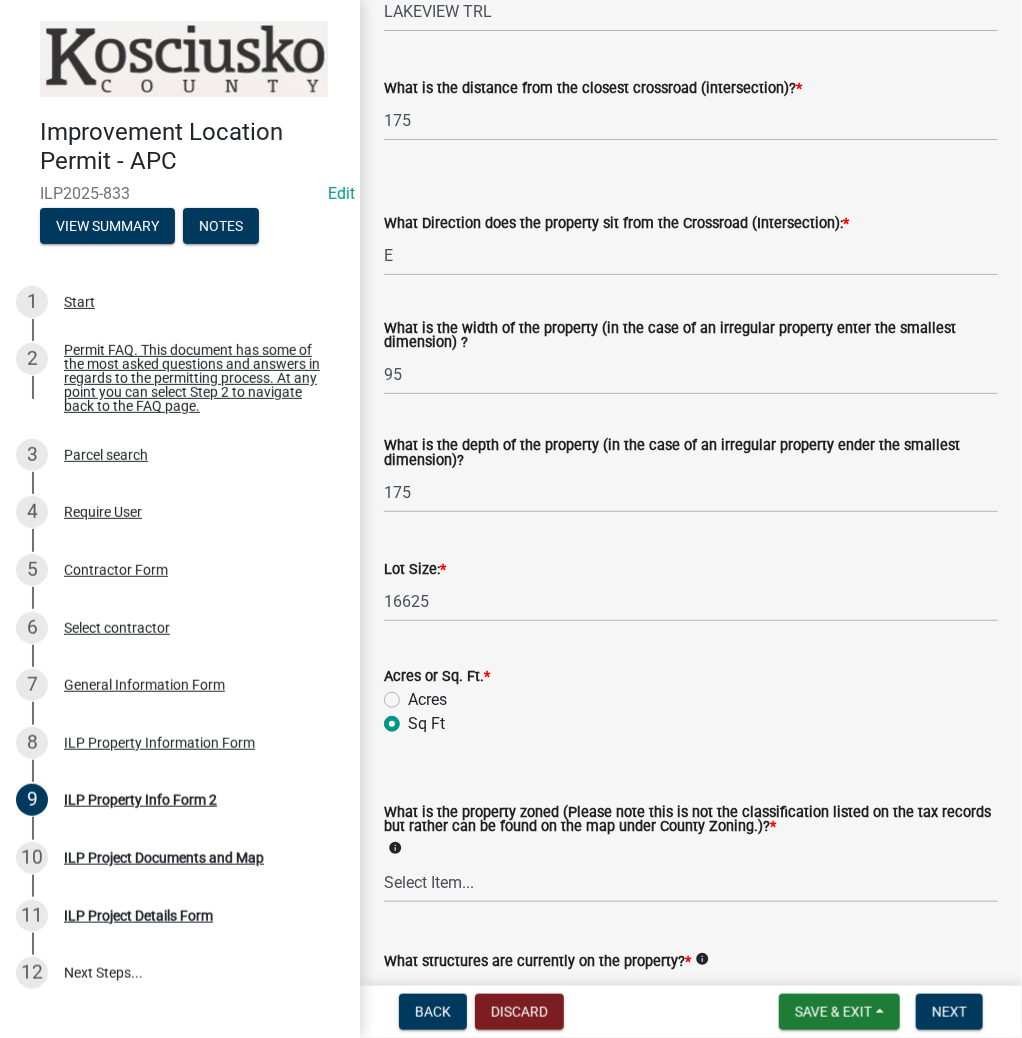 scroll, scrollTop: 514, scrollLeft: 0, axis: vertical 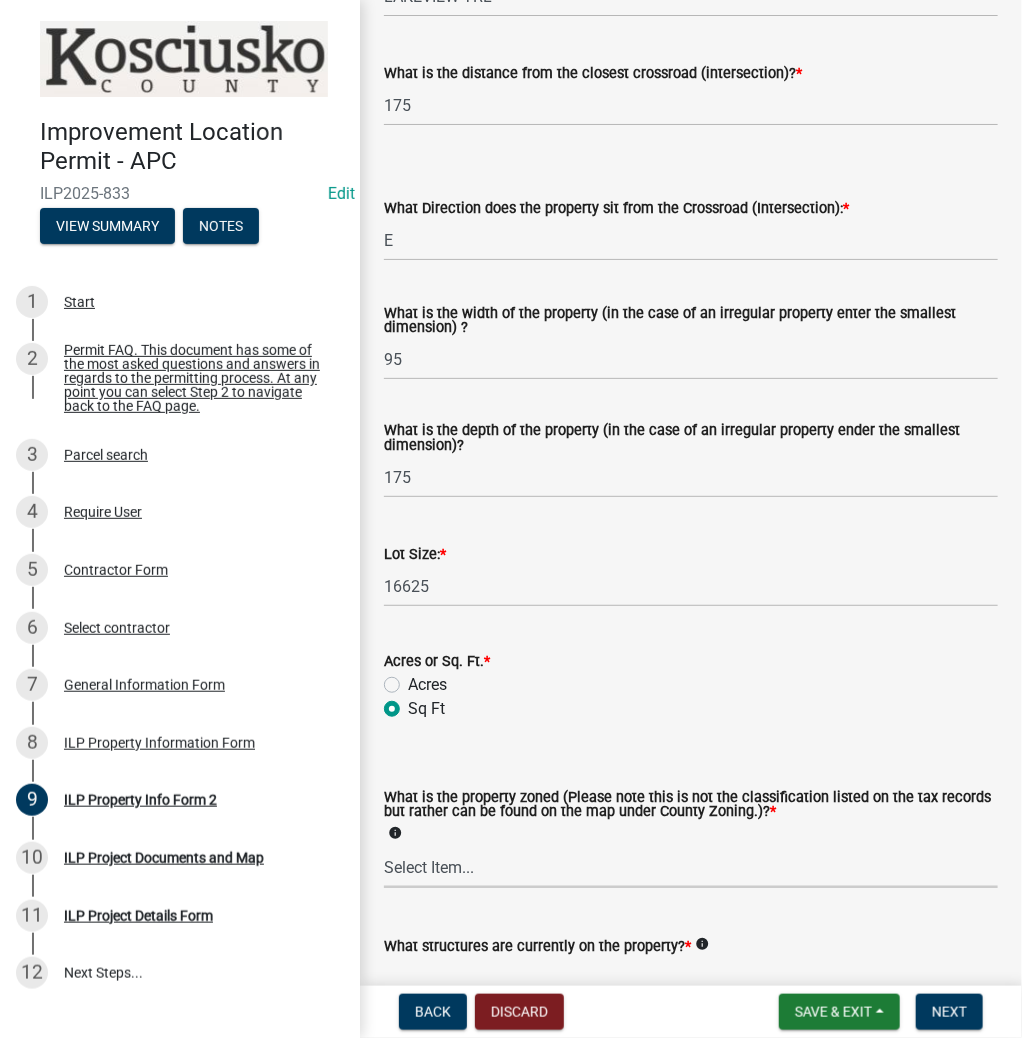 click on "Select Item...   Agricultural   Agricultural 2   Commercial   Environmental   Industrial 1   Industrial 2   Industrial 3   Public Use   Residential" at bounding box center [691, 867] 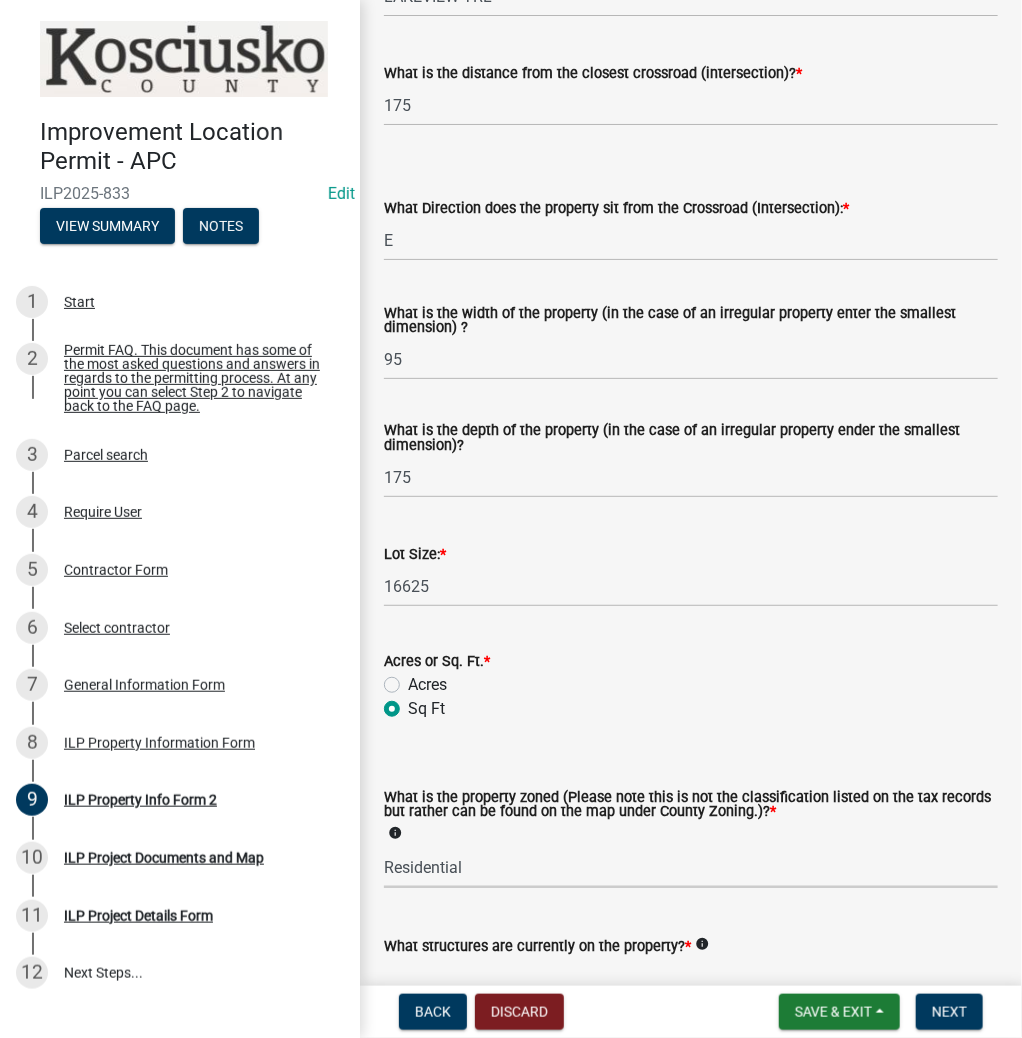 click on "Select Item...   Agricultural   Agricultural 2   Commercial   Environmental   Industrial 1   Industrial 2   Industrial 3   Public Use   Residential" at bounding box center (691, 867) 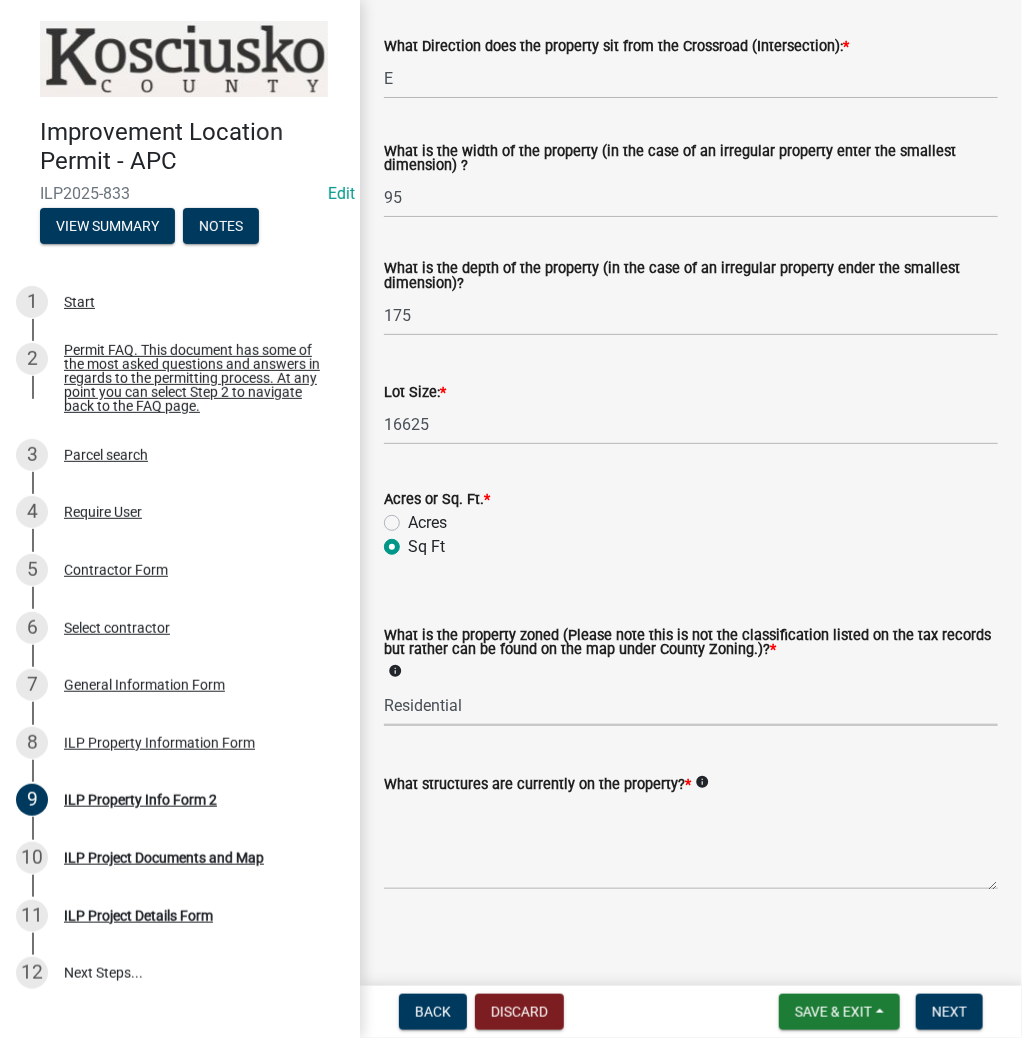scroll, scrollTop: 683, scrollLeft: 0, axis: vertical 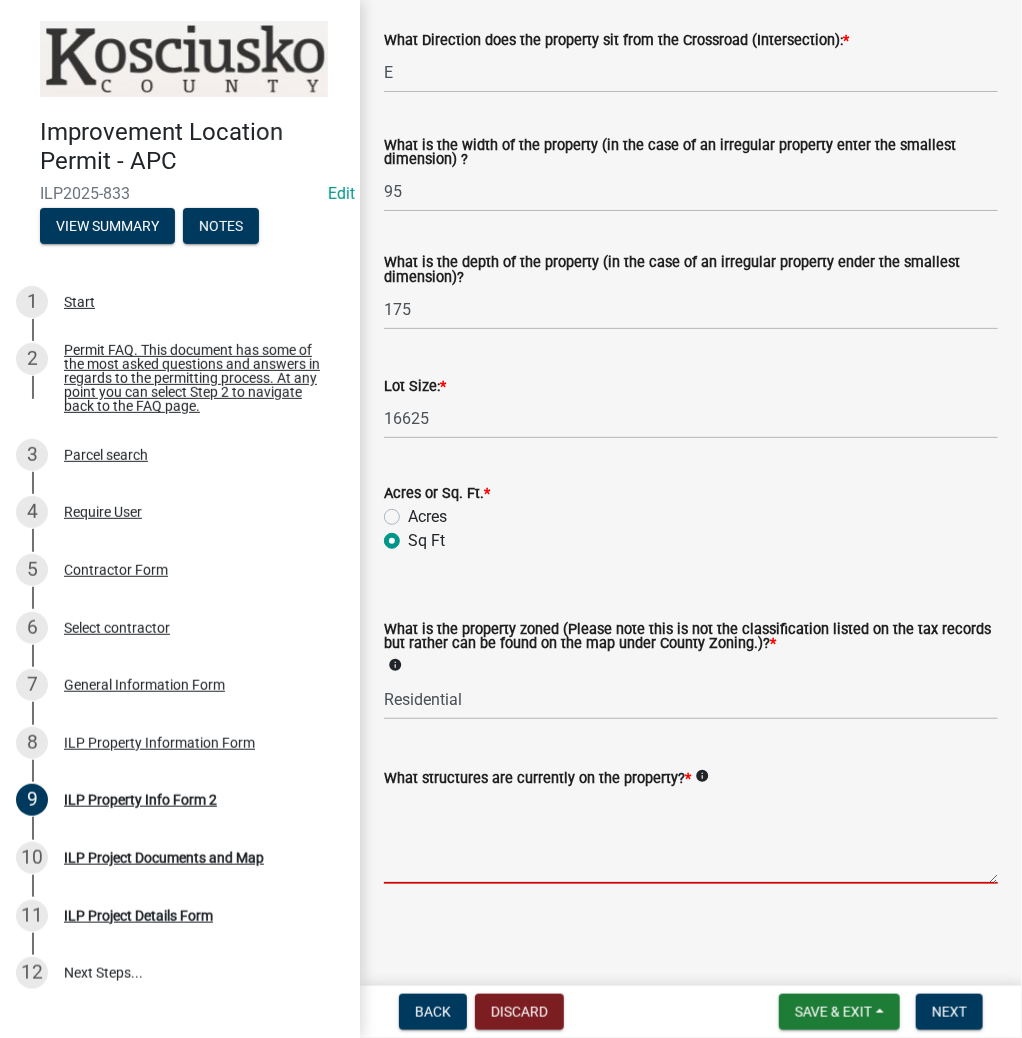 click on "What structures are currently on the property?  *" at bounding box center [691, 837] 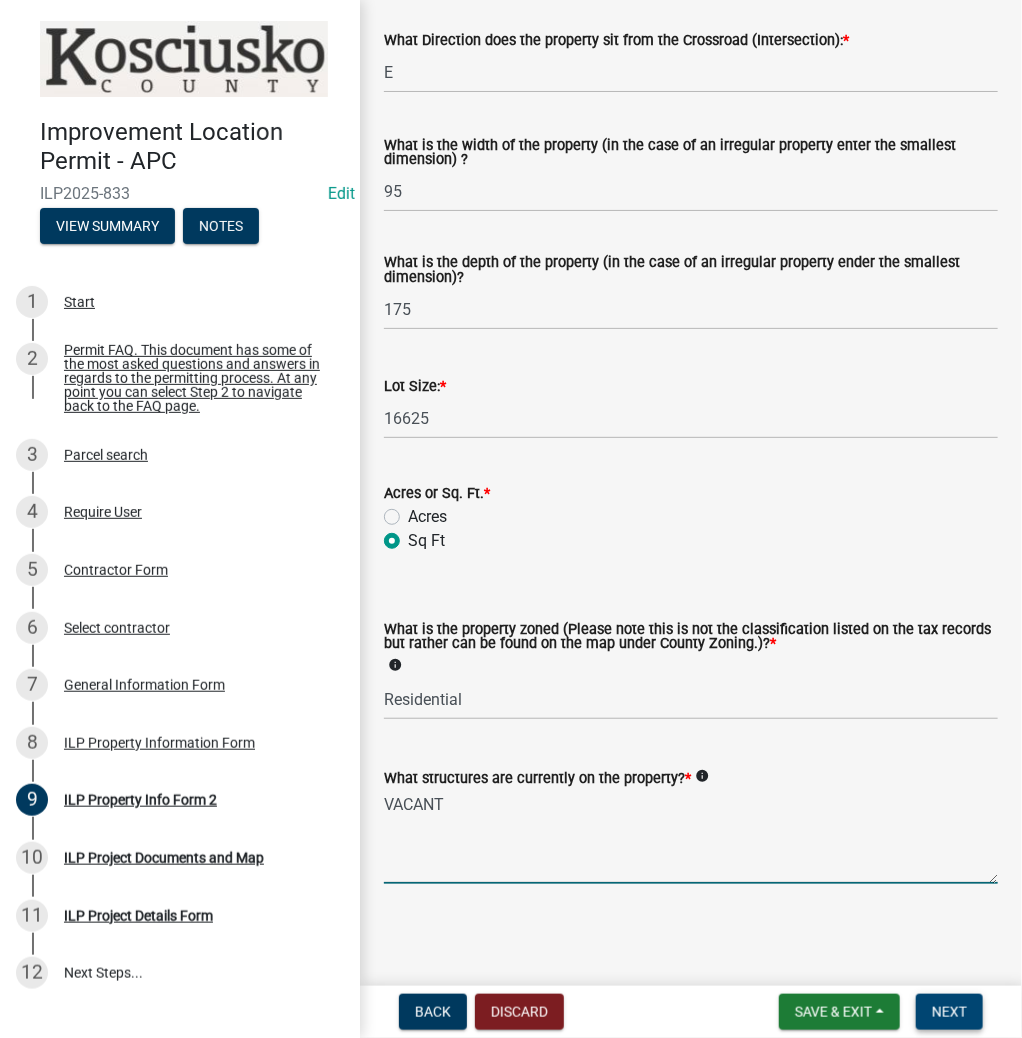 type on "VACANT" 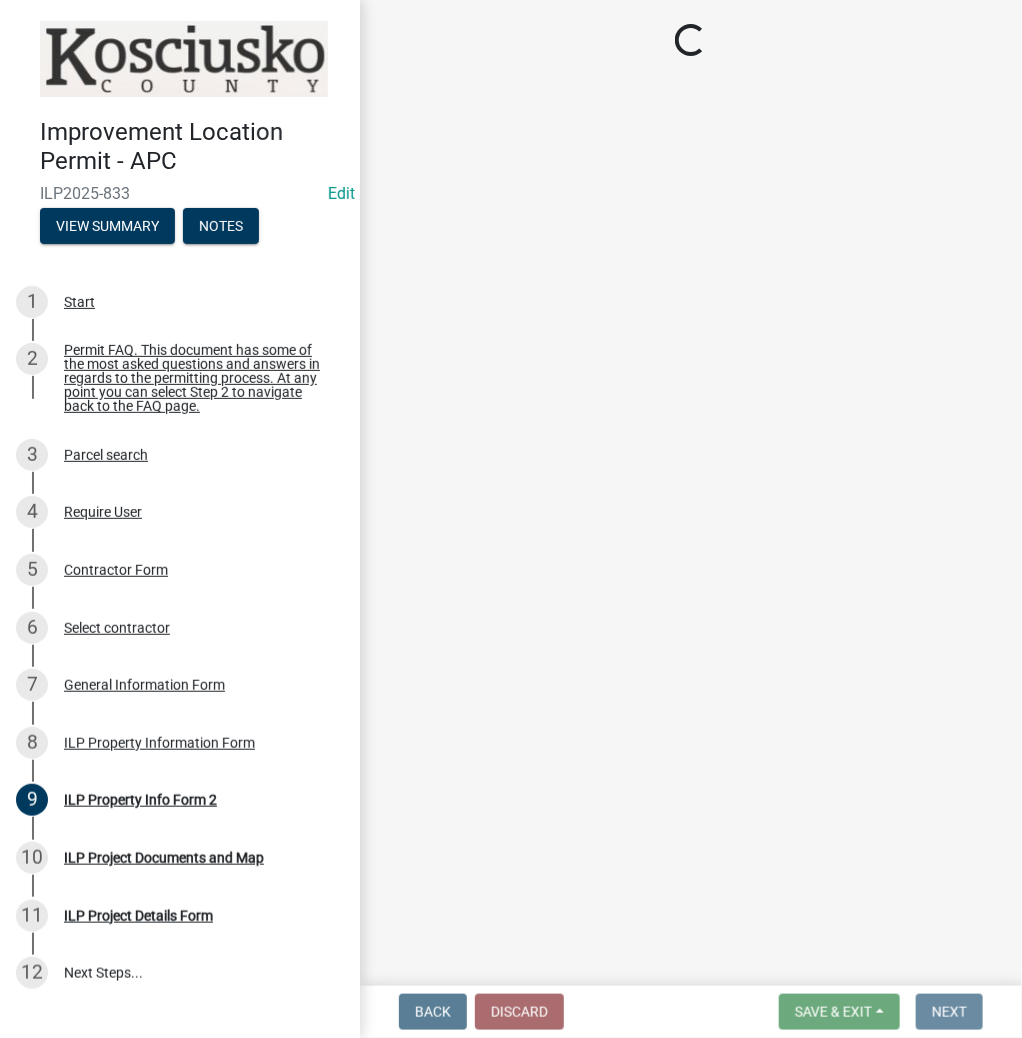 scroll, scrollTop: 0, scrollLeft: 0, axis: both 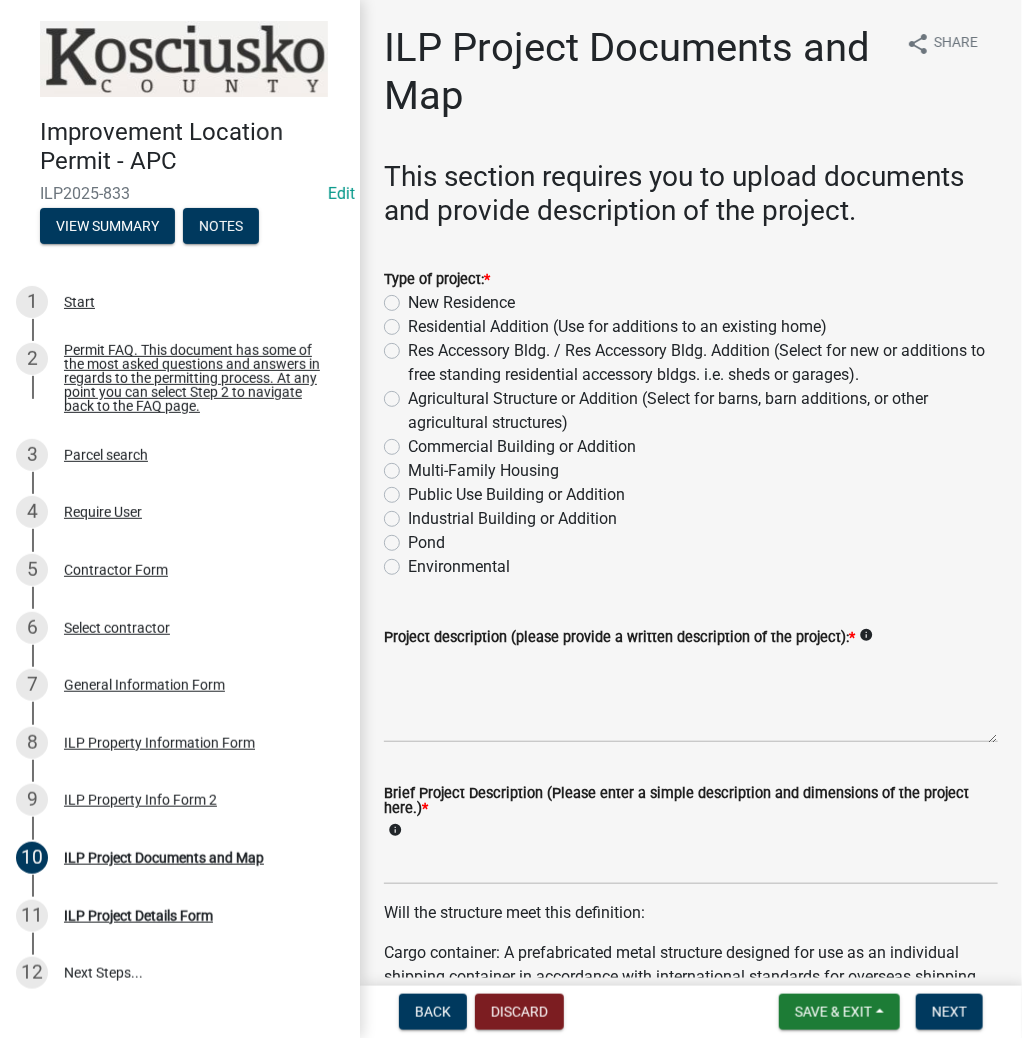 click on "New Residence" 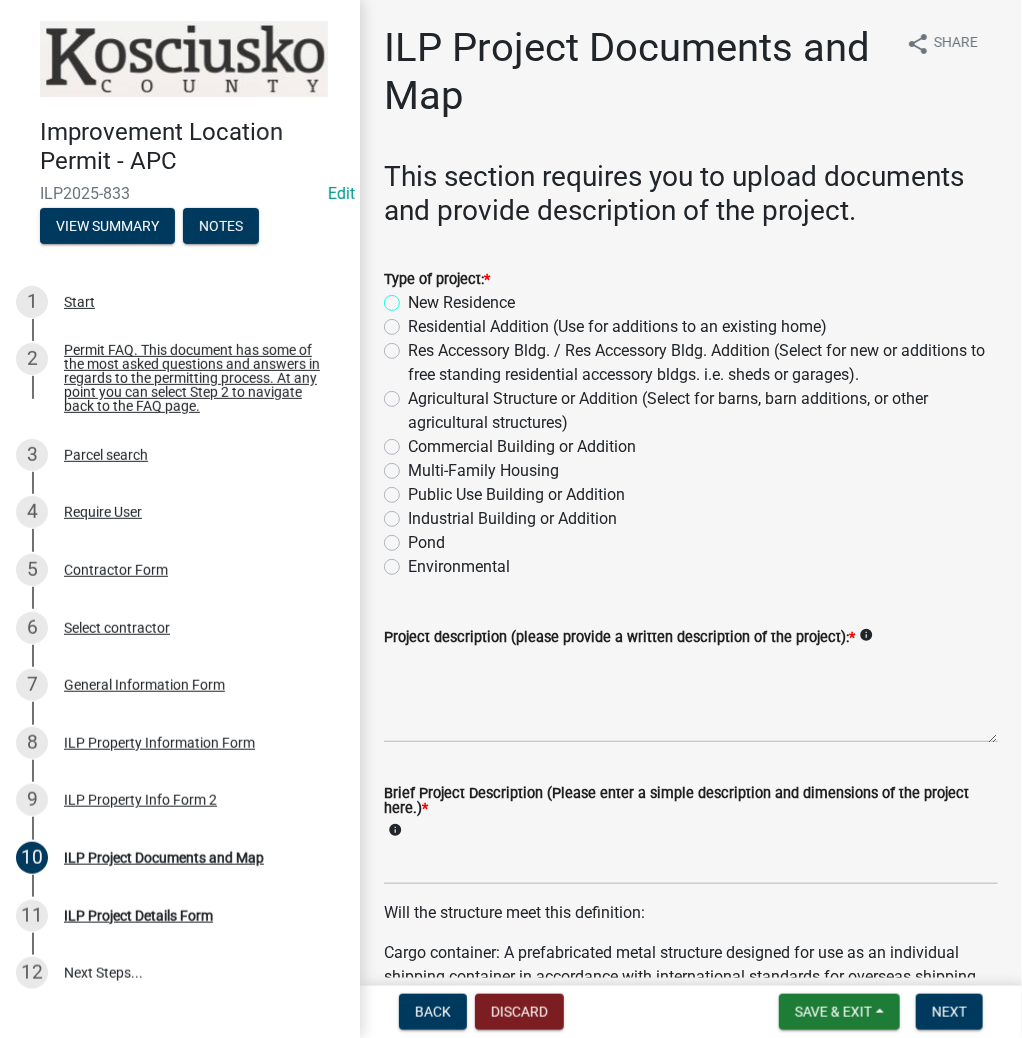 click on "New Residence" at bounding box center [414, 297] 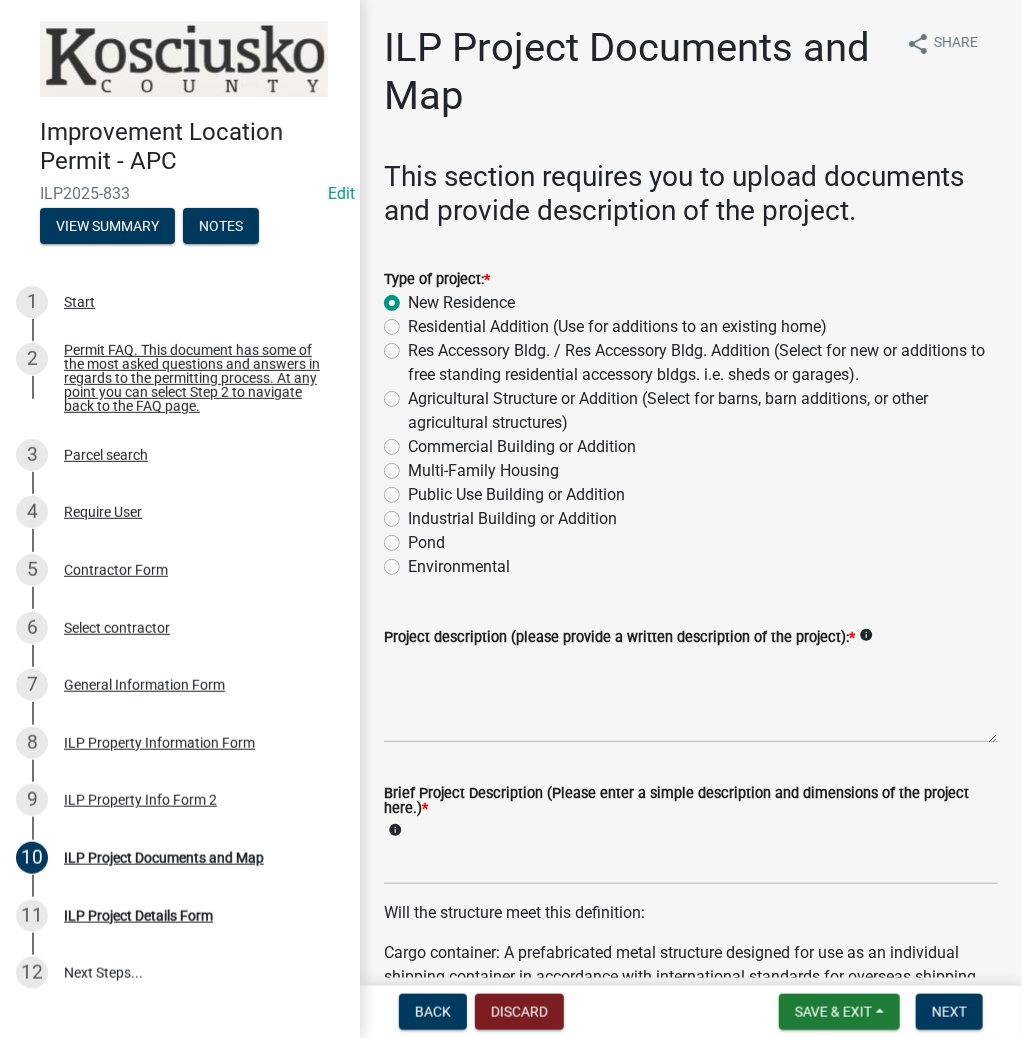 radio on "true" 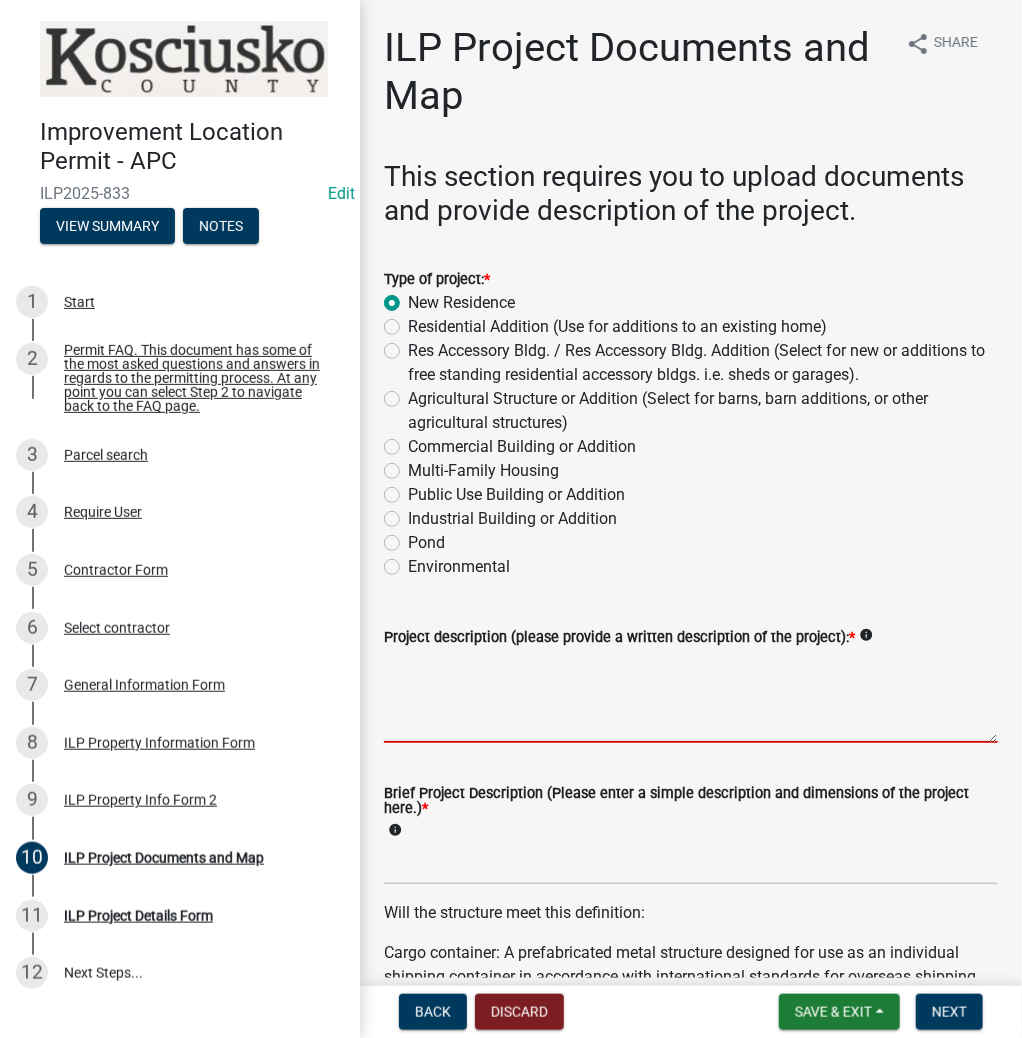 click on "Project description (please provide a written description of the project):  *" at bounding box center [691, 696] 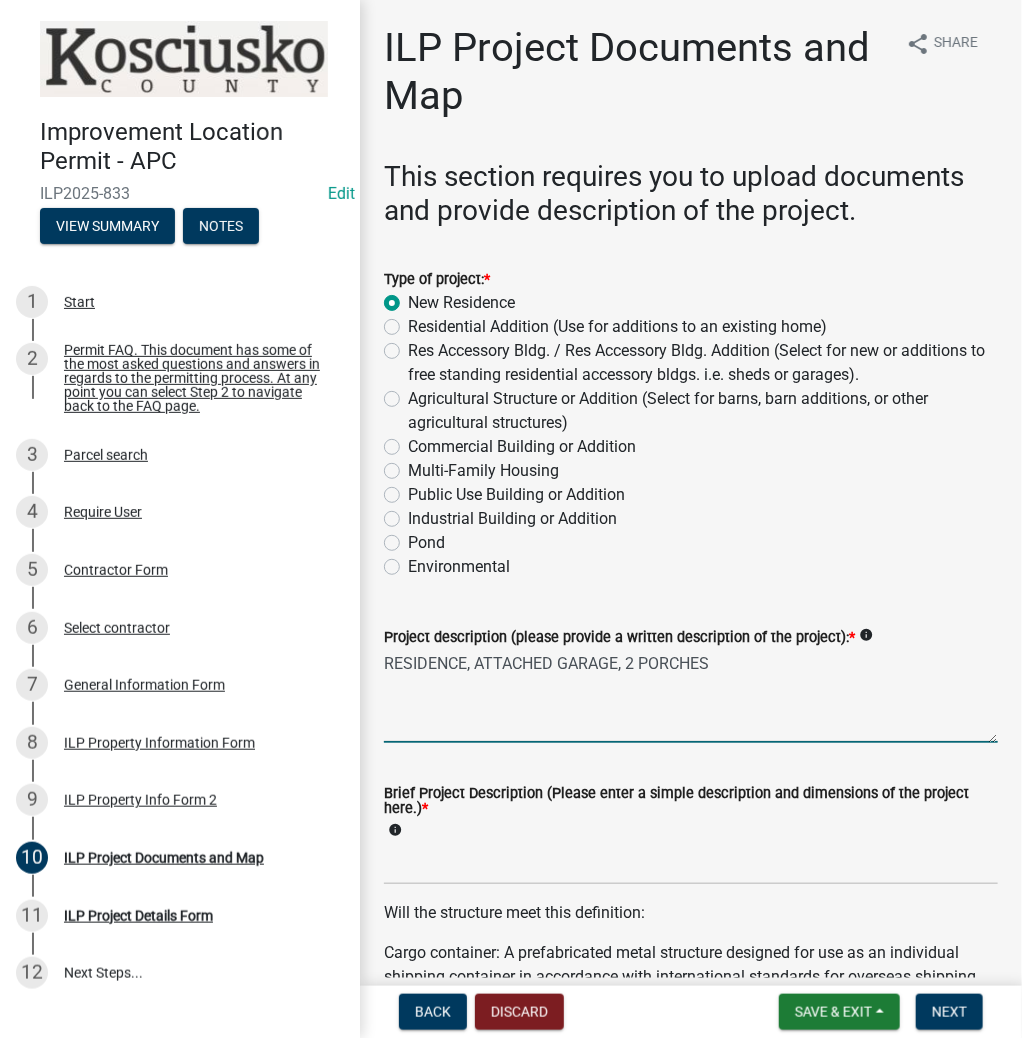 type on "RESIDENCE, ATTACHED GARAGE, 2 PORCHES" 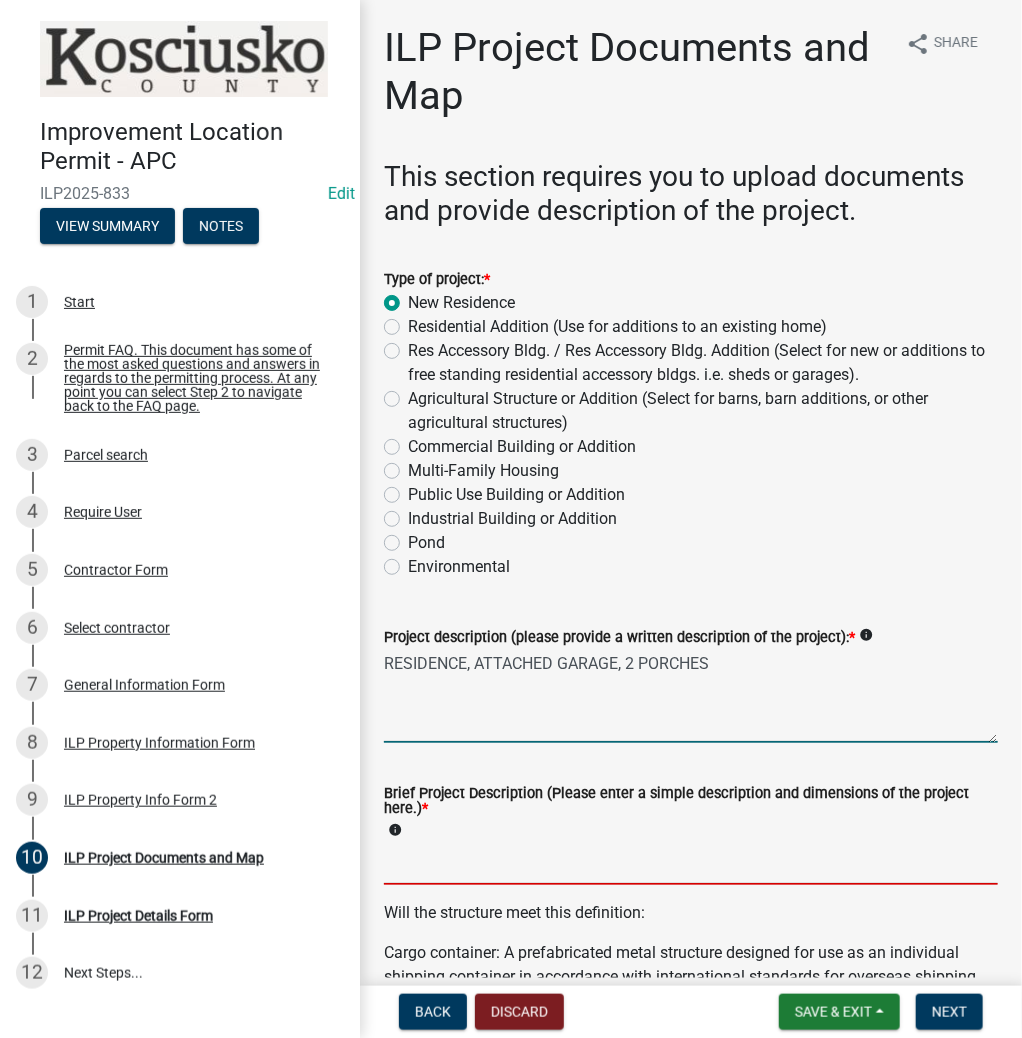drag, startPoint x: 424, startPoint y: 871, endPoint x: 418, endPoint y: 858, distance: 14.3178215 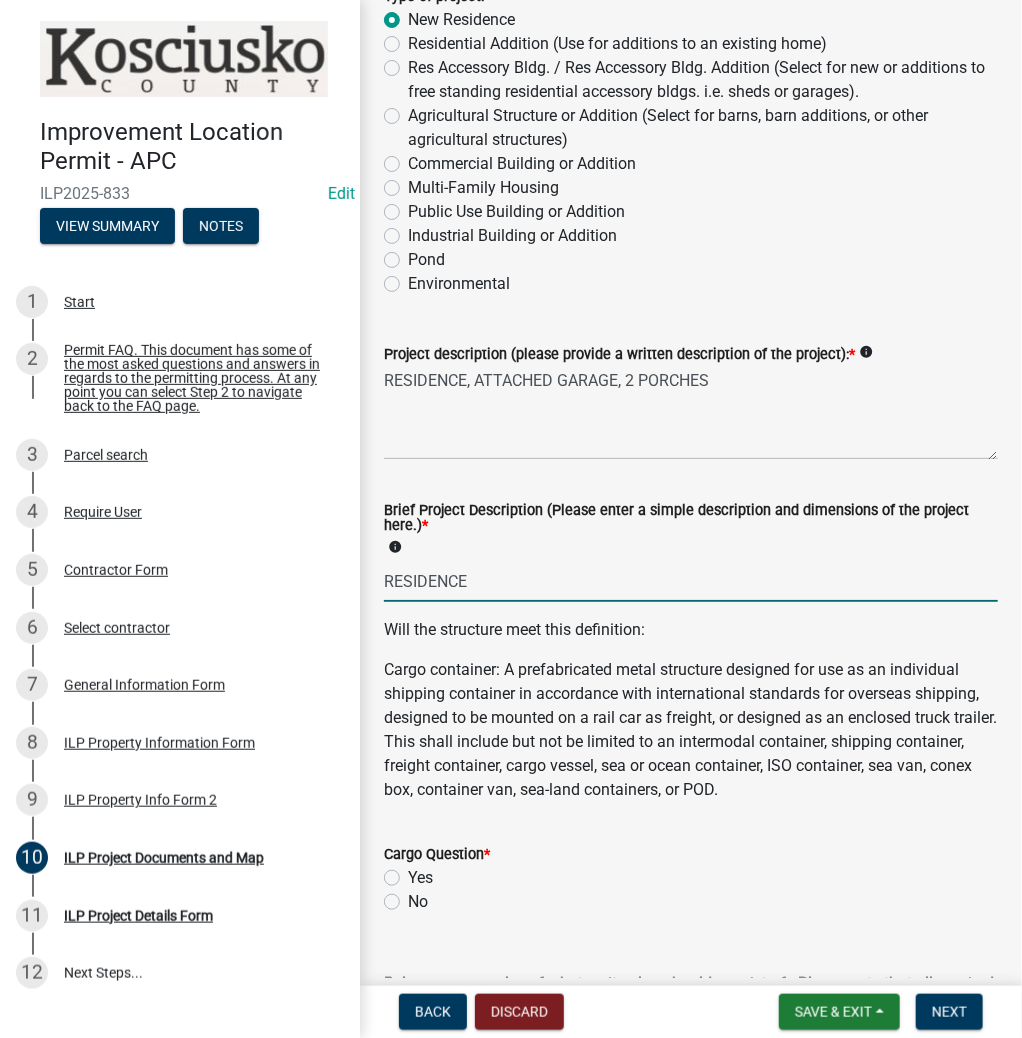 scroll, scrollTop: 320, scrollLeft: 0, axis: vertical 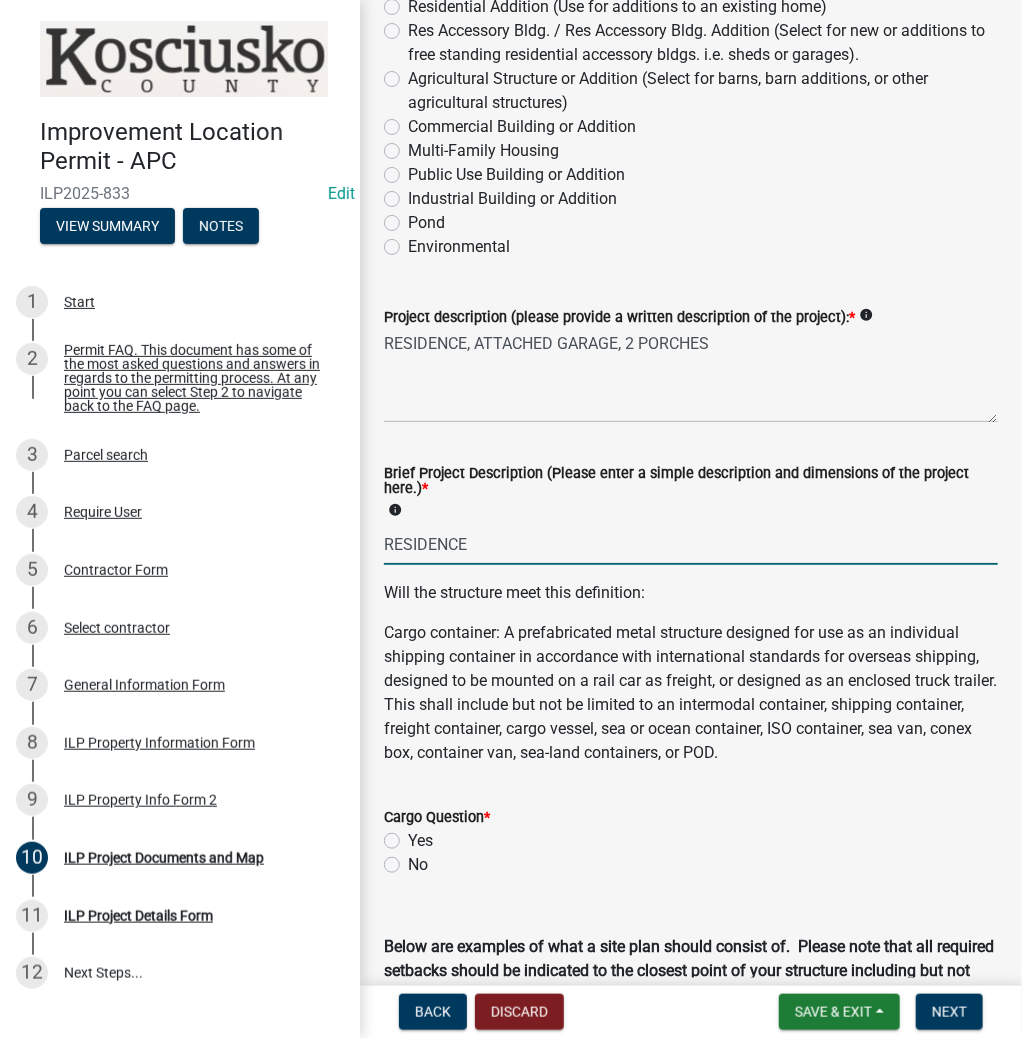 type on "RESIDENCE" 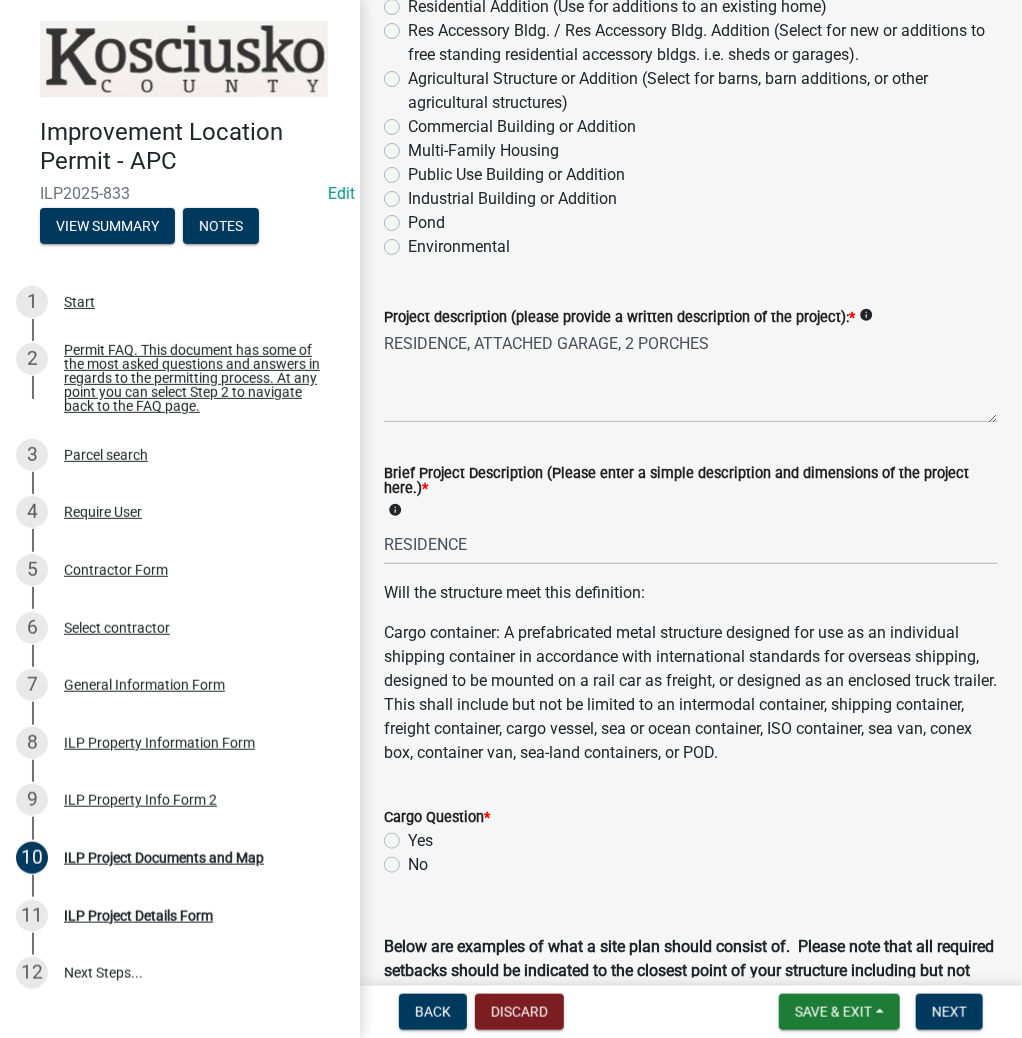 click on "No" 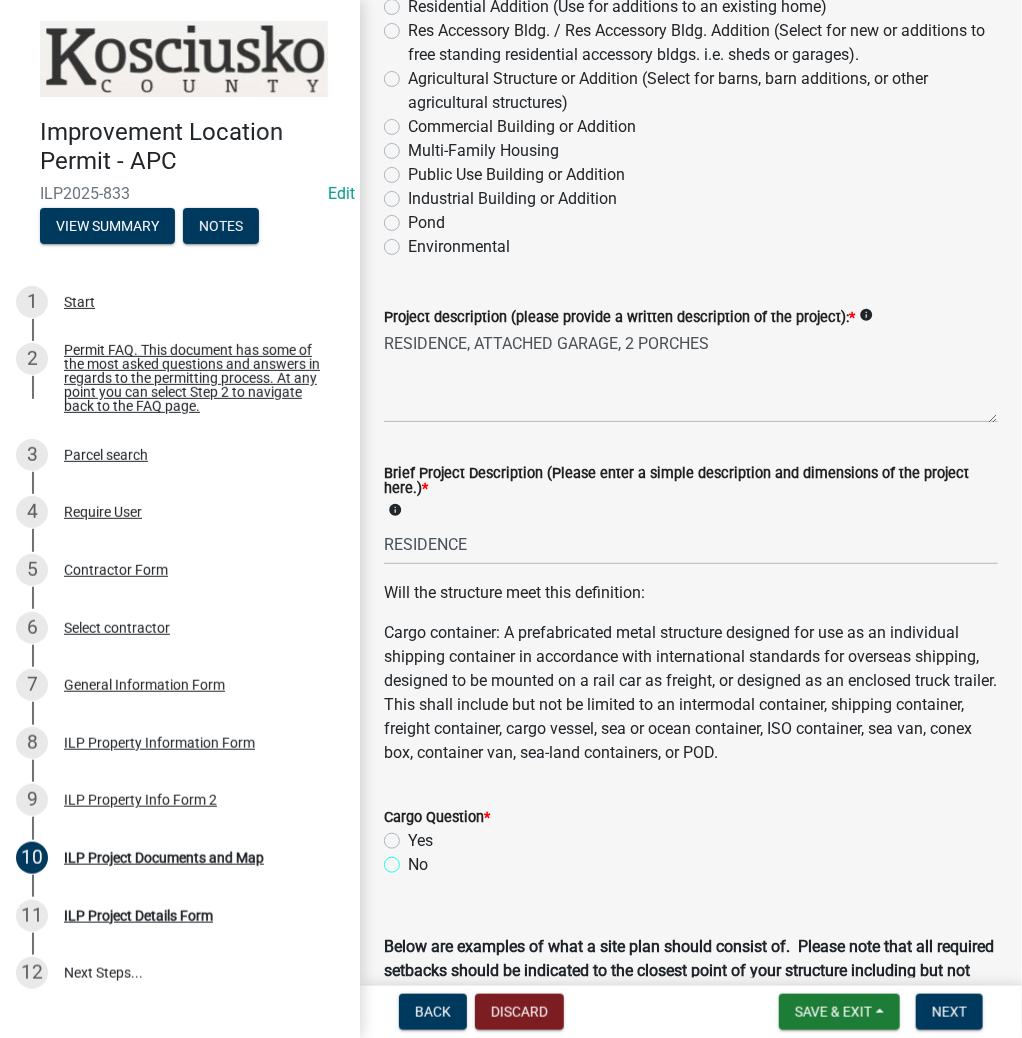 click on "No" at bounding box center [414, 859] 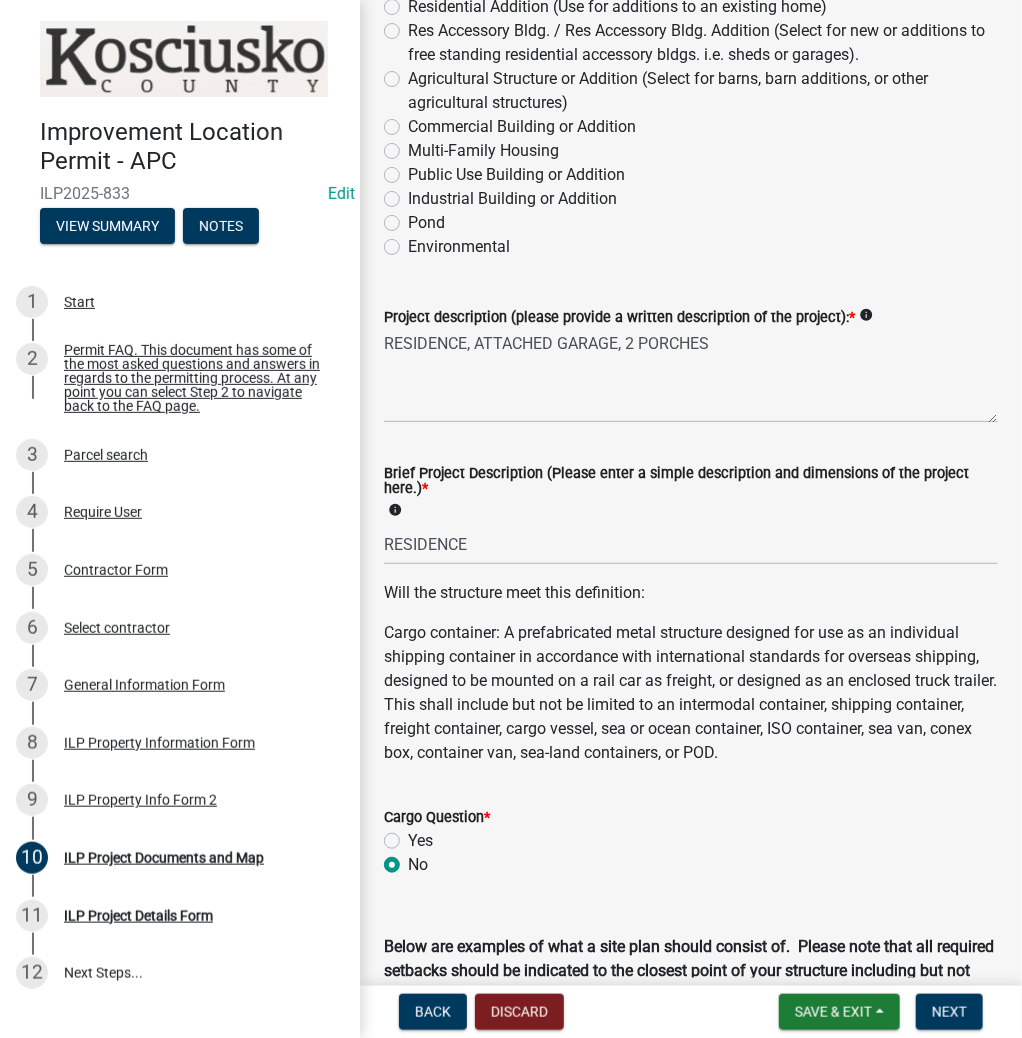 radio on "true" 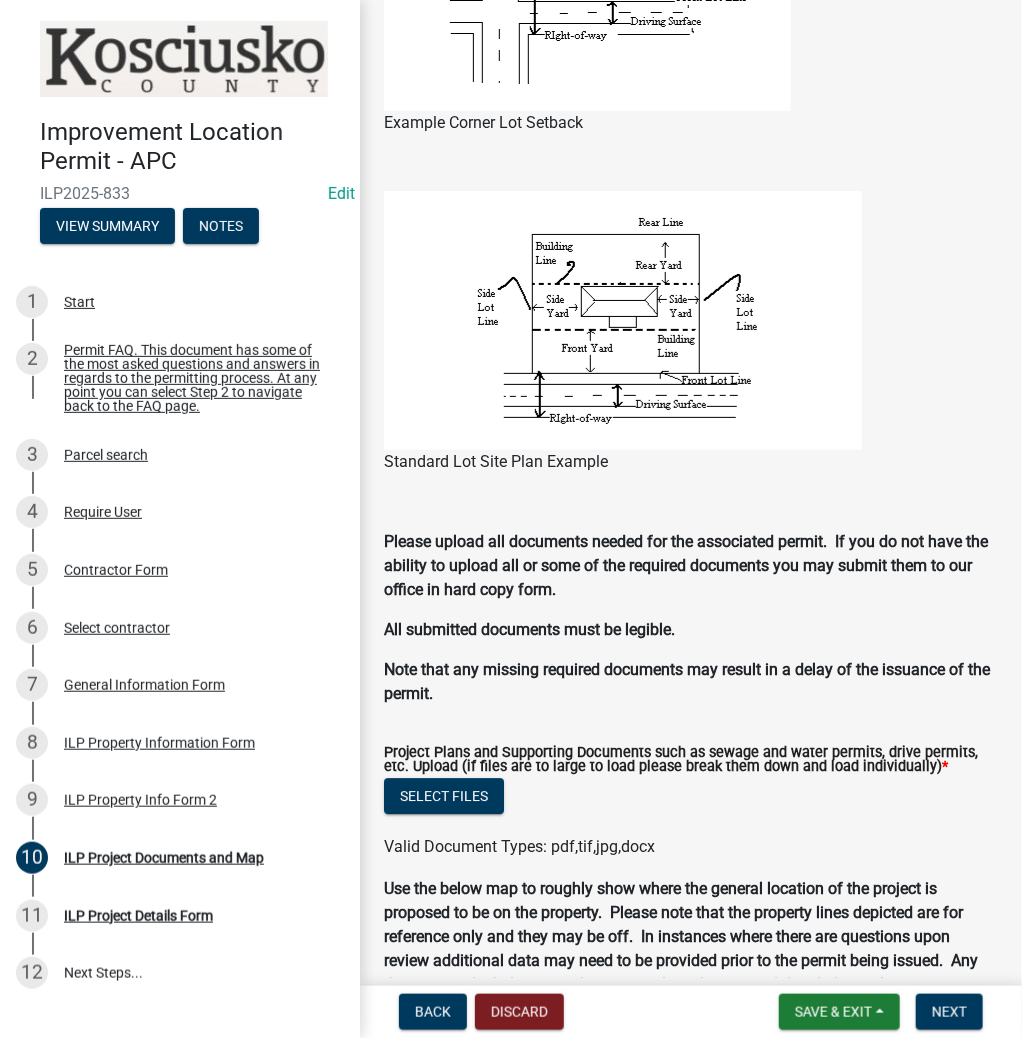 scroll, scrollTop: 1600, scrollLeft: 0, axis: vertical 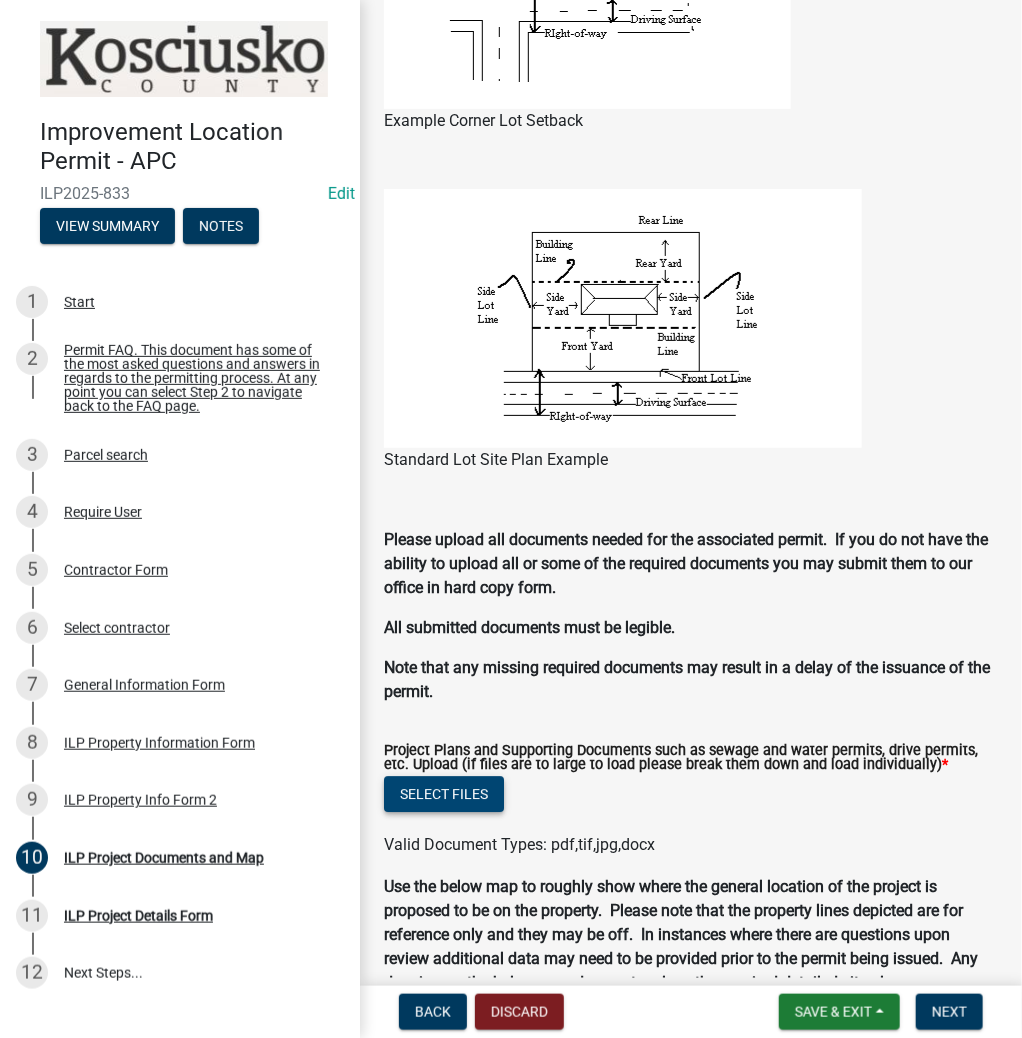 click on "Select files" 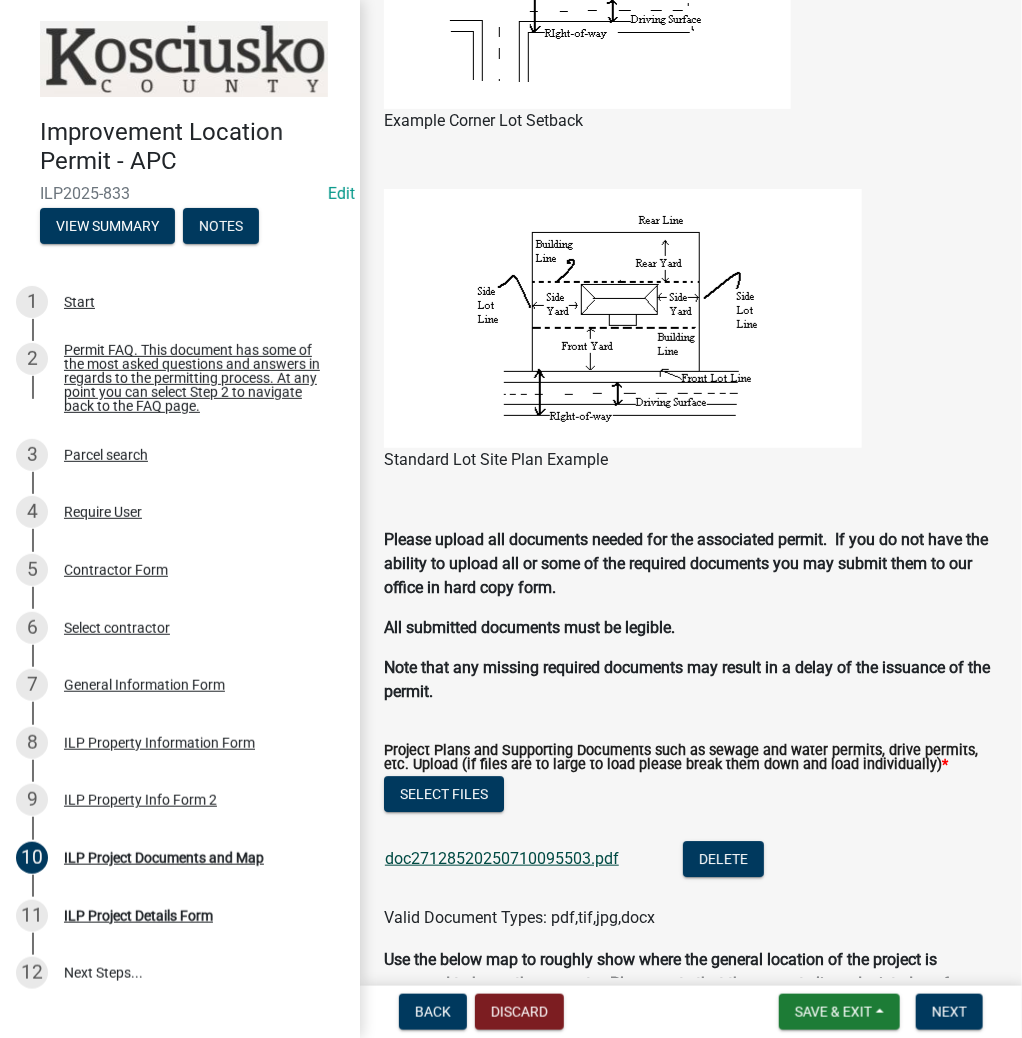click on "doc27128520250710095503.pdf" 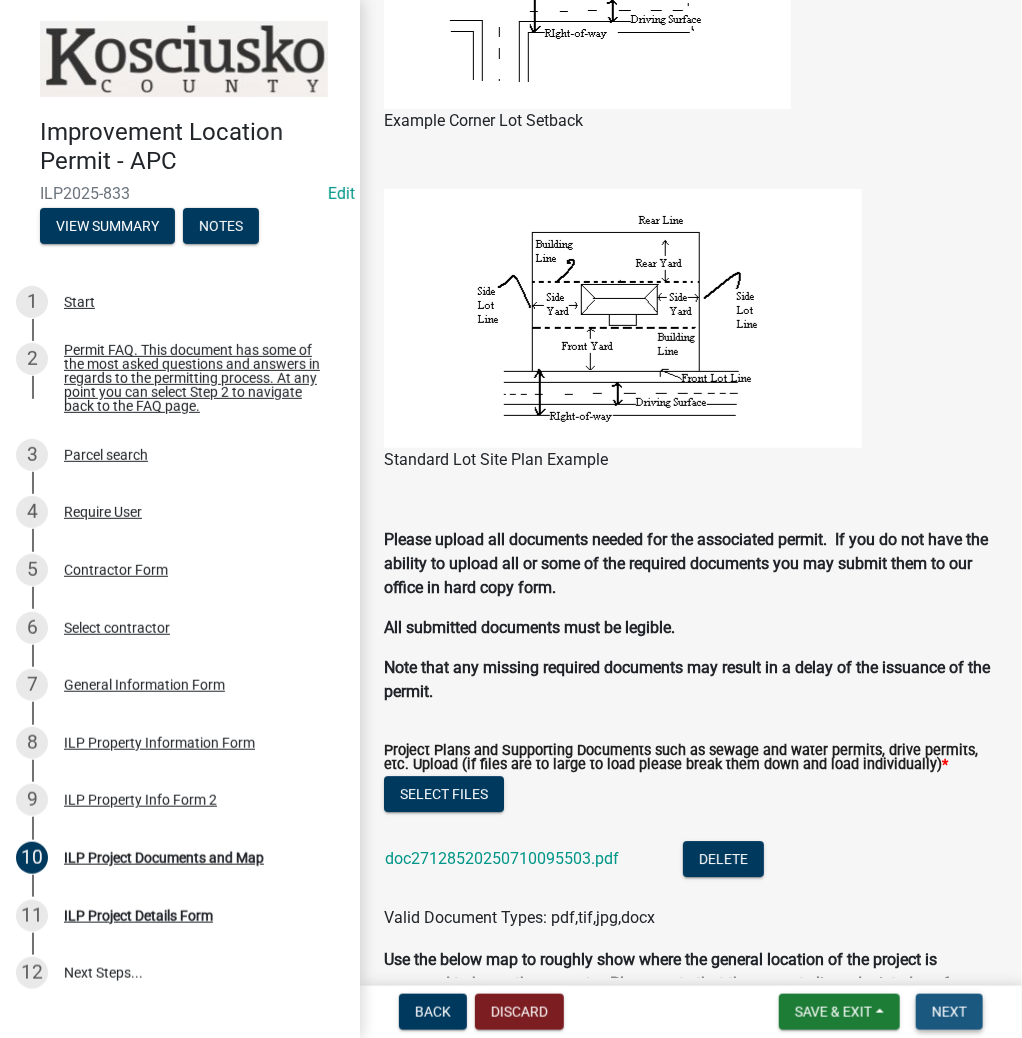 click on "Next" at bounding box center [949, 1012] 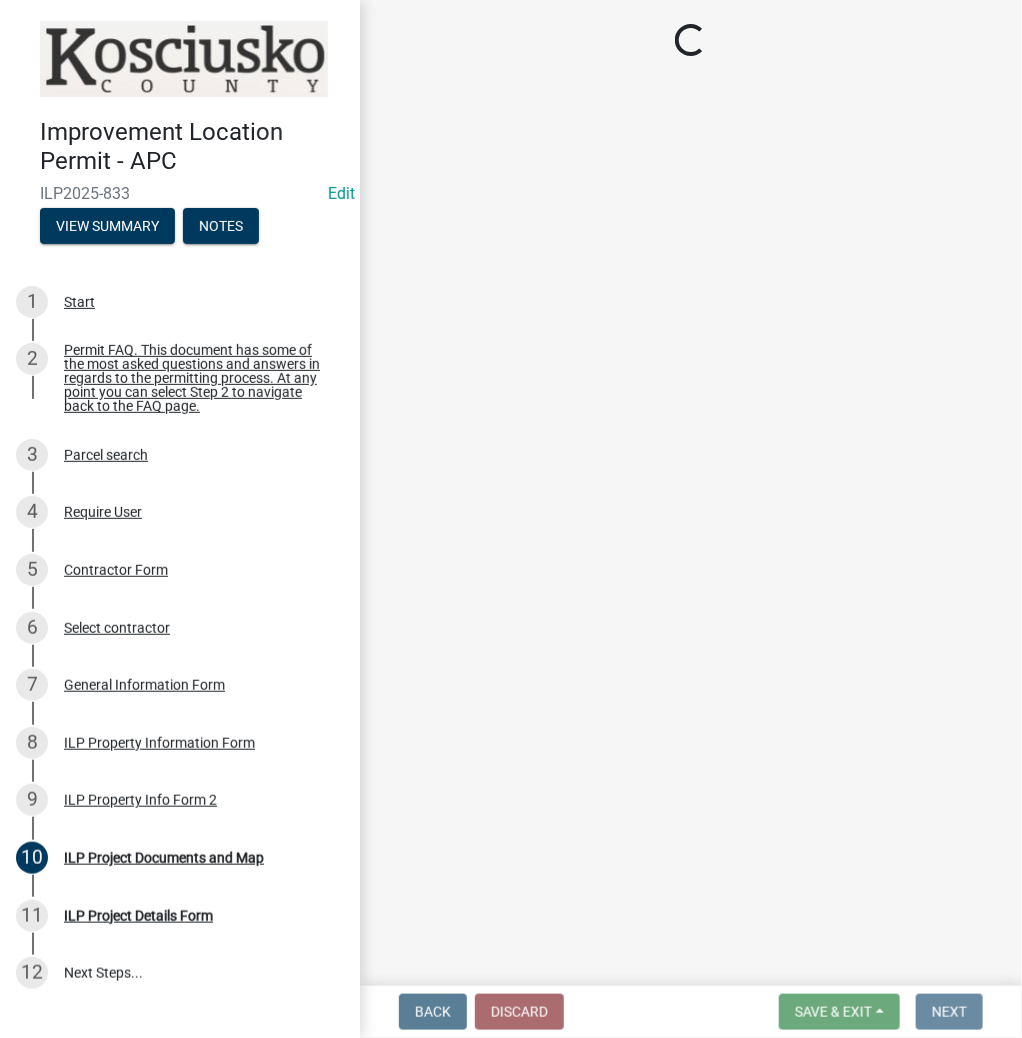 scroll, scrollTop: 0, scrollLeft: 0, axis: both 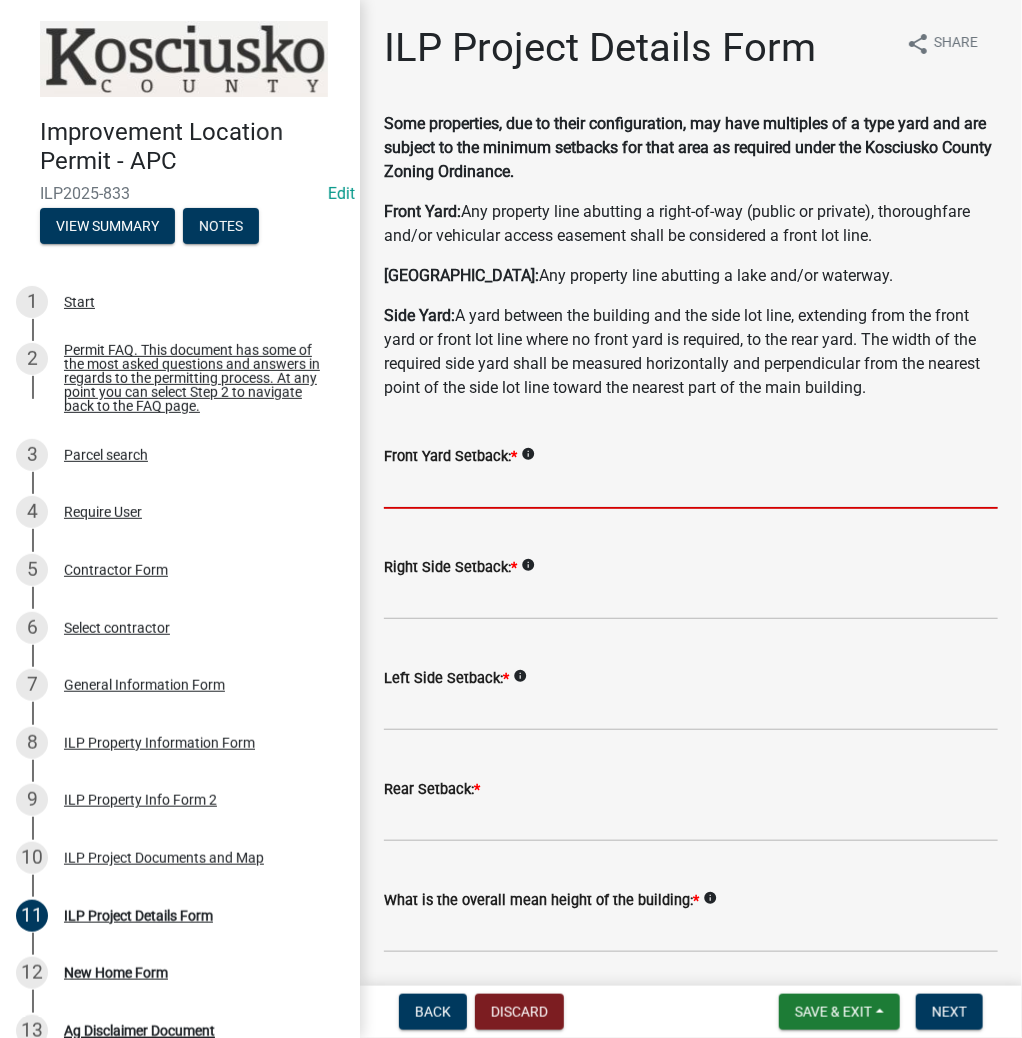 click 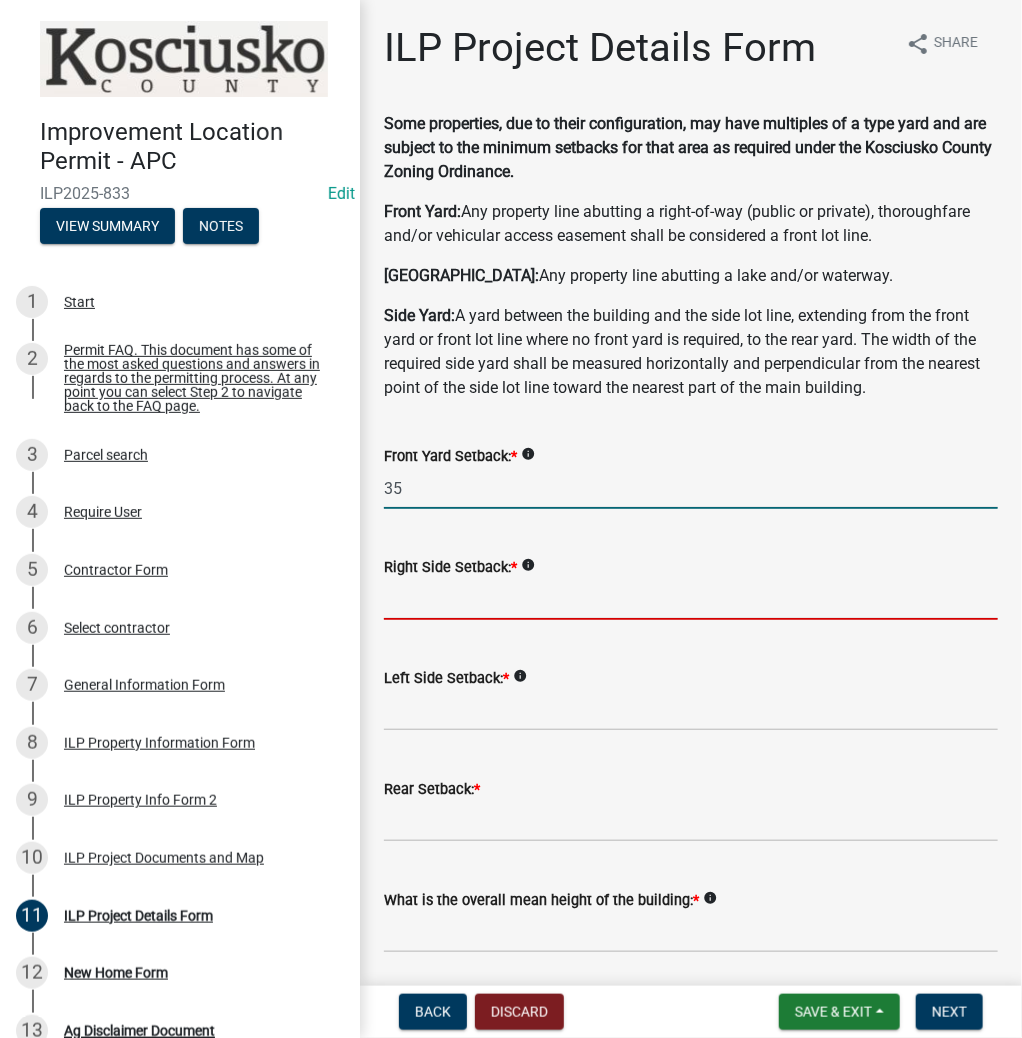 type on "35.0" 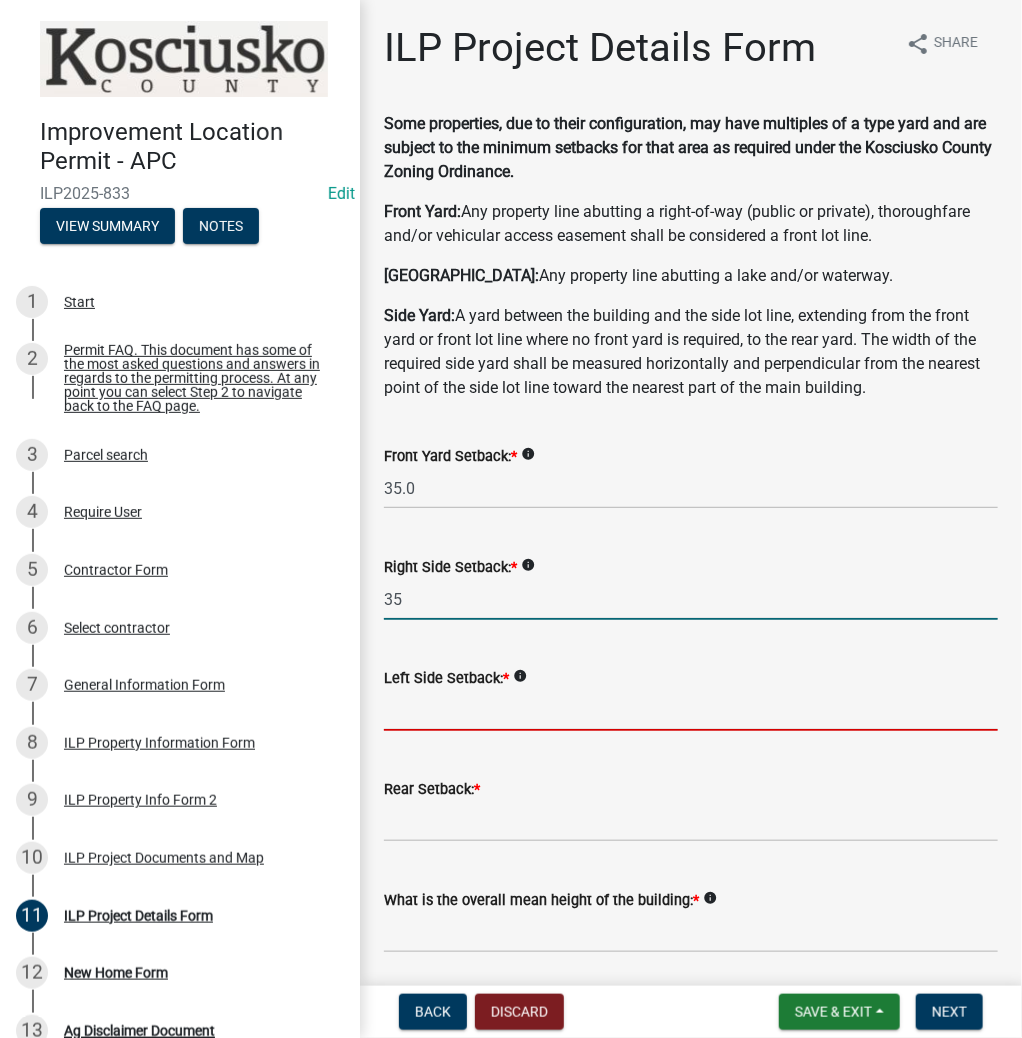 type on "35.0" 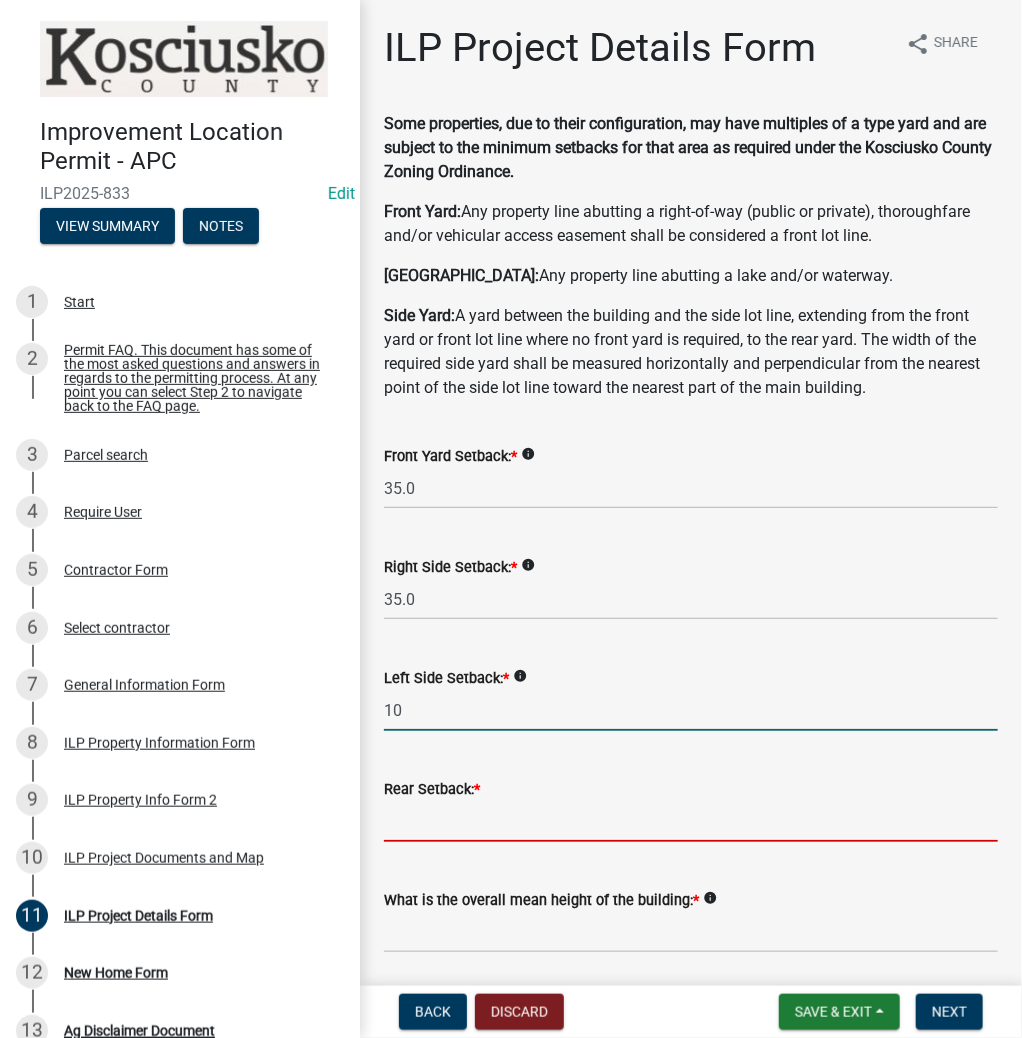 type on "10.0" 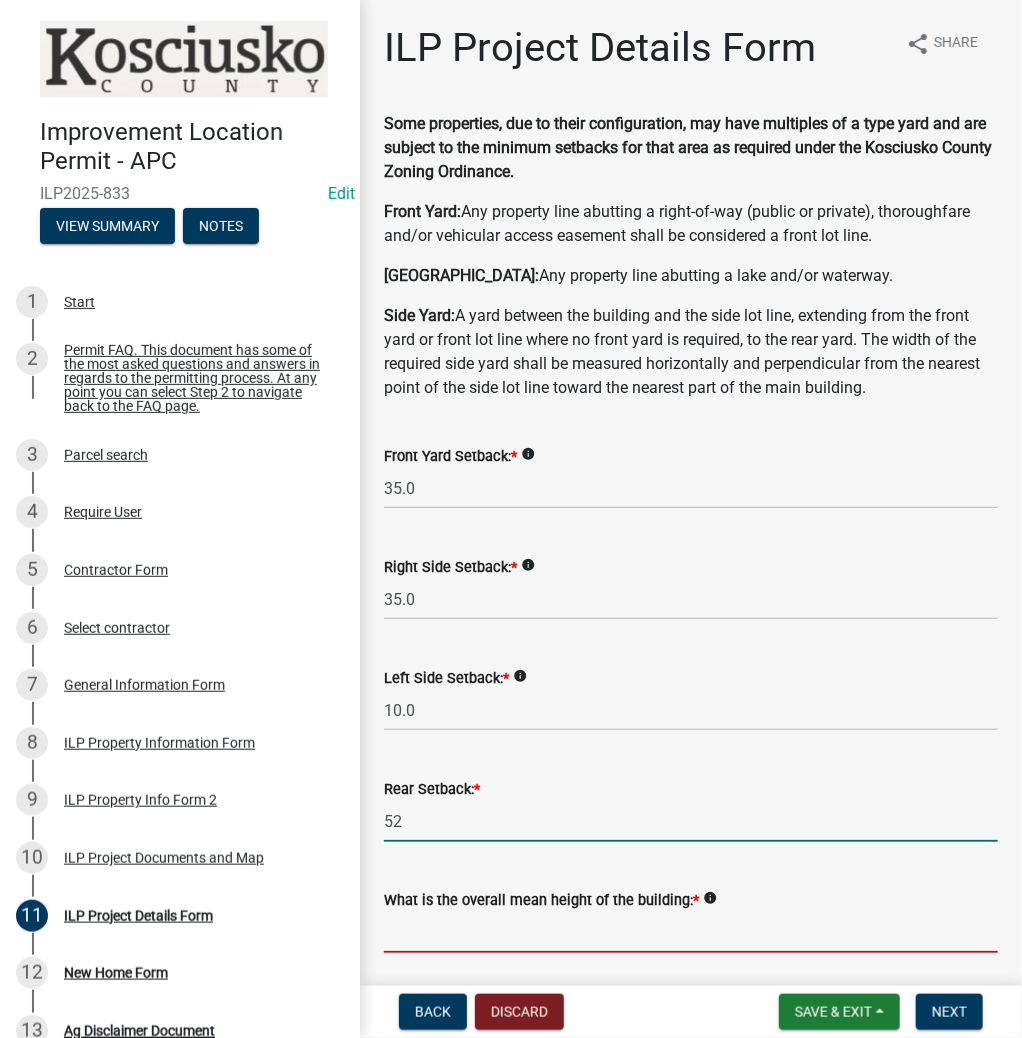 type on "52.0" 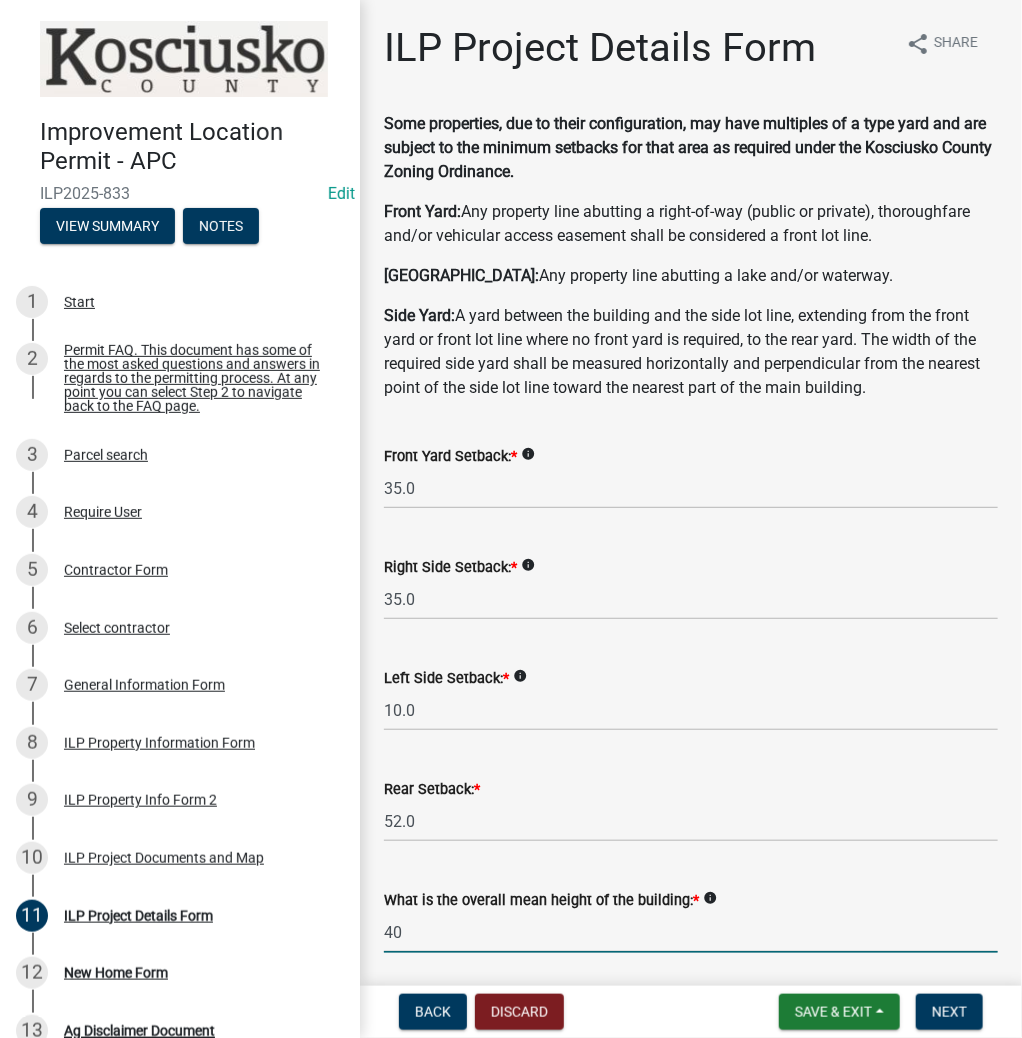 type on "40.0" 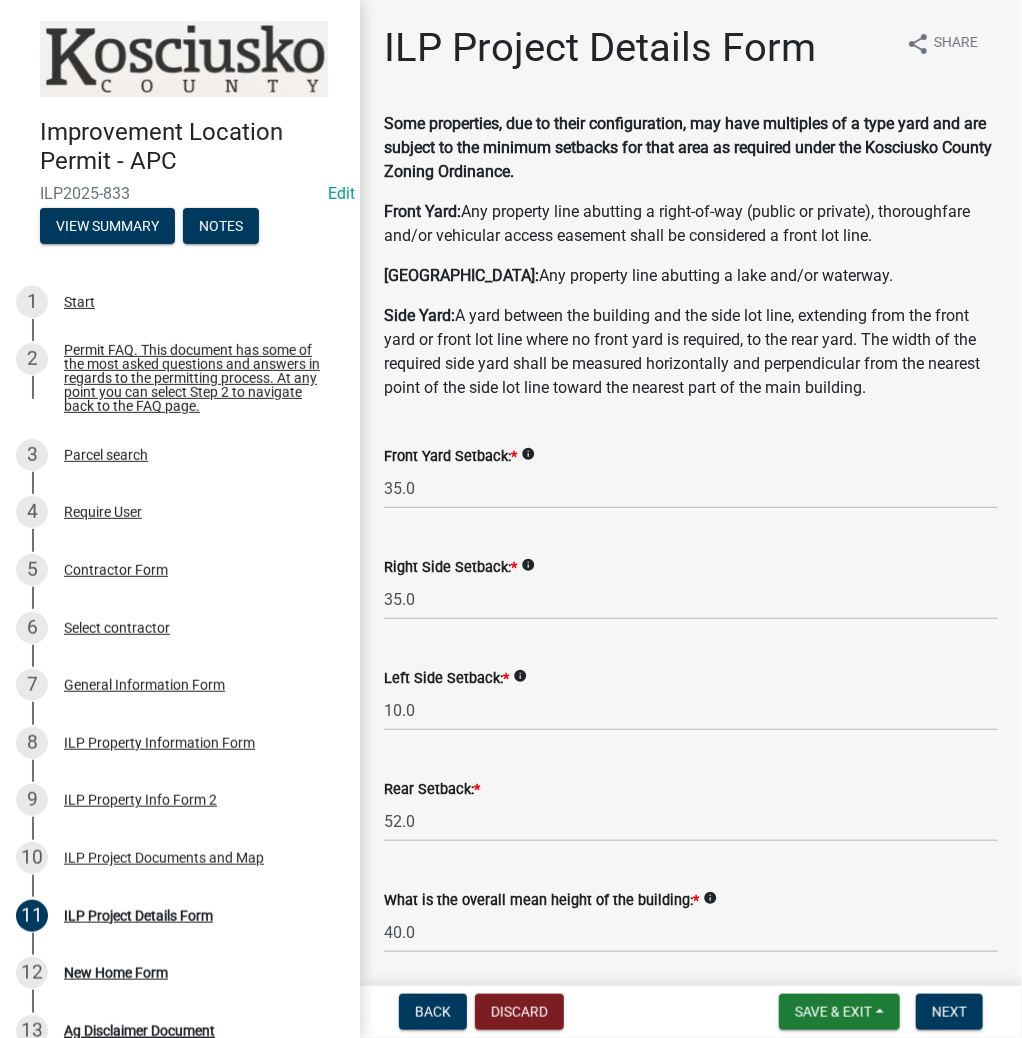scroll, scrollTop: 554, scrollLeft: 0, axis: vertical 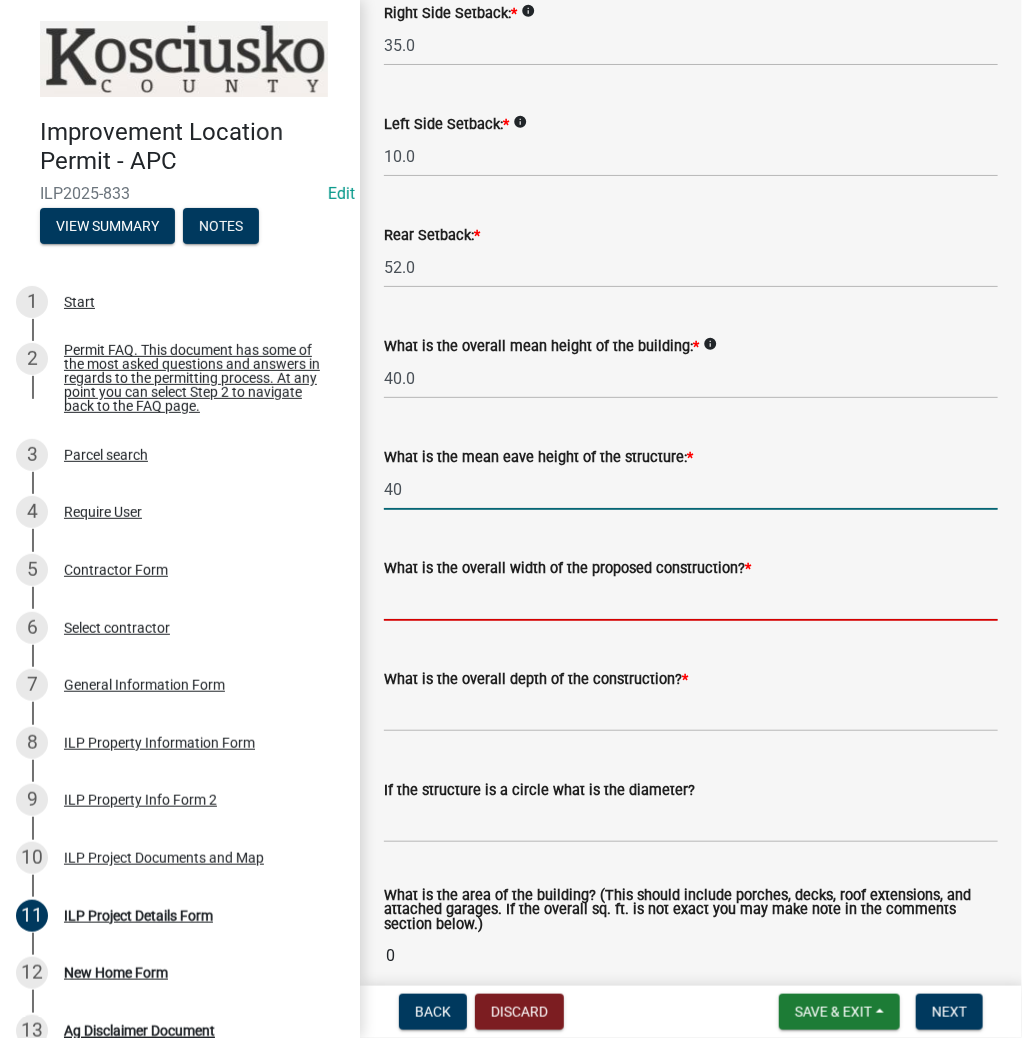 type on "40.0" 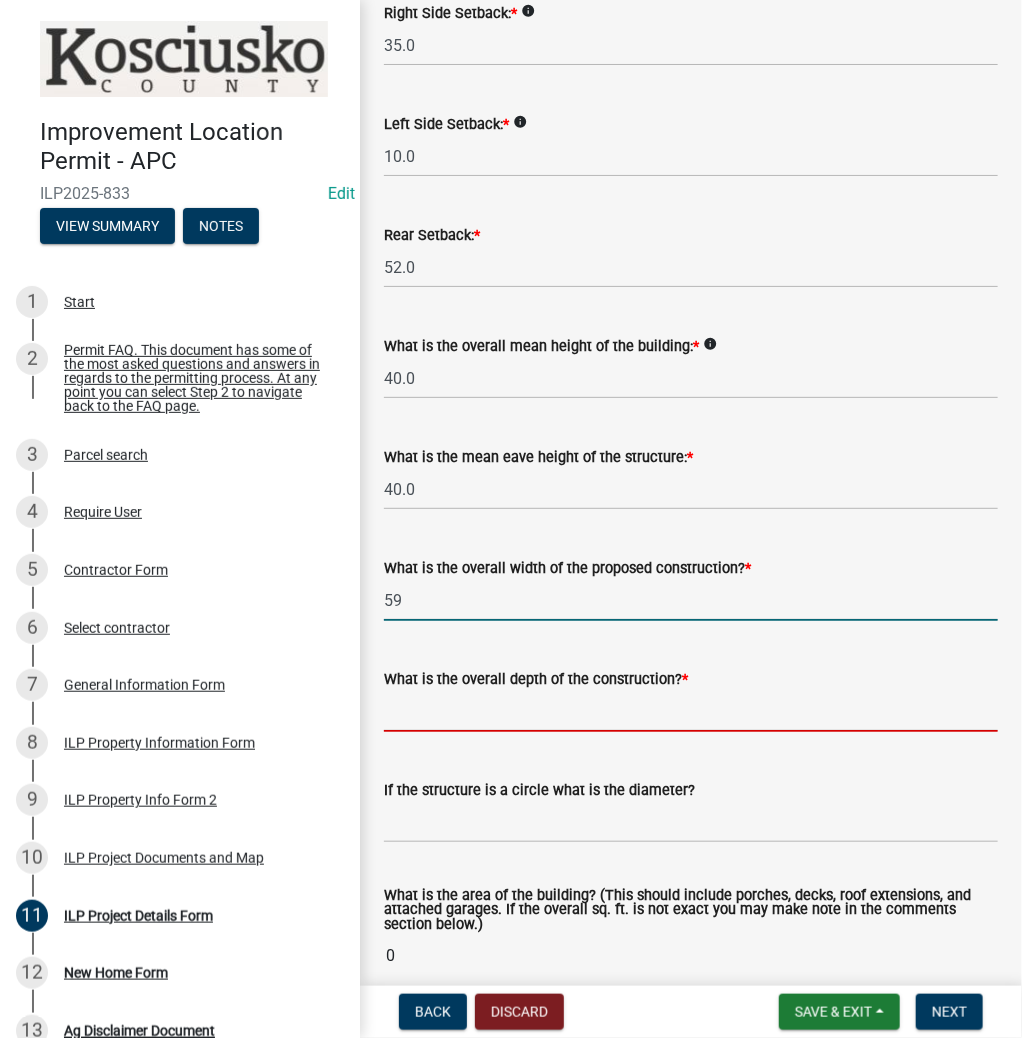 type on "59.00" 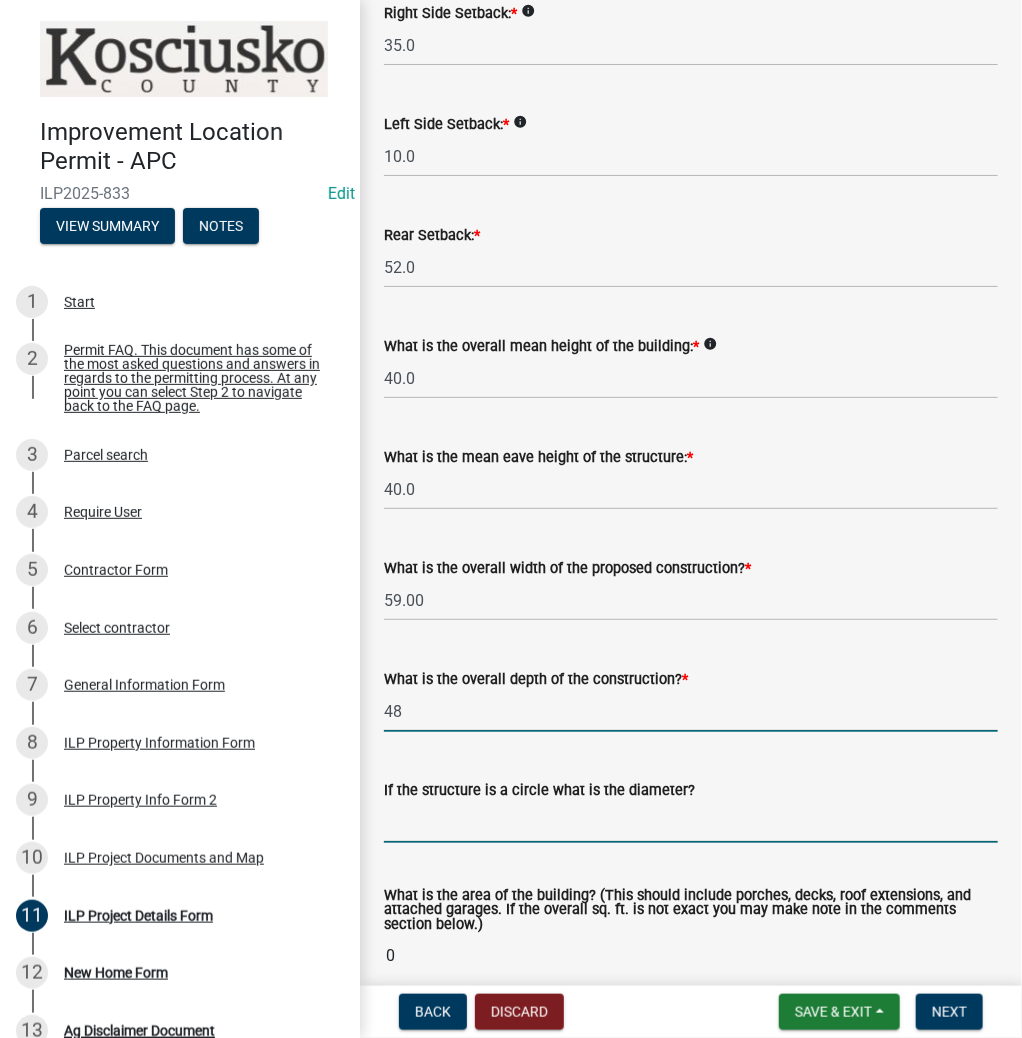 type on "48.00" 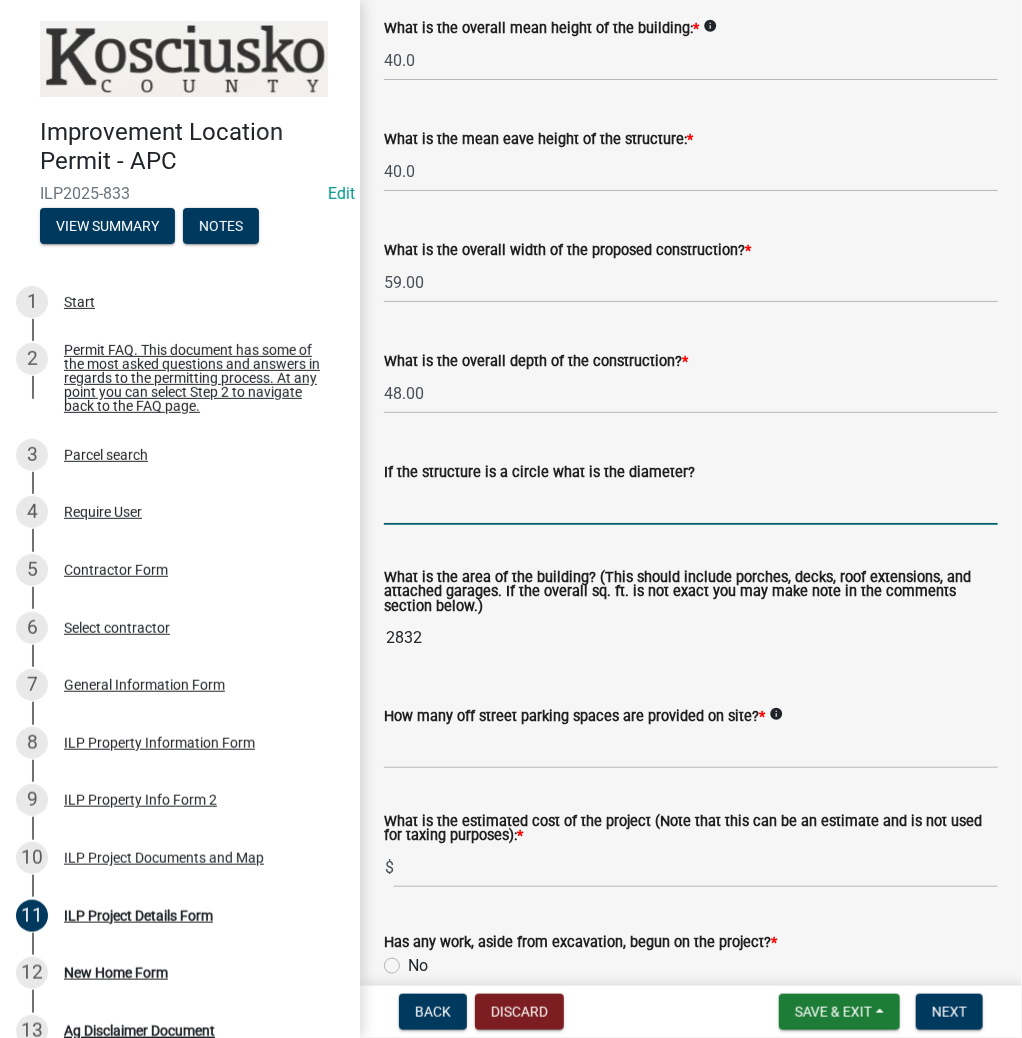 scroll, scrollTop: 874, scrollLeft: 0, axis: vertical 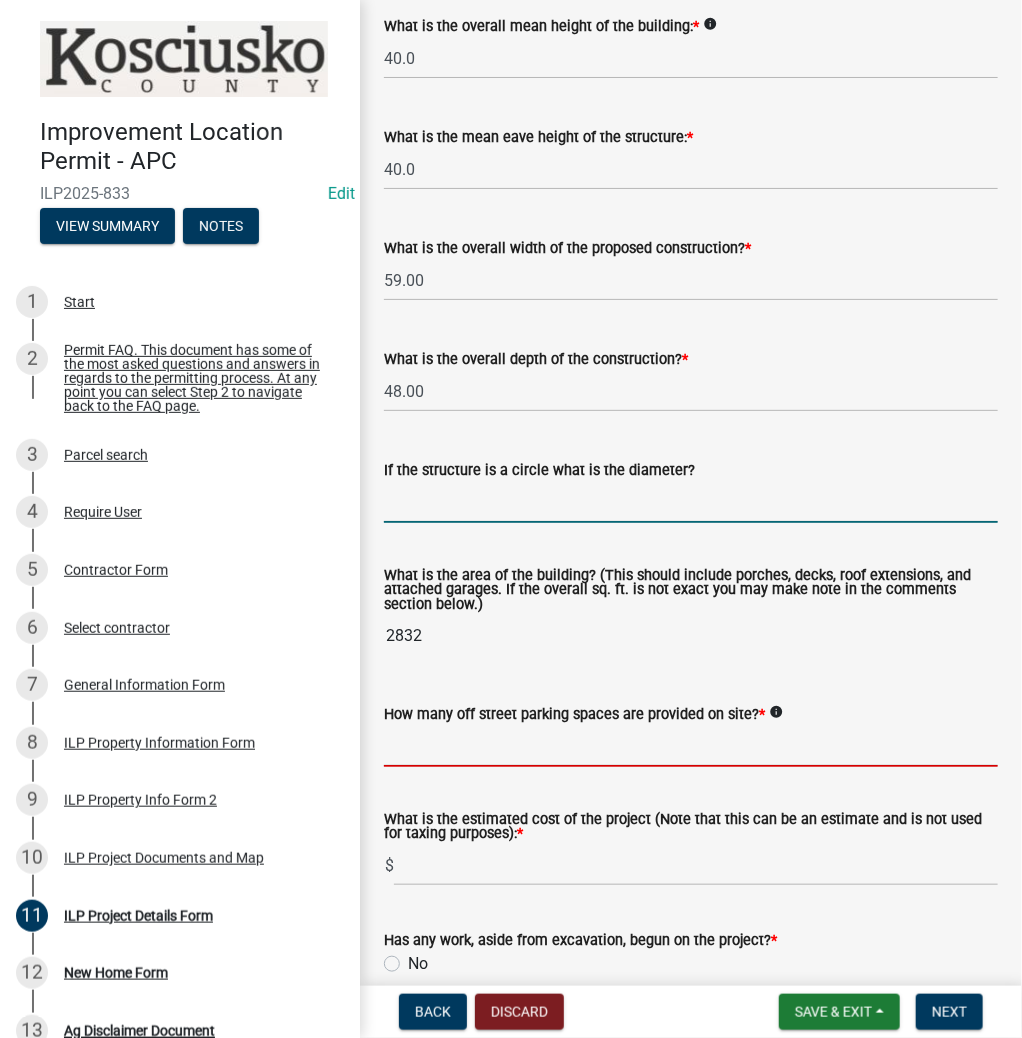 click 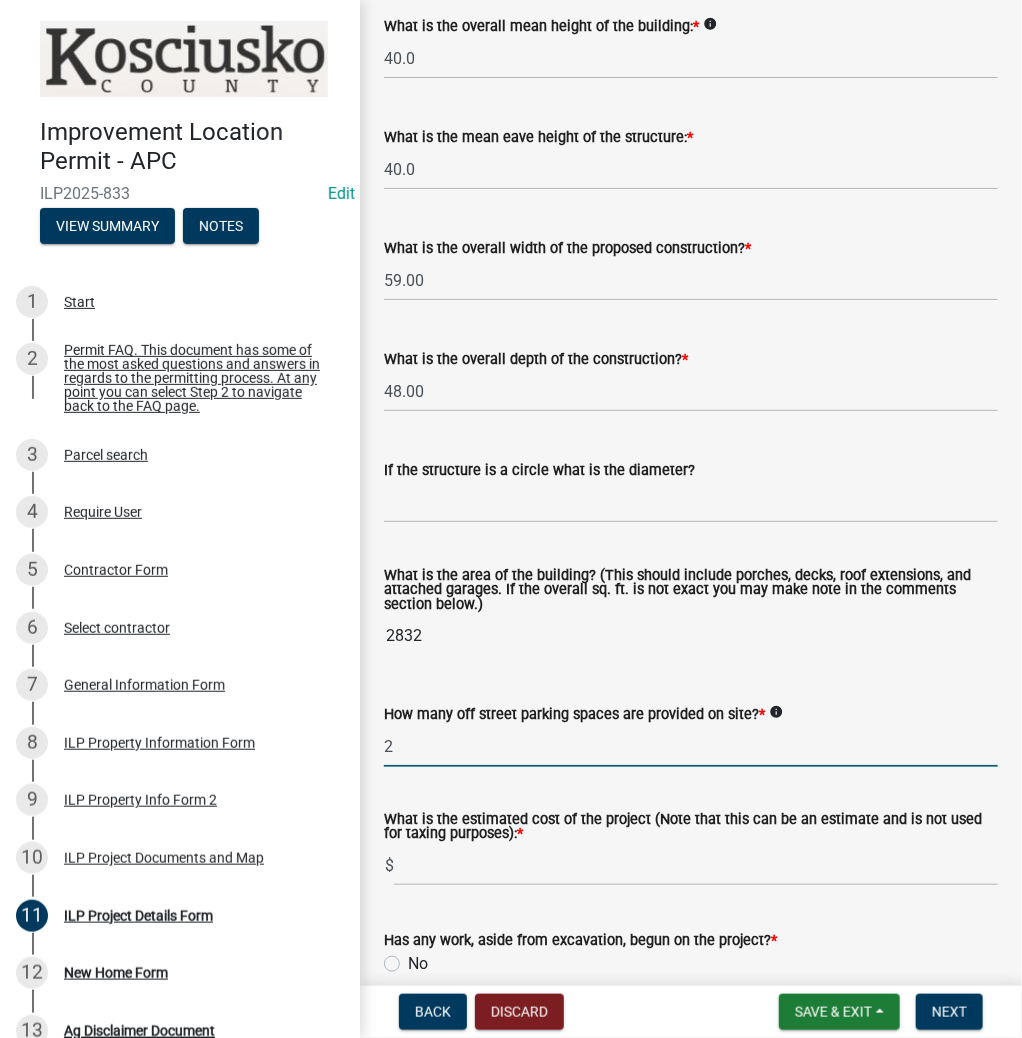 type on "2" 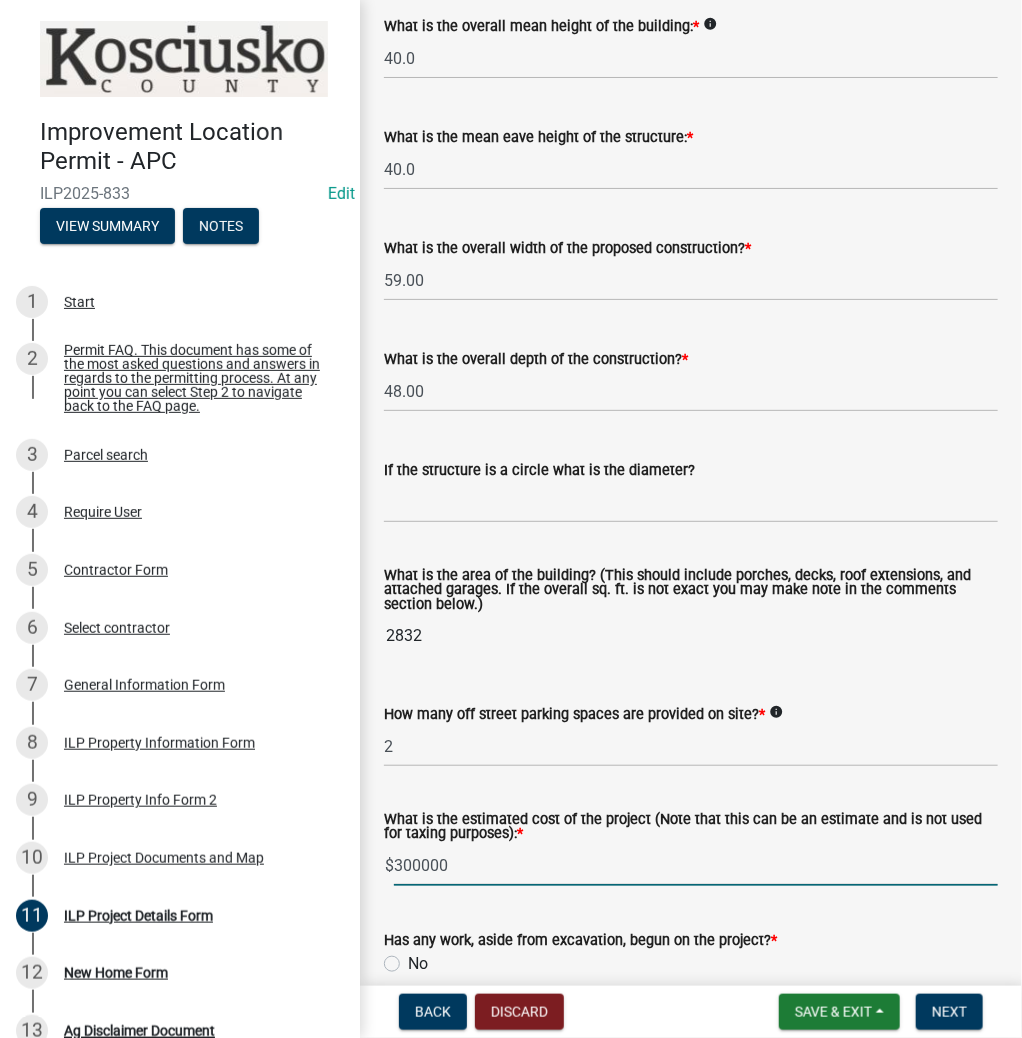type on "300000" 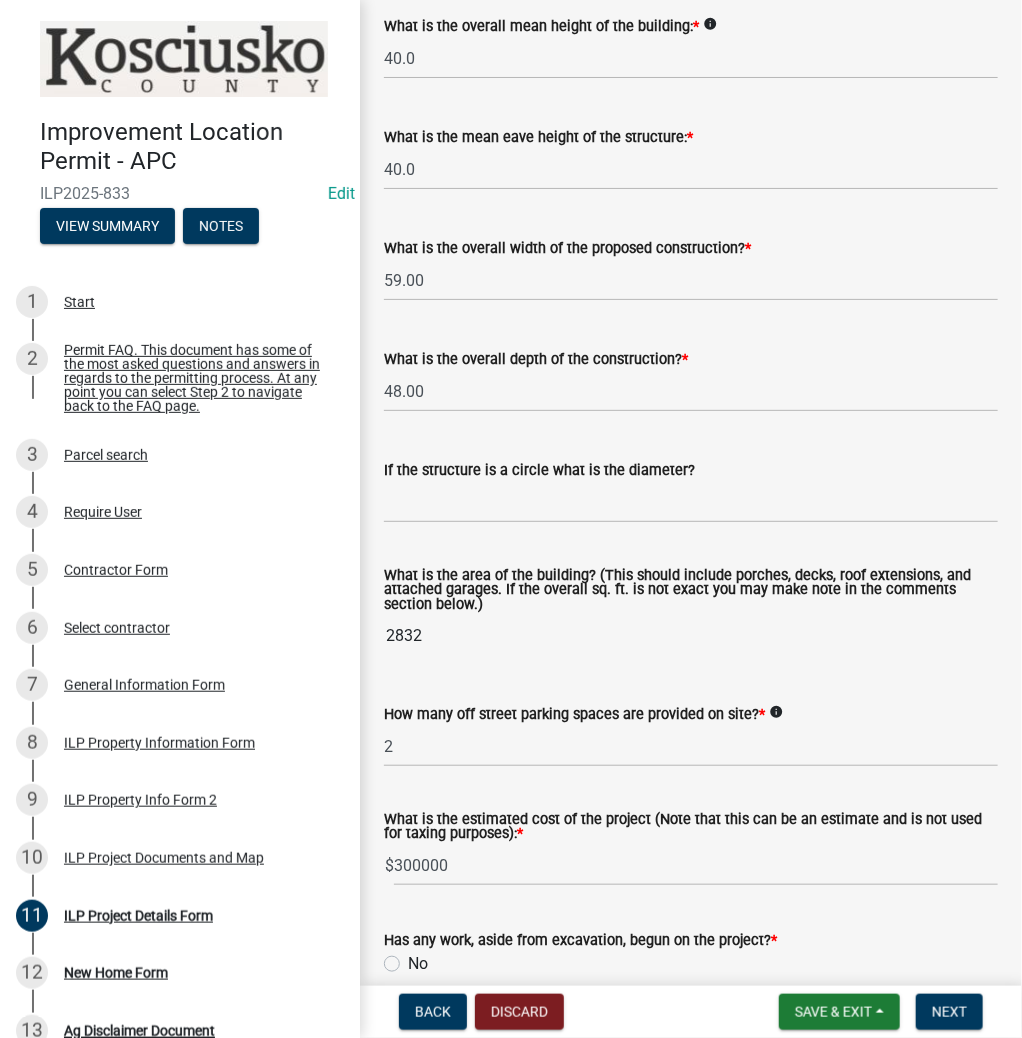 click on "No" 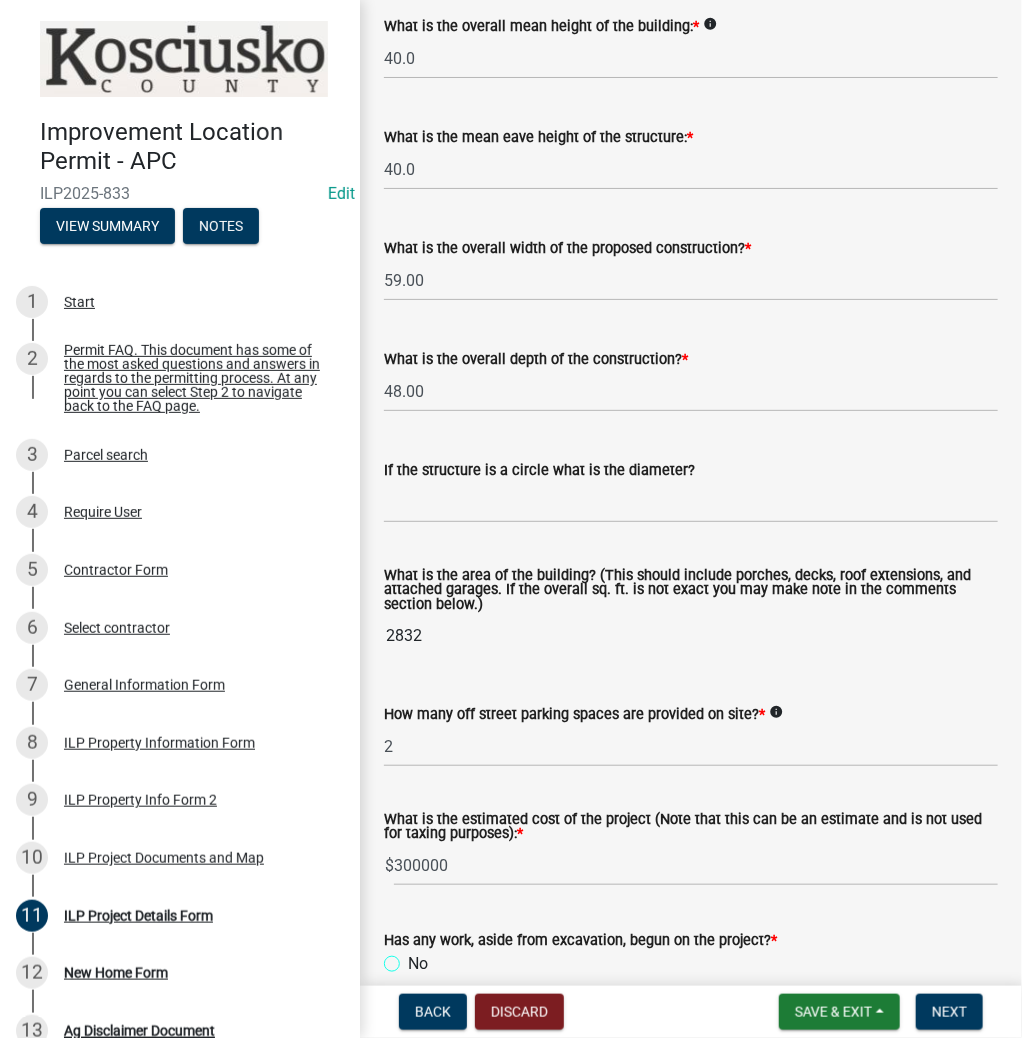 click on "No" at bounding box center [414, 958] 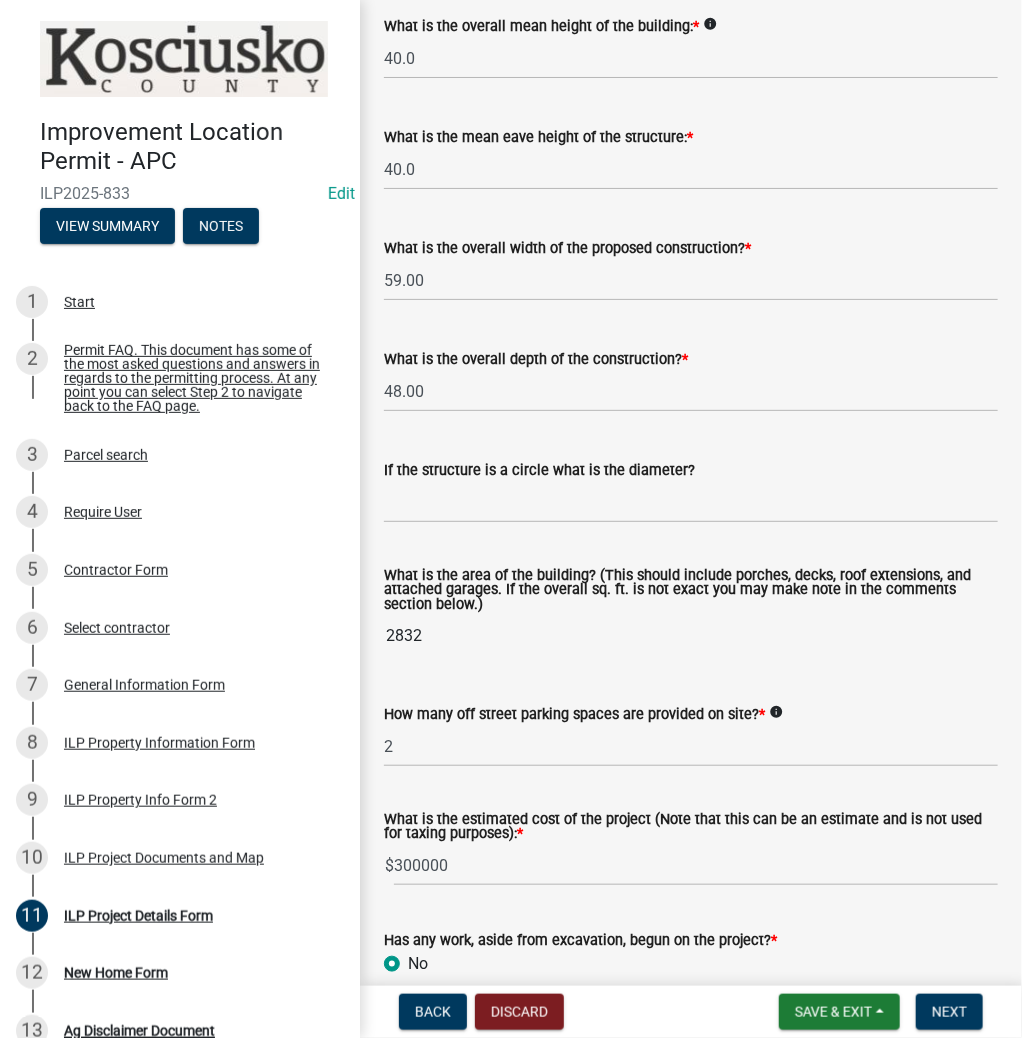 radio on "true" 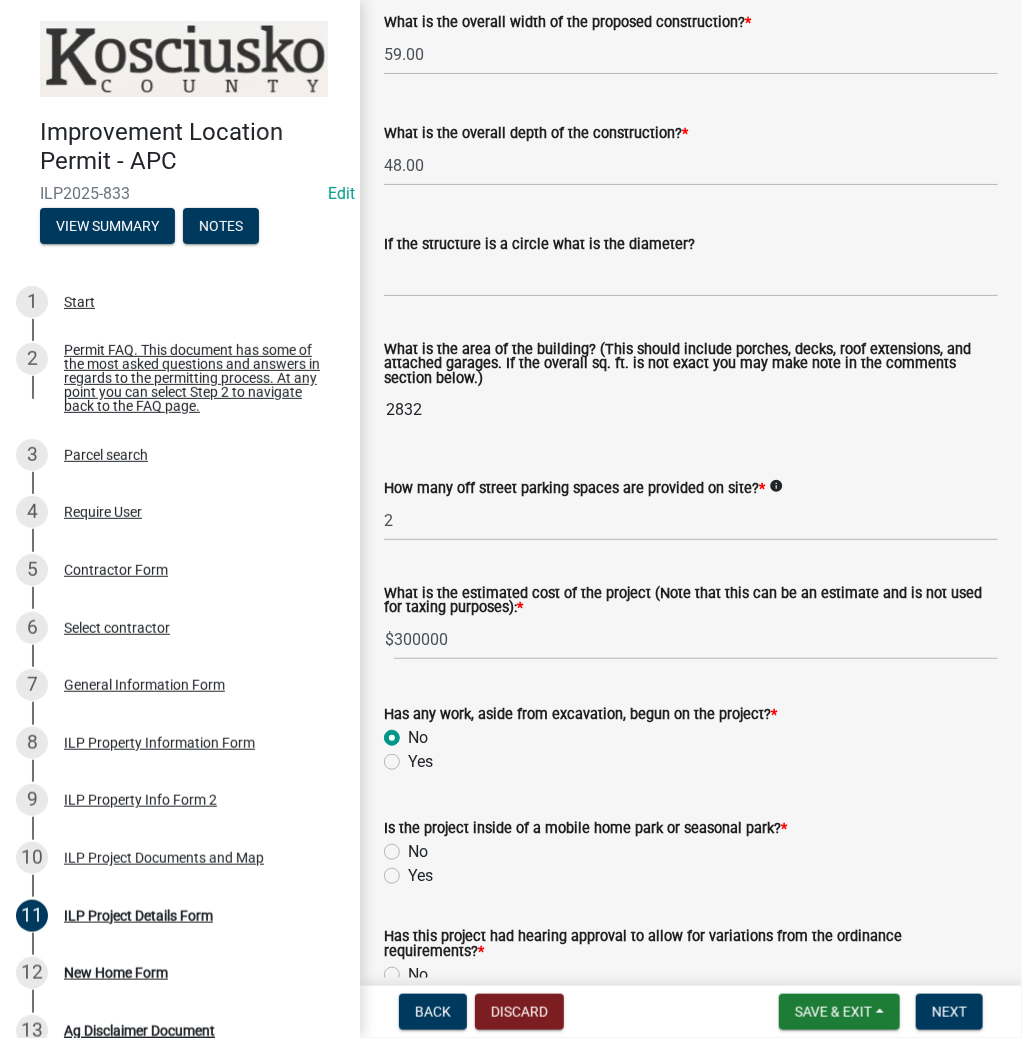 scroll, scrollTop: 1114, scrollLeft: 0, axis: vertical 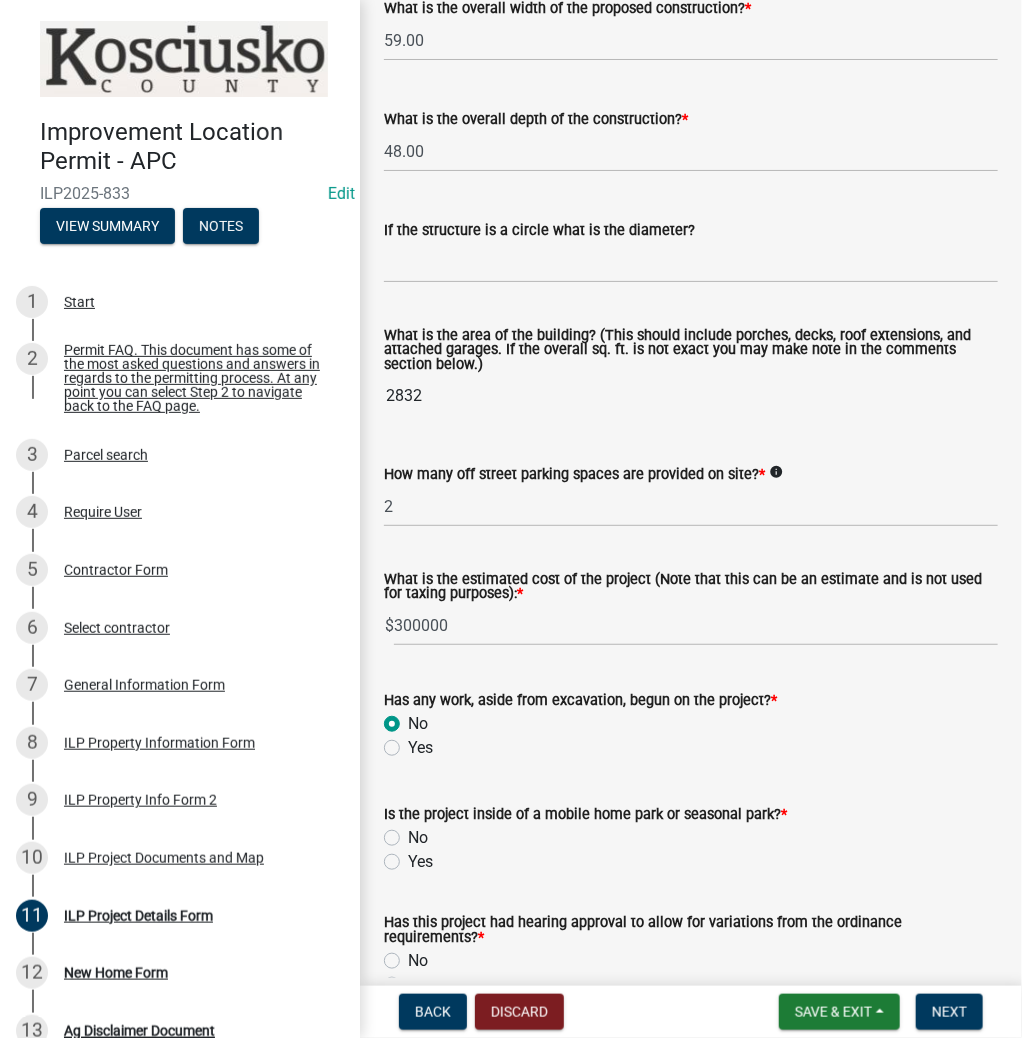 click on "No" 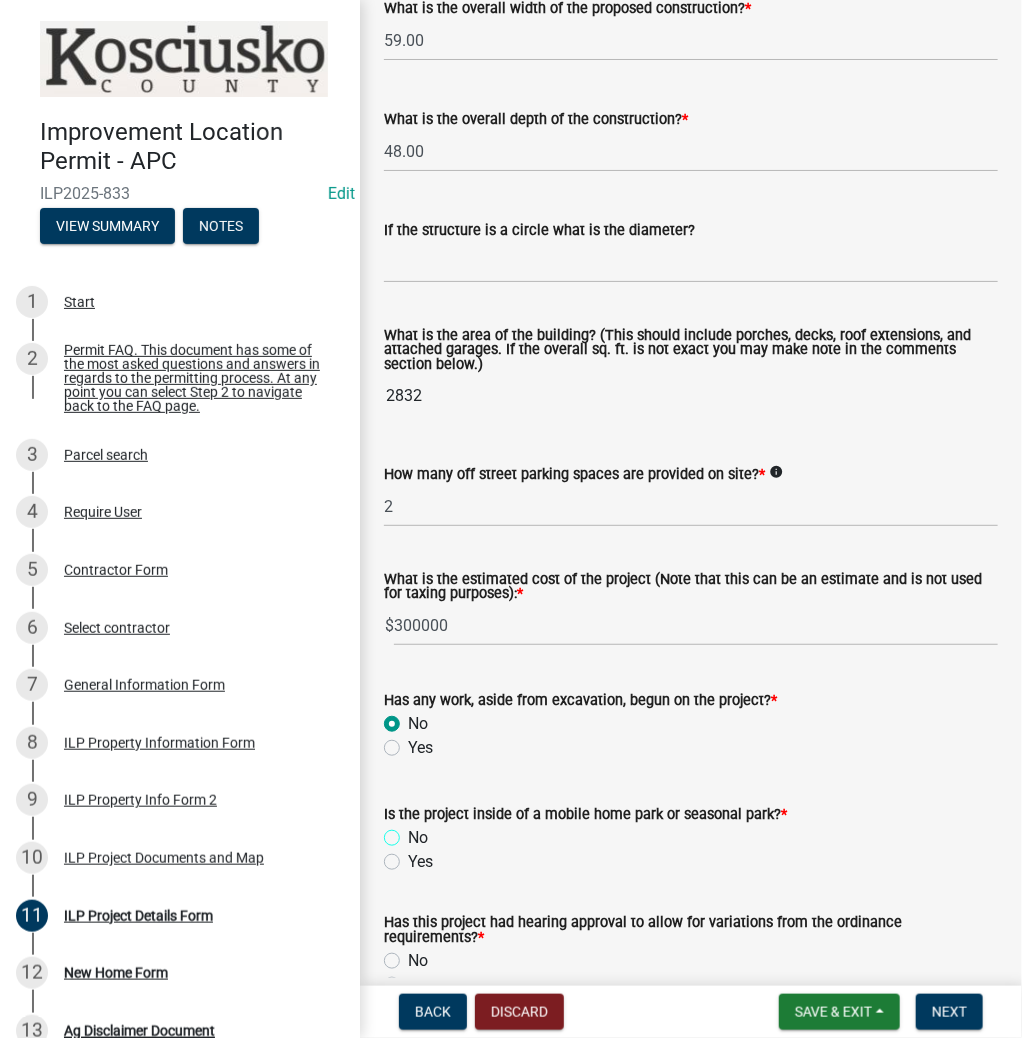 click on "No" at bounding box center [414, 832] 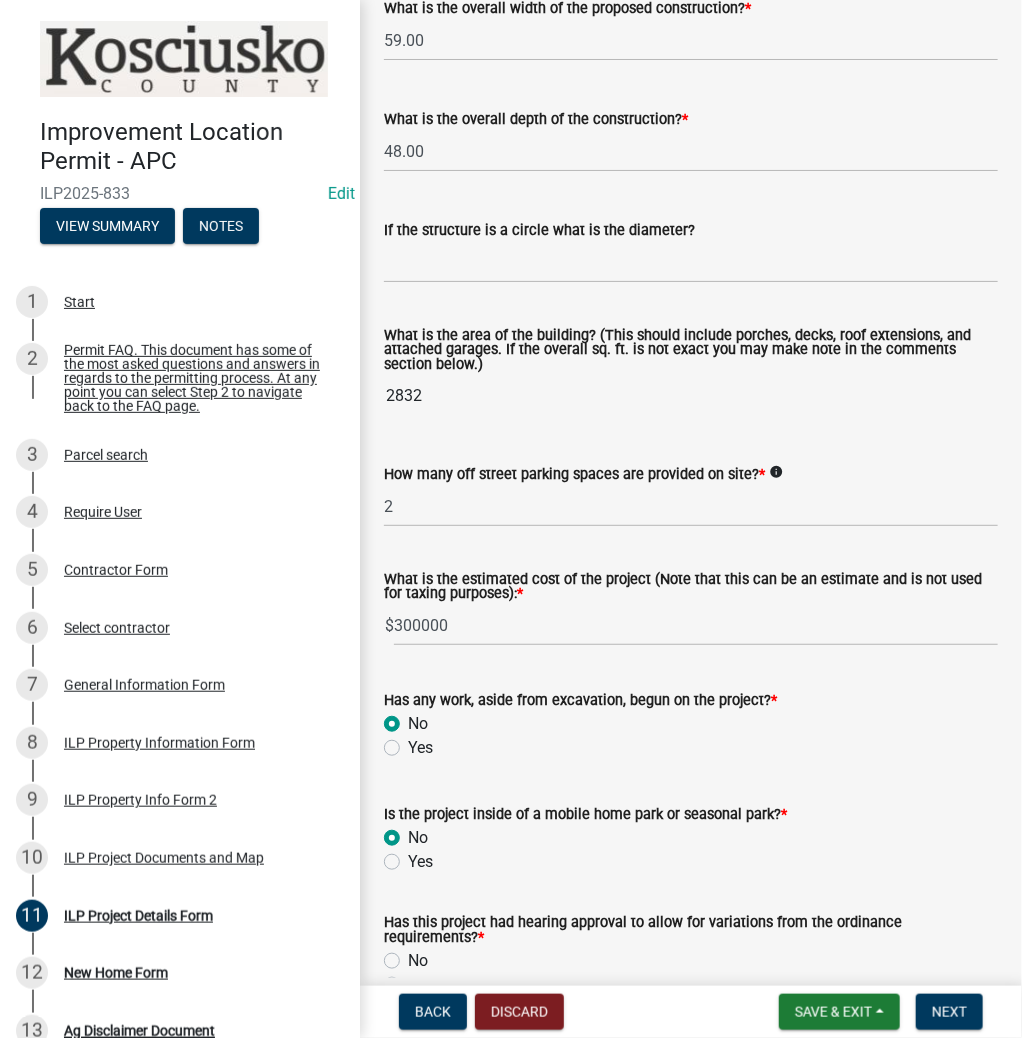 radio on "true" 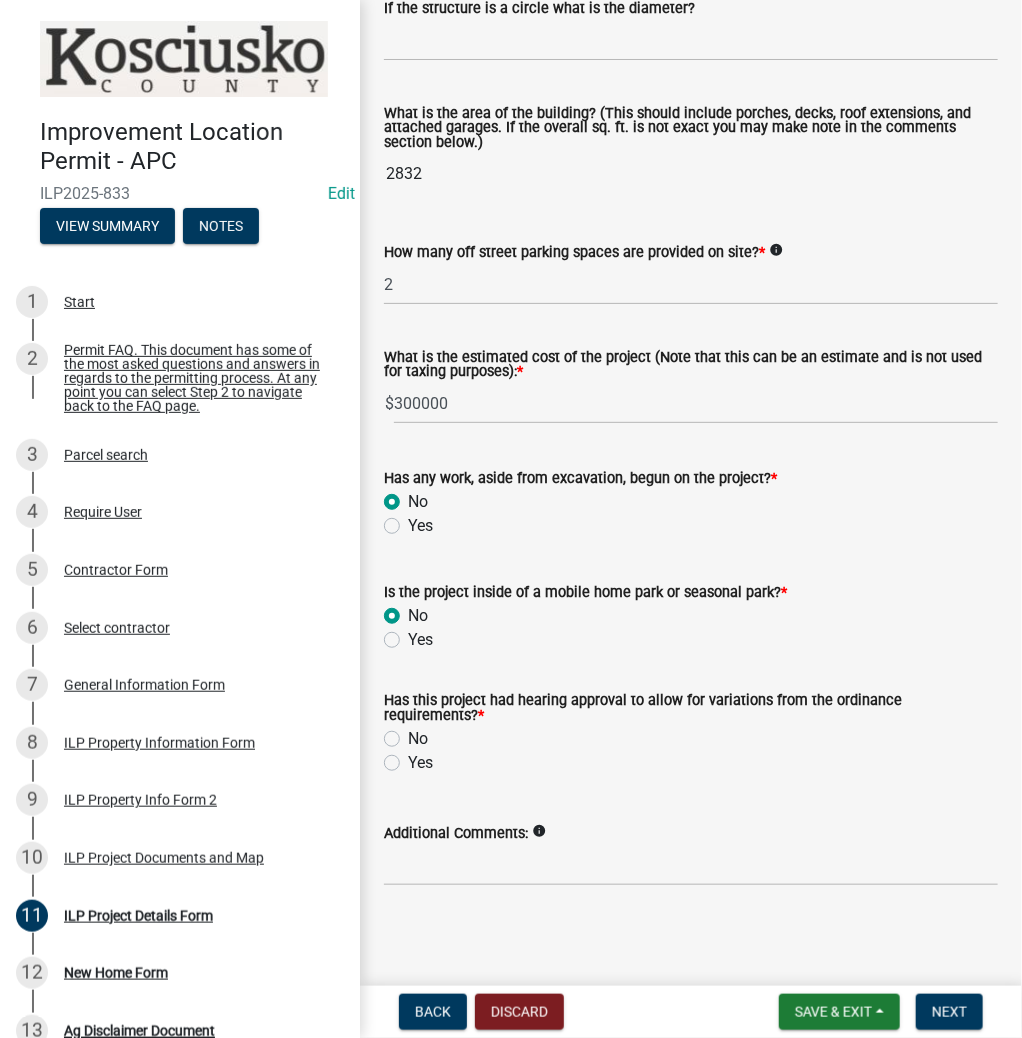 scroll, scrollTop: 1339, scrollLeft: 0, axis: vertical 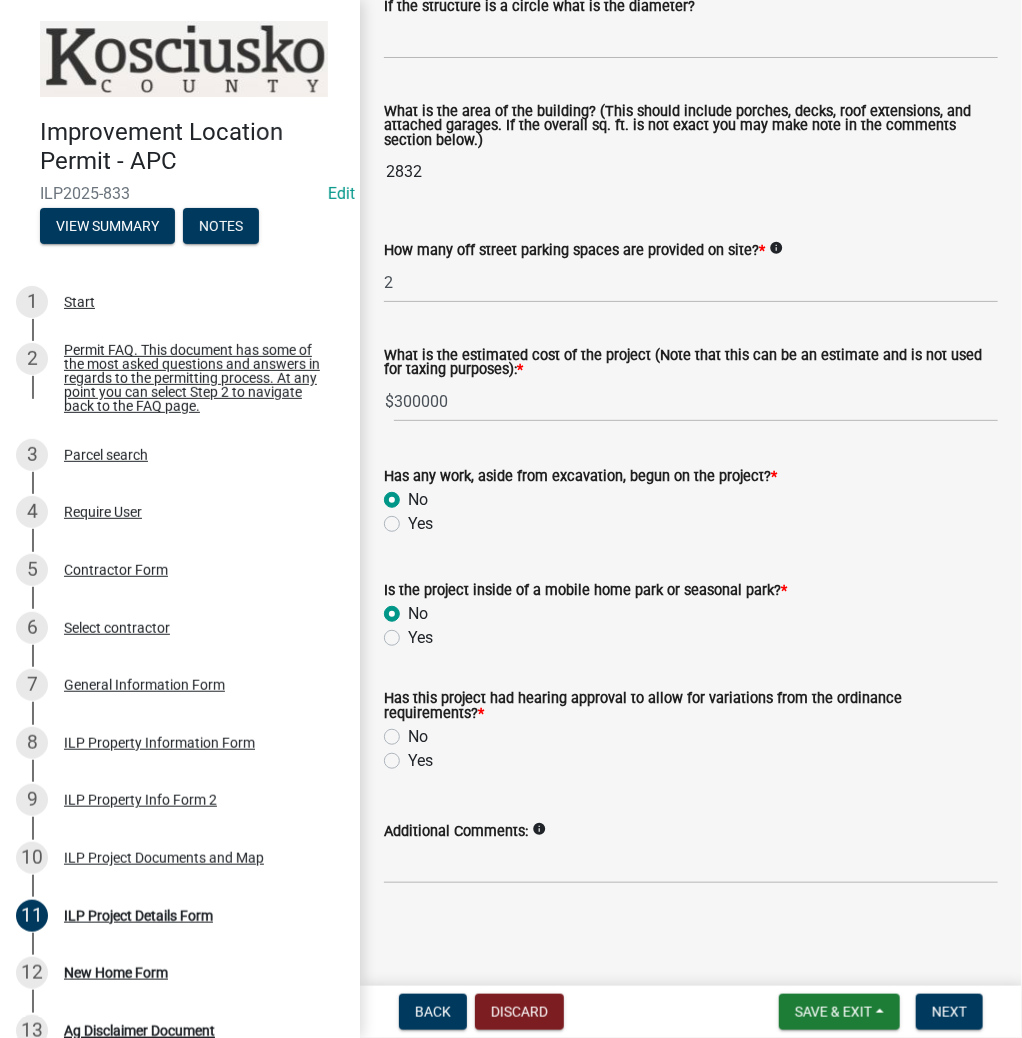 click on "No" 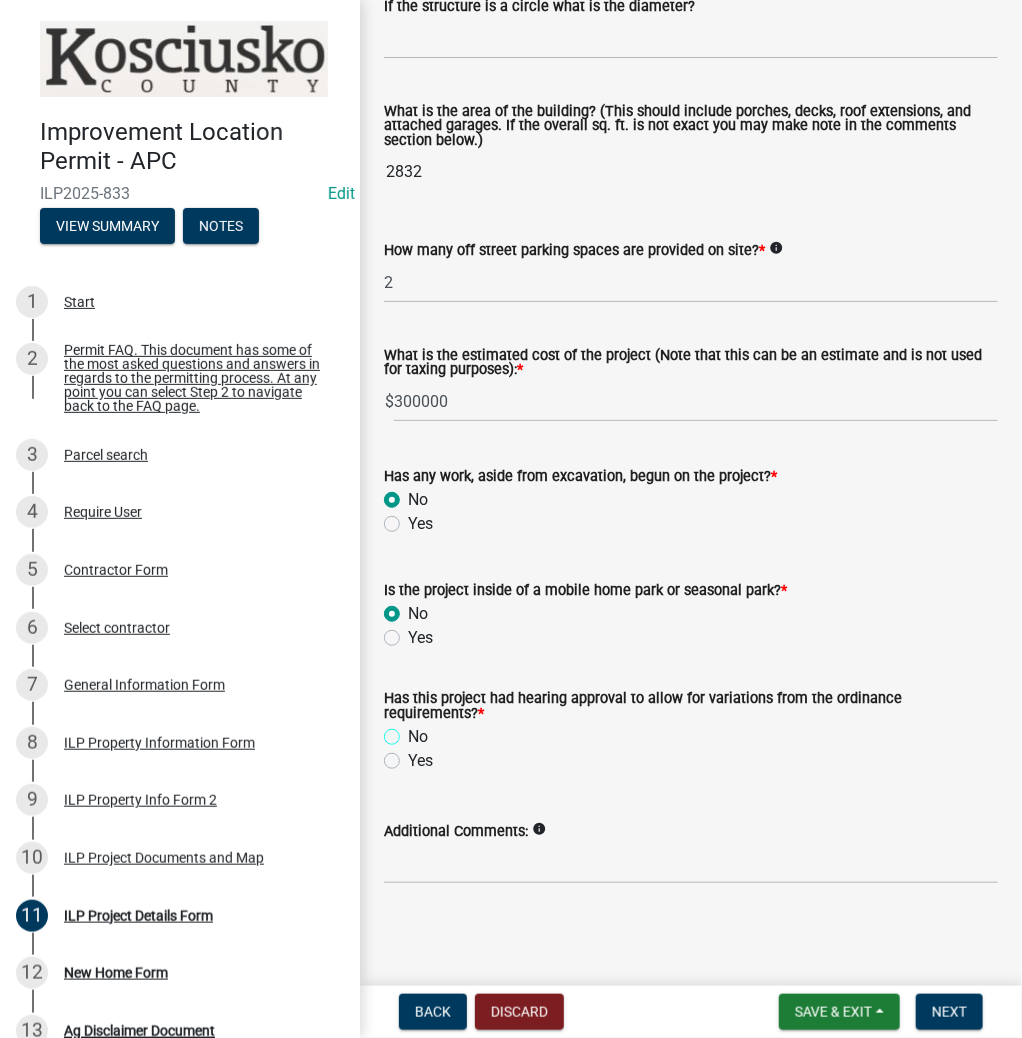 click on "No" at bounding box center [414, 731] 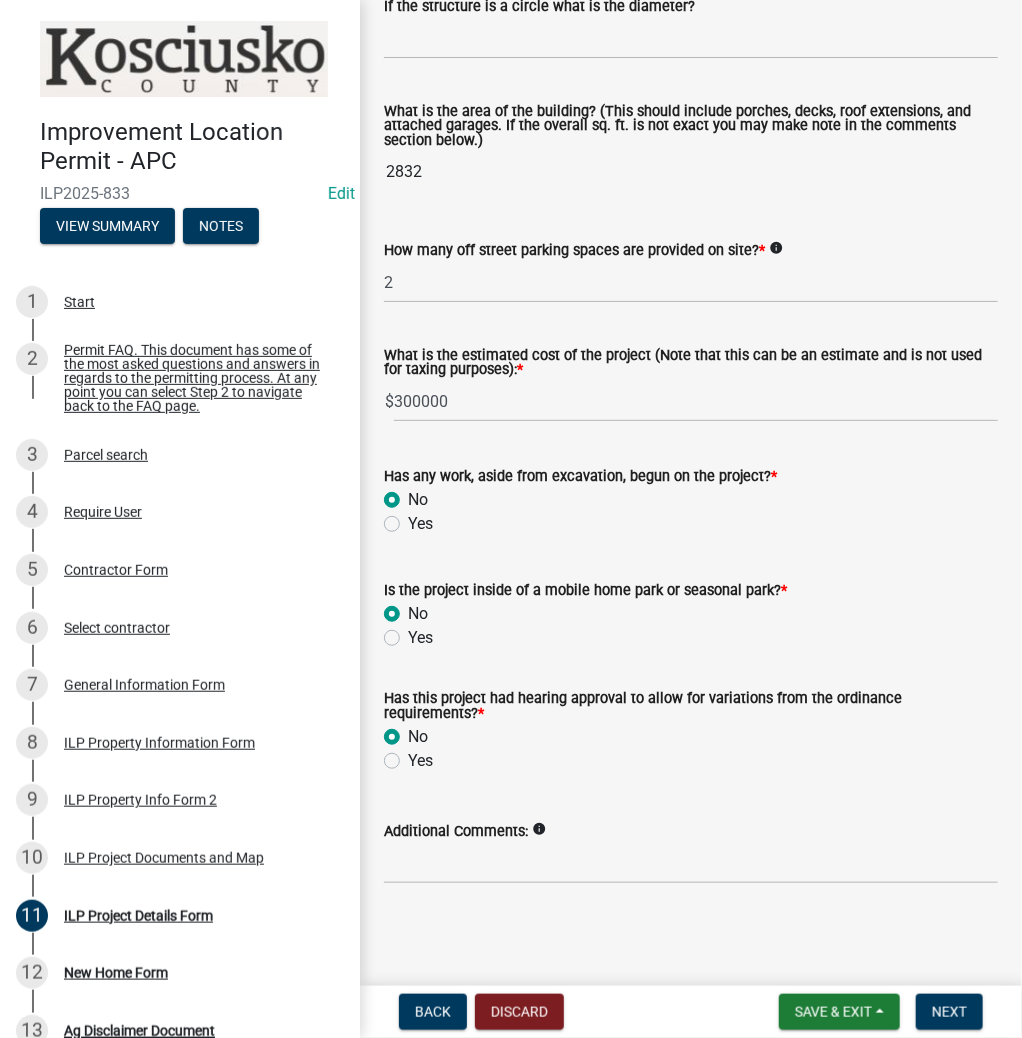 radio on "true" 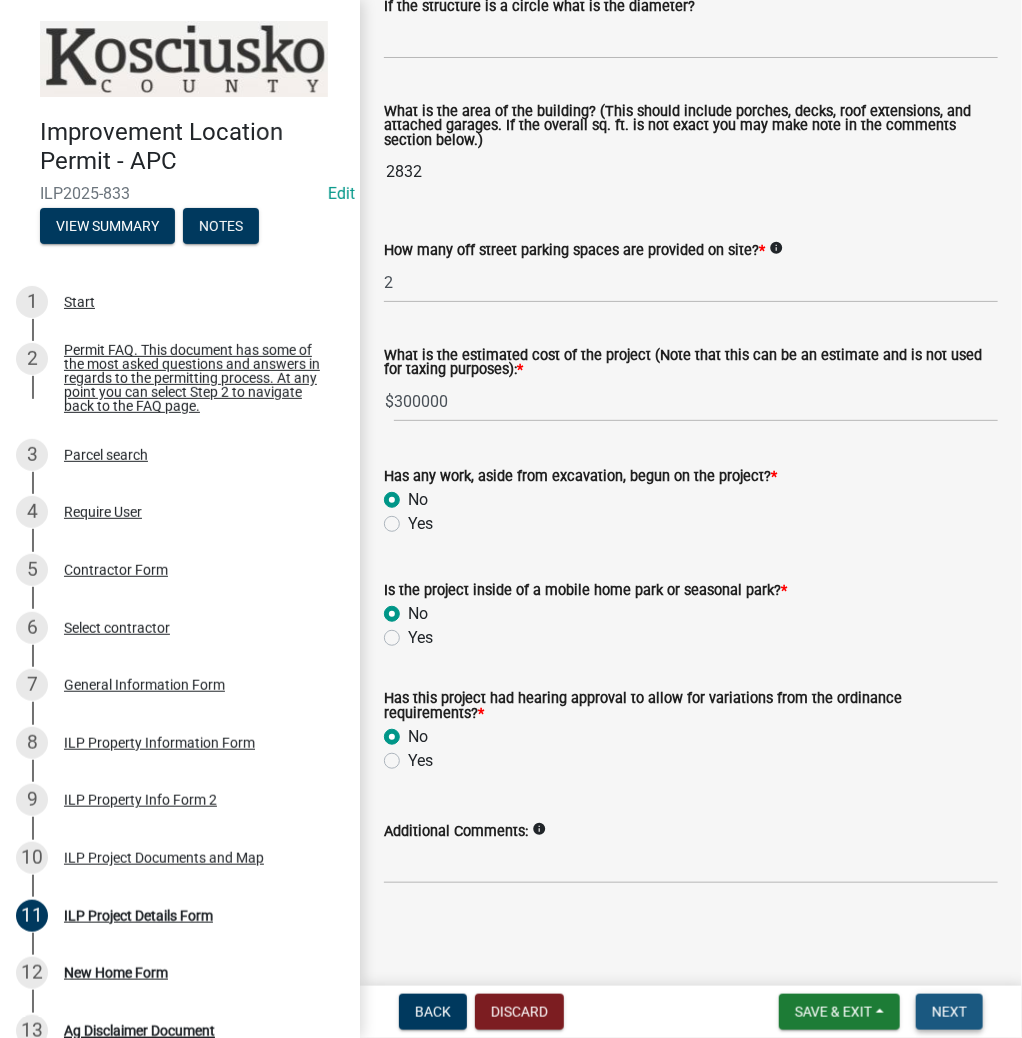 click on "Next" at bounding box center (949, 1012) 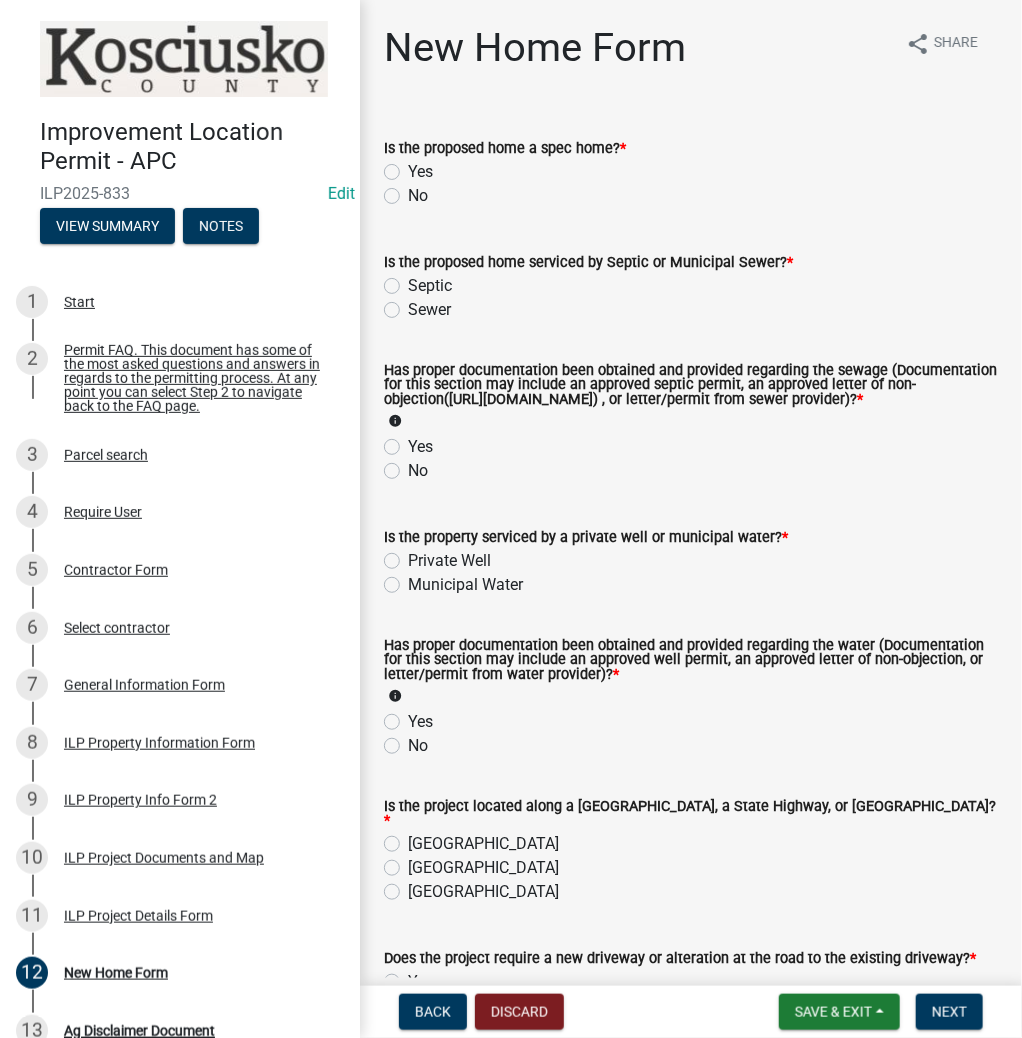 click on "Yes" 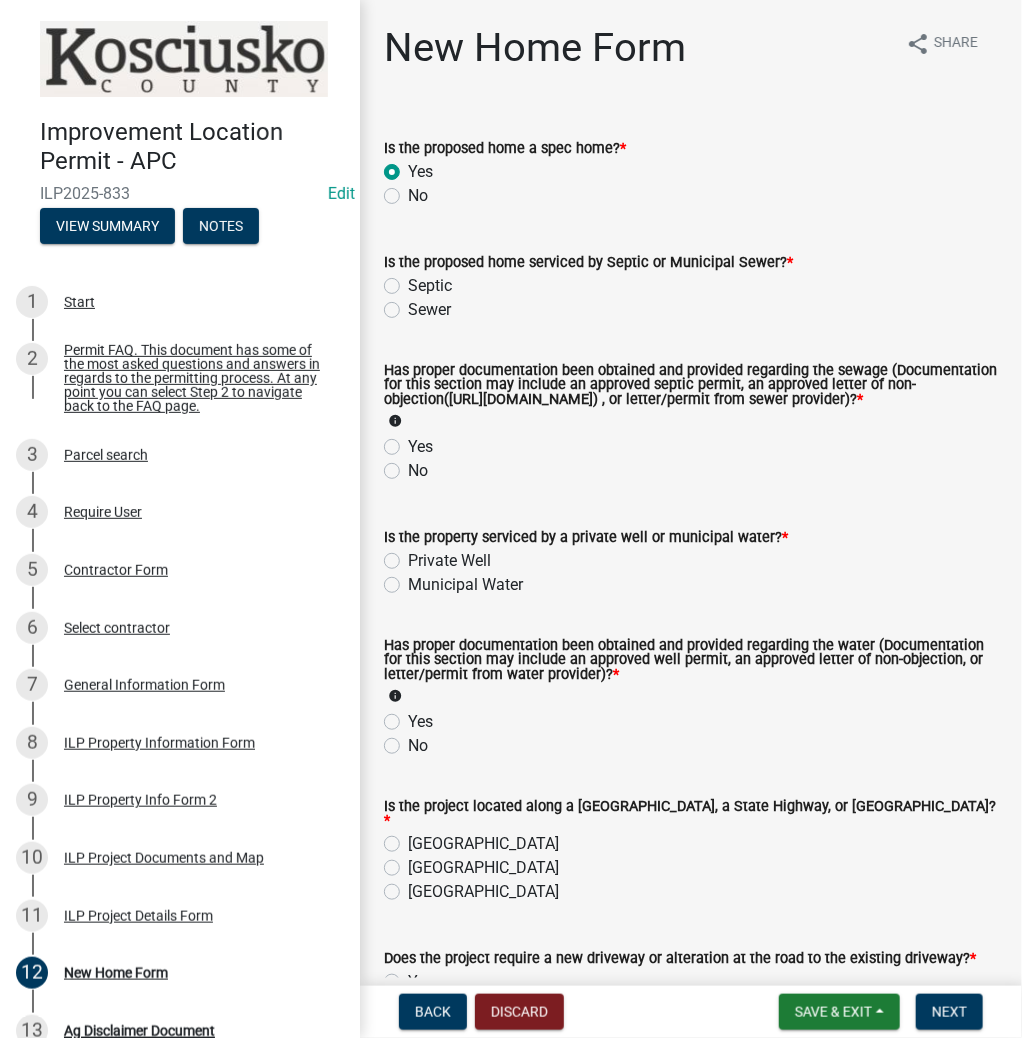 radio on "true" 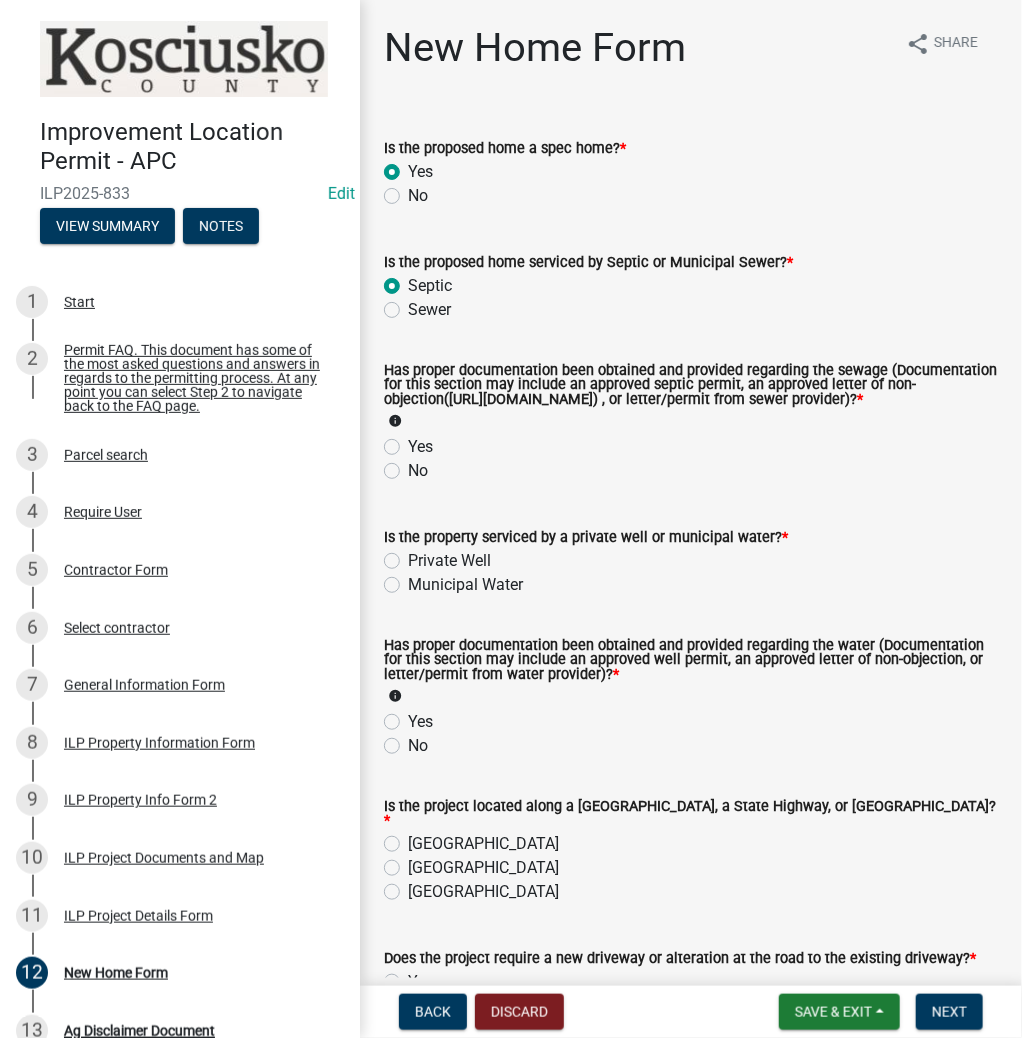 radio on "true" 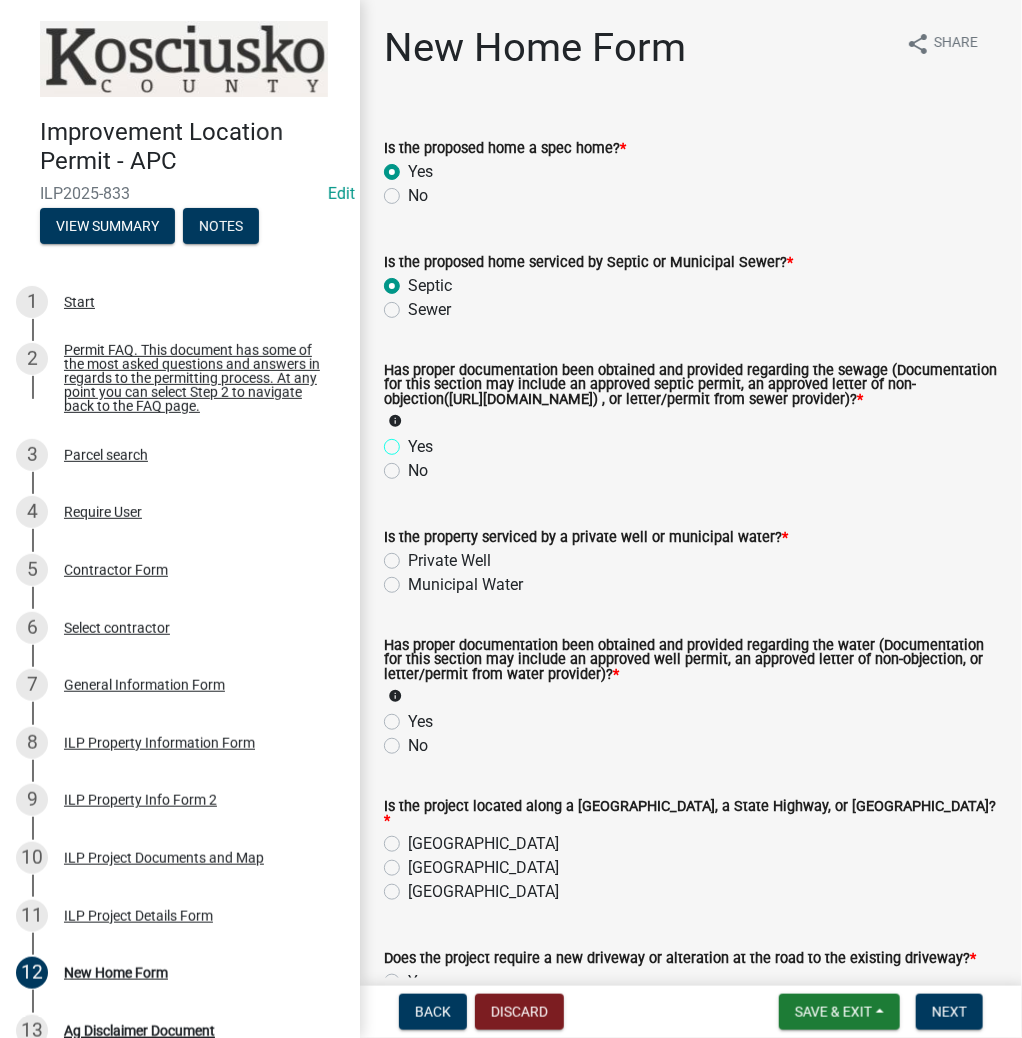 click on "Yes" at bounding box center [414, 441] 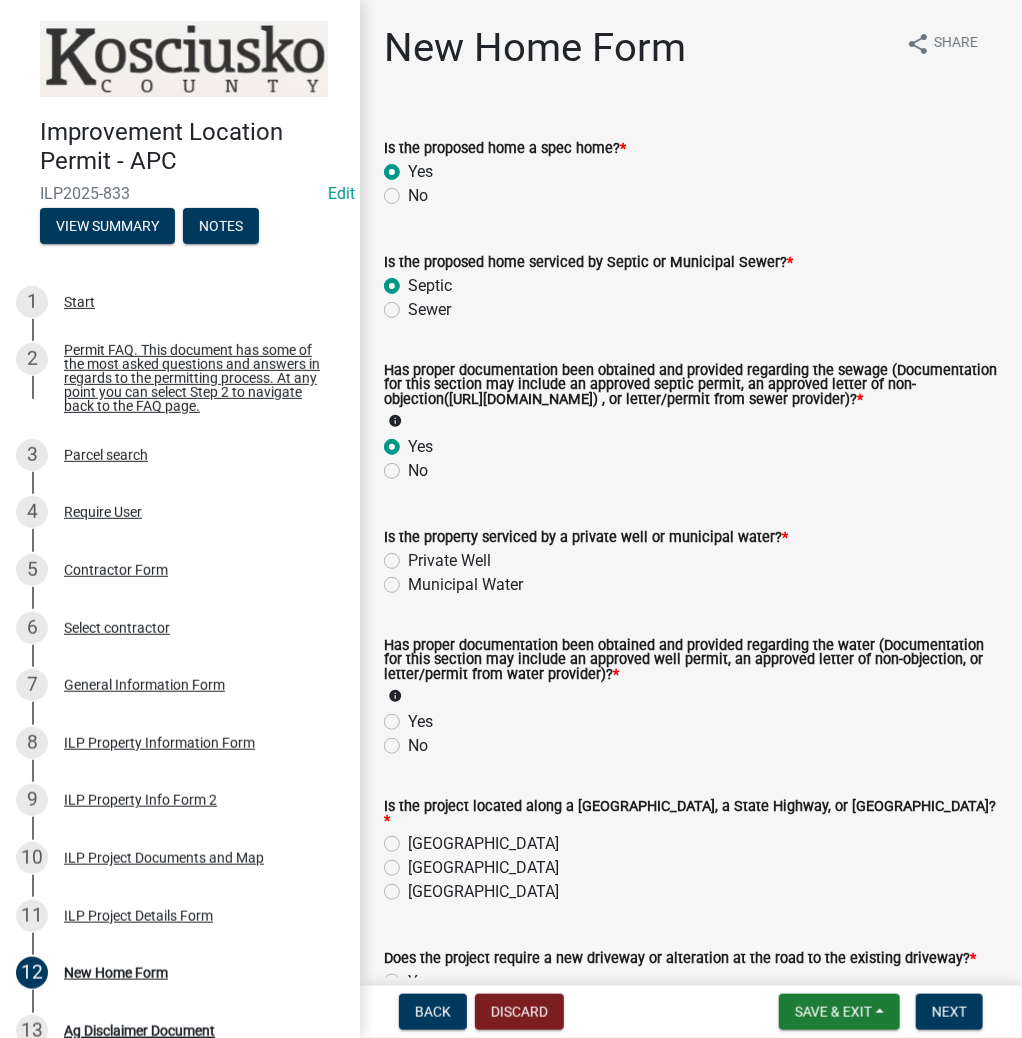 radio on "true" 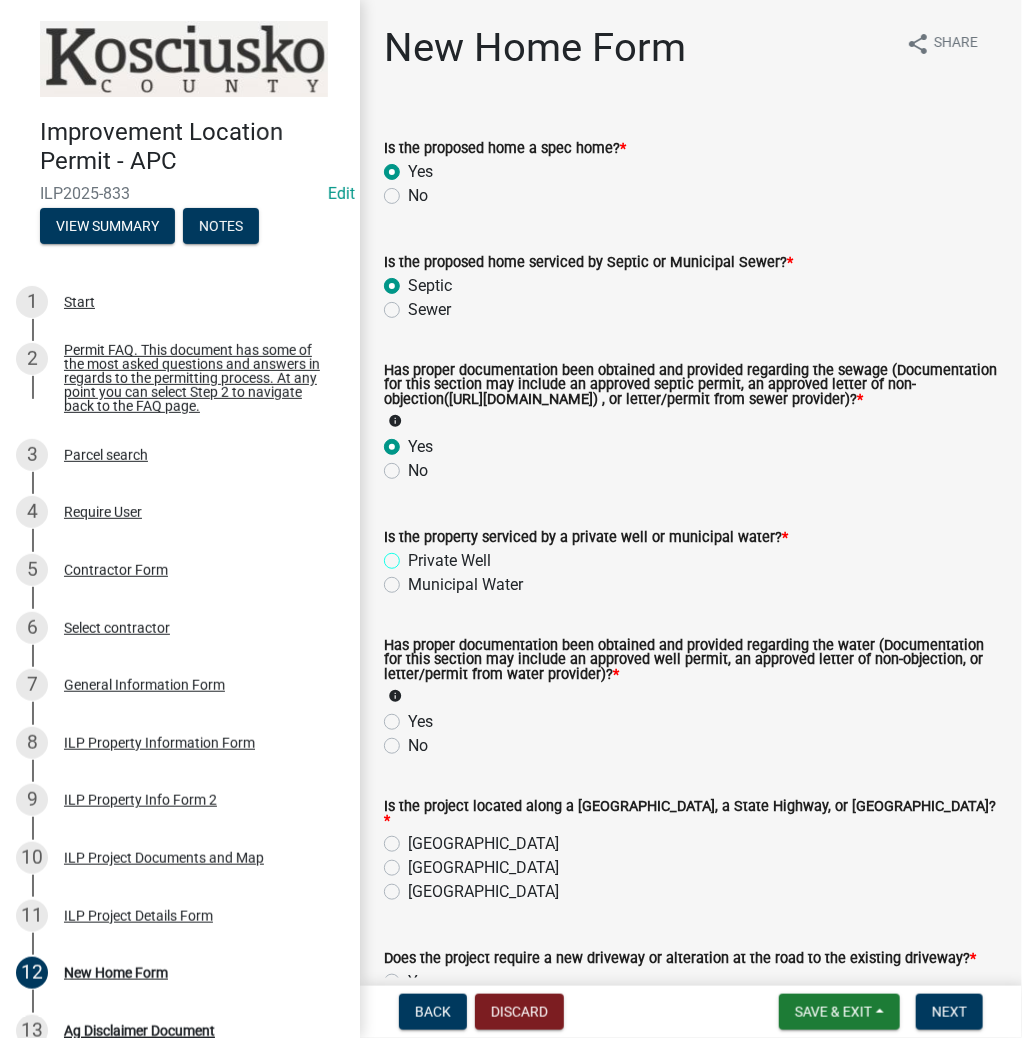 click on "Private Well" at bounding box center (414, 555) 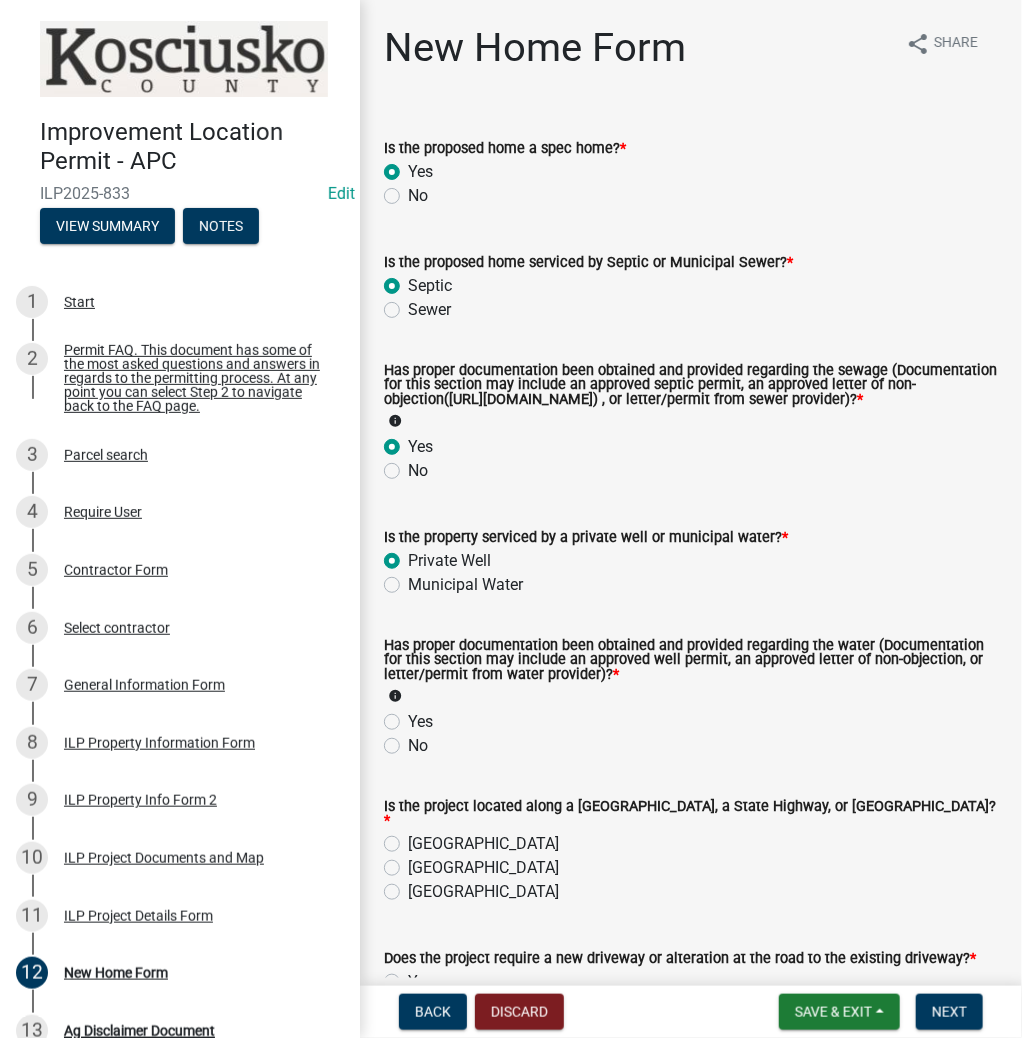 radio on "true" 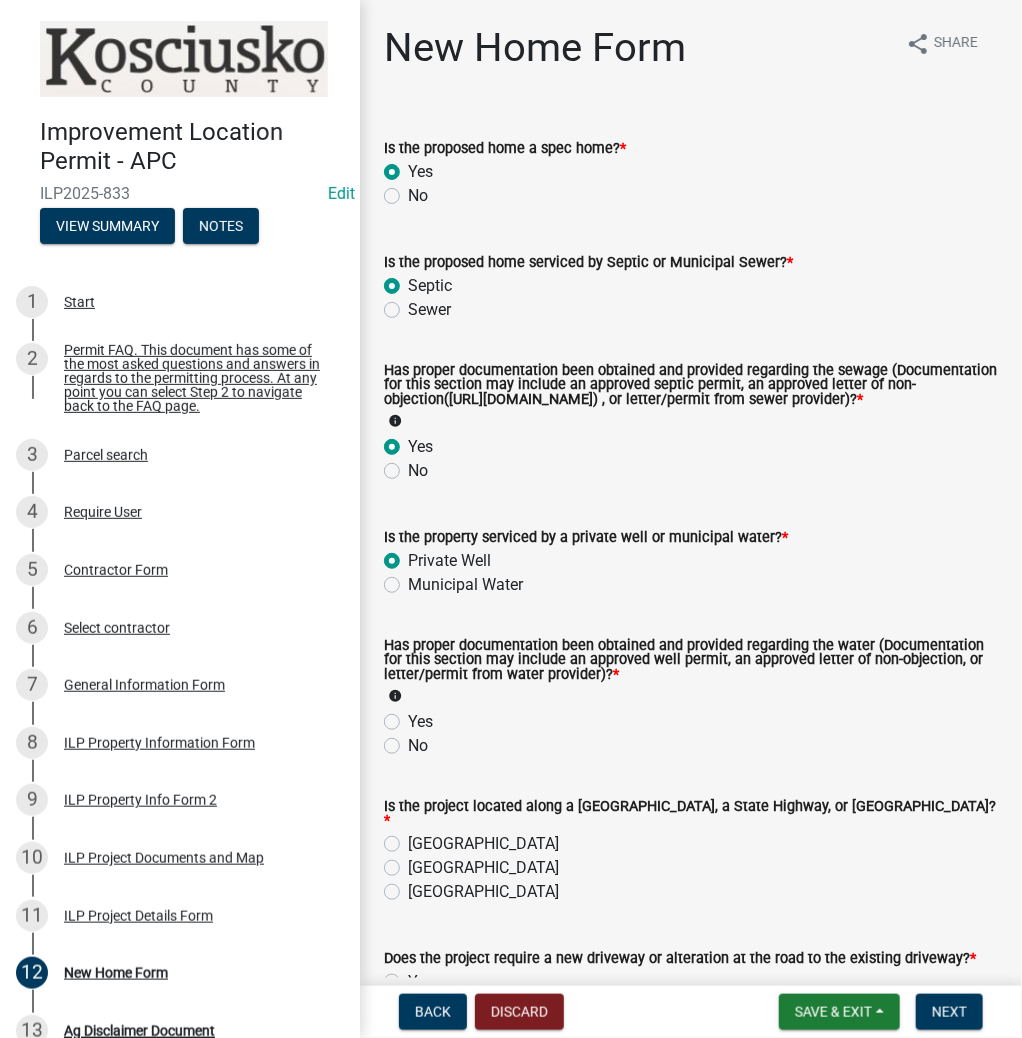 click on "Yes" 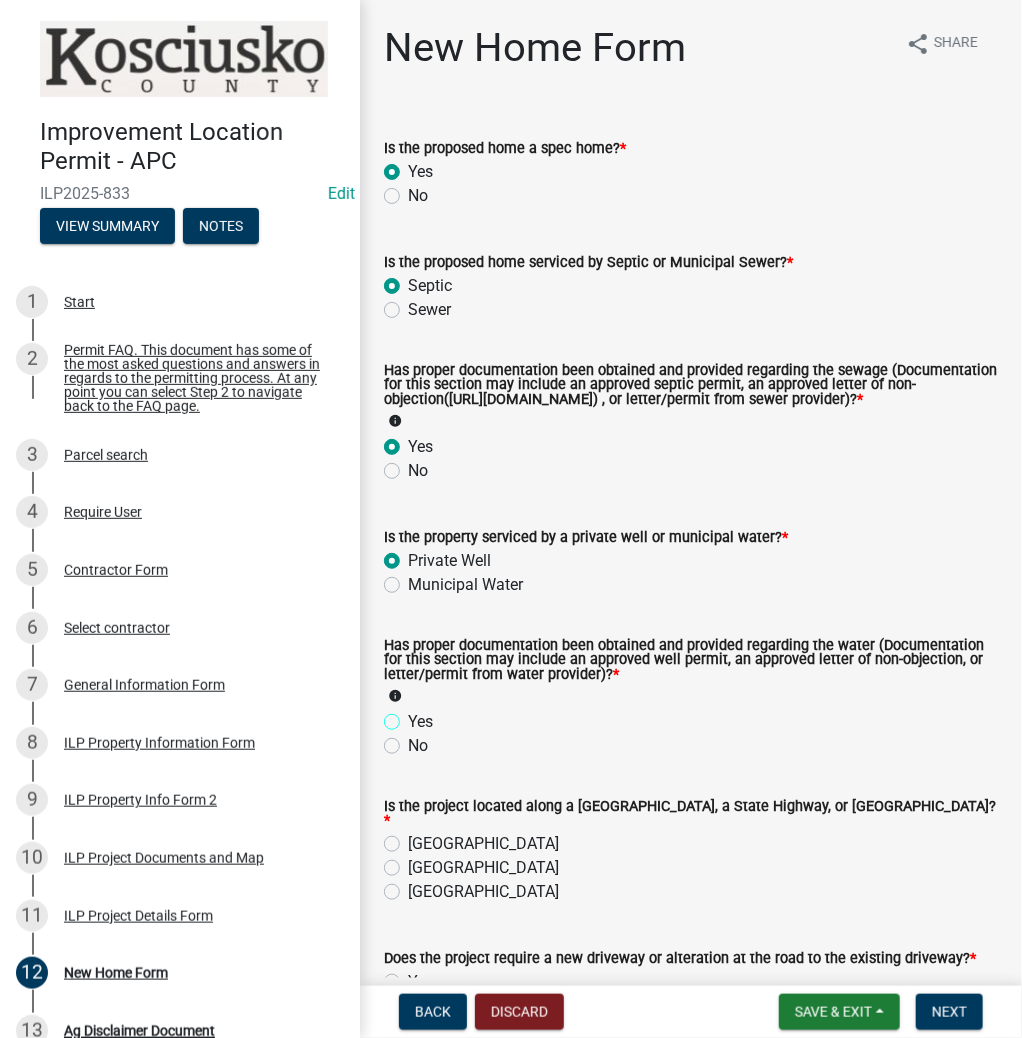 click on "Yes" at bounding box center (414, 716) 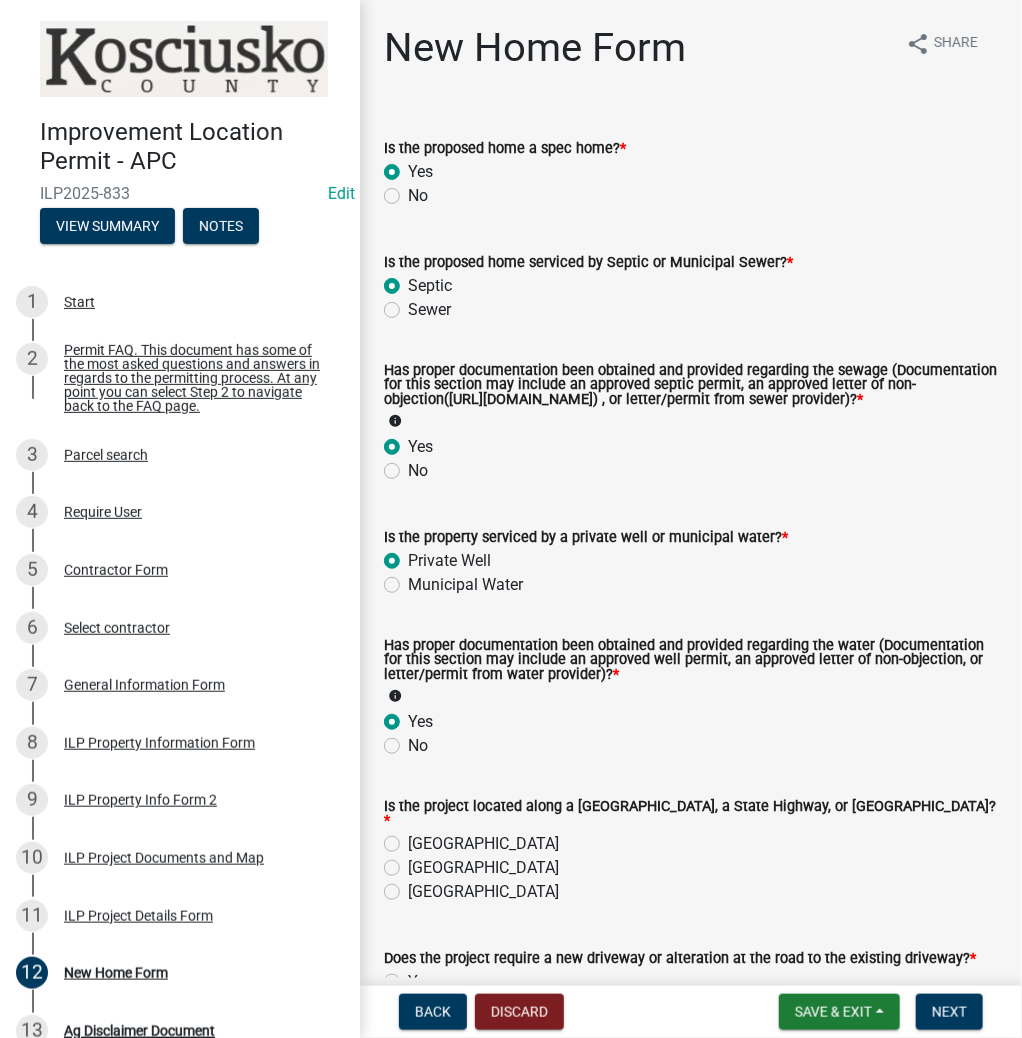 radio on "true" 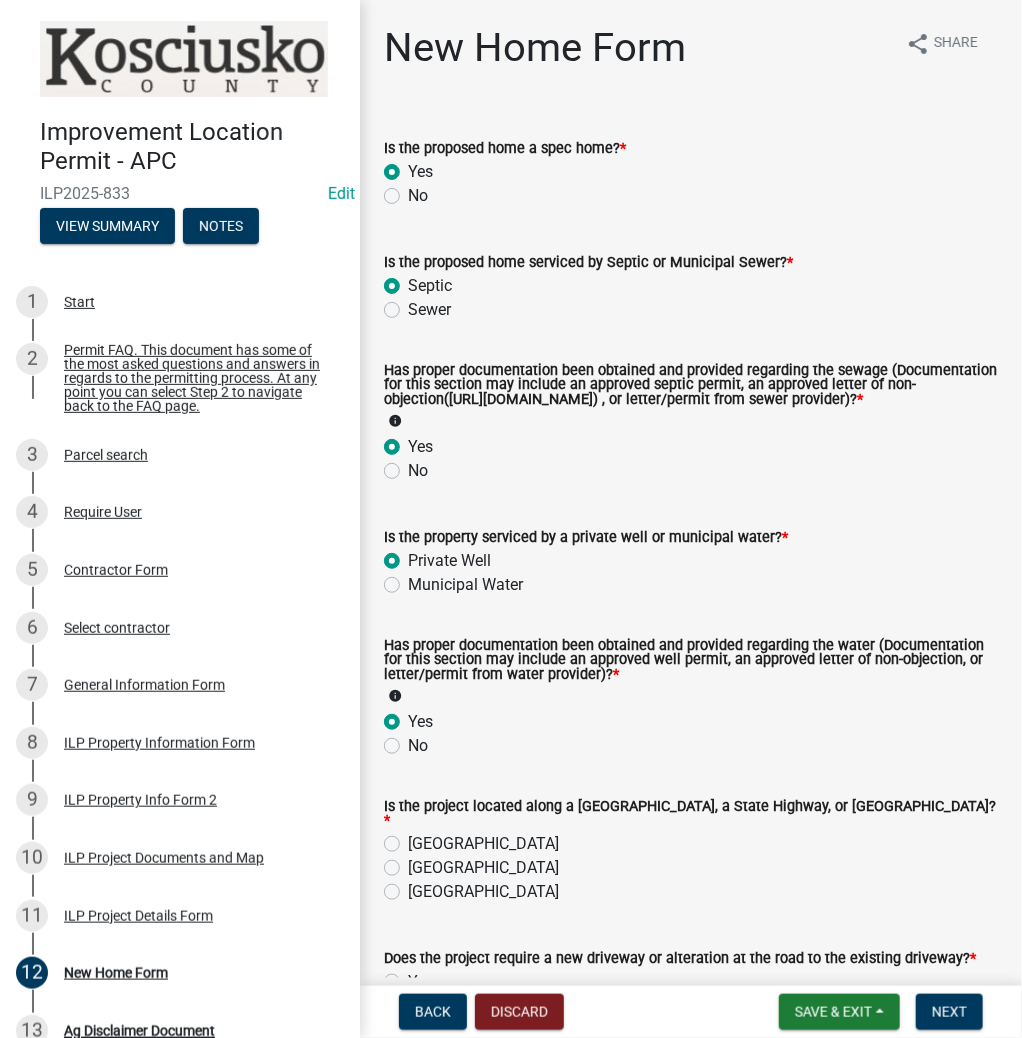 click on "[GEOGRAPHIC_DATA]" 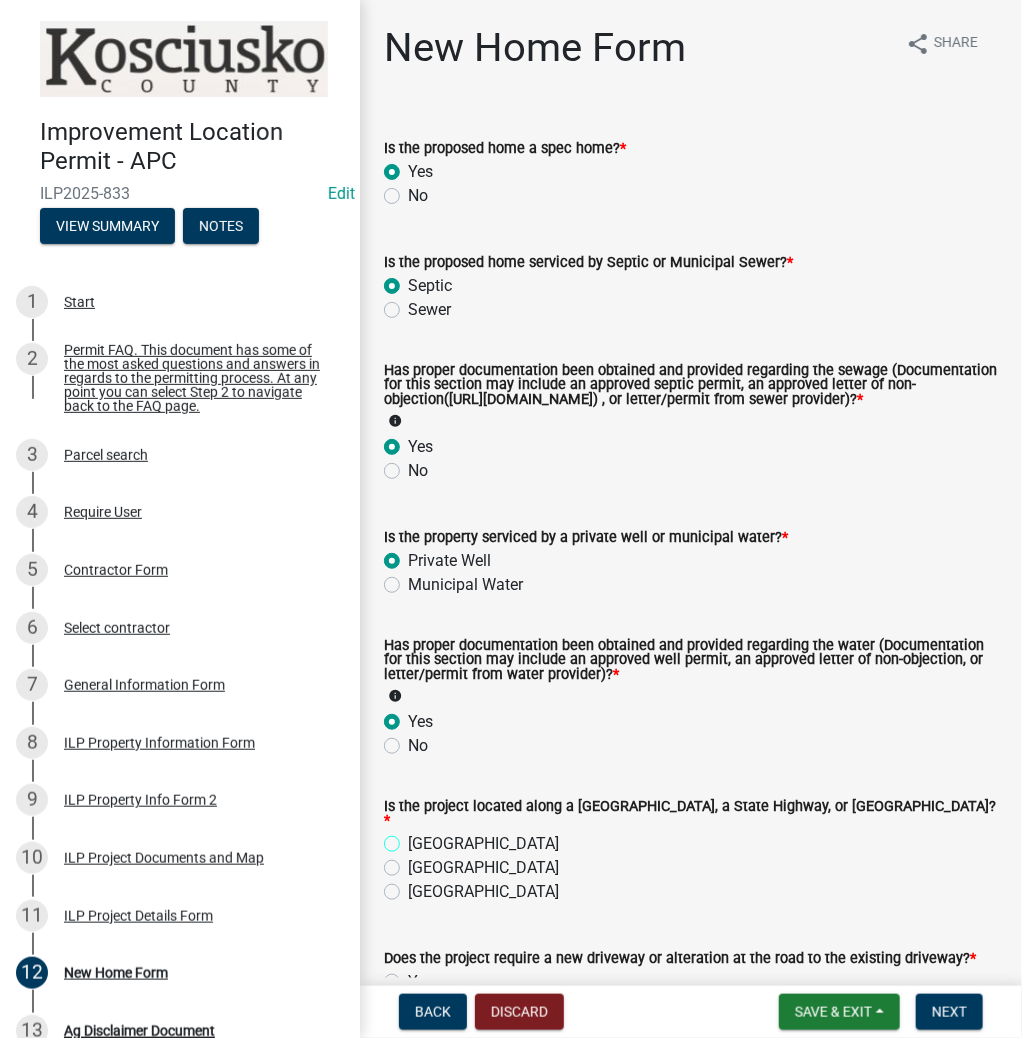 click on "[GEOGRAPHIC_DATA]" at bounding box center [414, 838] 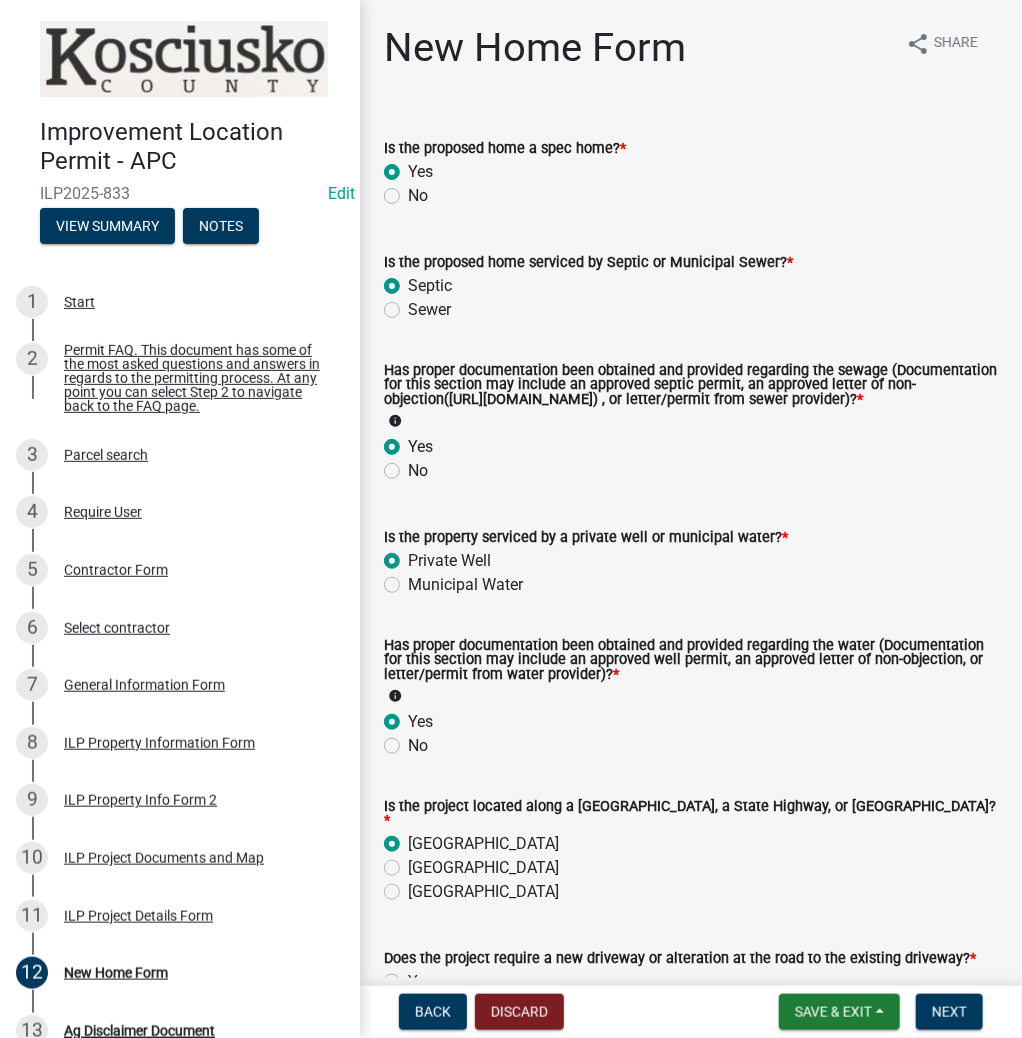 radio on "true" 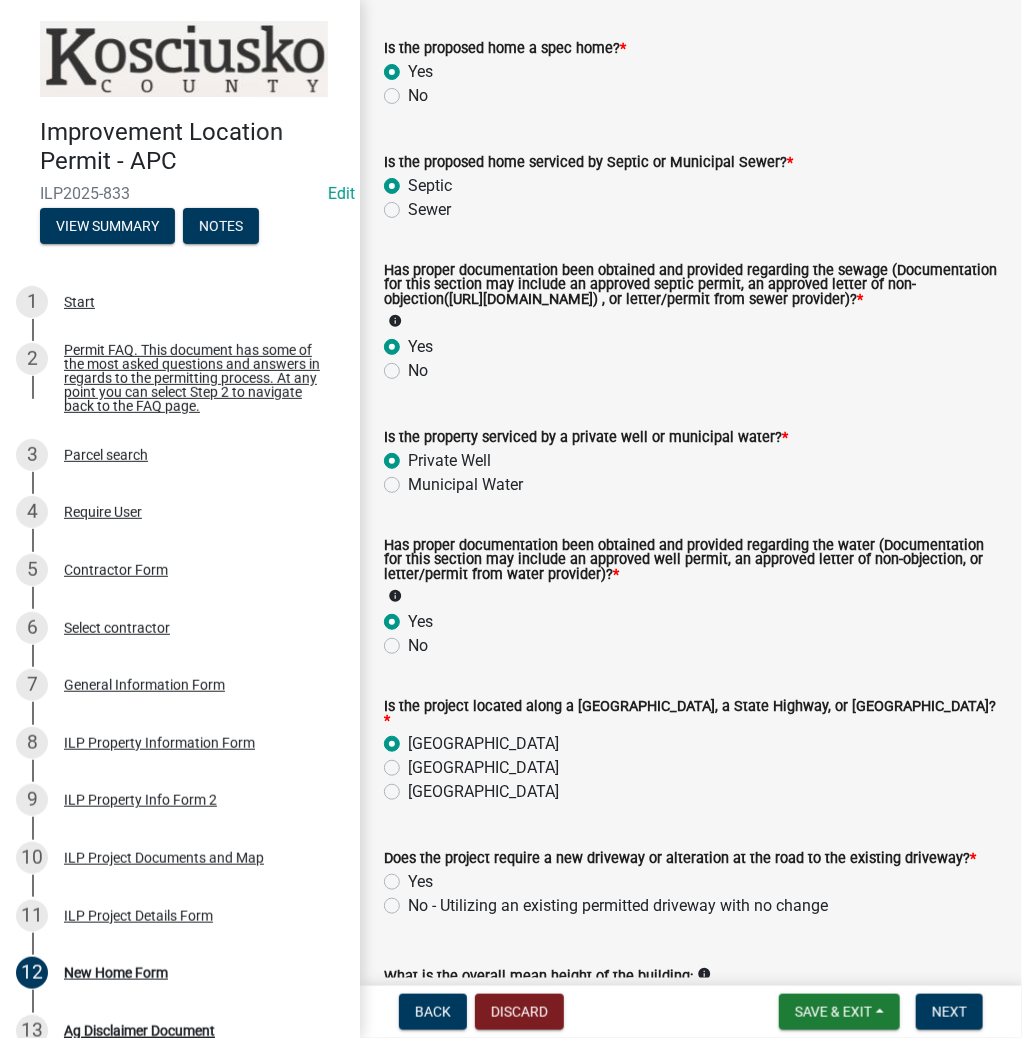 scroll, scrollTop: 240, scrollLeft: 0, axis: vertical 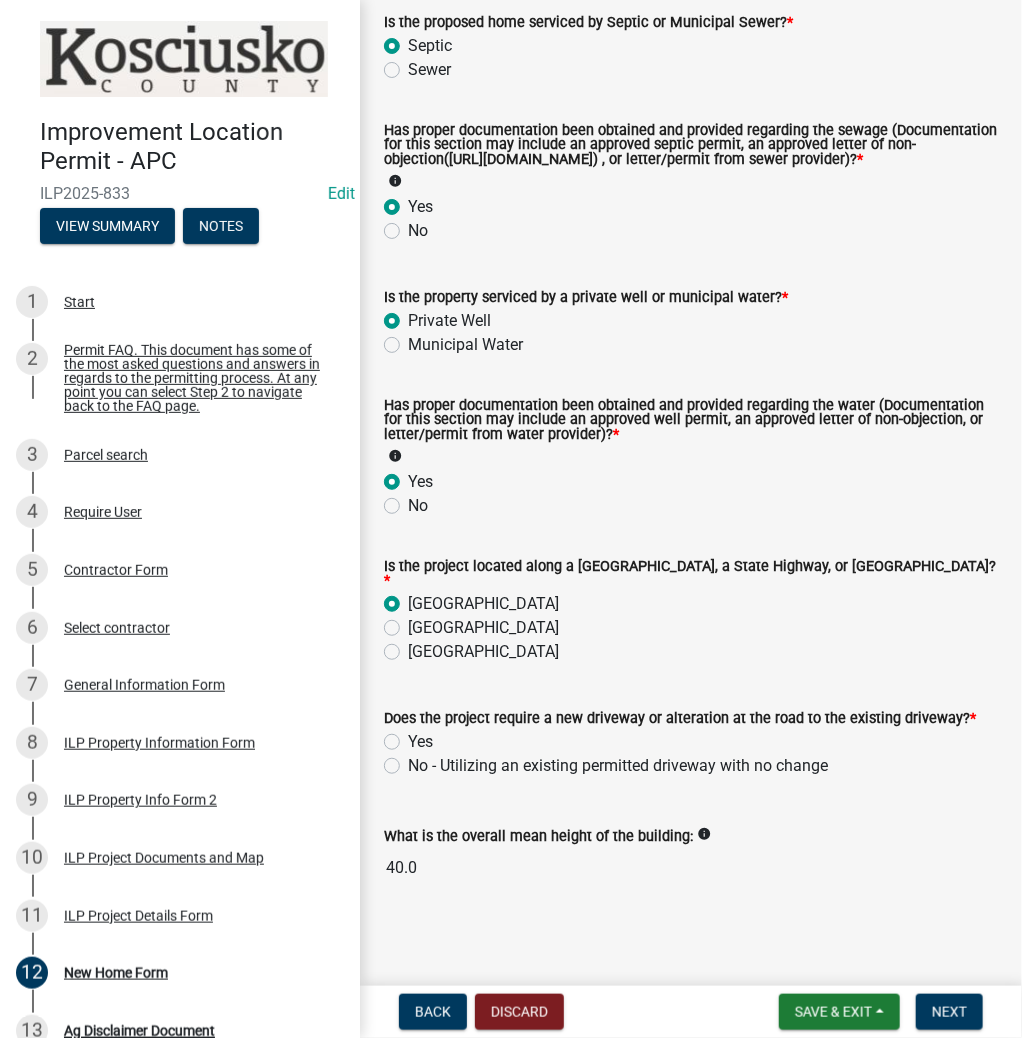 click on "Yes" 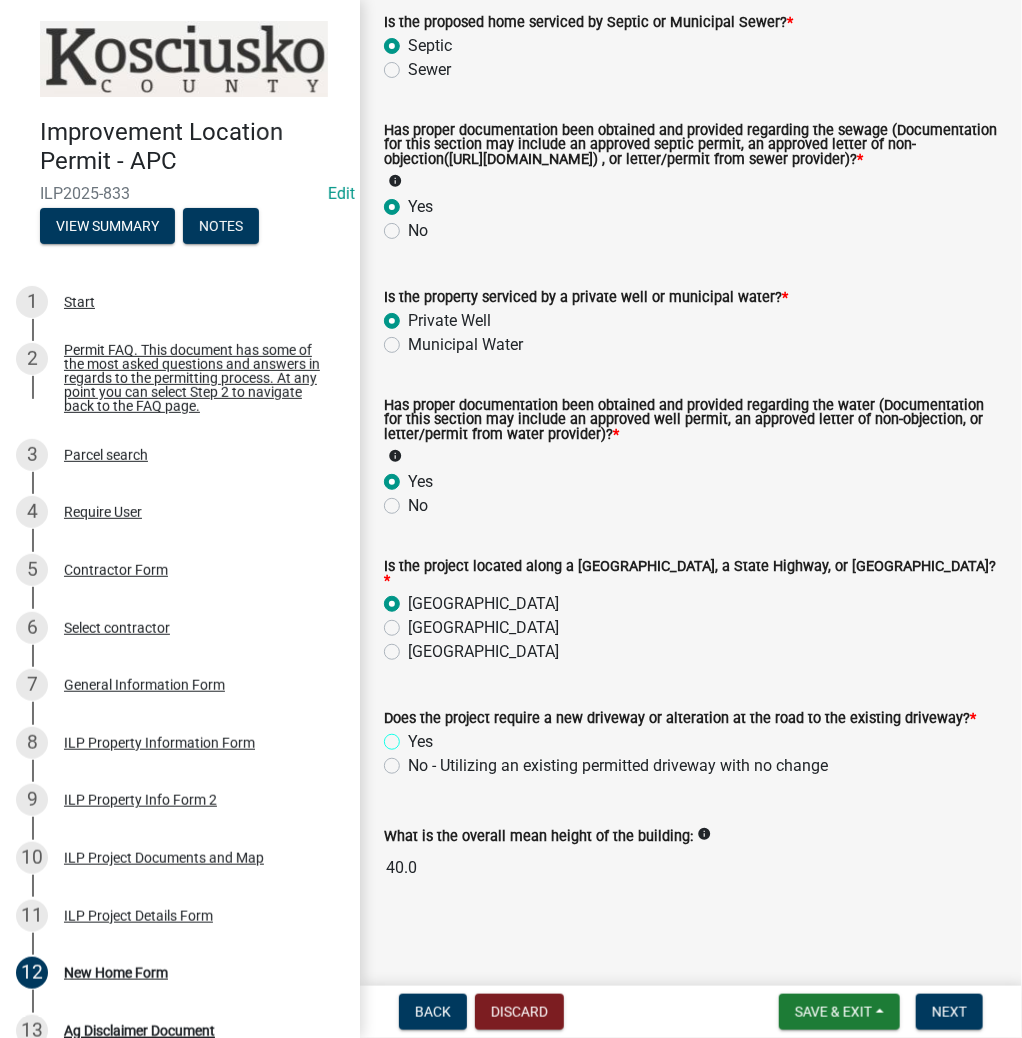 click on "Yes" at bounding box center [414, 736] 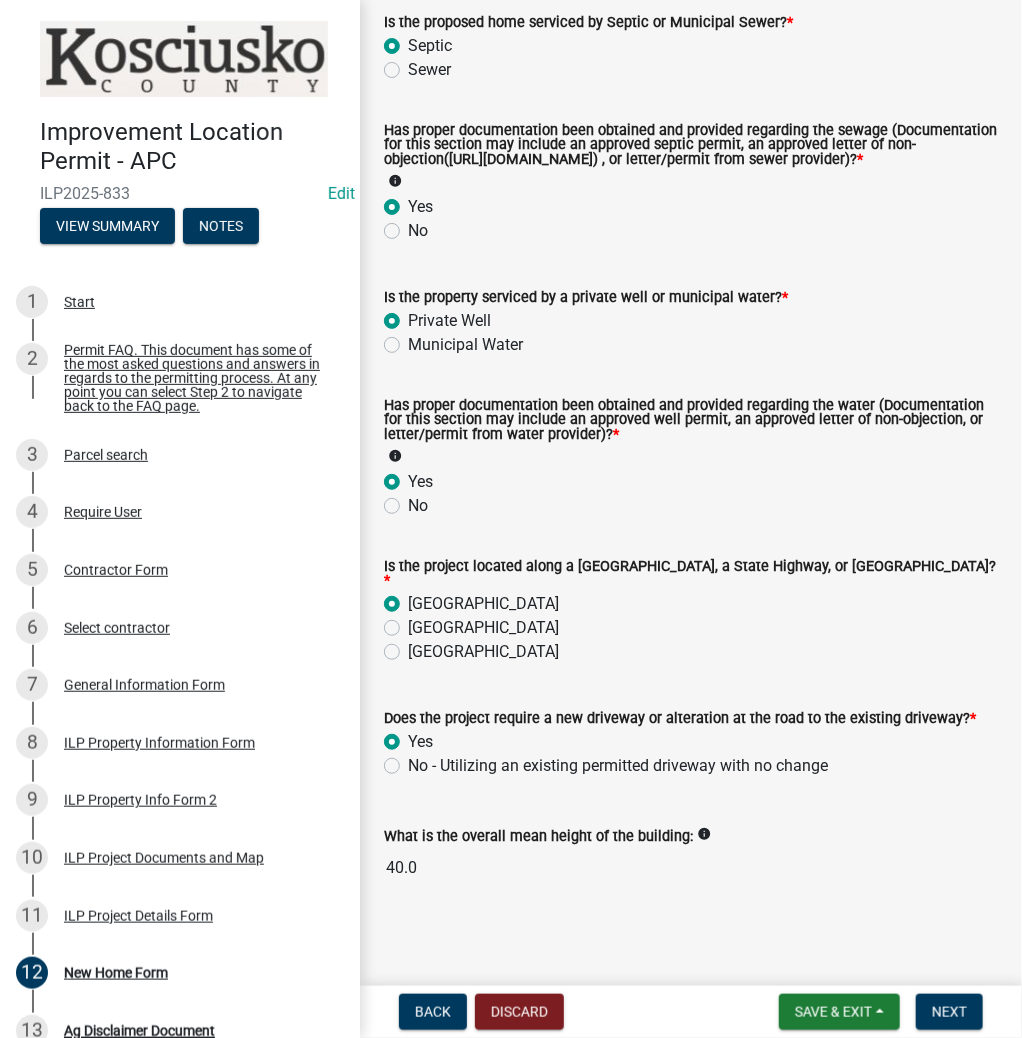 radio on "true" 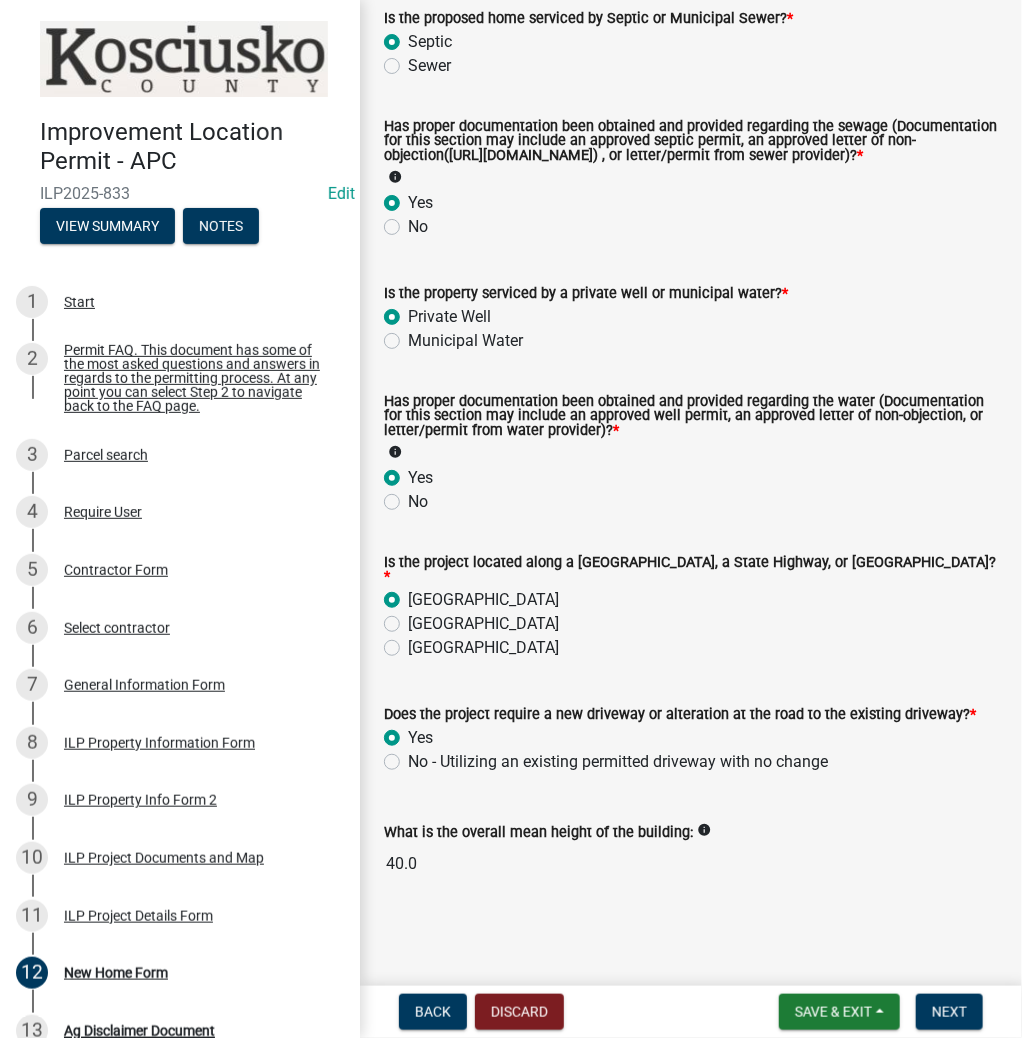 scroll, scrollTop: 251, scrollLeft: 0, axis: vertical 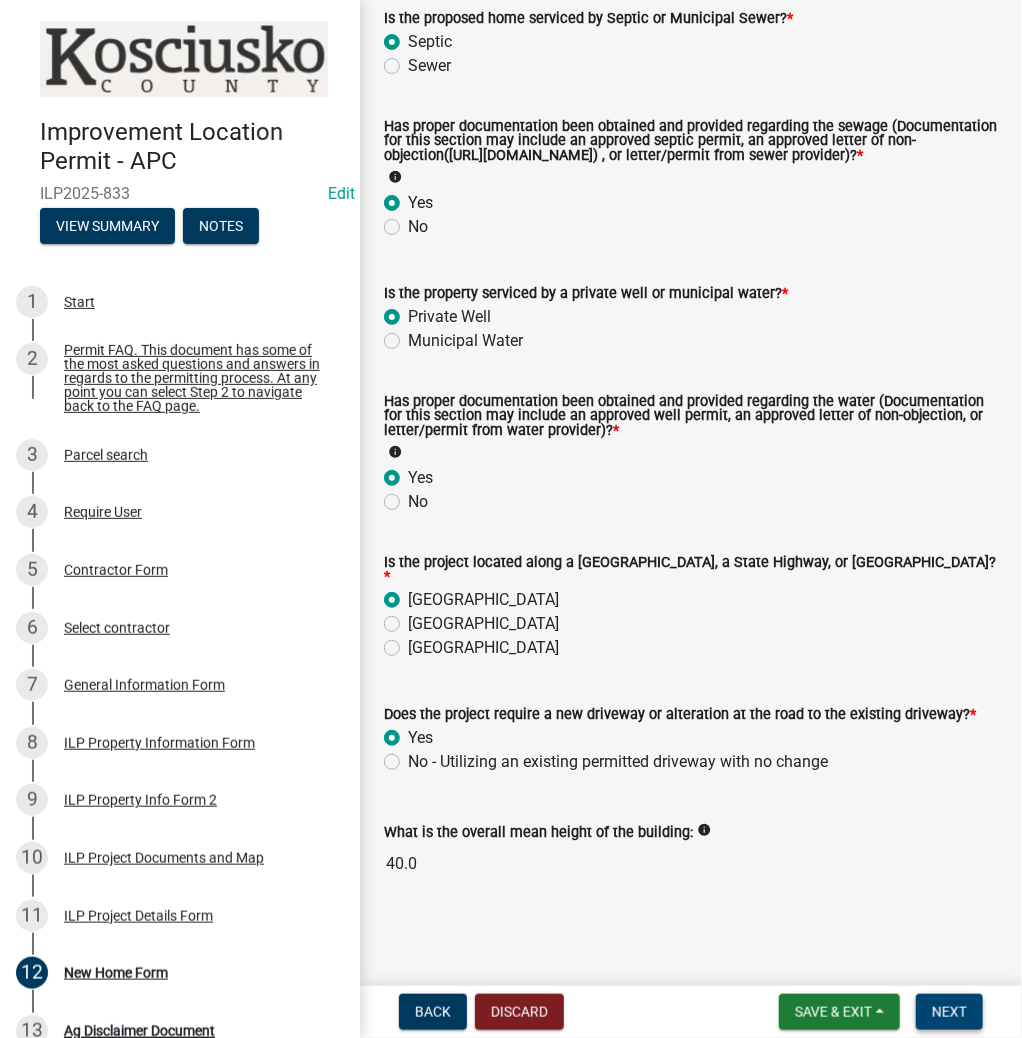 click on "Next" at bounding box center [949, 1012] 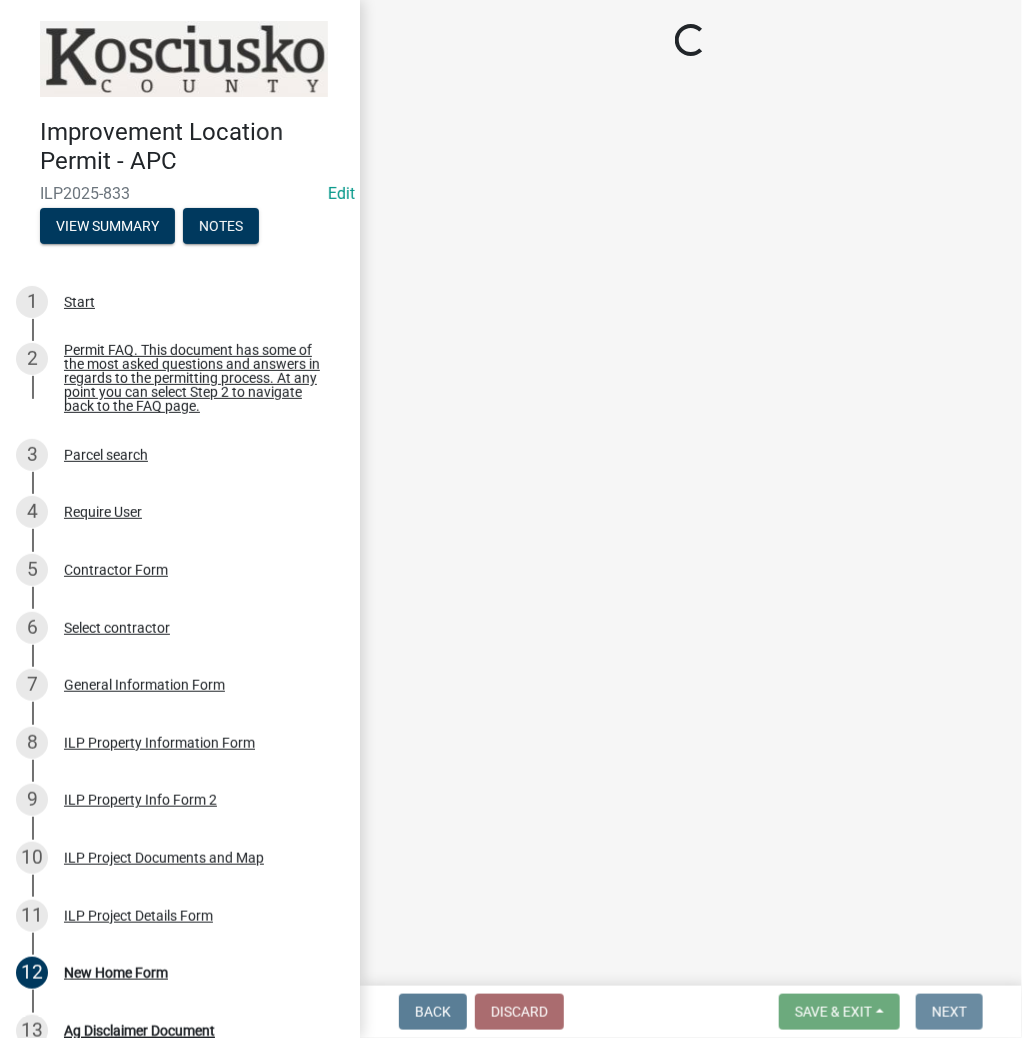 scroll, scrollTop: 0, scrollLeft: 0, axis: both 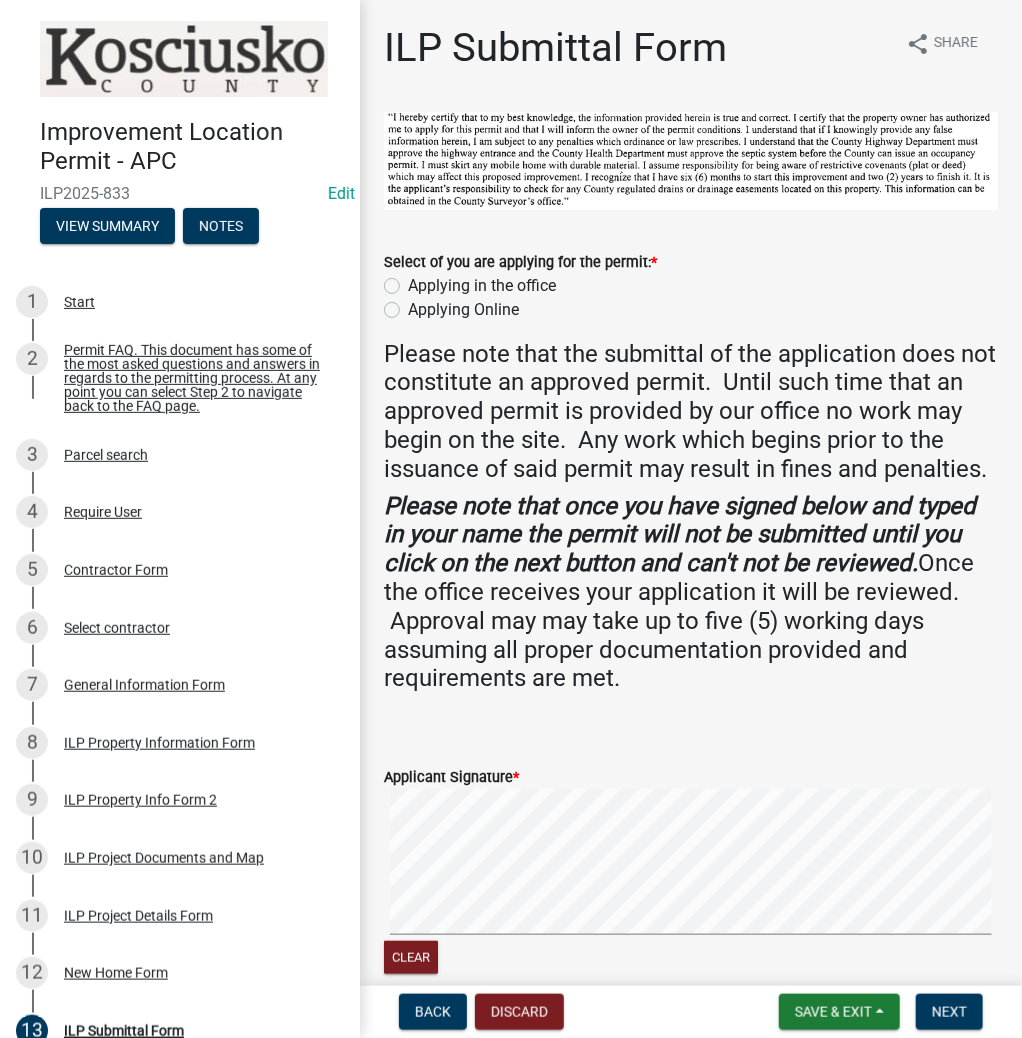 click on "Applying in the office" 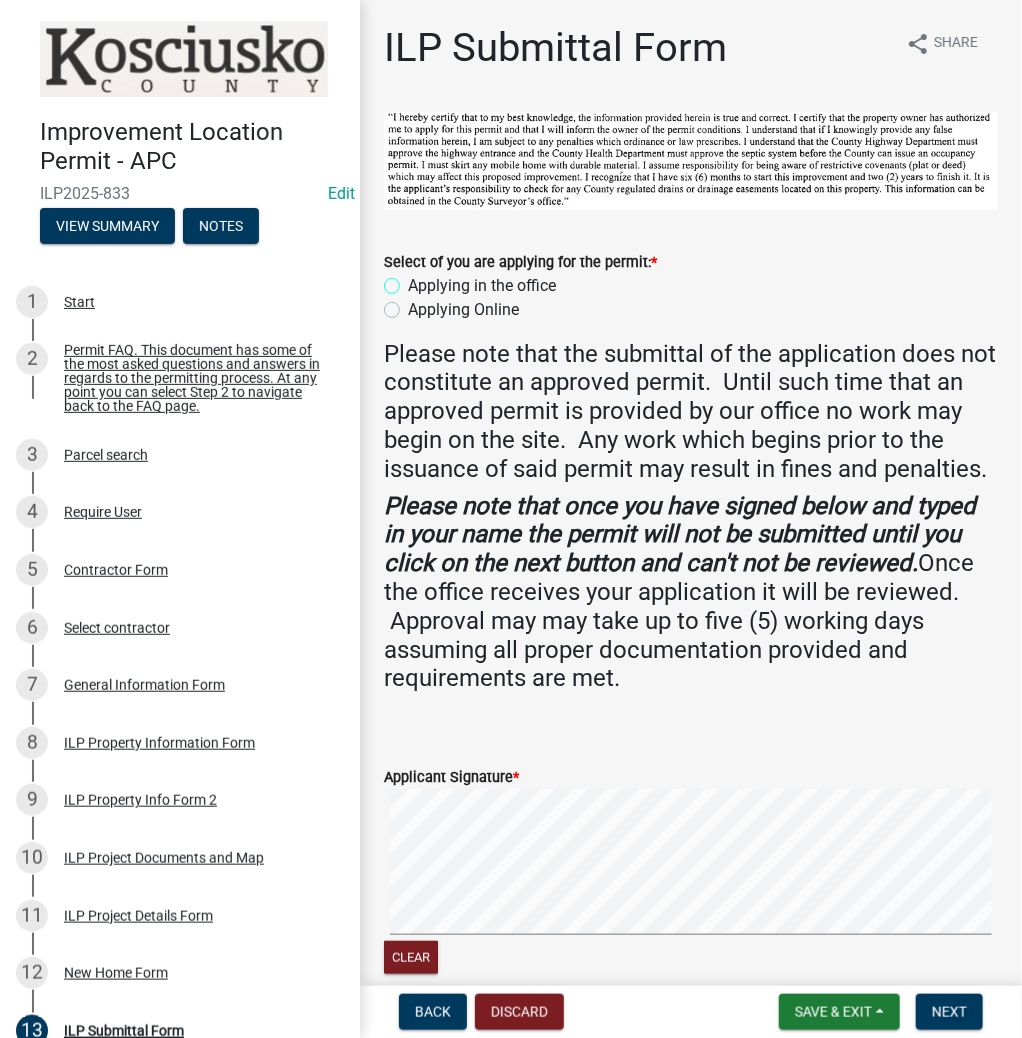 click on "Applying in the office" at bounding box center (414, 280) 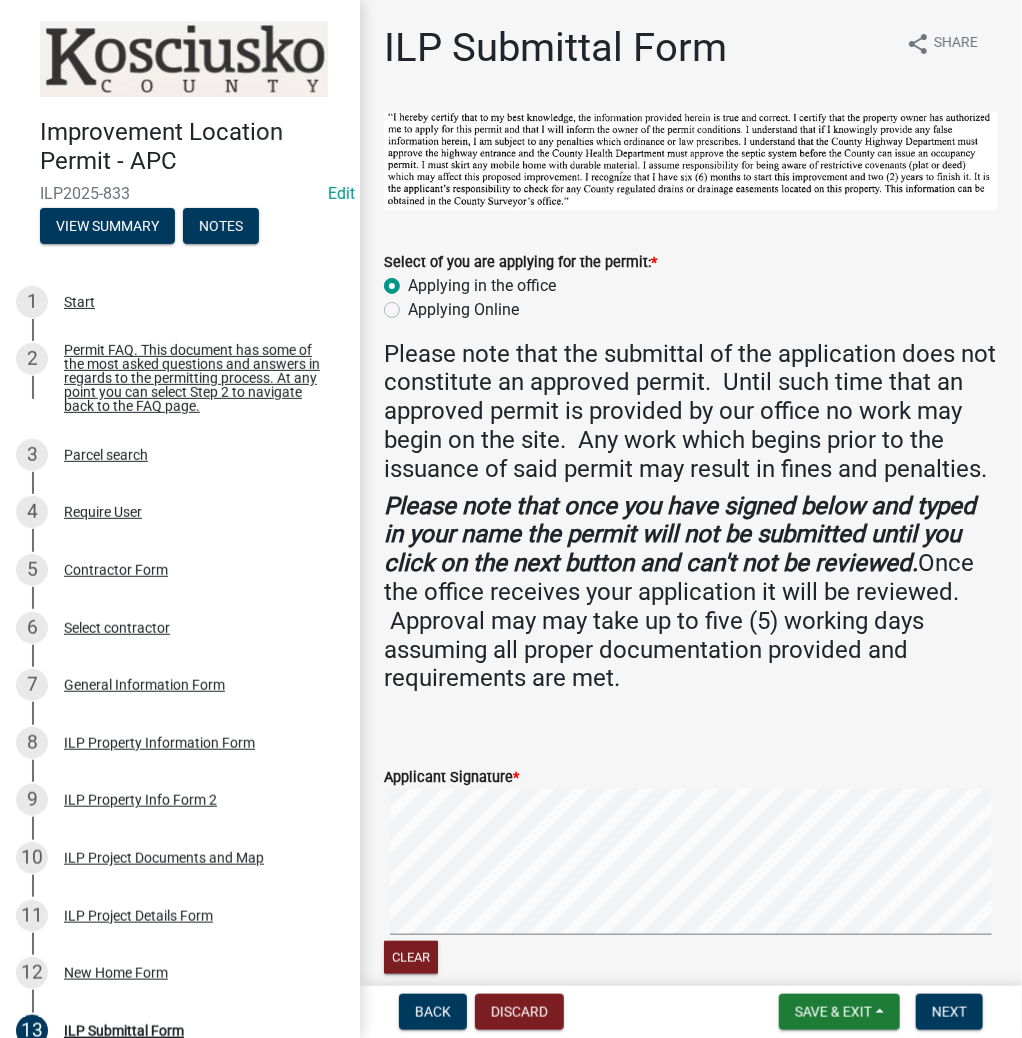 radio on "true" 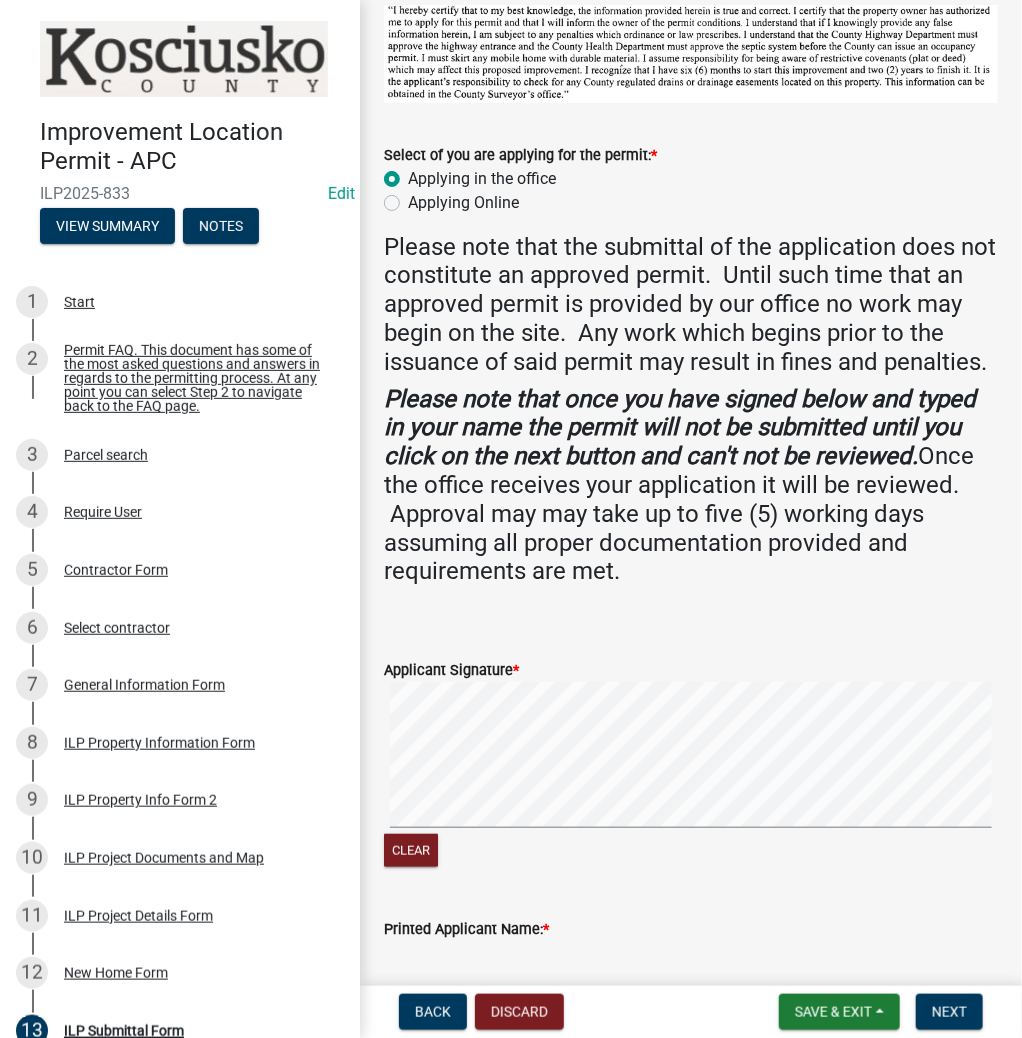 scroll, scrollTop: 320, scrollLeft: 0, axis: vertical 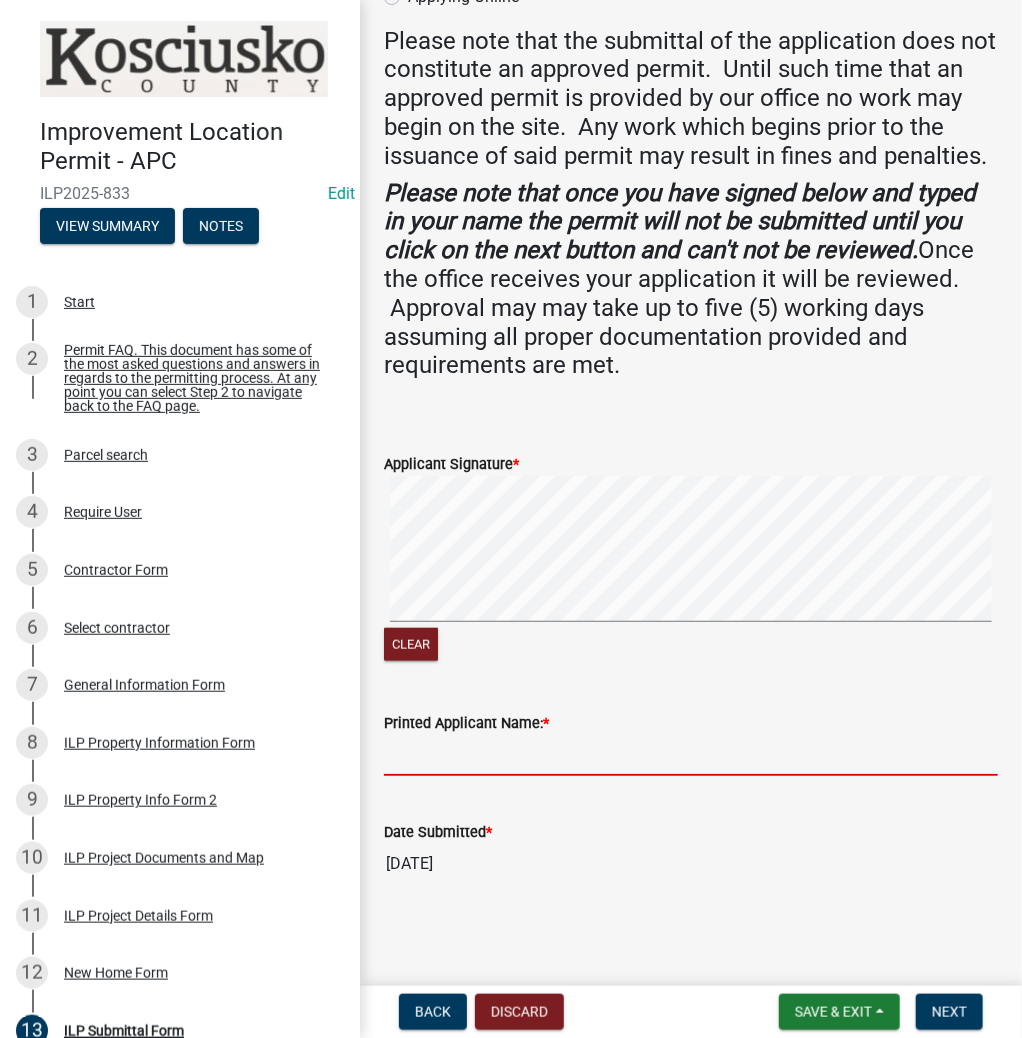 click on "Printed Applicant Name:  *" at bounding box center [691, 755] 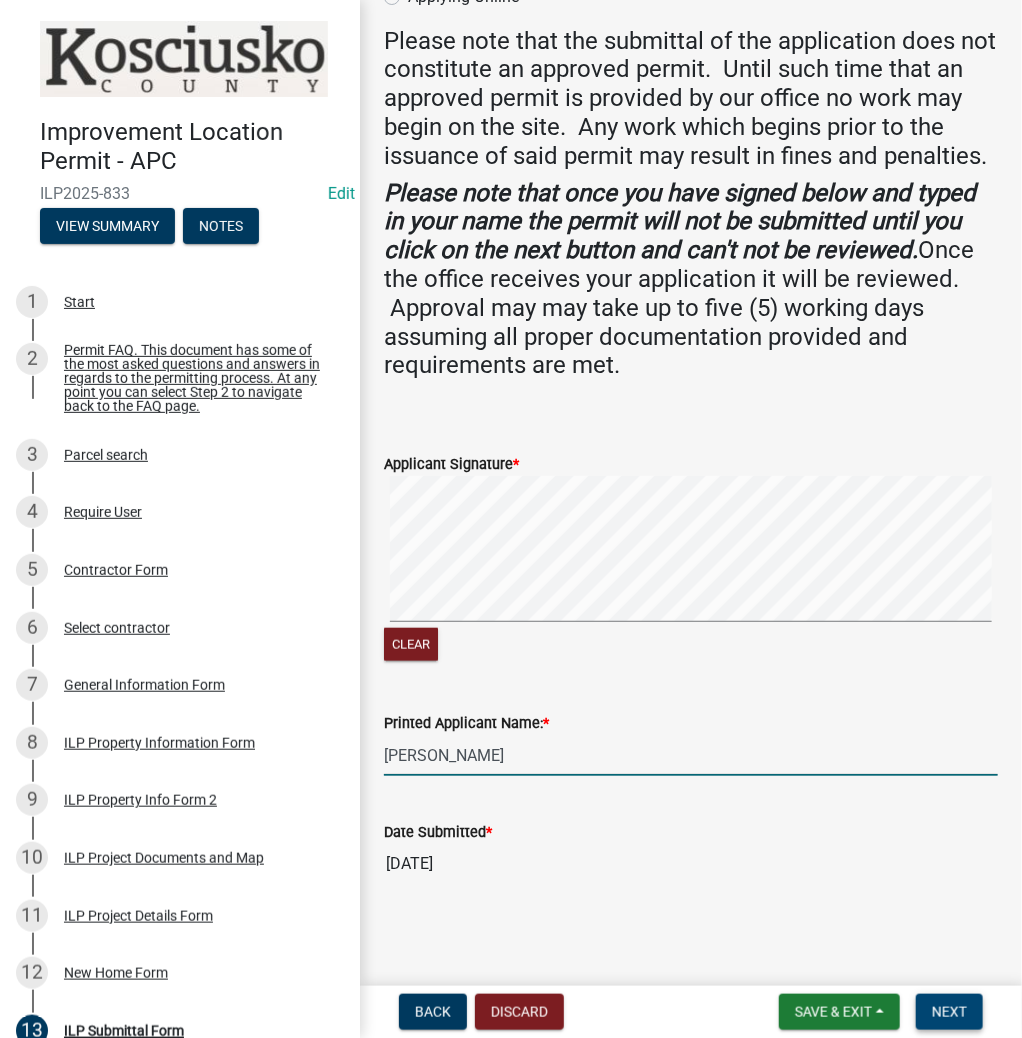 type on "[PERSON_NAME]" 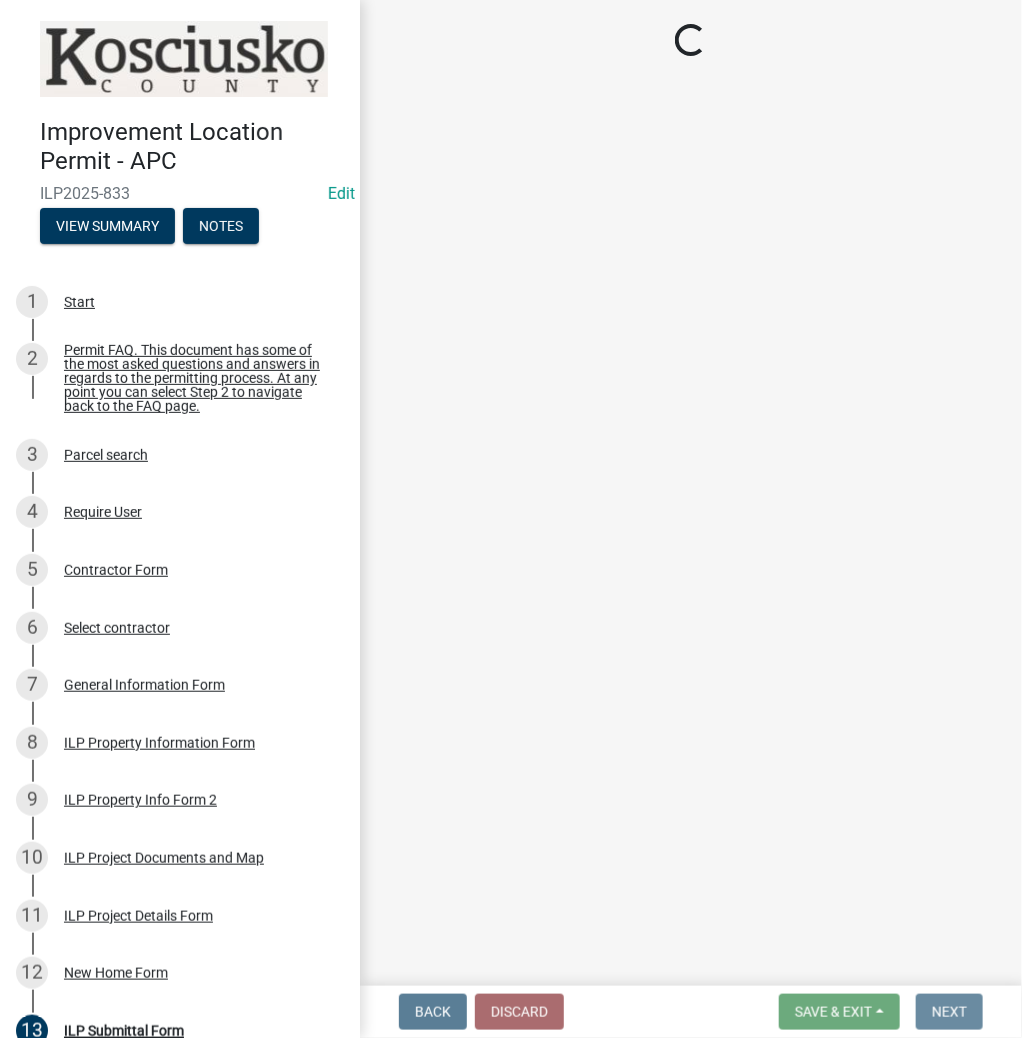 scroll, scrollTop: 0, scrollLeft: 0, axis: both 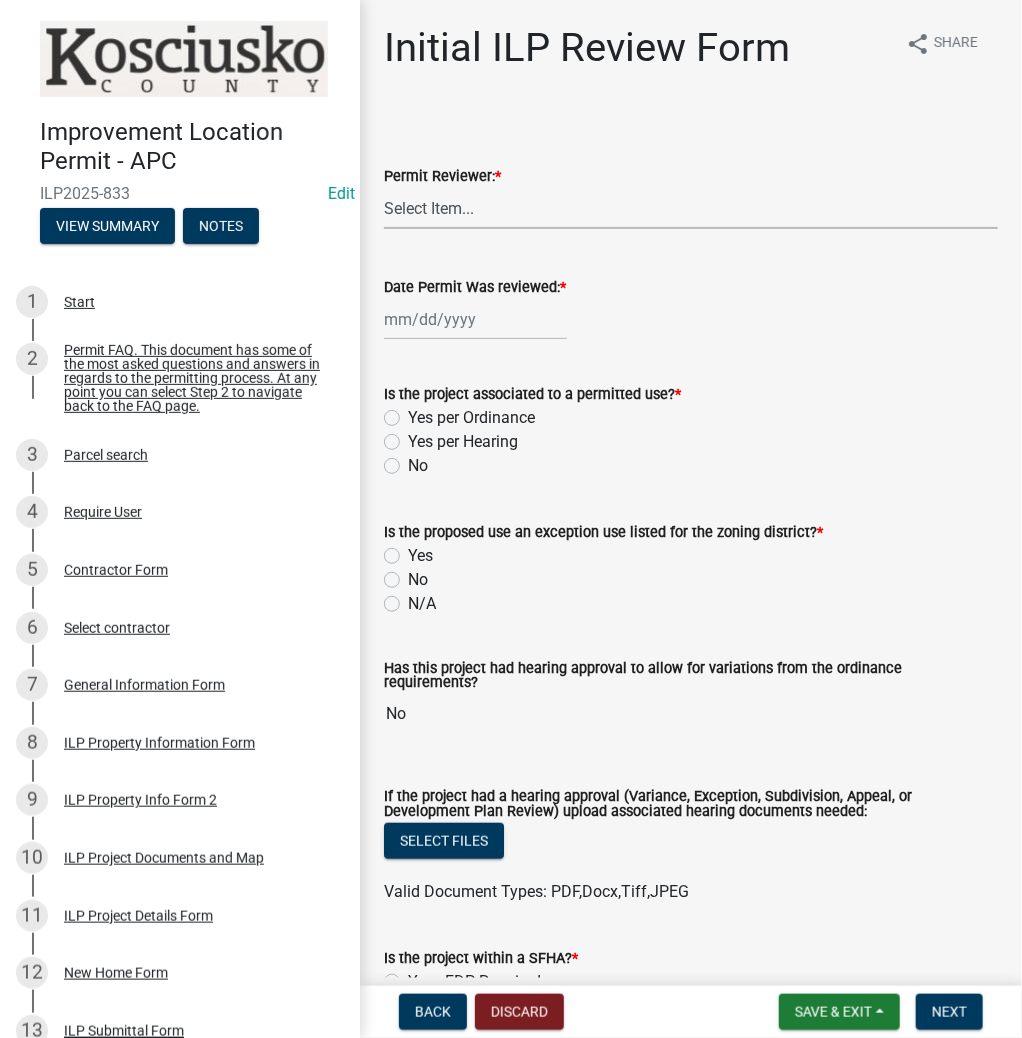 click on "Select Item...   MMS   LT   AT   CS   AH   Vacant" at bounding box center (691, 208) 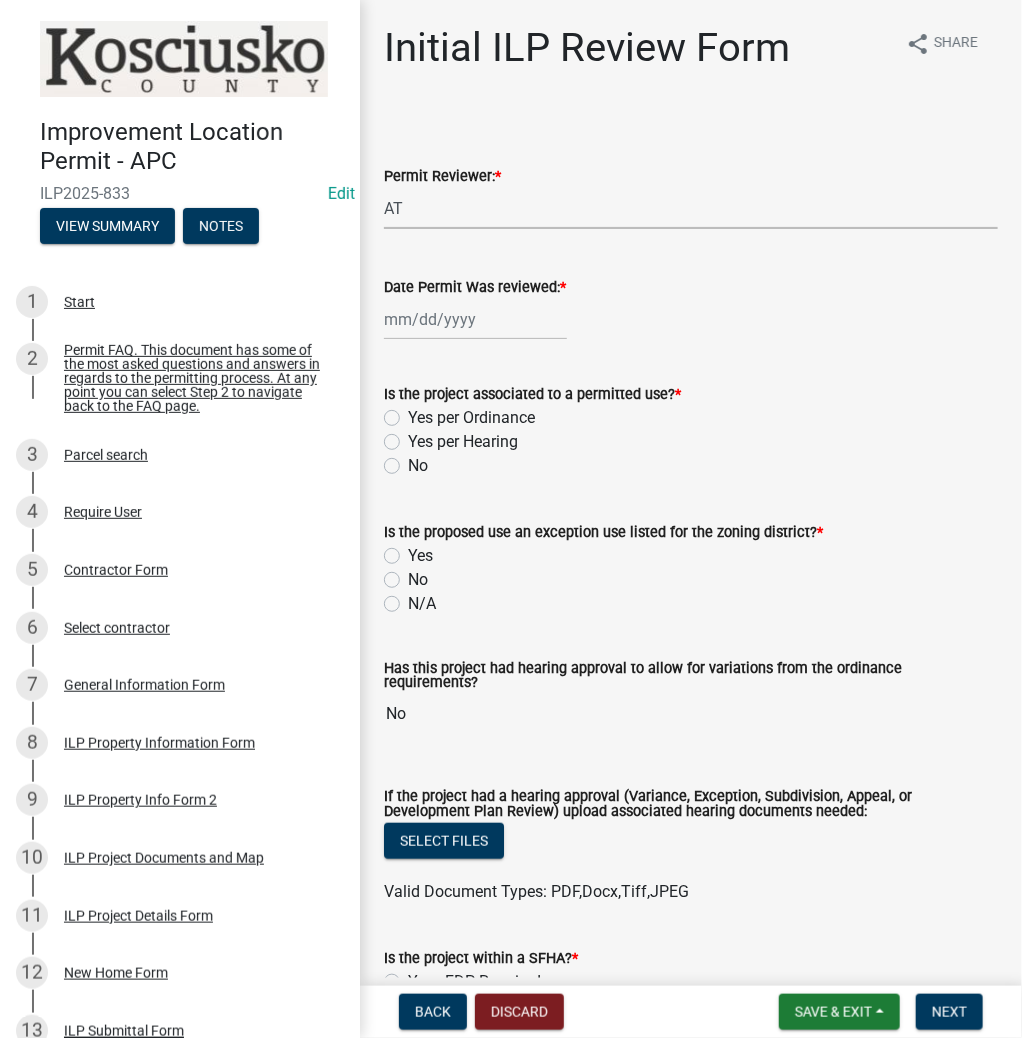 click on "Select Item...   MMS   LT   AT   CS   AH   Vacant" at bounding box center (691, 208) 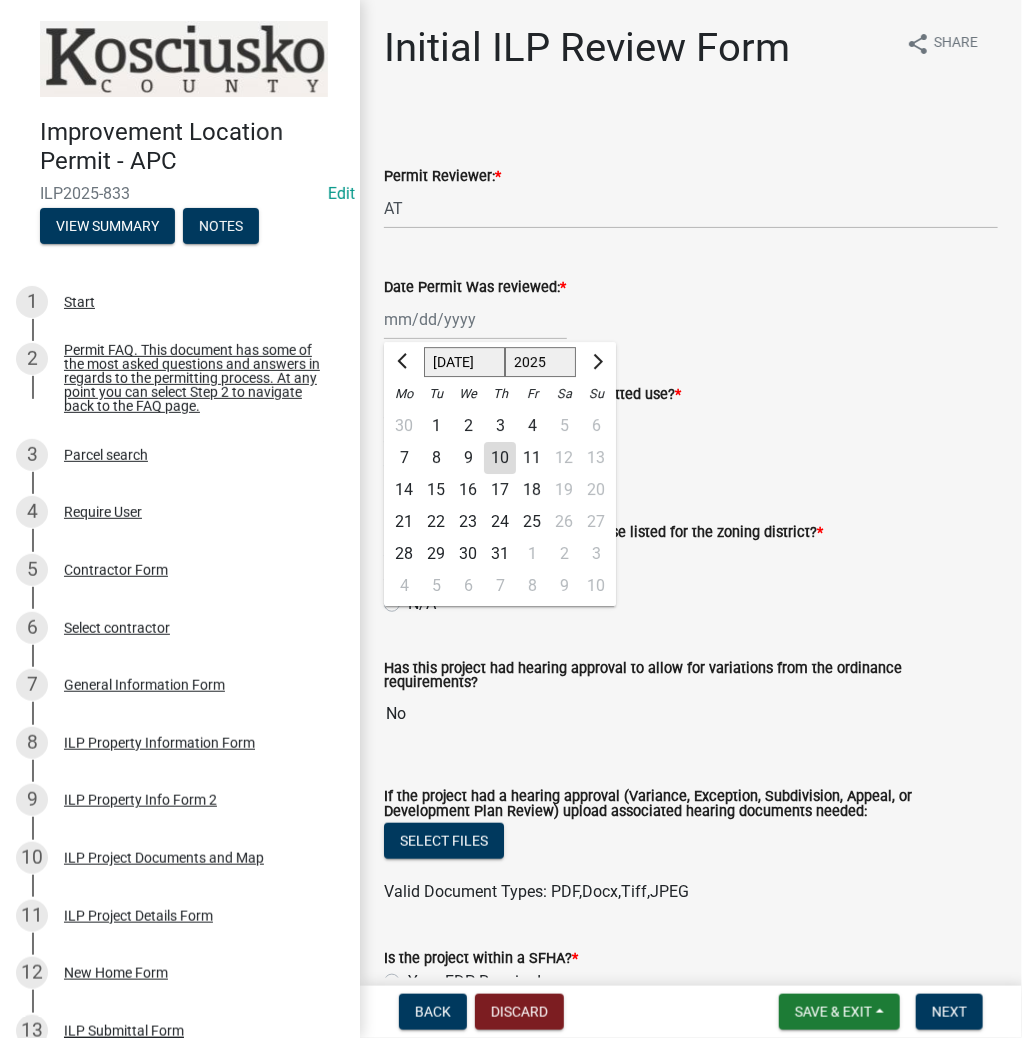 click on "10" 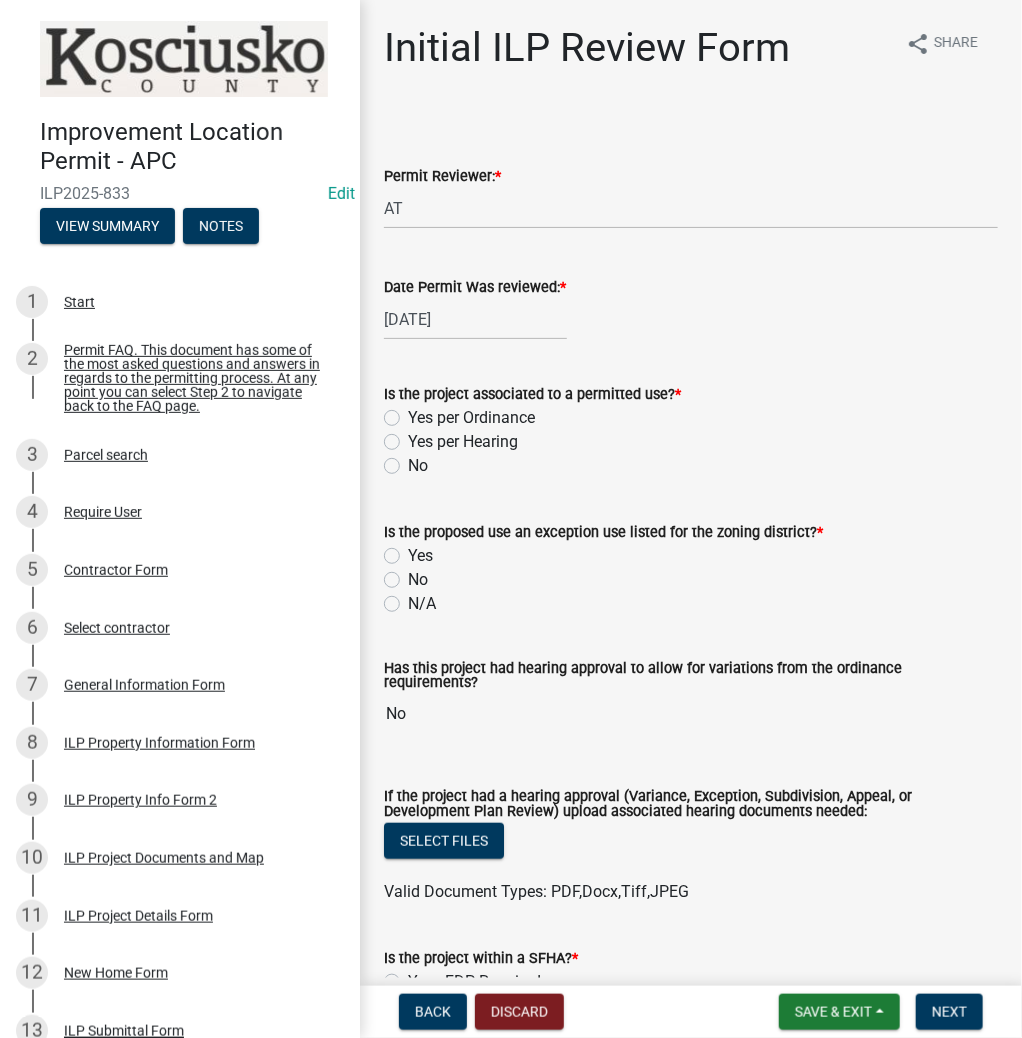 click on "Yes per Ordinance" 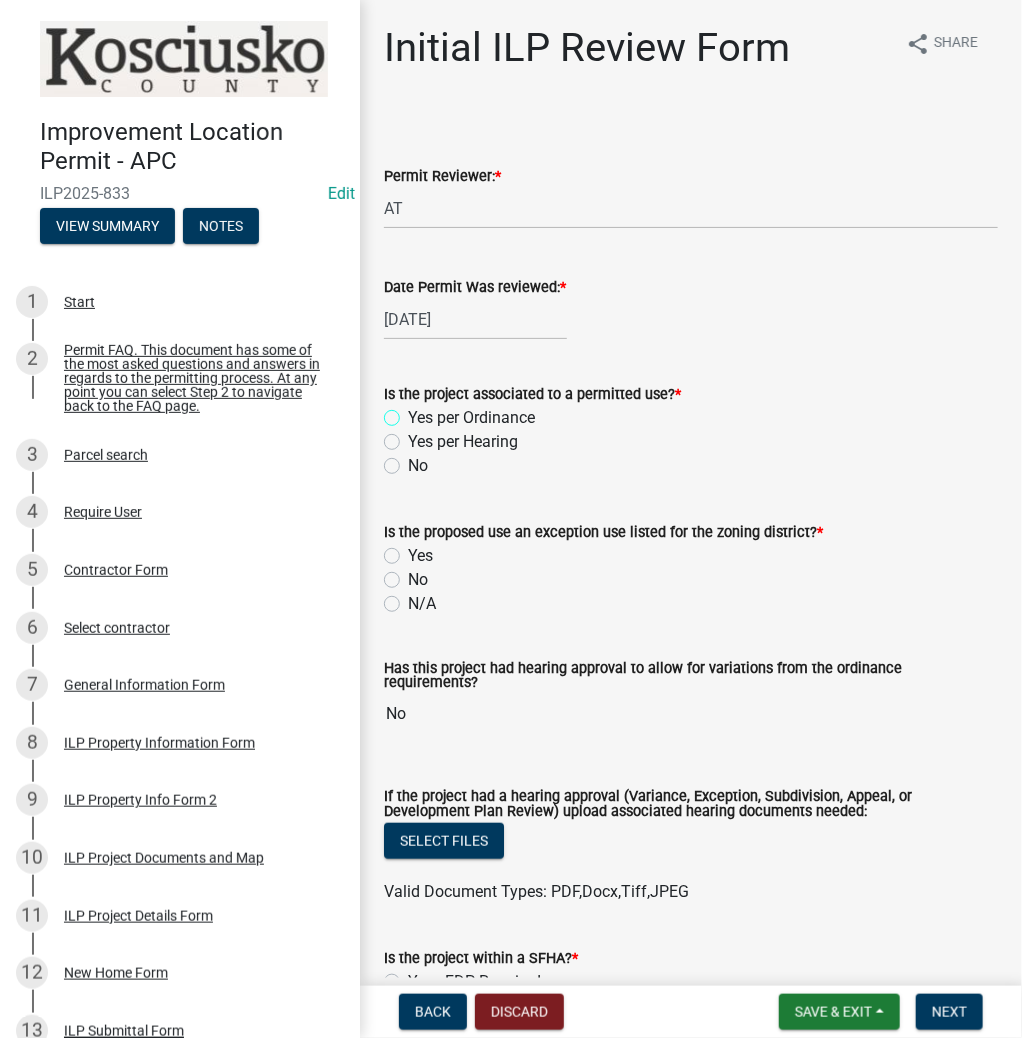 click on "Yes per Ordinance" at bounding box center (414, 412) 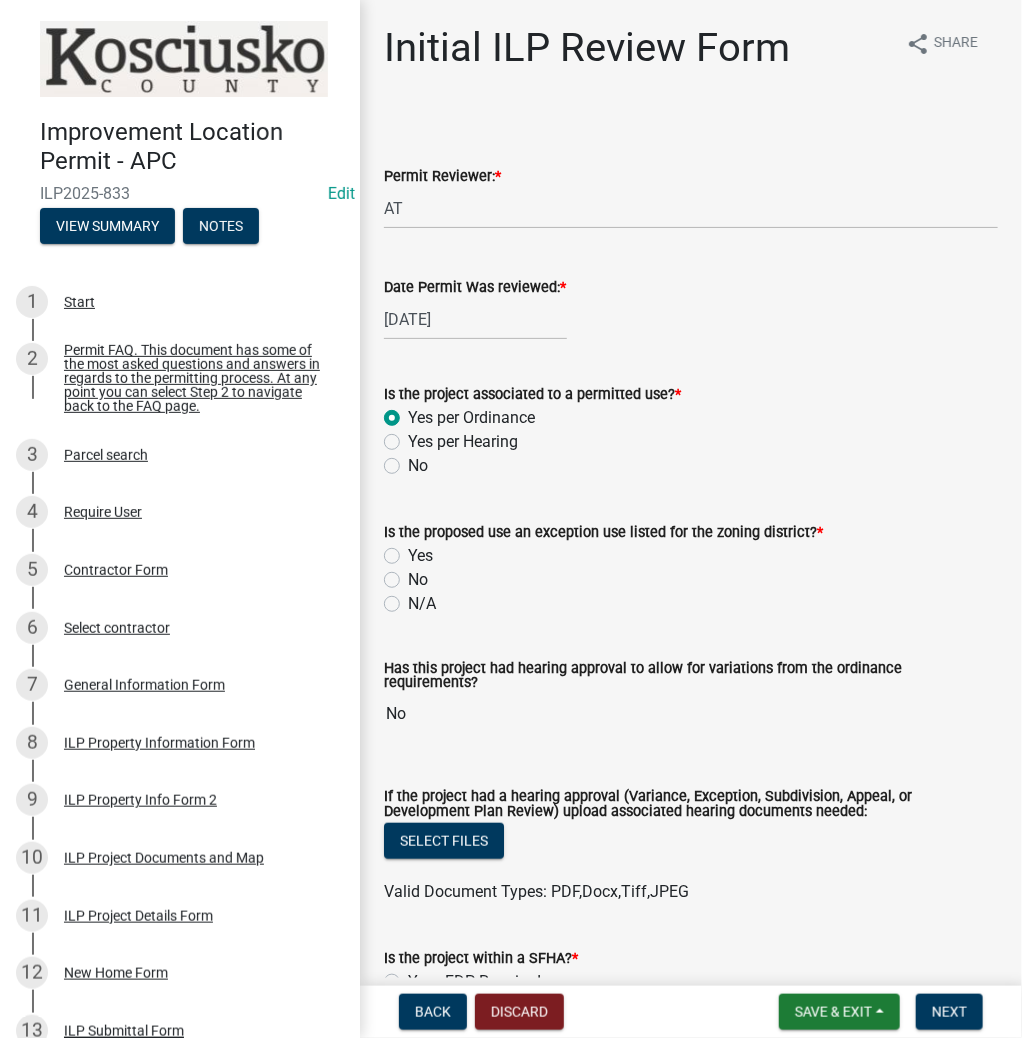 radio on "true" 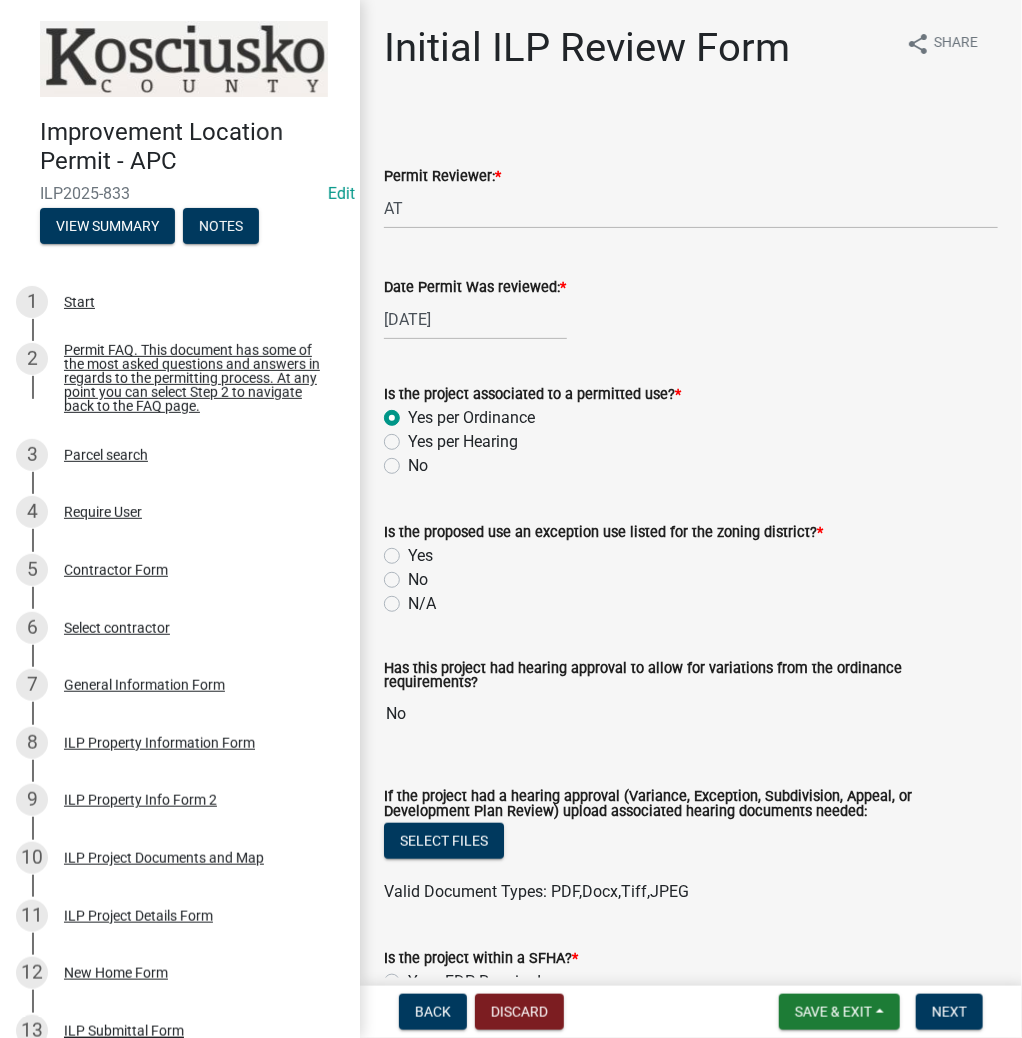 click on "N/A" 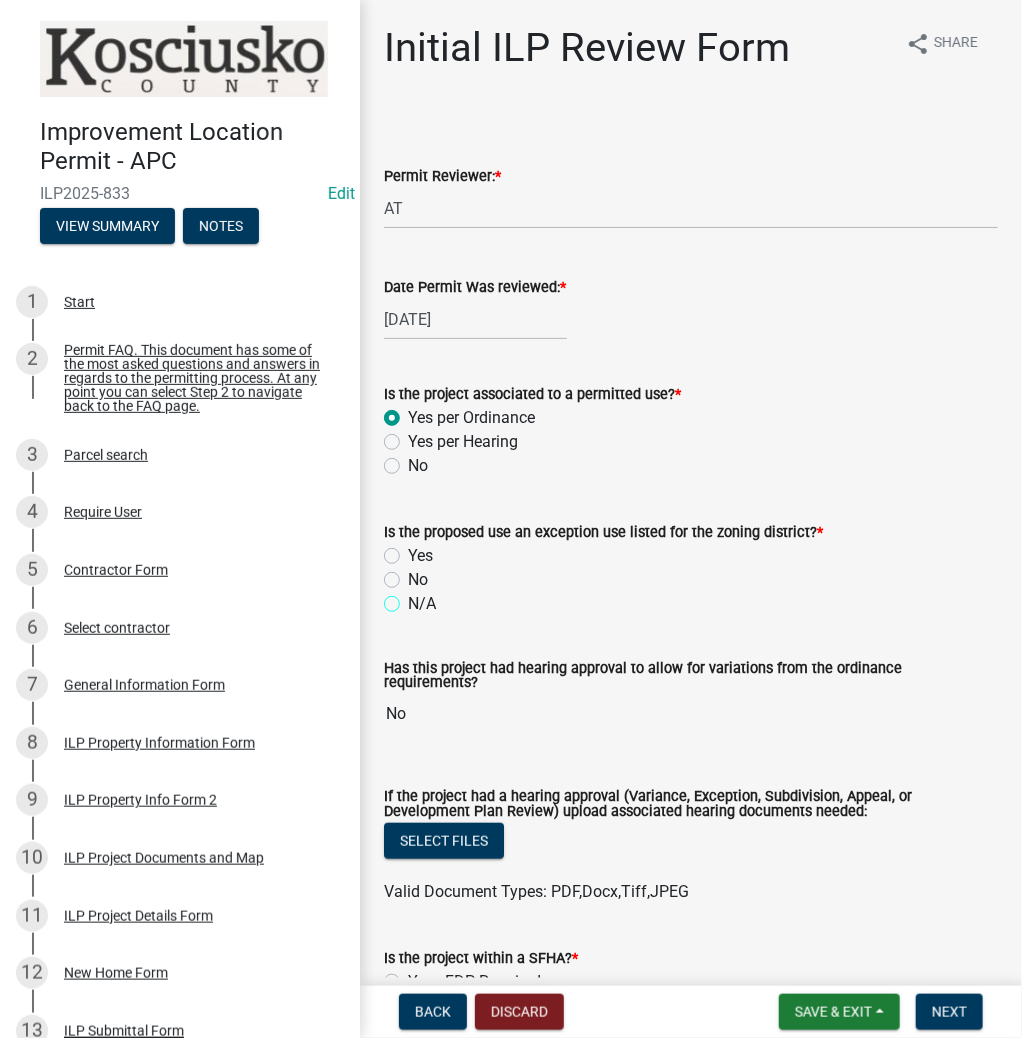 click on "N/A" at bounding box center [414, 598] 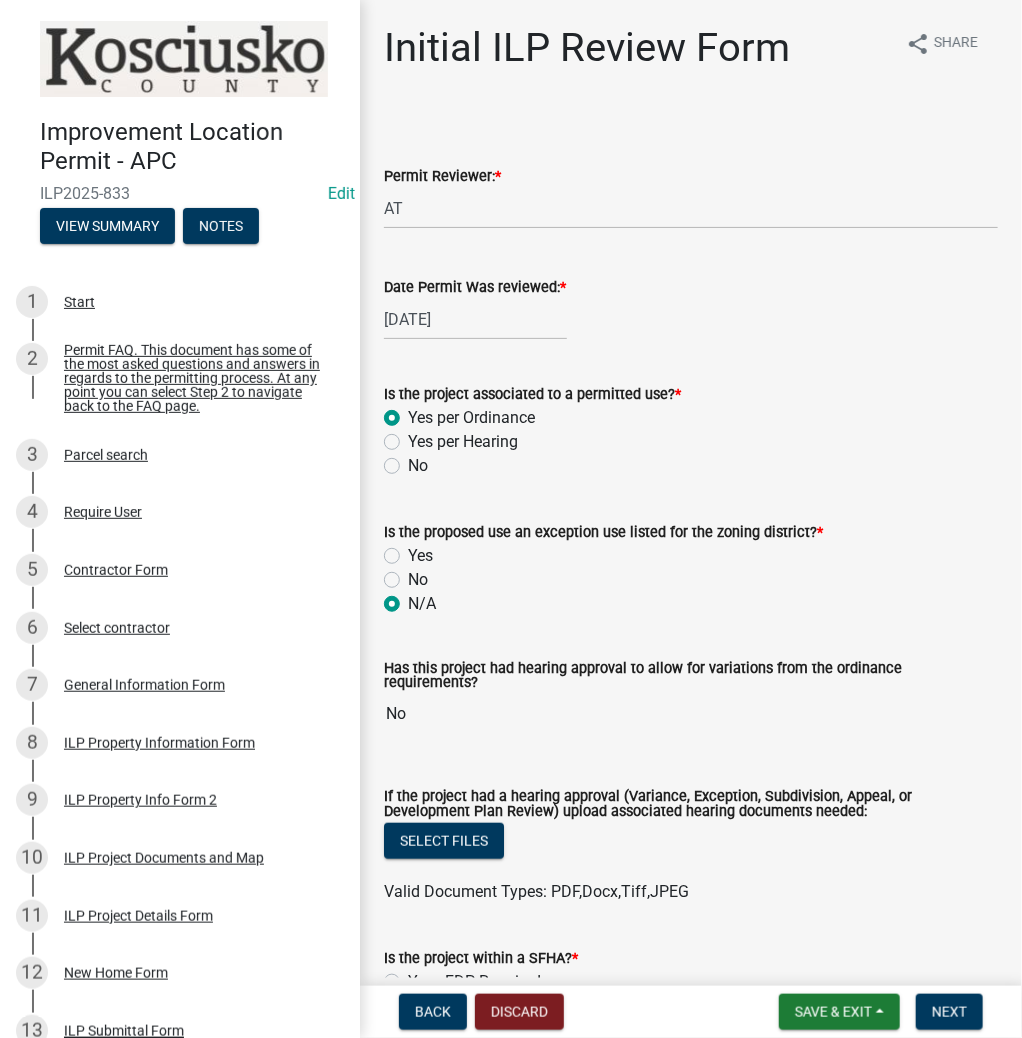 radio on "true" 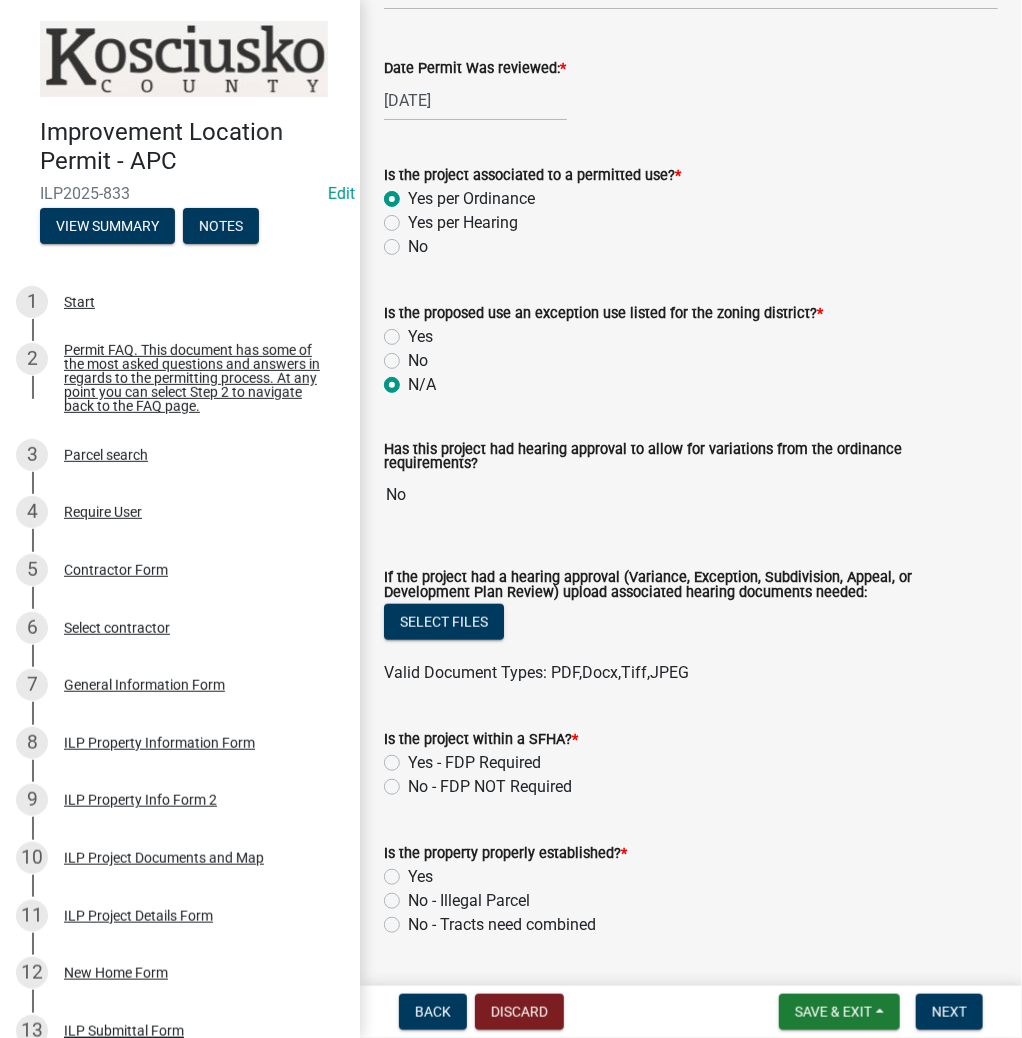 scroll, scrollTop: 240, scrollLeft: 0, axis: vertical 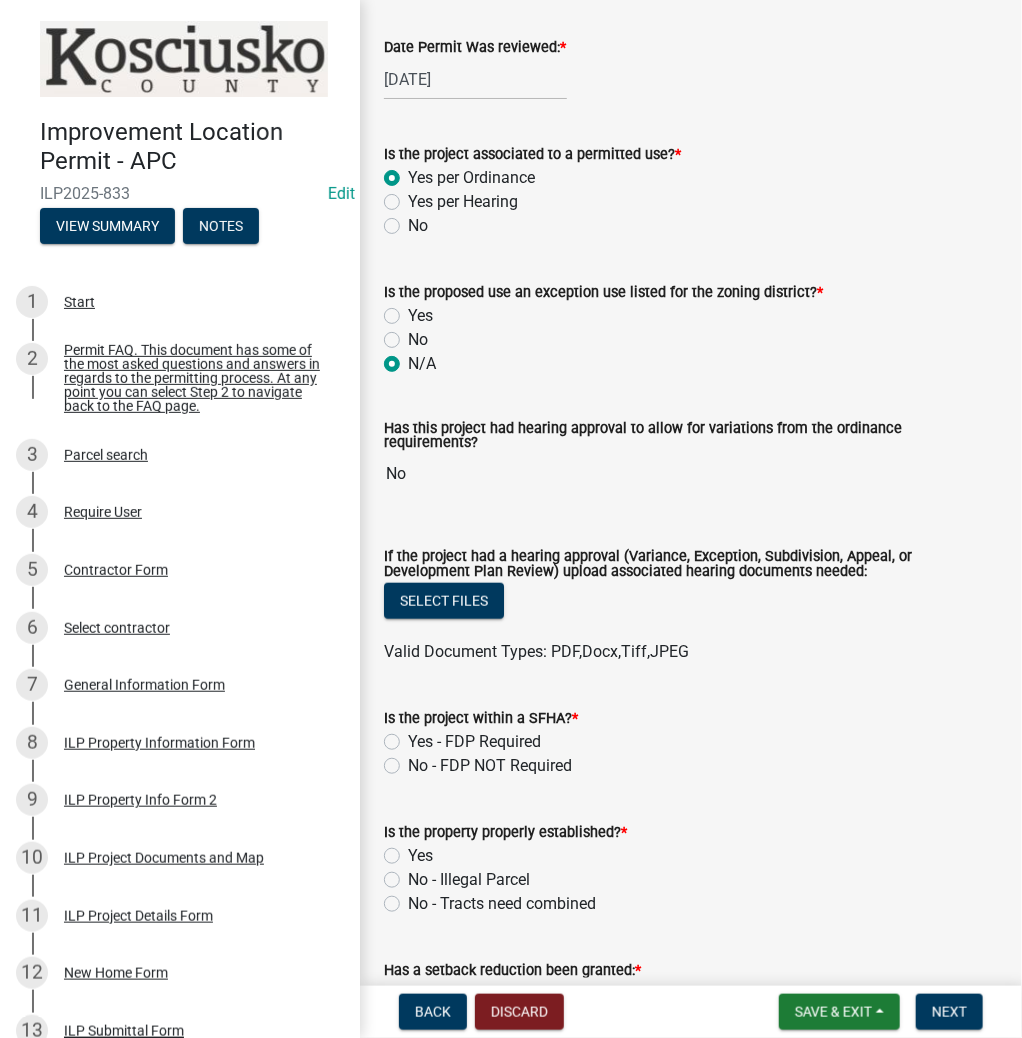 click on "No - FDP NOT Required" 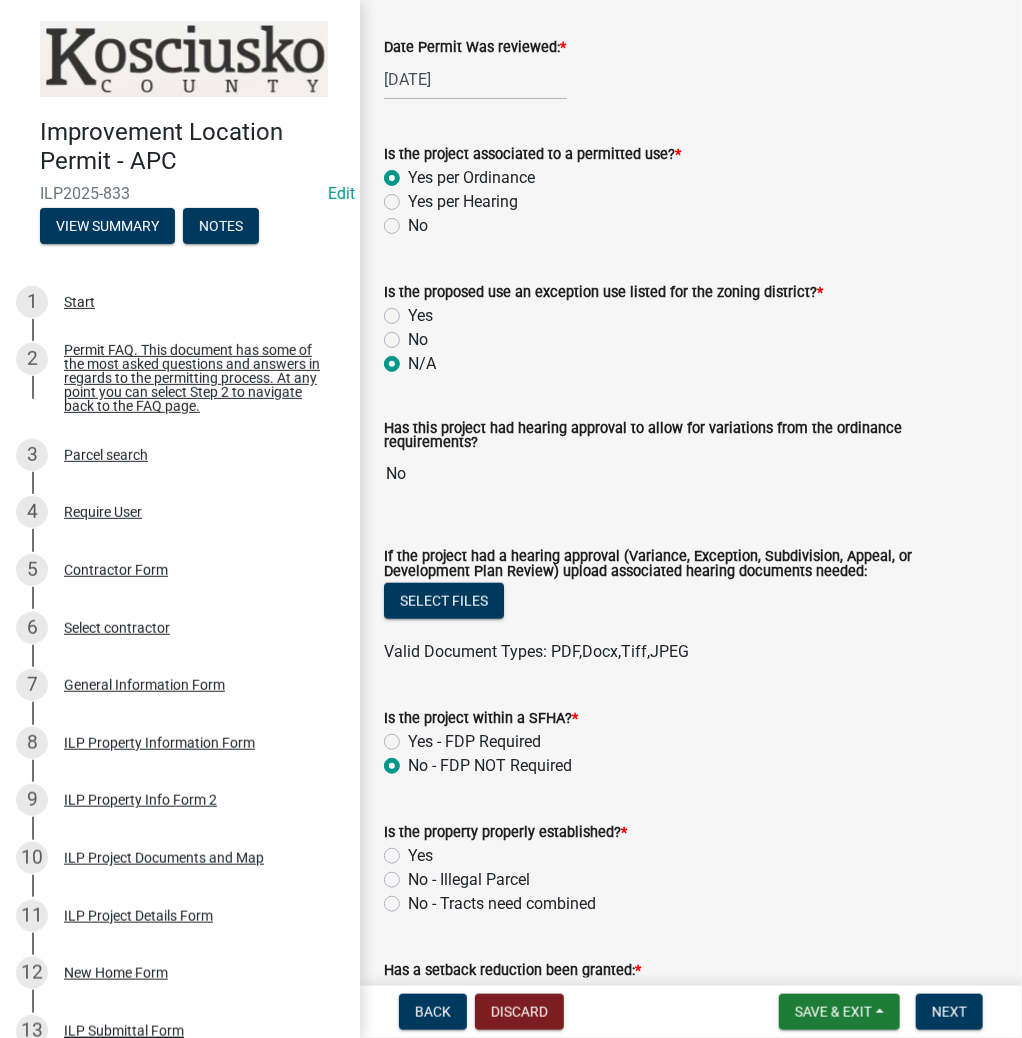radio on "true" 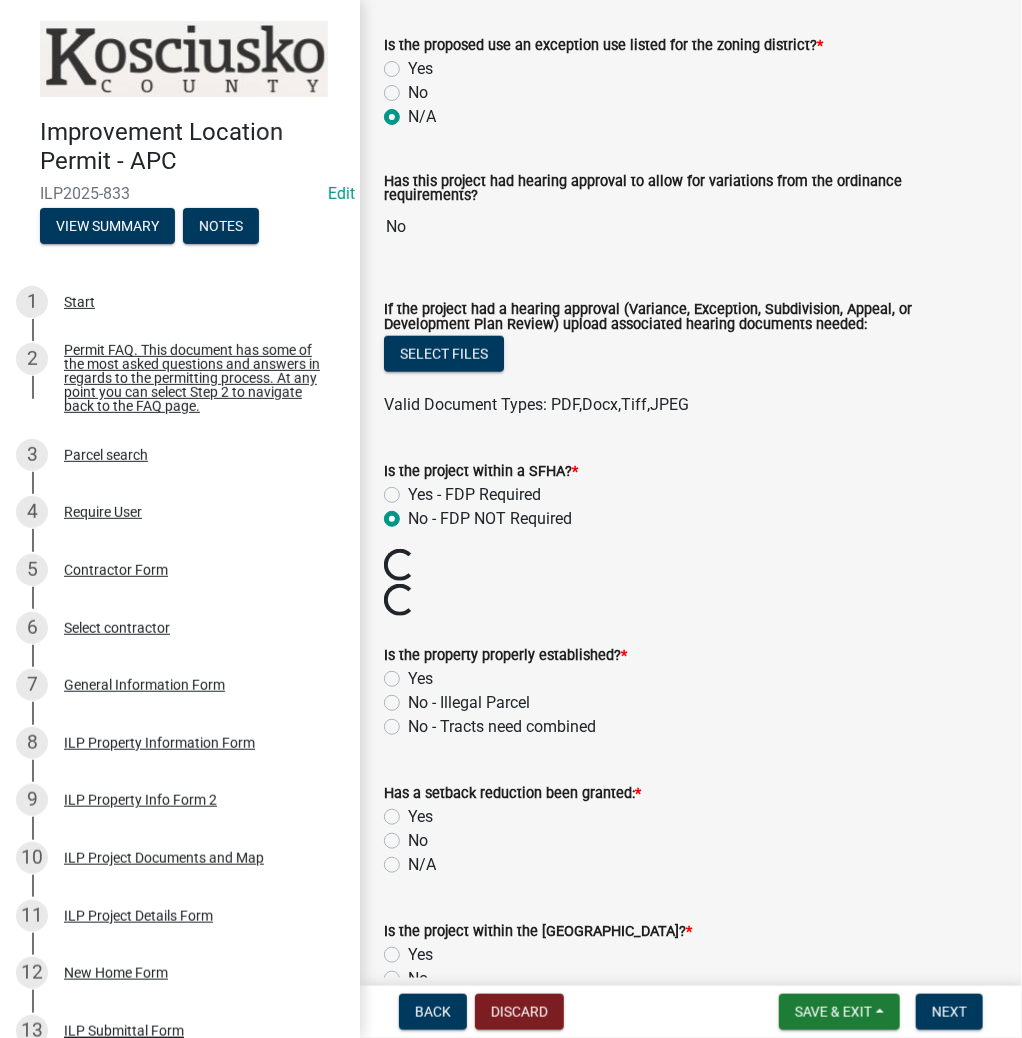 scroll, scrollTop: 560, scrollLeft: 0, axis: vertical 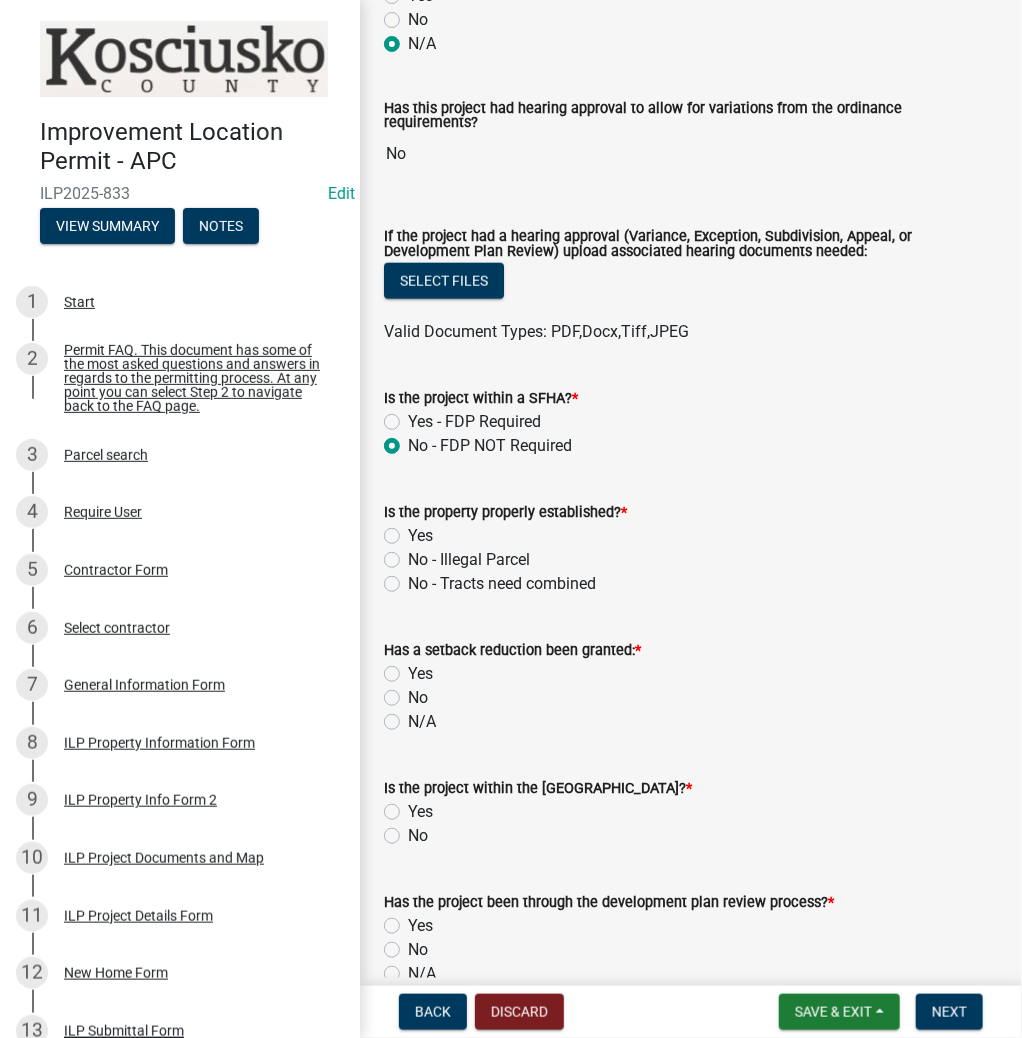 click on "Yes" 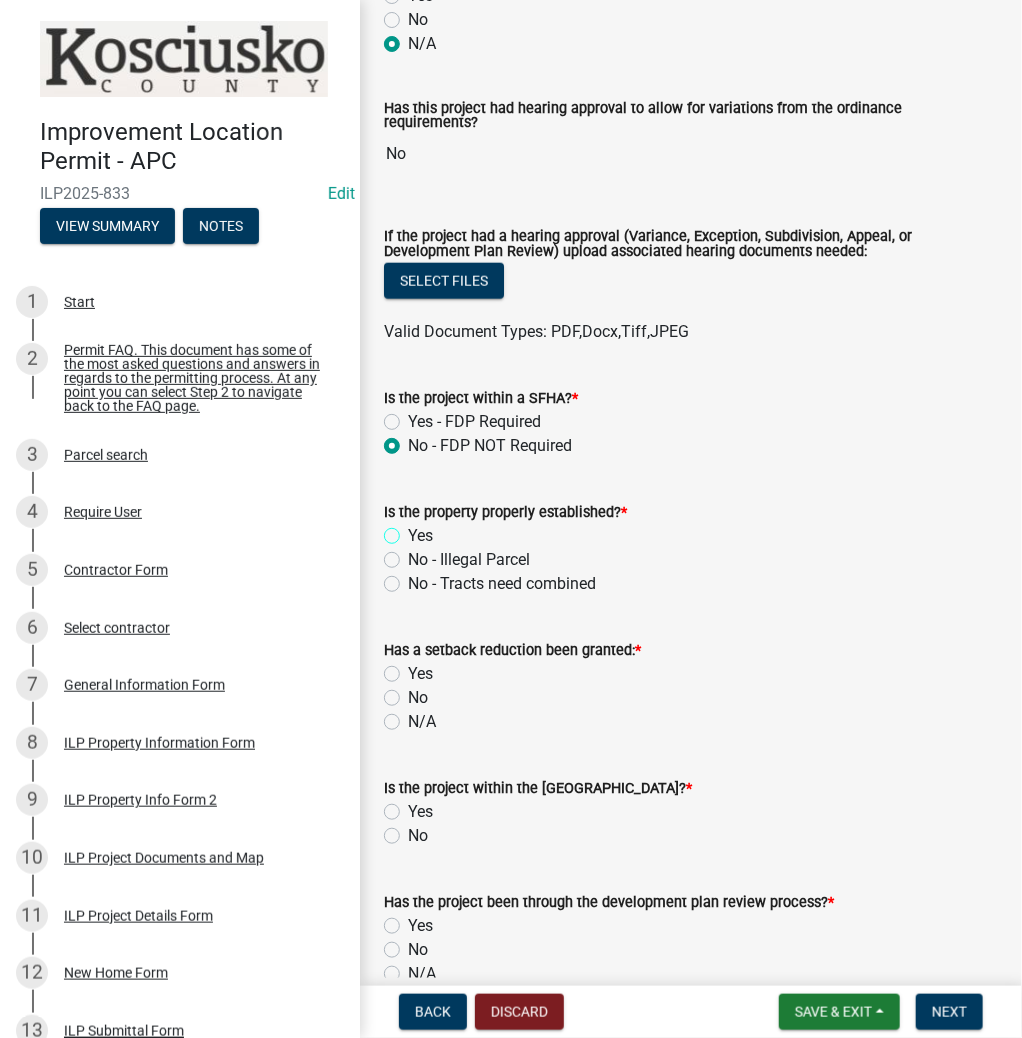 click on "Yes" at bounding box center (414, 530) 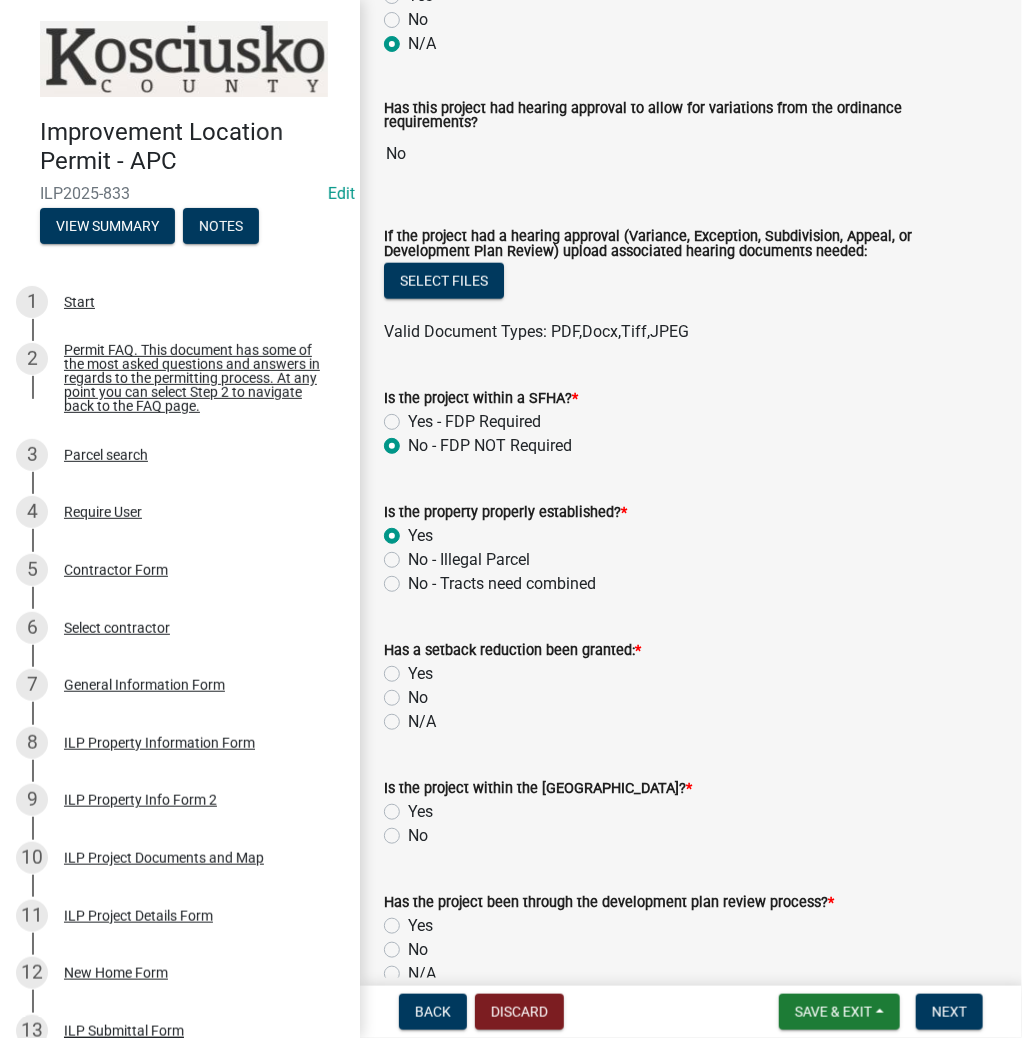 radio on "true" 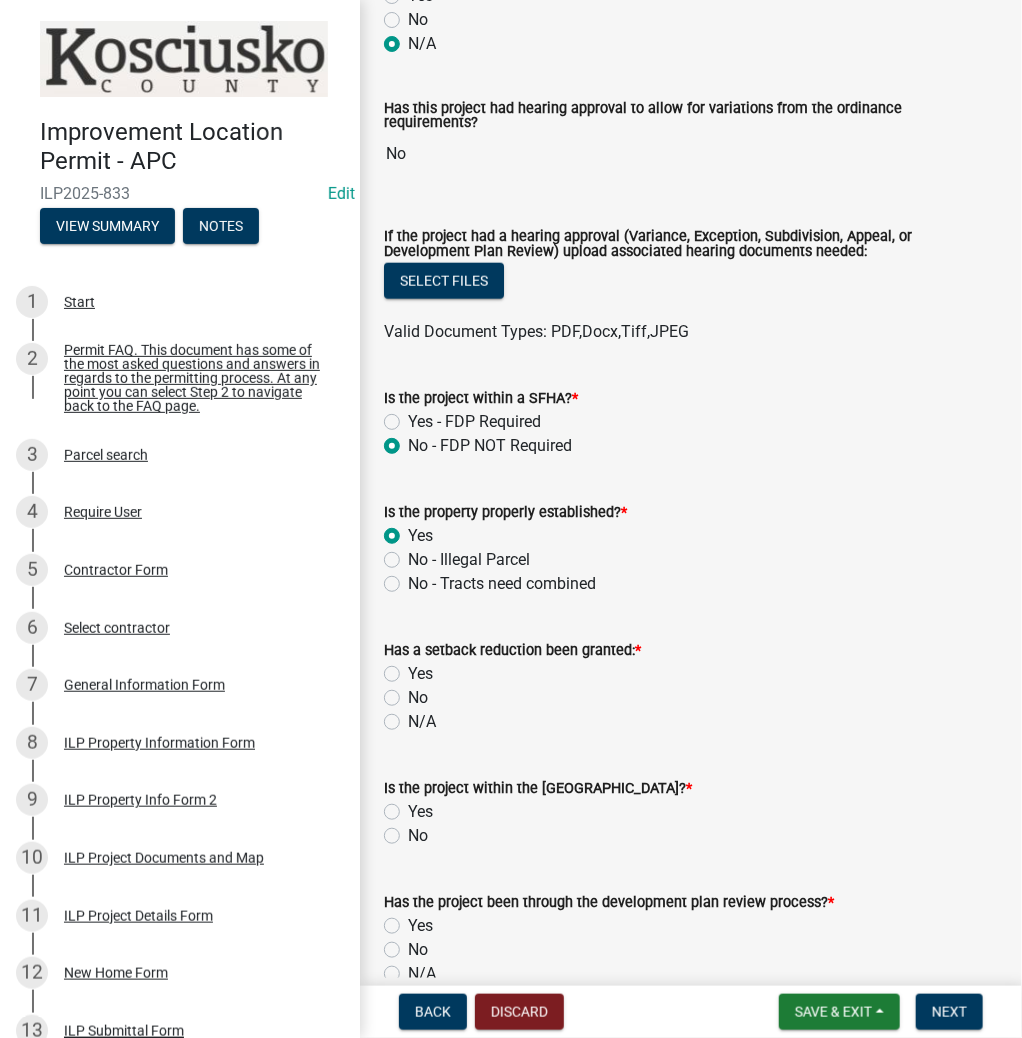 click on "No" 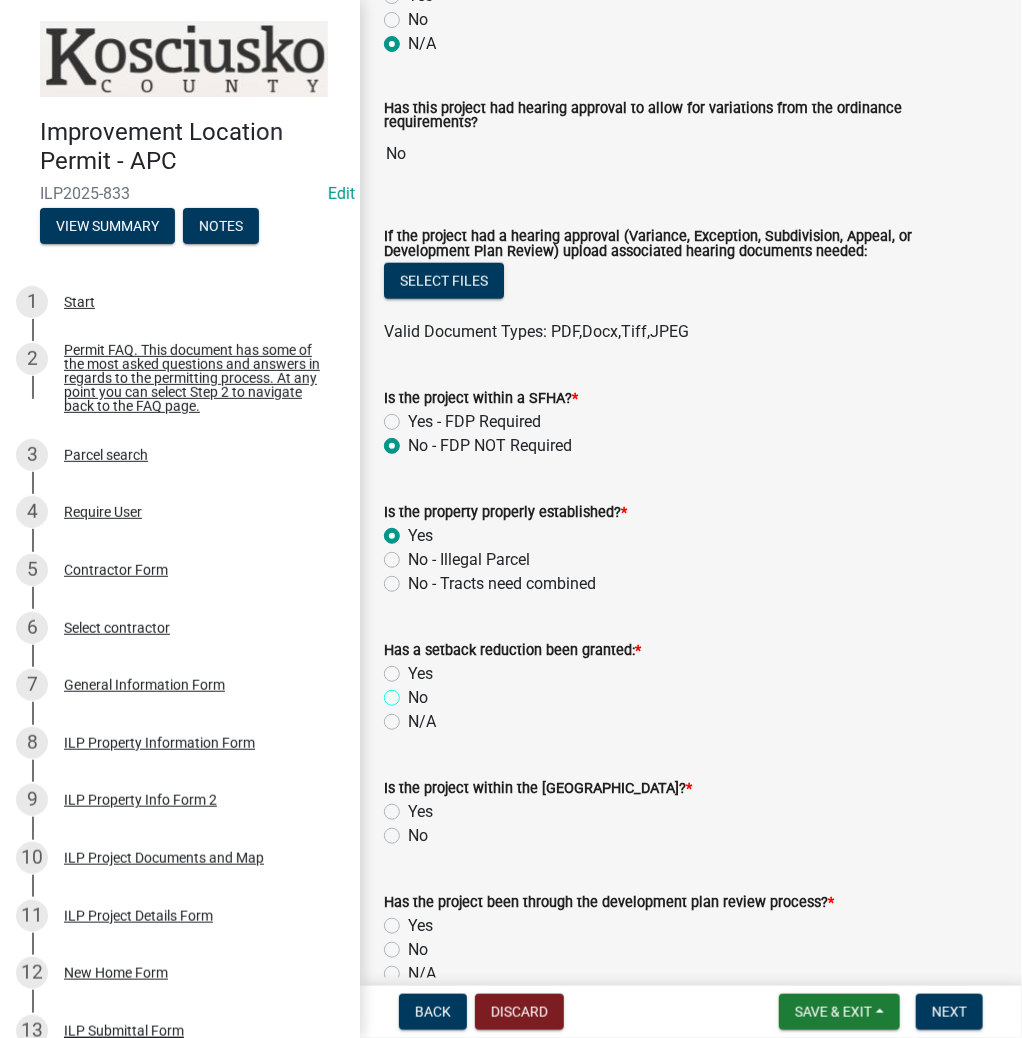 click on "No" at bounding box center (414, 692) 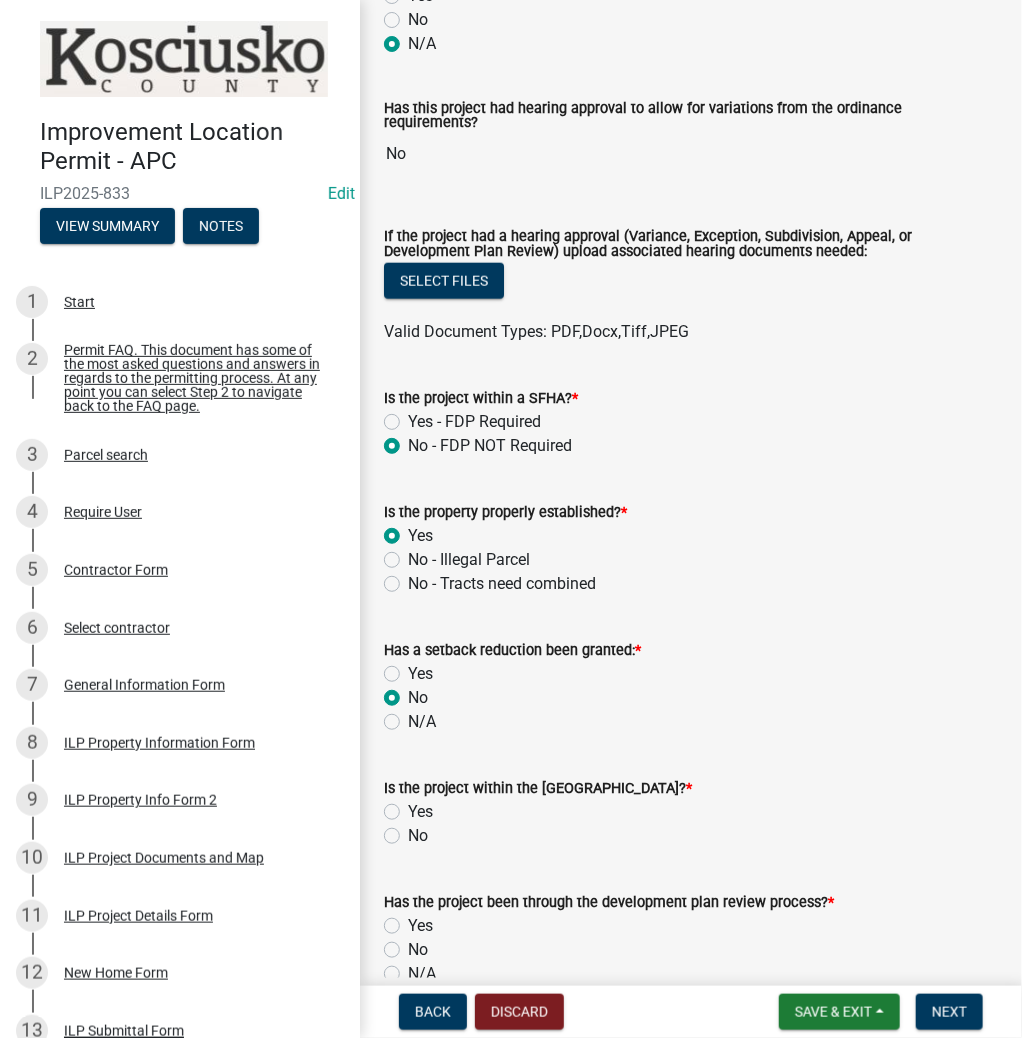 radio on "true" 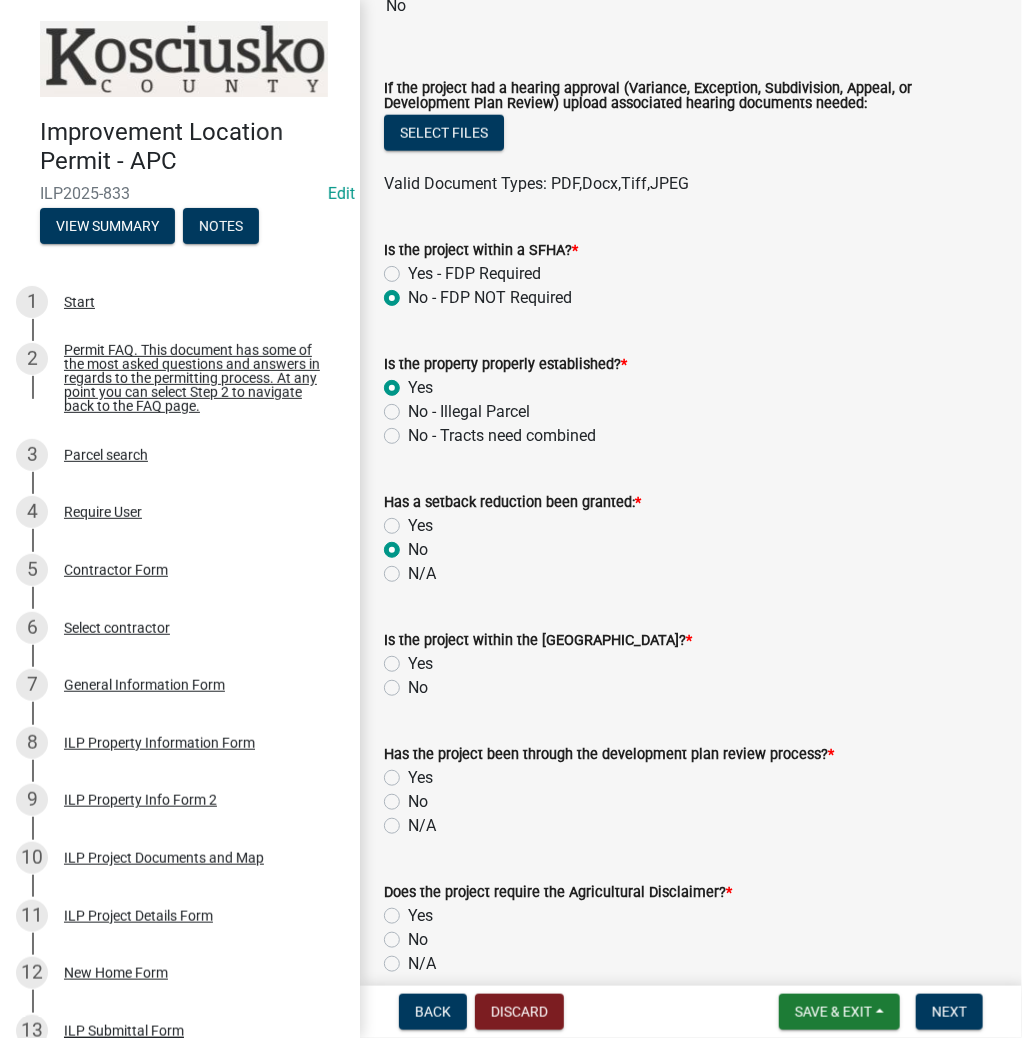 scroll, scrollTop: 720, scrollLeft: 0, axis: vertical 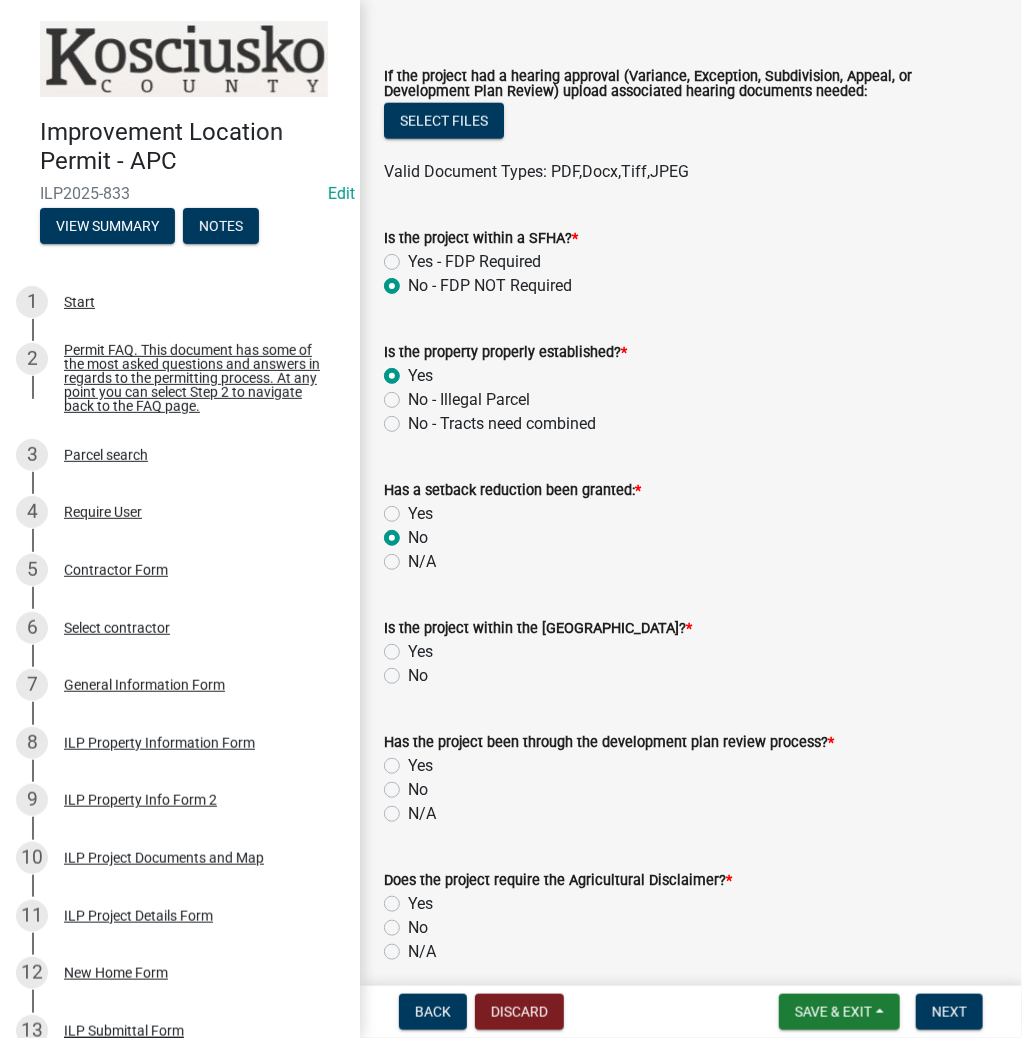 click on "No" 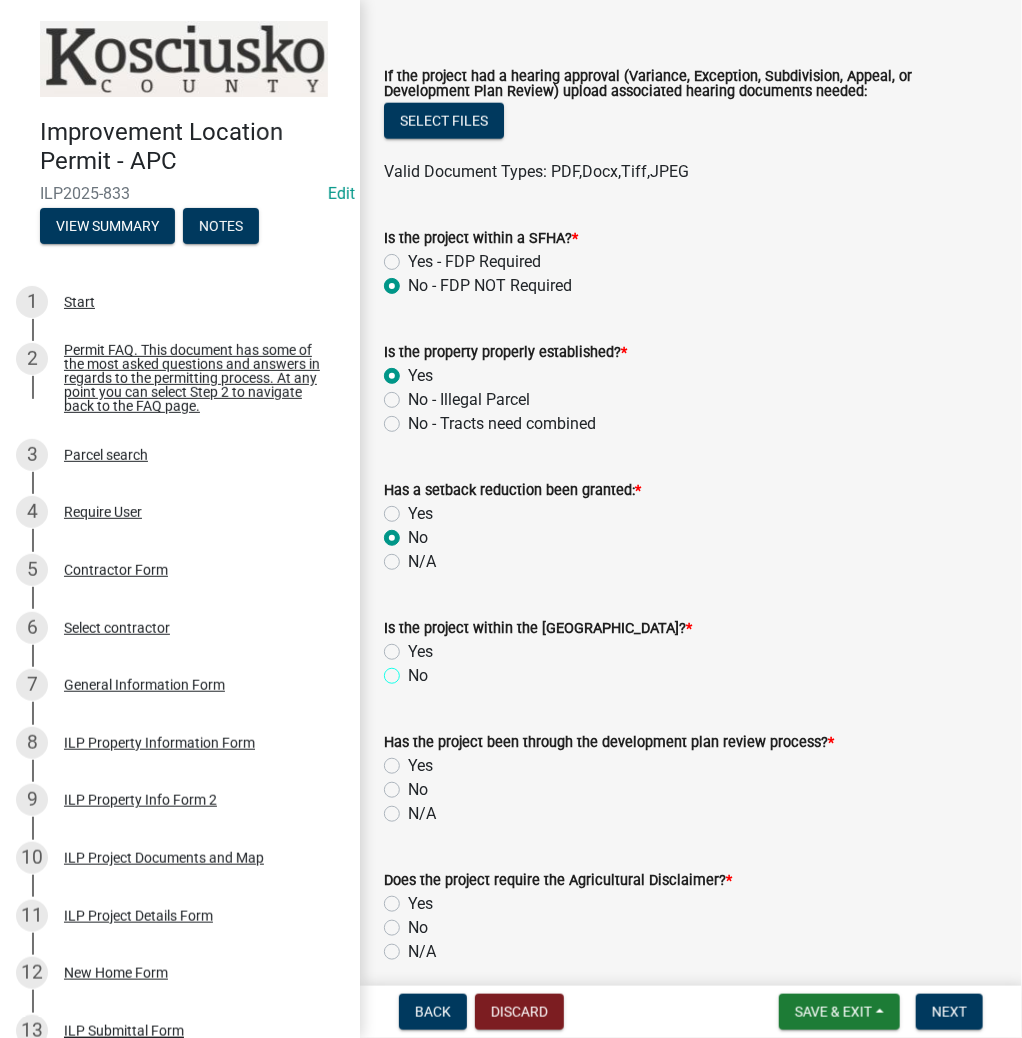 click on "No" at bounding box center (414, 670) 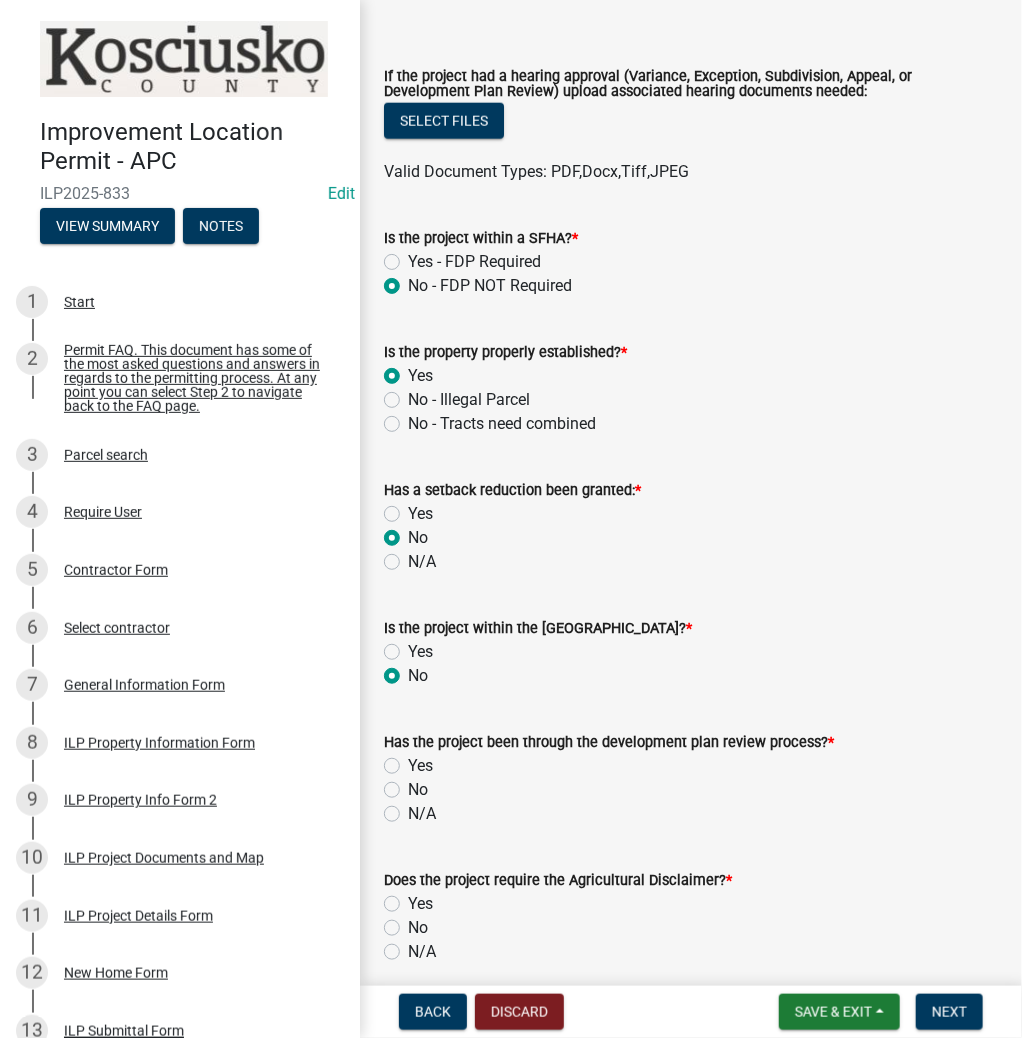radio on "true" 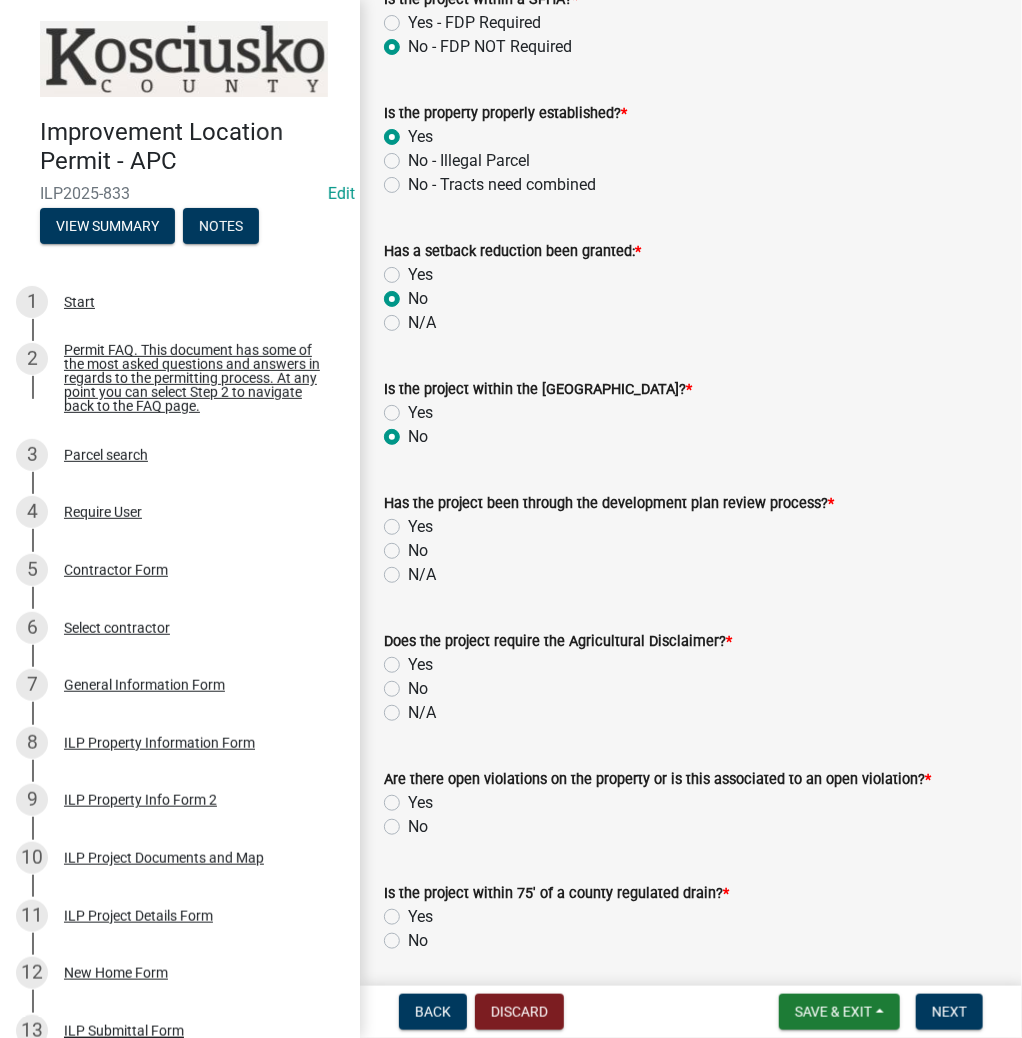scroll, scrollTop: 960, scrollLeft: 0, axis: vertical 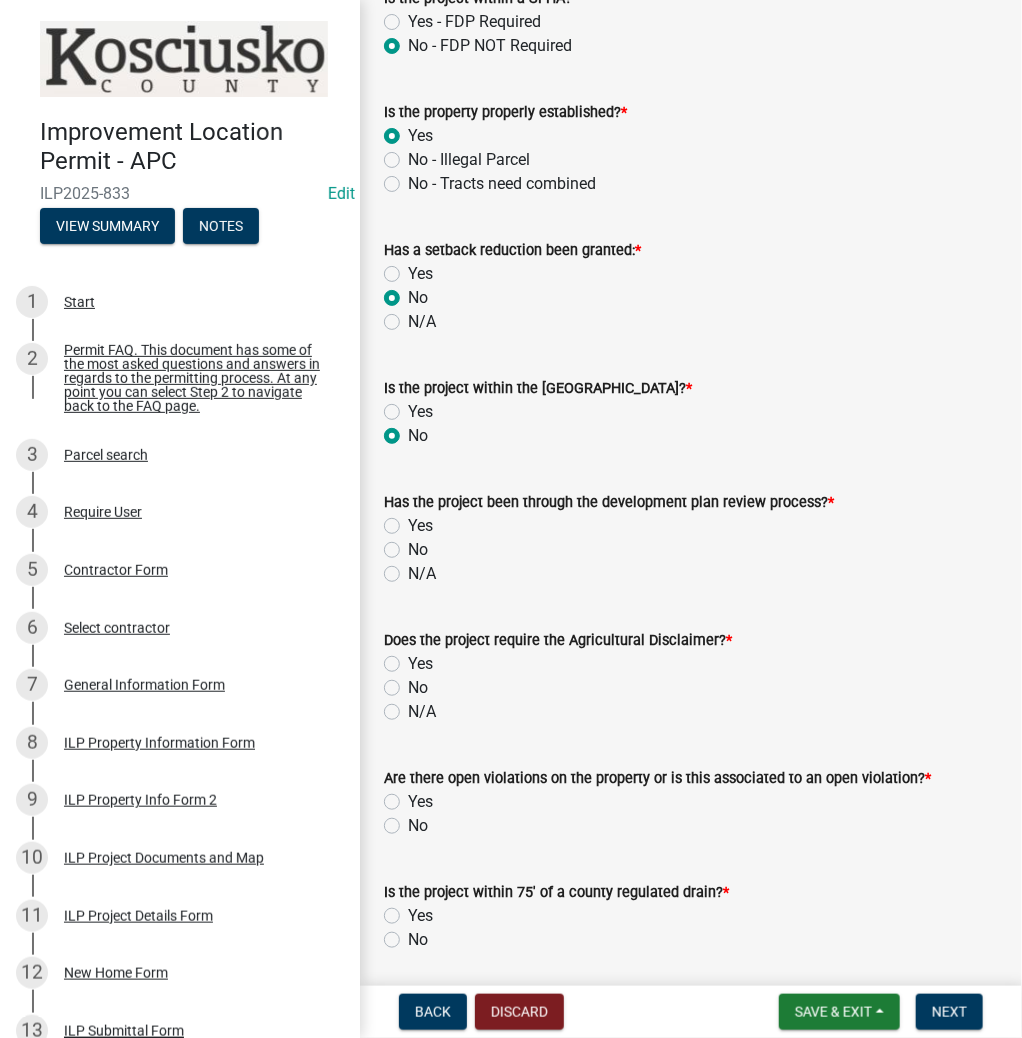 click on "N/A" 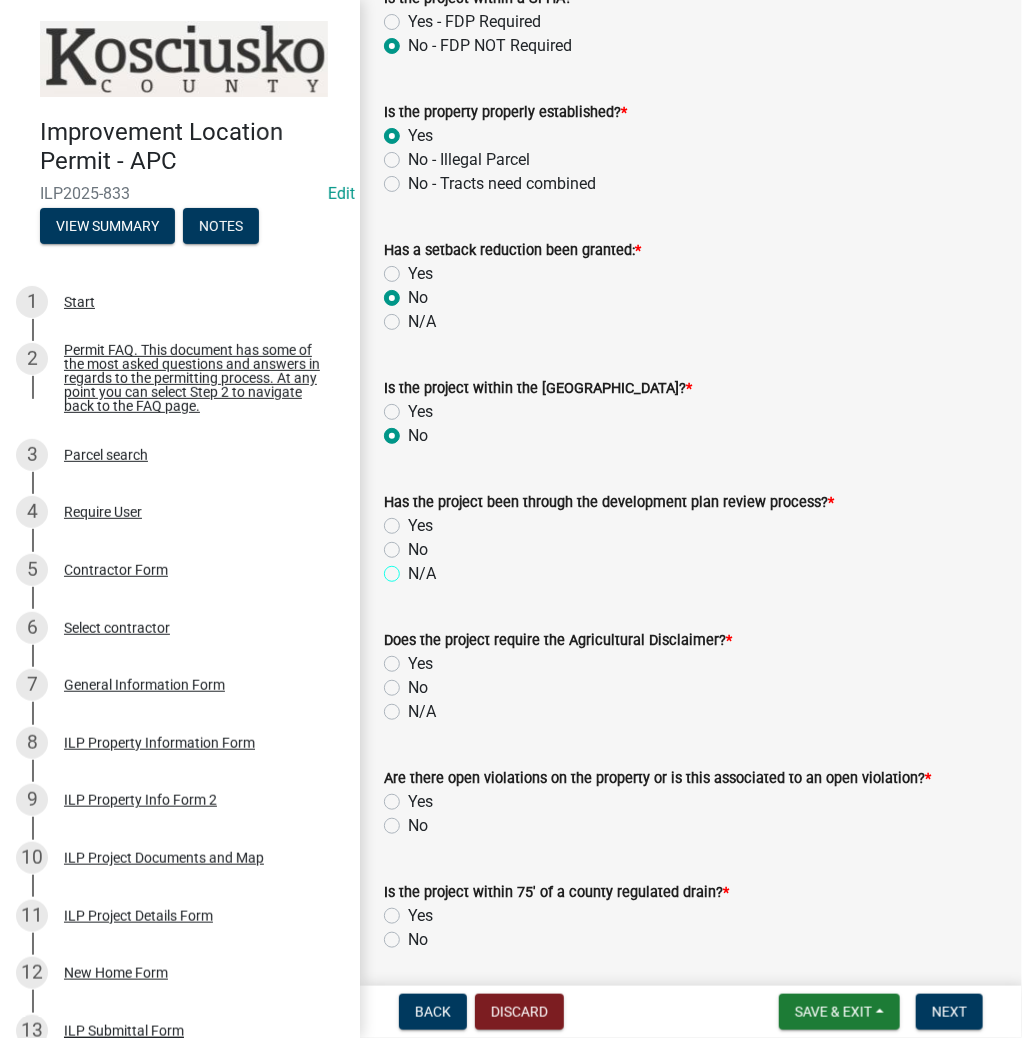 click on "N/A" at bounding box center [414, 568] 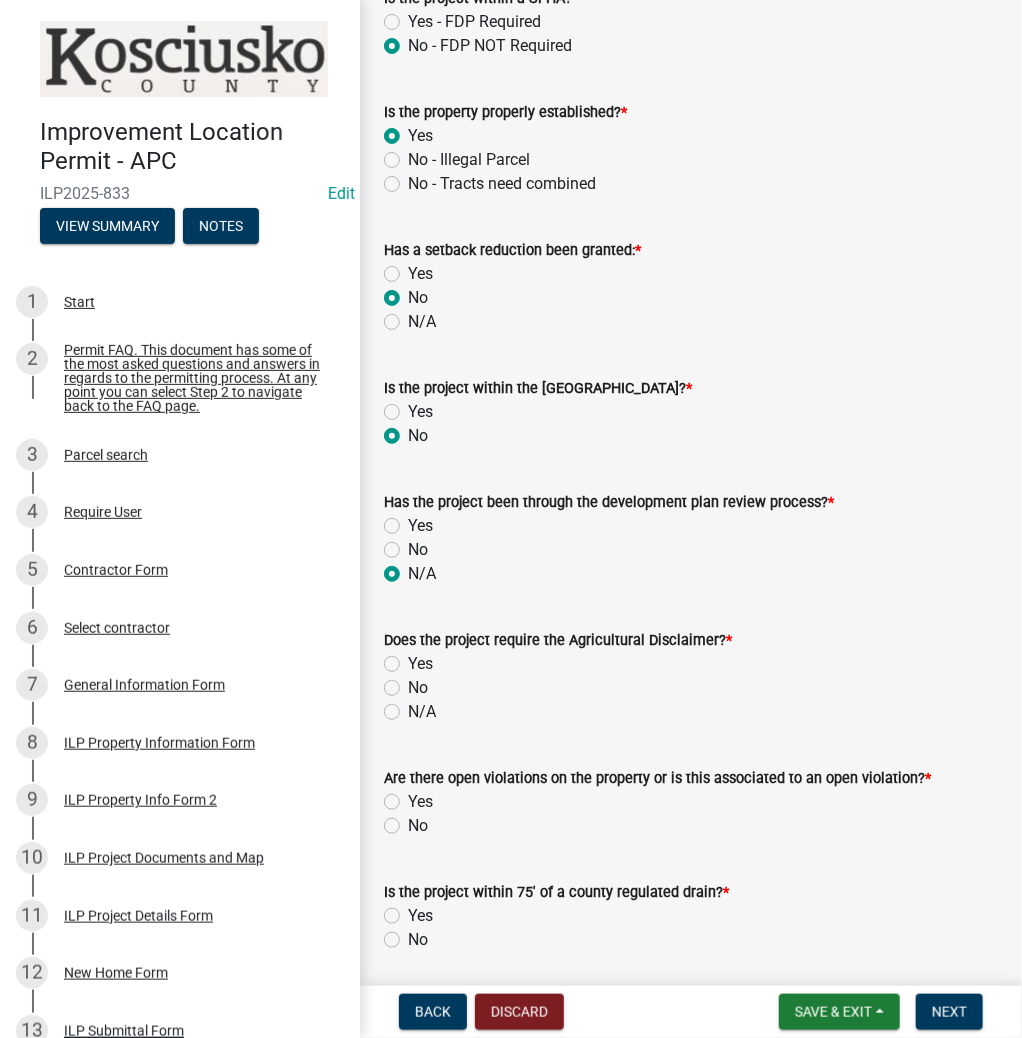 radio on "true" 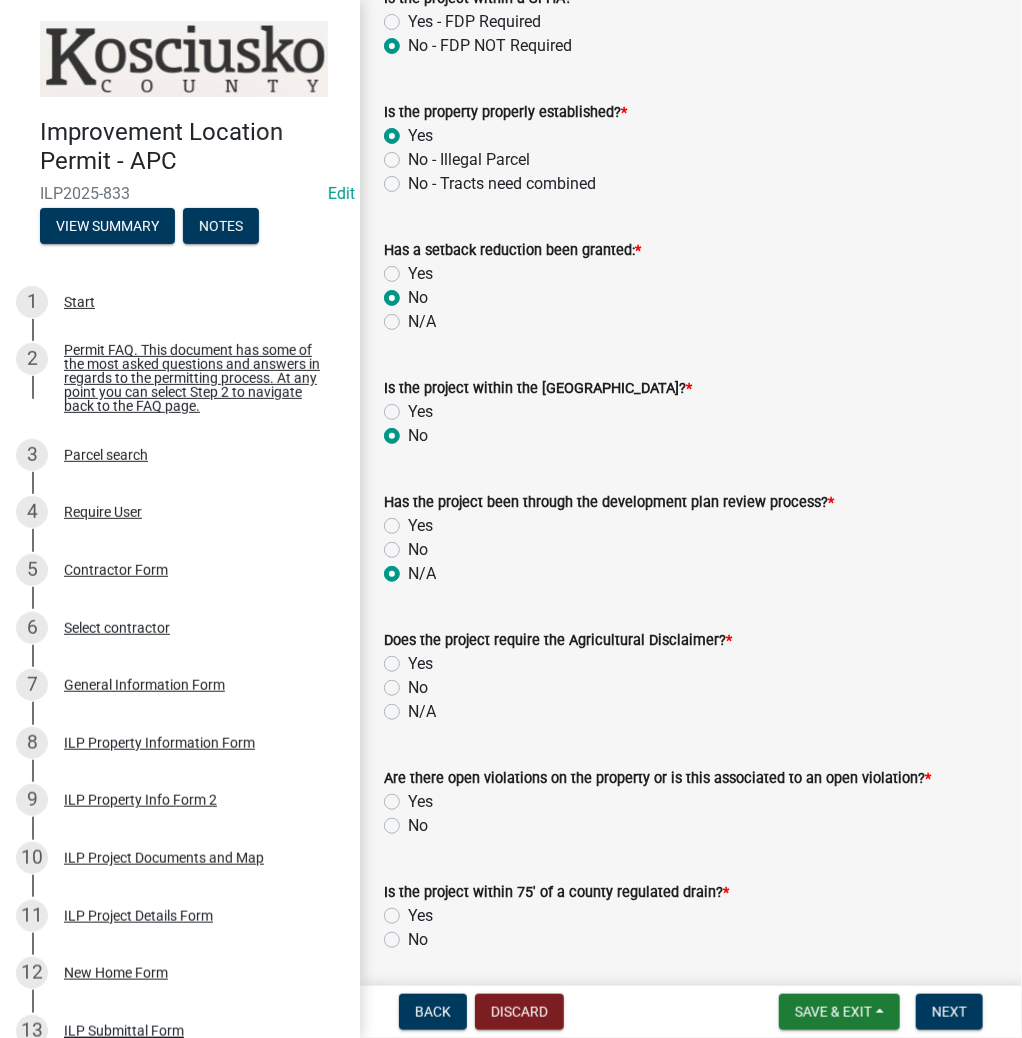 click on "No" 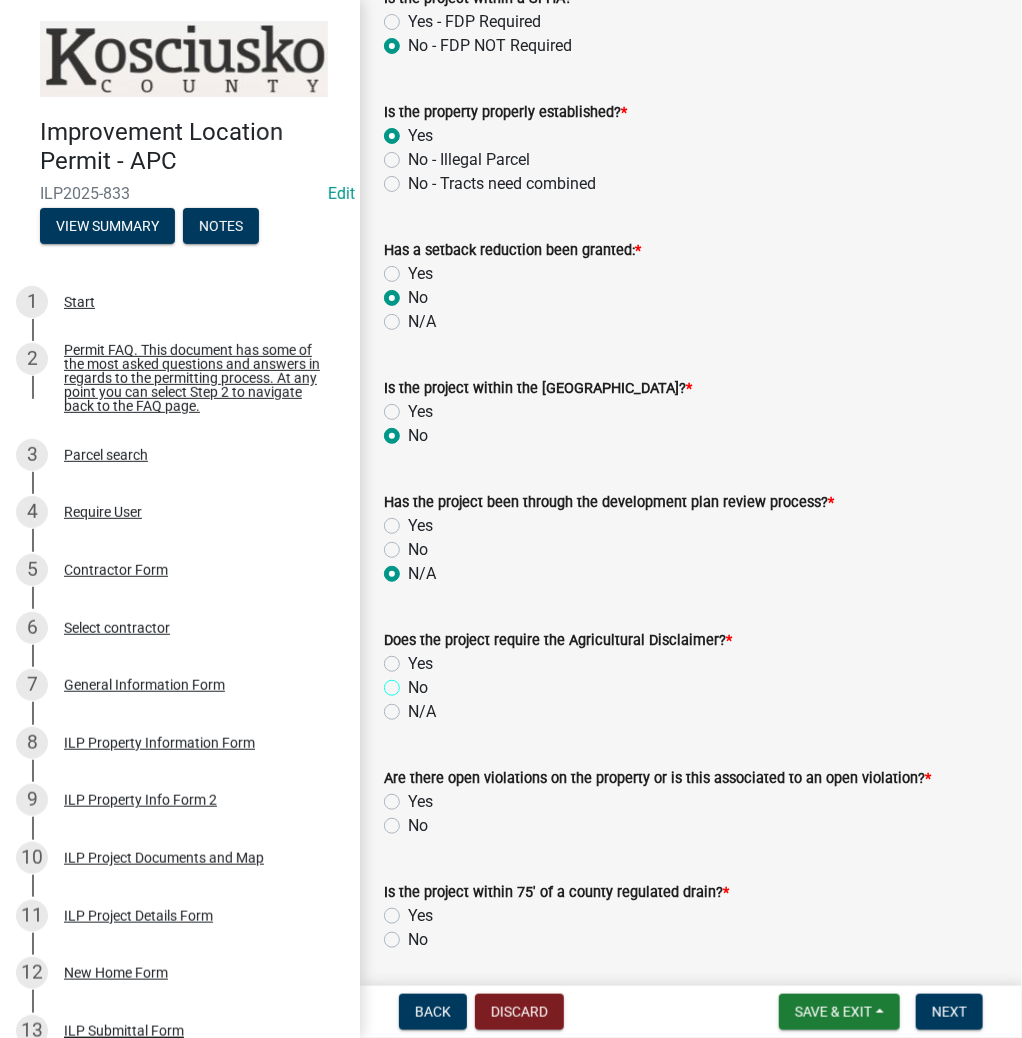 click on "No" at bounding box center [414, 682] 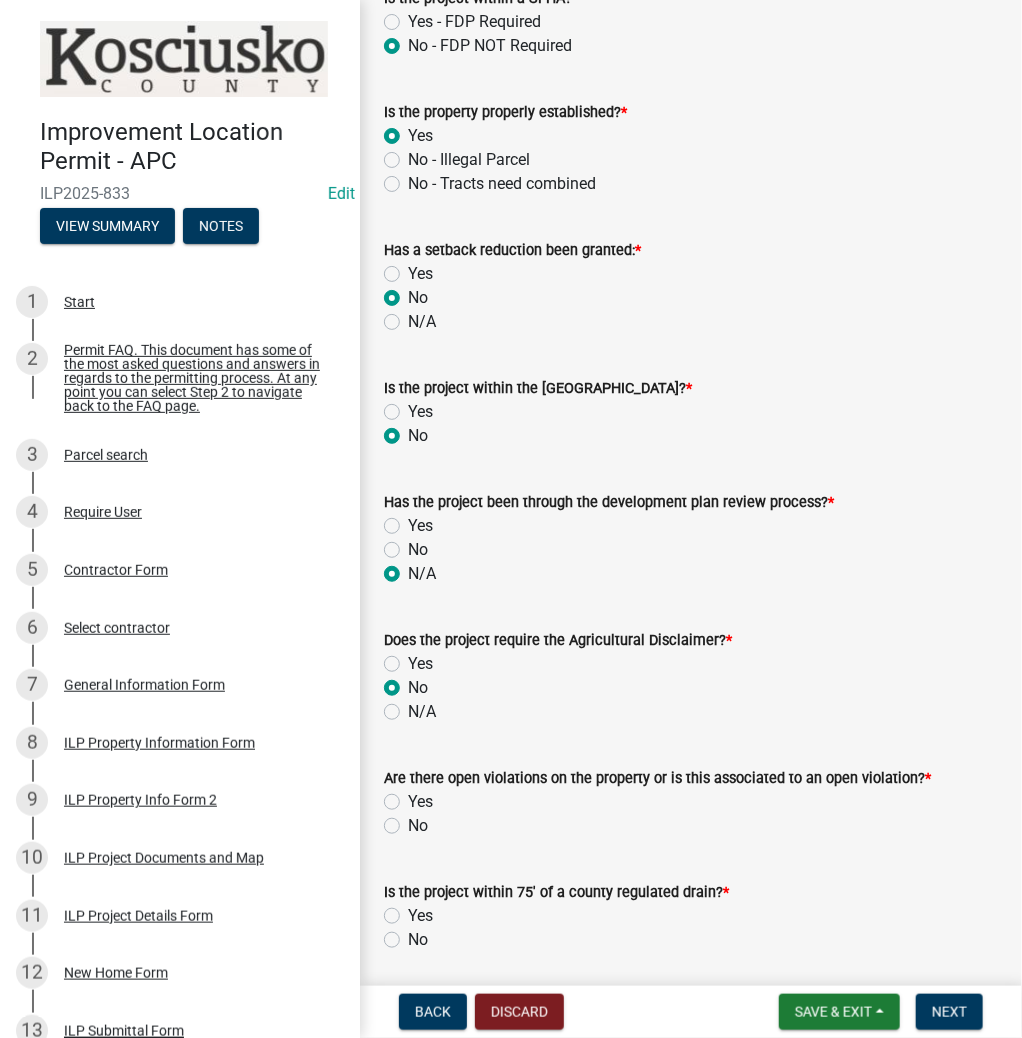 radio on "true" 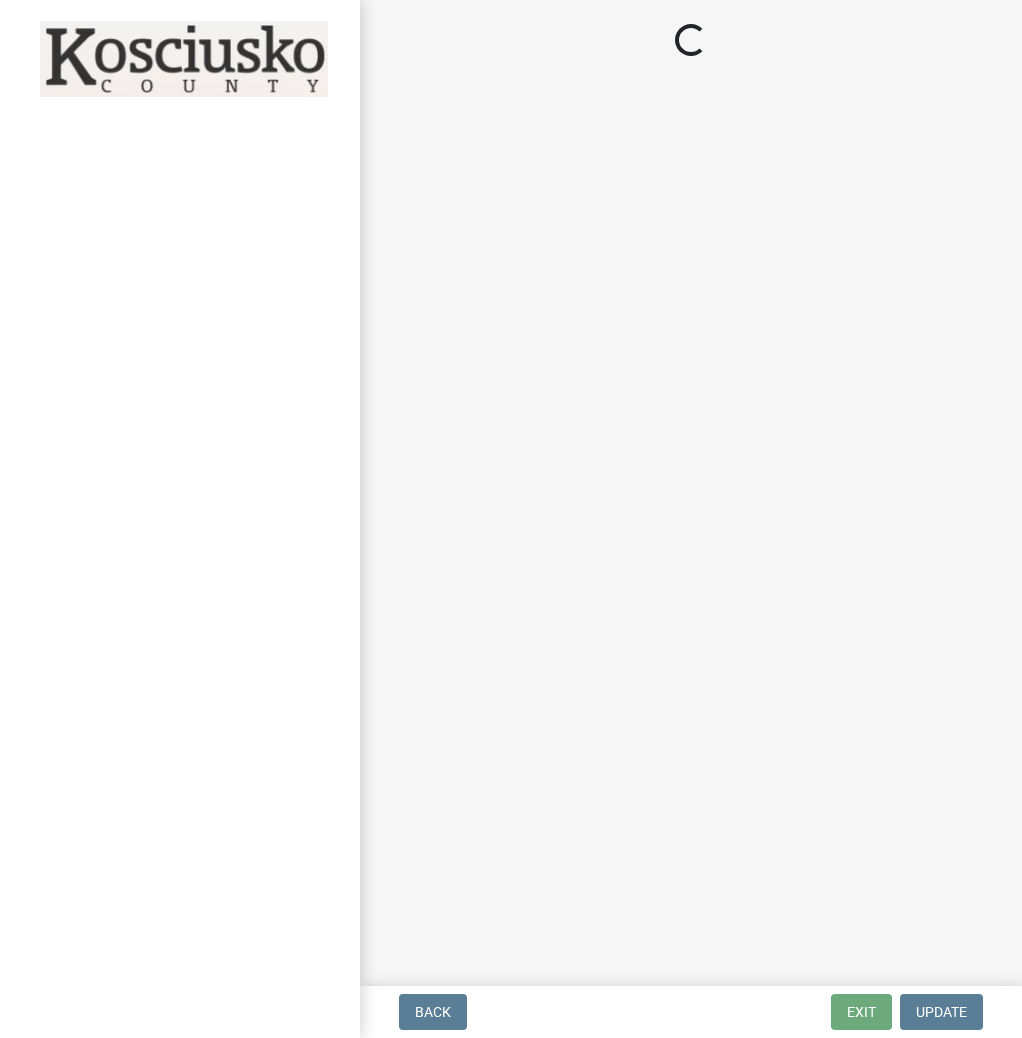 scroll, scrollTop: 0, scrollLeft: 0, axis: both 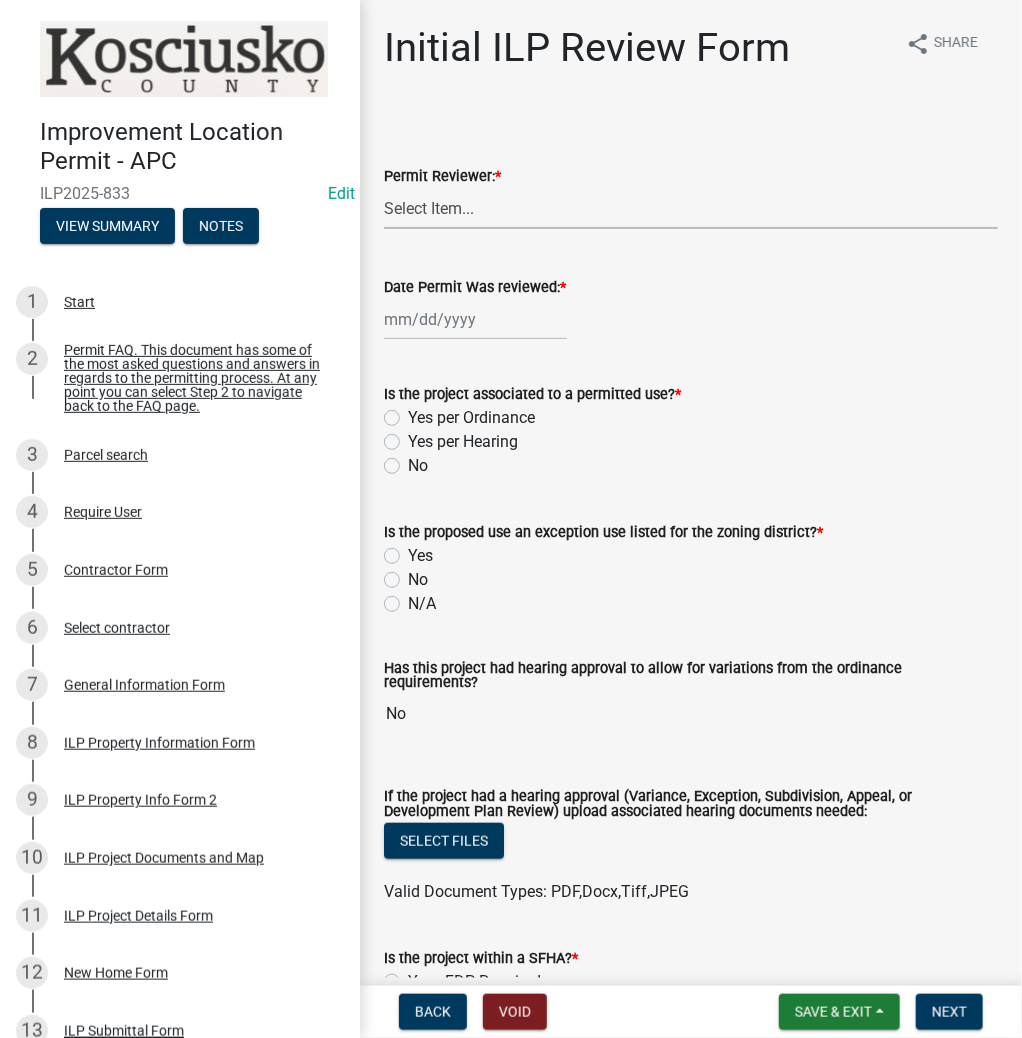 click on "Select Item...   MMS   LT   AT   CS   AH   Vacant" at bounding box center (691, 208) 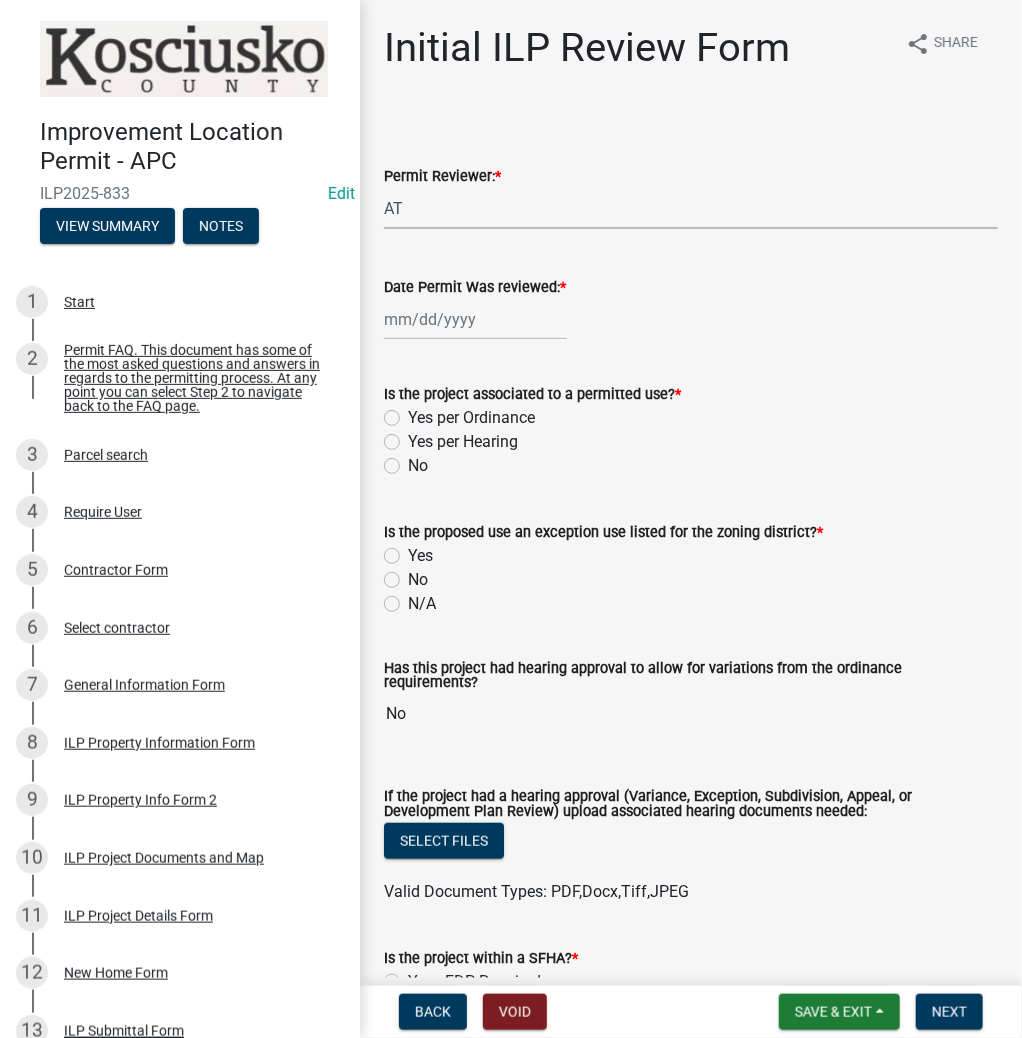 click on "Select Item...   MMS   LT   AT   CS   AH   Vacant" at bounding box center [691, 208] 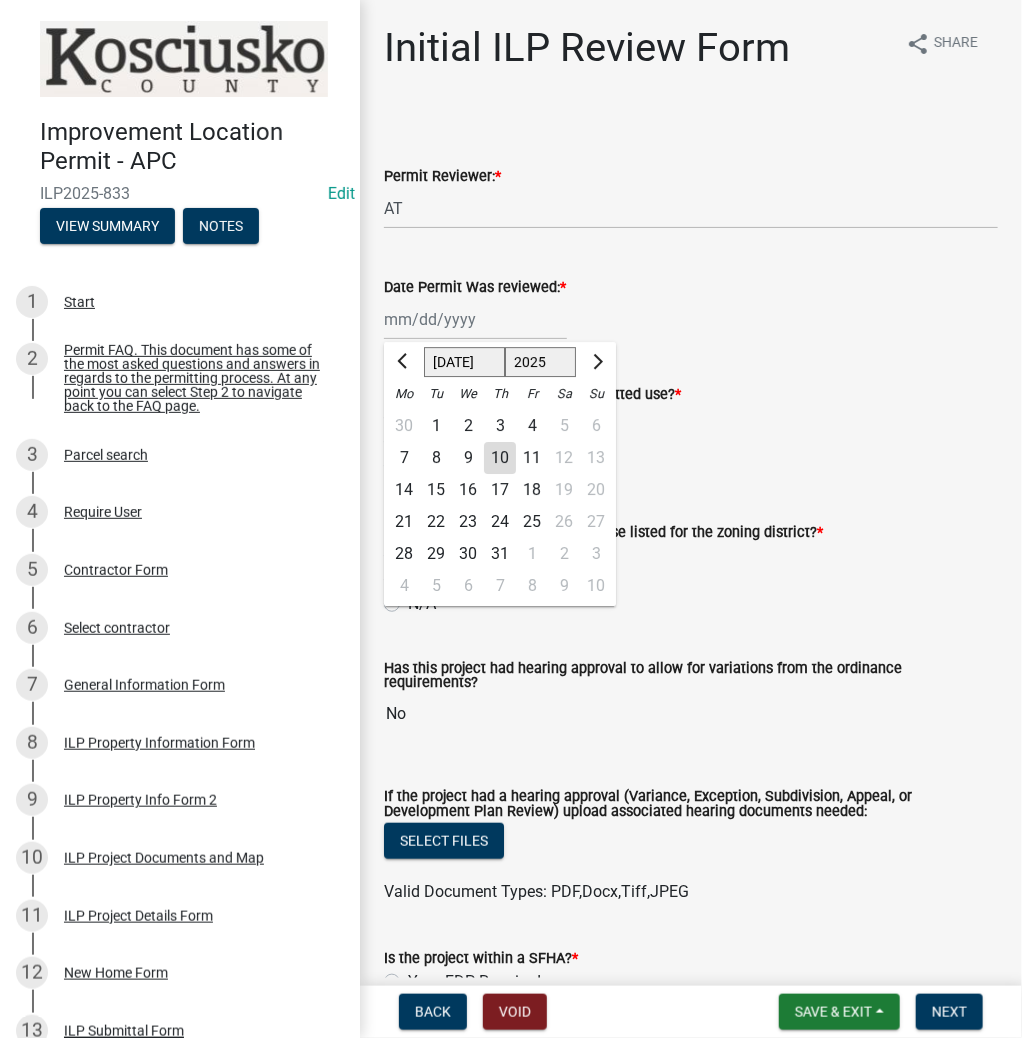 click on "[PERSON_NAME] Feb Mar Apr [PERSON_NAME][DATE] Oct Nov [DATE] 1526 1527 1528 1529 1530 1531 1532 1533 1534 1535 1536 1537 1538 1539 1540 1541 1542 1543 1544 1545 1546 1547 1548 1549 1550 1551 1552 1553 1554 1555 1556 1557 1558 1559 1560 1561 1562 1563 1564 1565 1566 1567 1568 1569 1570 1571 1572 1573 1574 1575 1576 1577 1578 1579 1580 1581 1582 1583 1584 1585 1586 1587 1588 1589 1590 1591 1592 1593 1594 1595 1596 1597 1598 1599 1600 1601 1602 1603 1604 1605 1606 1607 1608 1609 1610 1611 1612 1613 1614 1615 1616 1617 1618 1619 1620 1621 1622 1623 1624 1625 1626 1627 1628 1629 1630 1631 1632 1633 1634 1635 1636 1637 1638 1639 1640 1641 1642 1643 1644 1645 1646 1647 1648 1649 1650 1651 1652 1653 1654 1655 1656 1657 1658 1659 1660 1661 1662 1663 1664 1665 1666 1667 1668 1669 1670 1671 1672 1673 1674 1675 1676 1677 1678 1679 1680 1681 1682 1683 1684 1685 1686 1687 1688 1689 1690 1691 1692 1693 1694 1695 1696 1697 1698 1699 1700 1701 1702 1703 1704 1705 1706 1707 1708 1709 1710 1711 1712 1713 1714 1715 1716 1717 1718 1719 1" 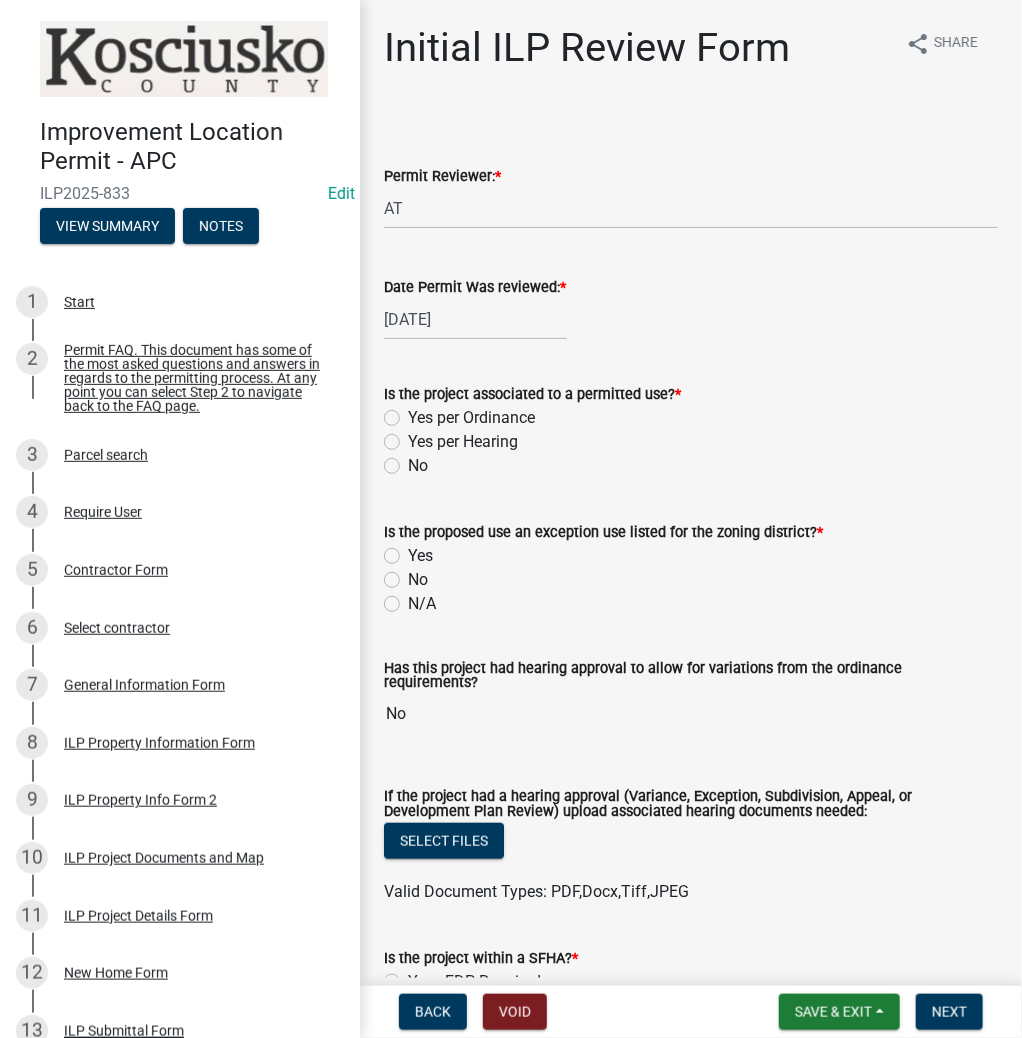 click on "Yes per Ordinance" 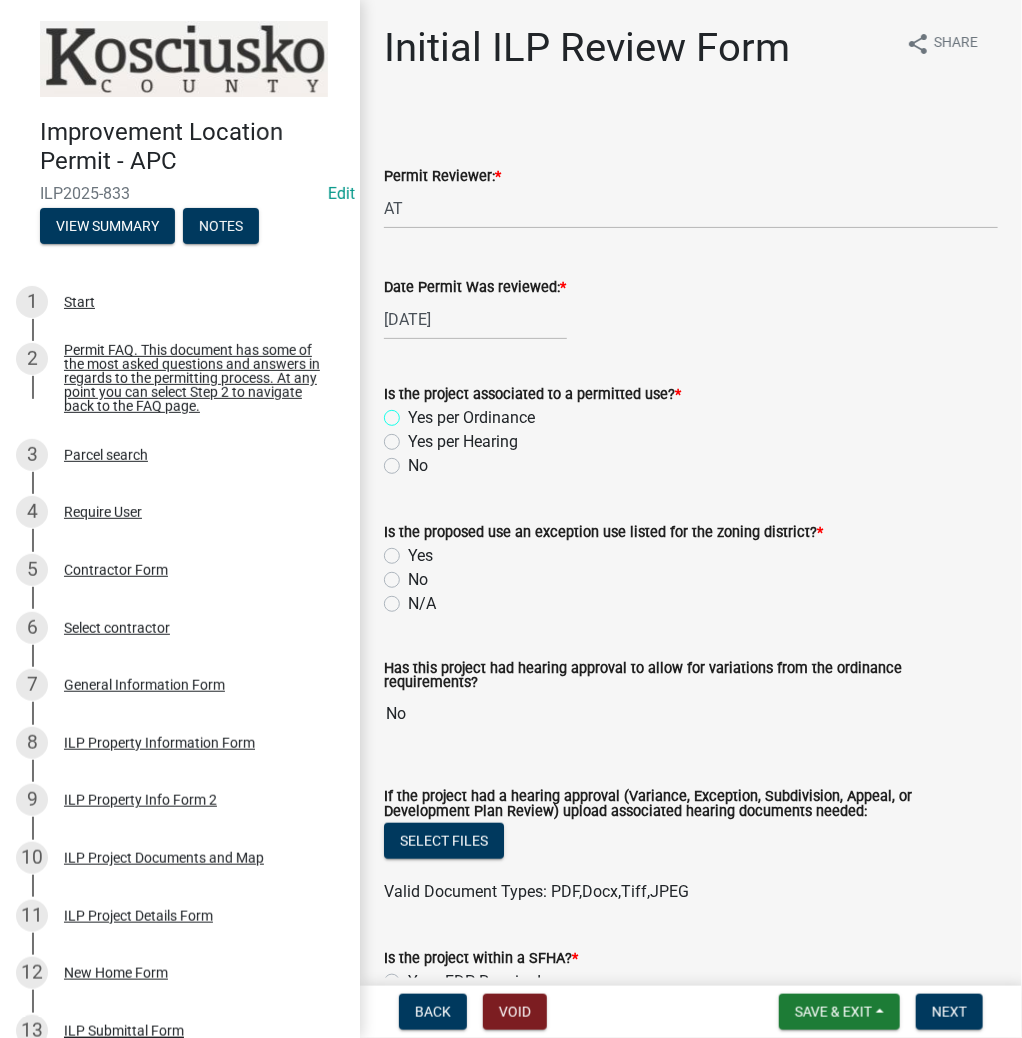 click on "Yes per Ordinance" at bounding box center [414, 412] 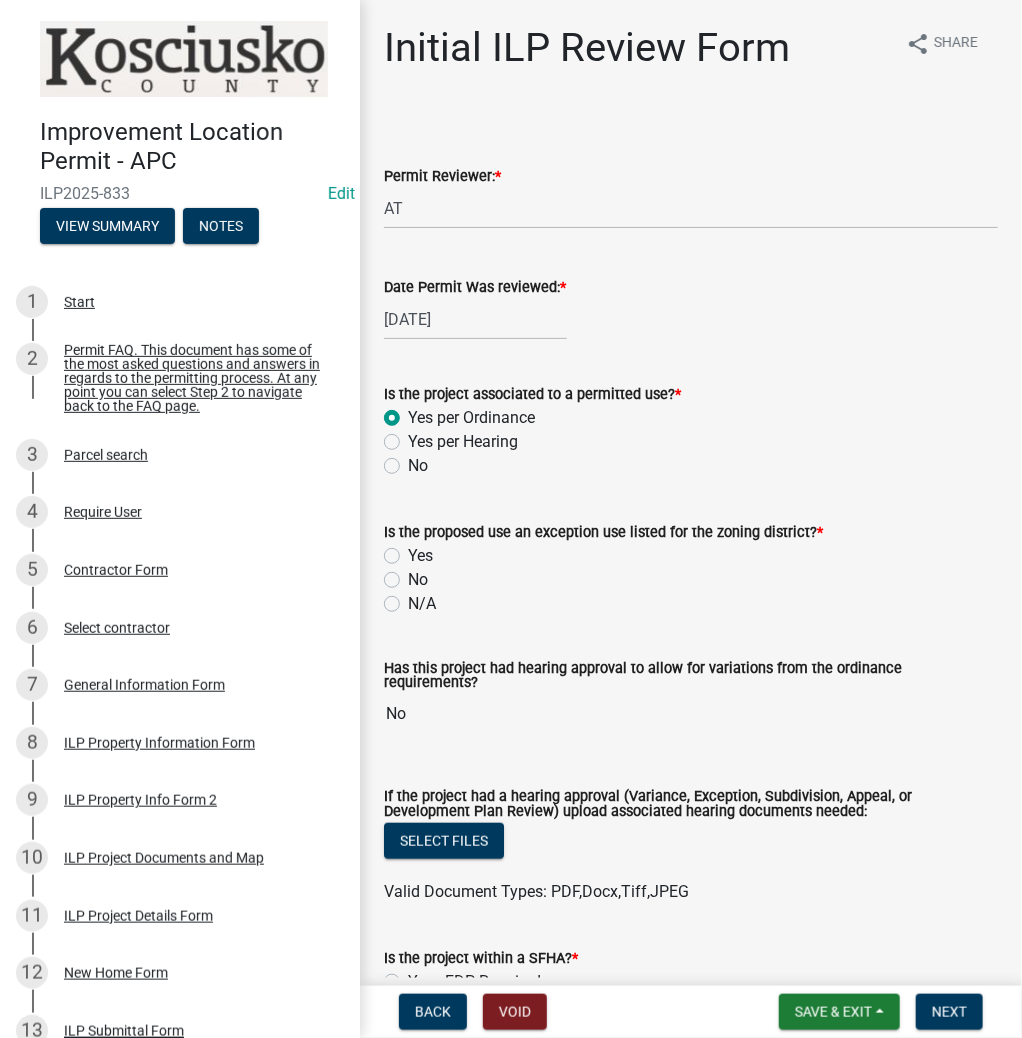 radio on "true" 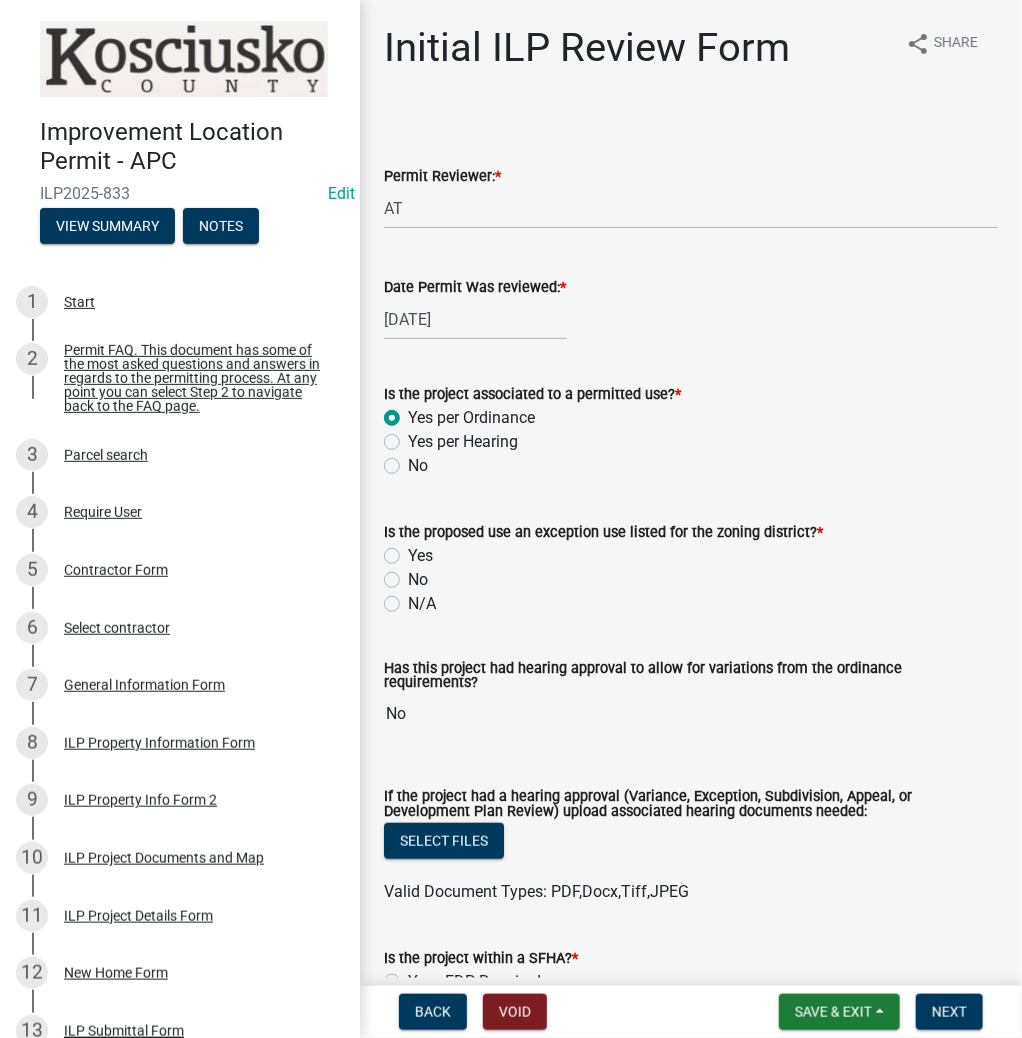 click on "N/A" 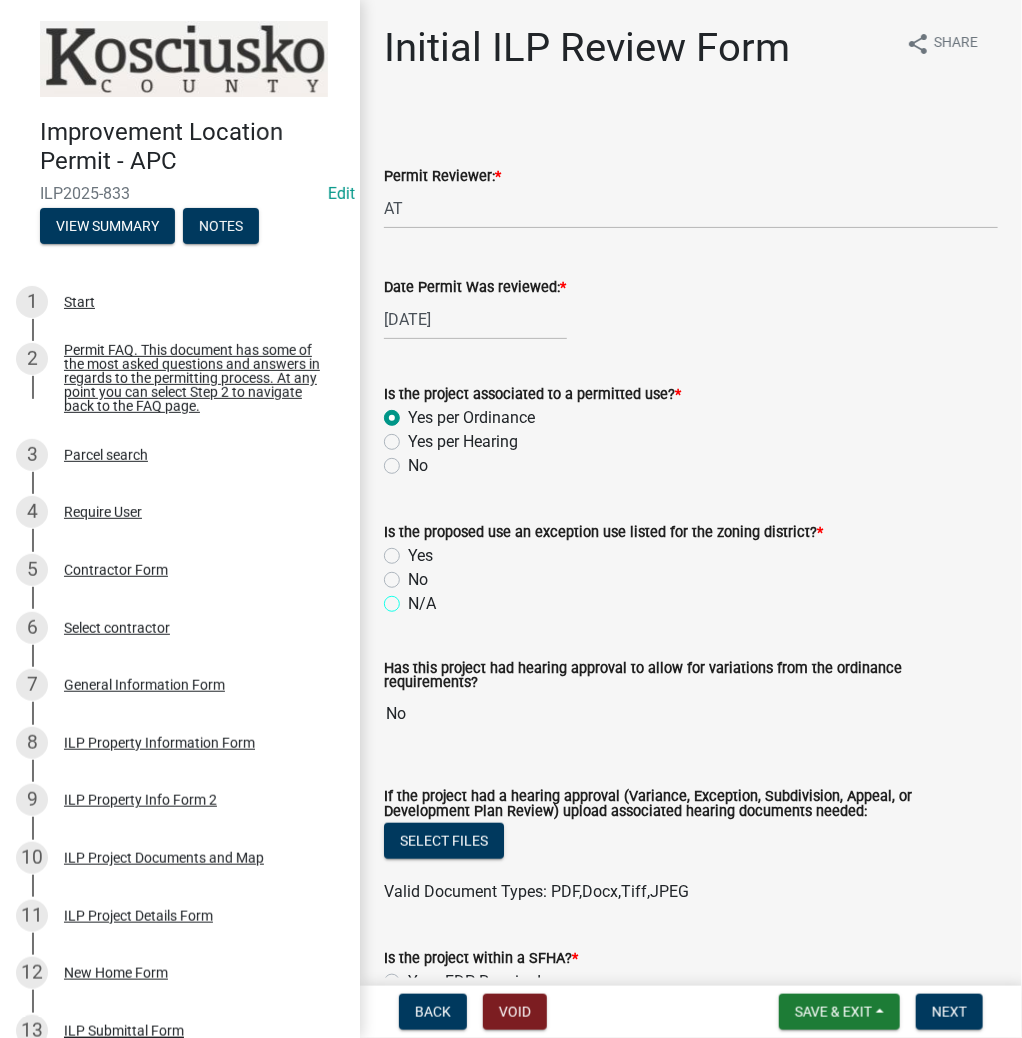 click on "N/A" at bounding box center [414, 598] 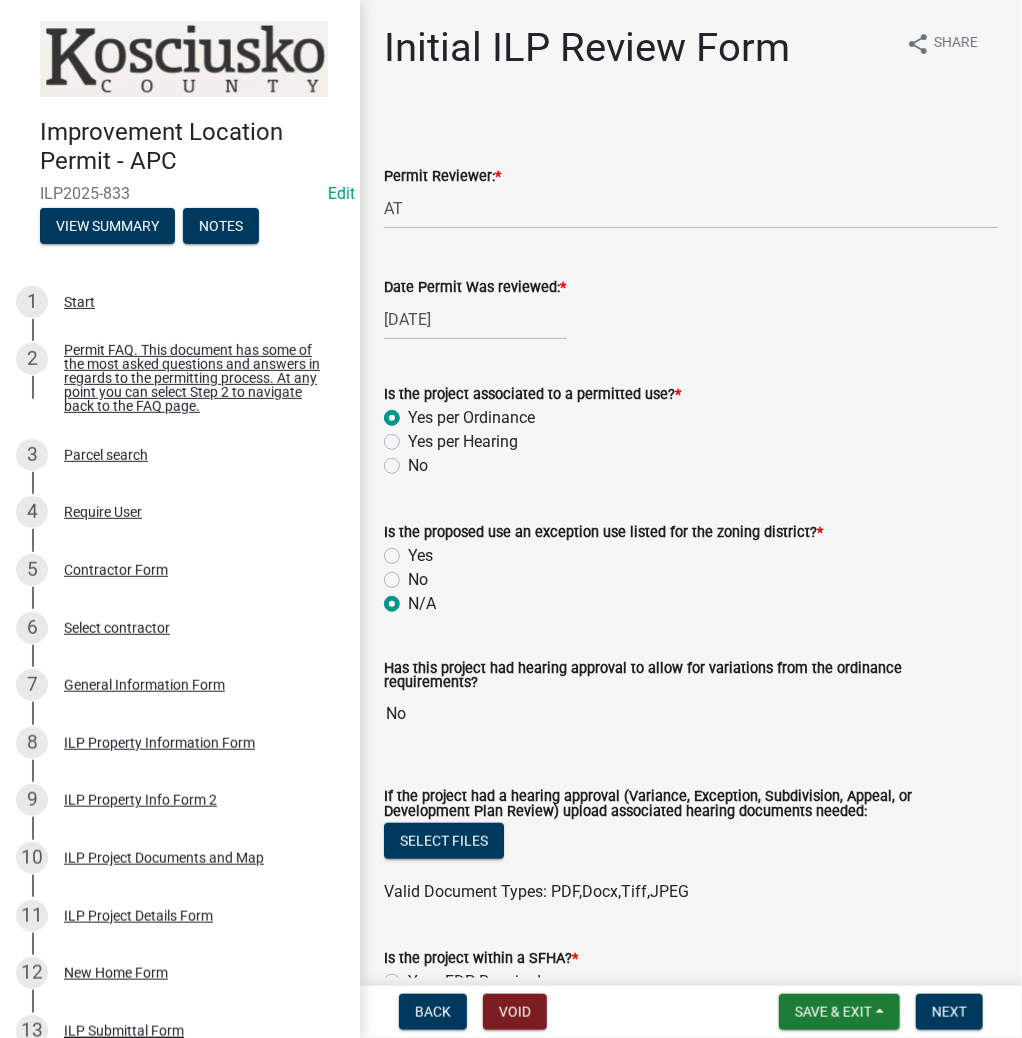 radio on "true" 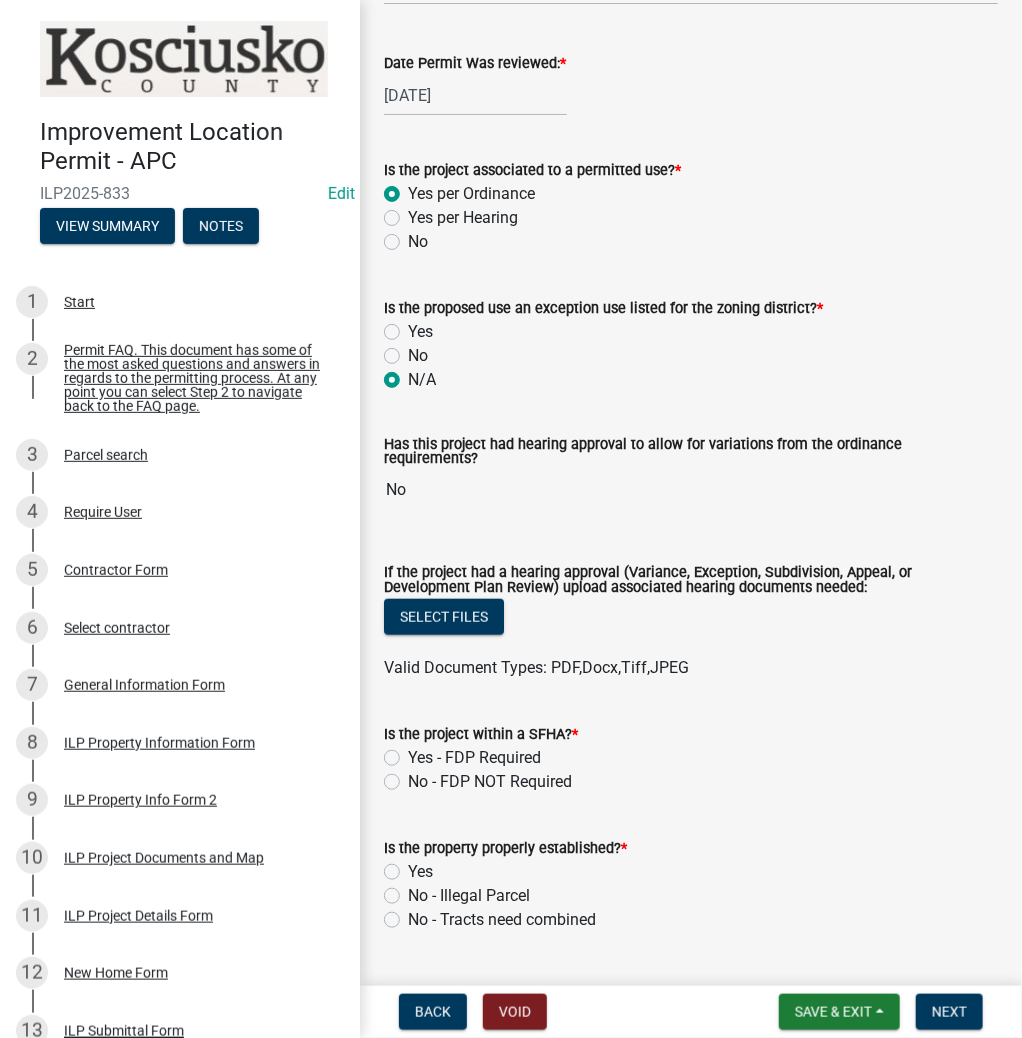 scroll, scrollTop: 240, scrollLeft: 0, axis: vertical 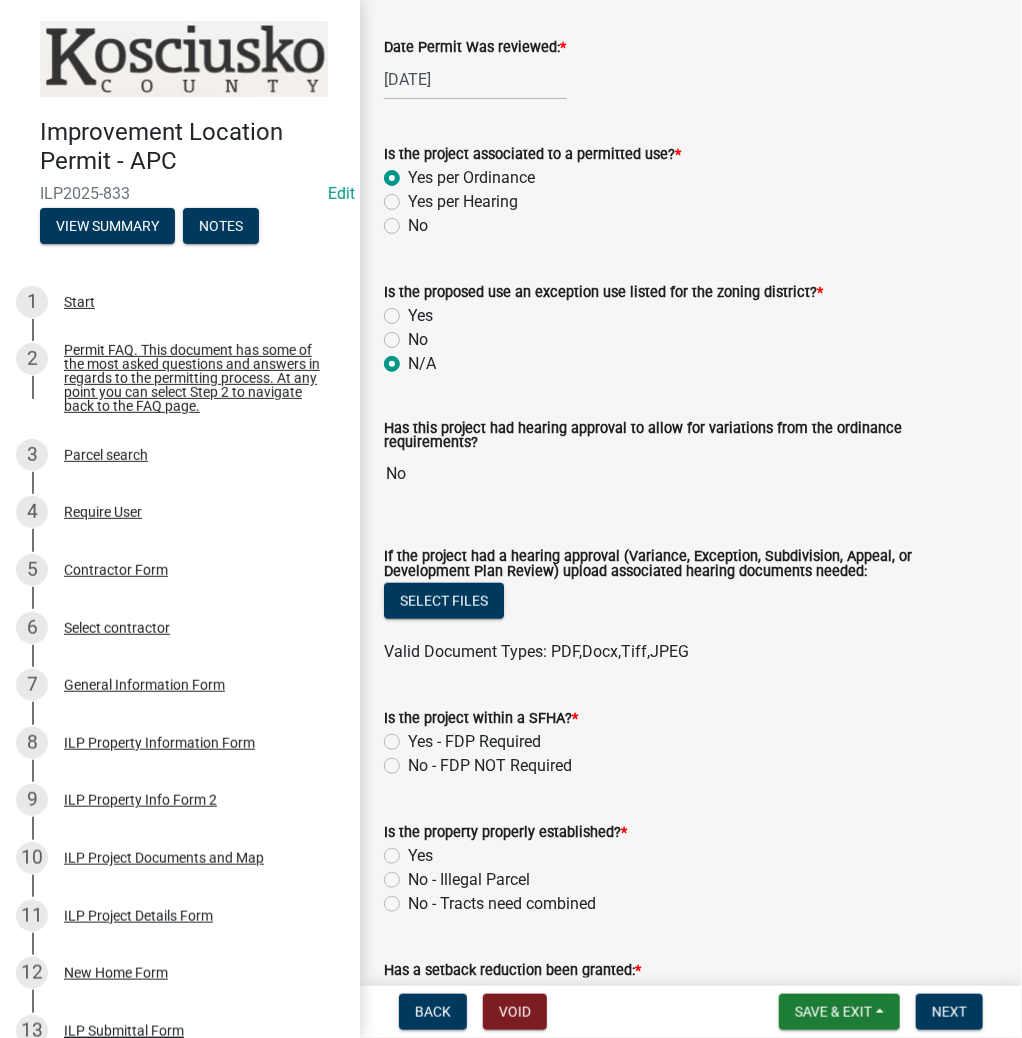 click on "No - FDP NOT Required" 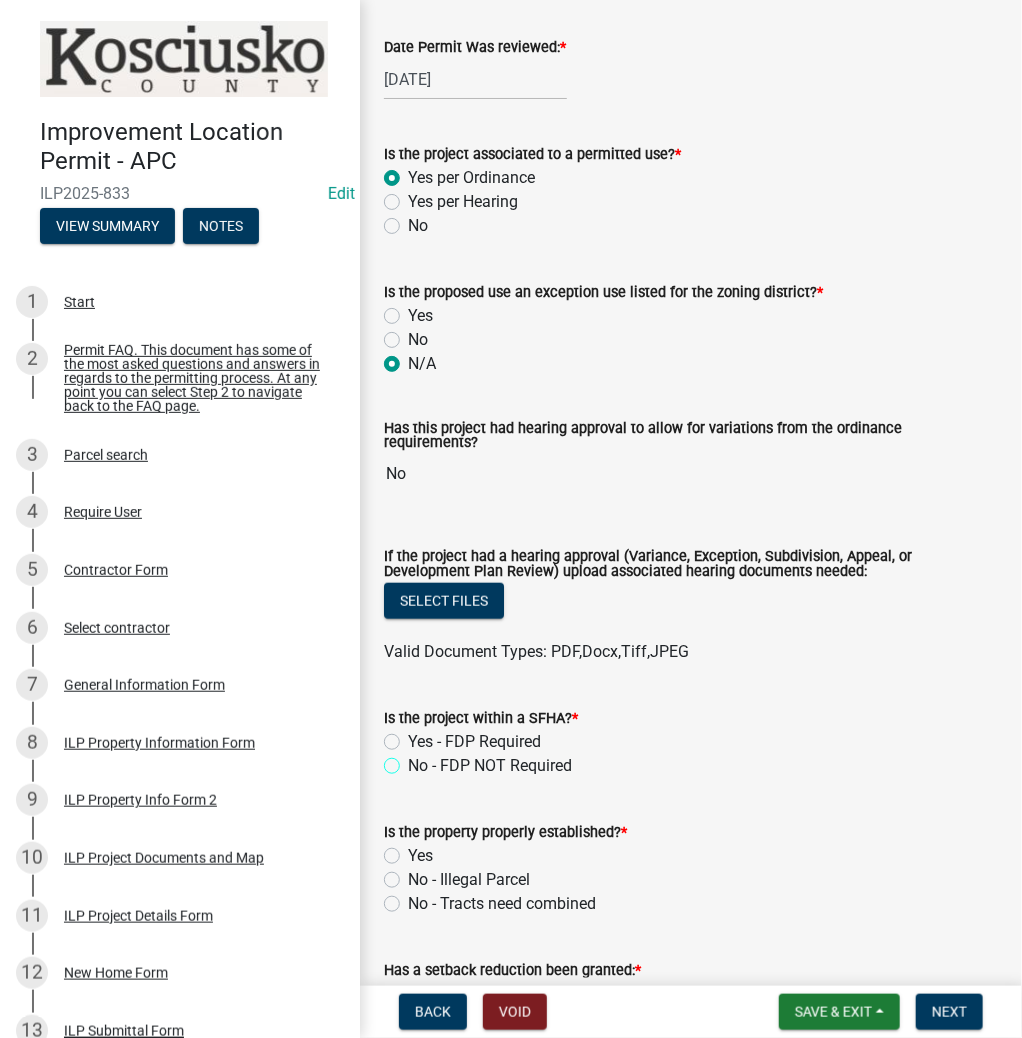 click on "No - FDP NOT Required" at bounding box center (414, 760) 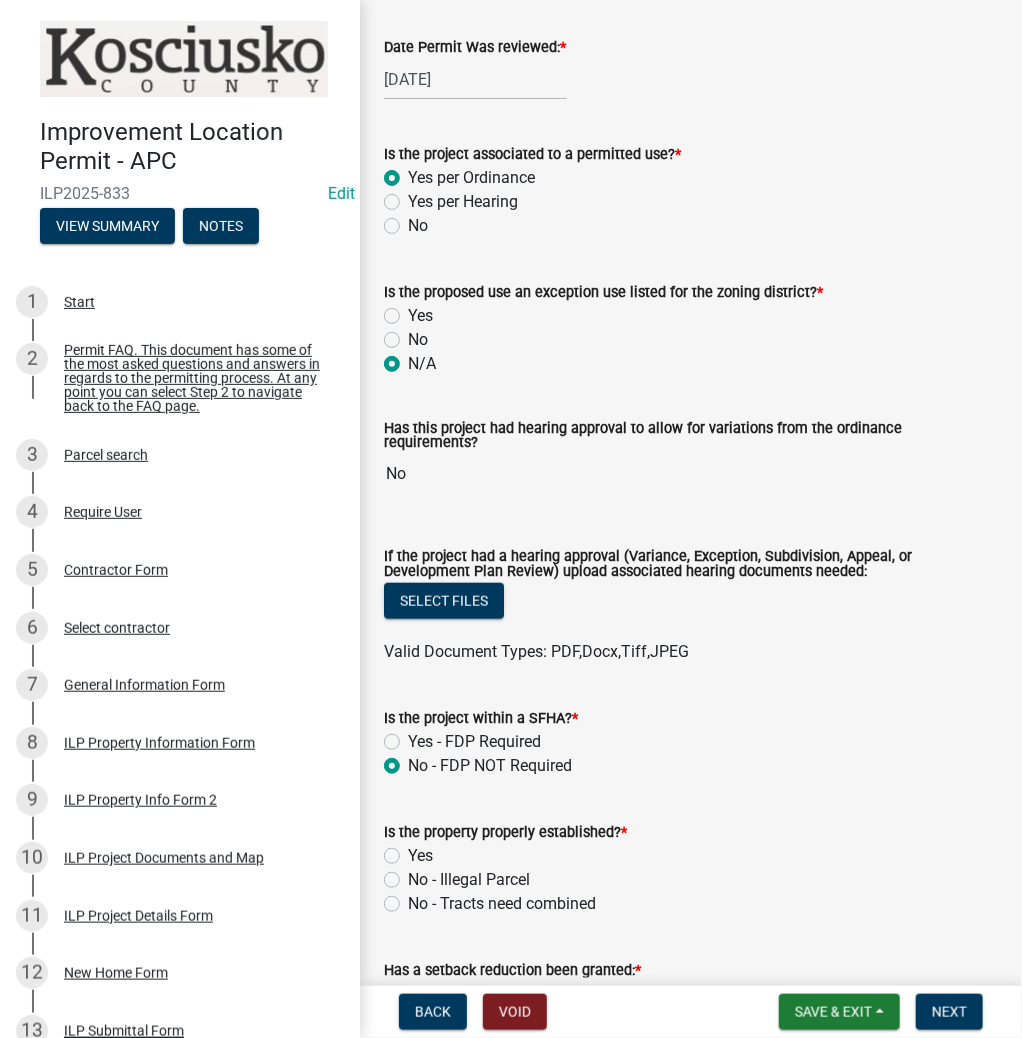 radio on "true" 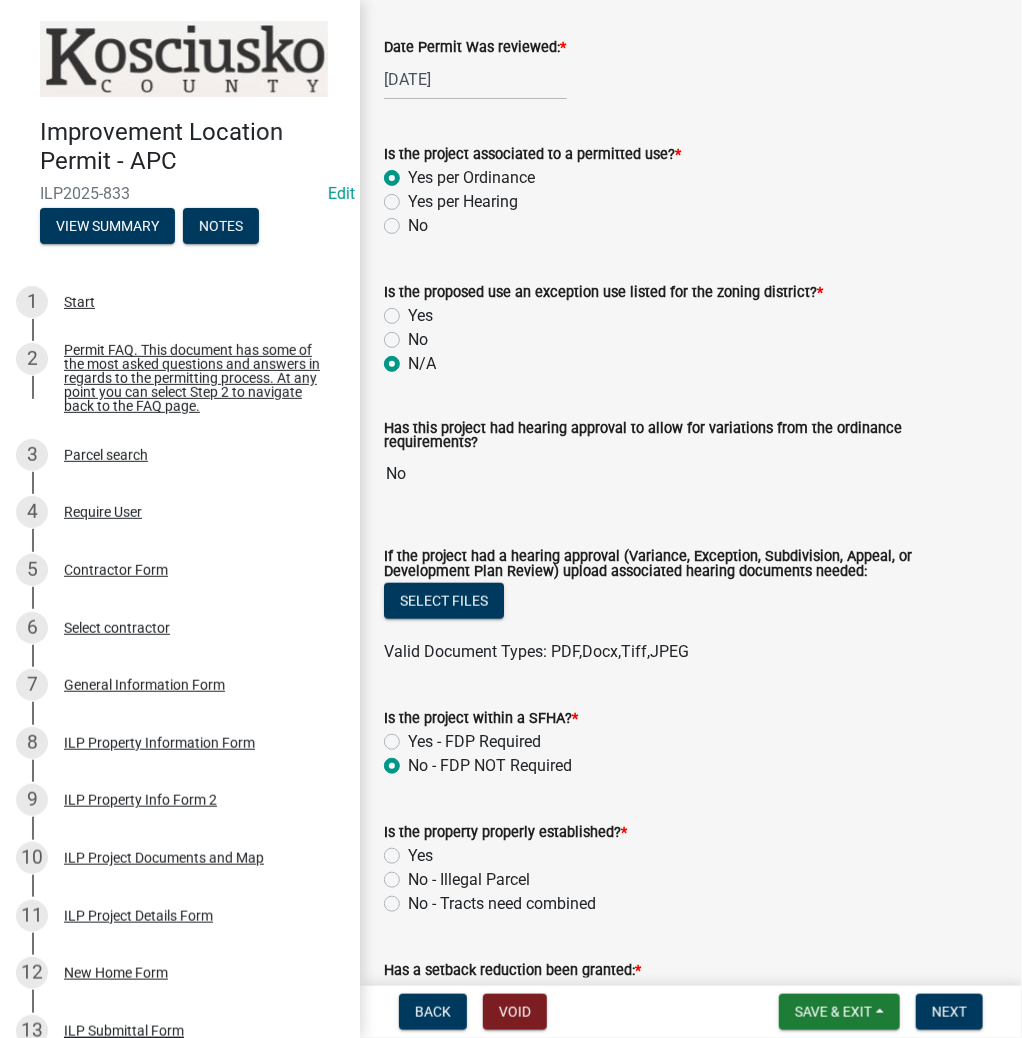 click on "Yes" 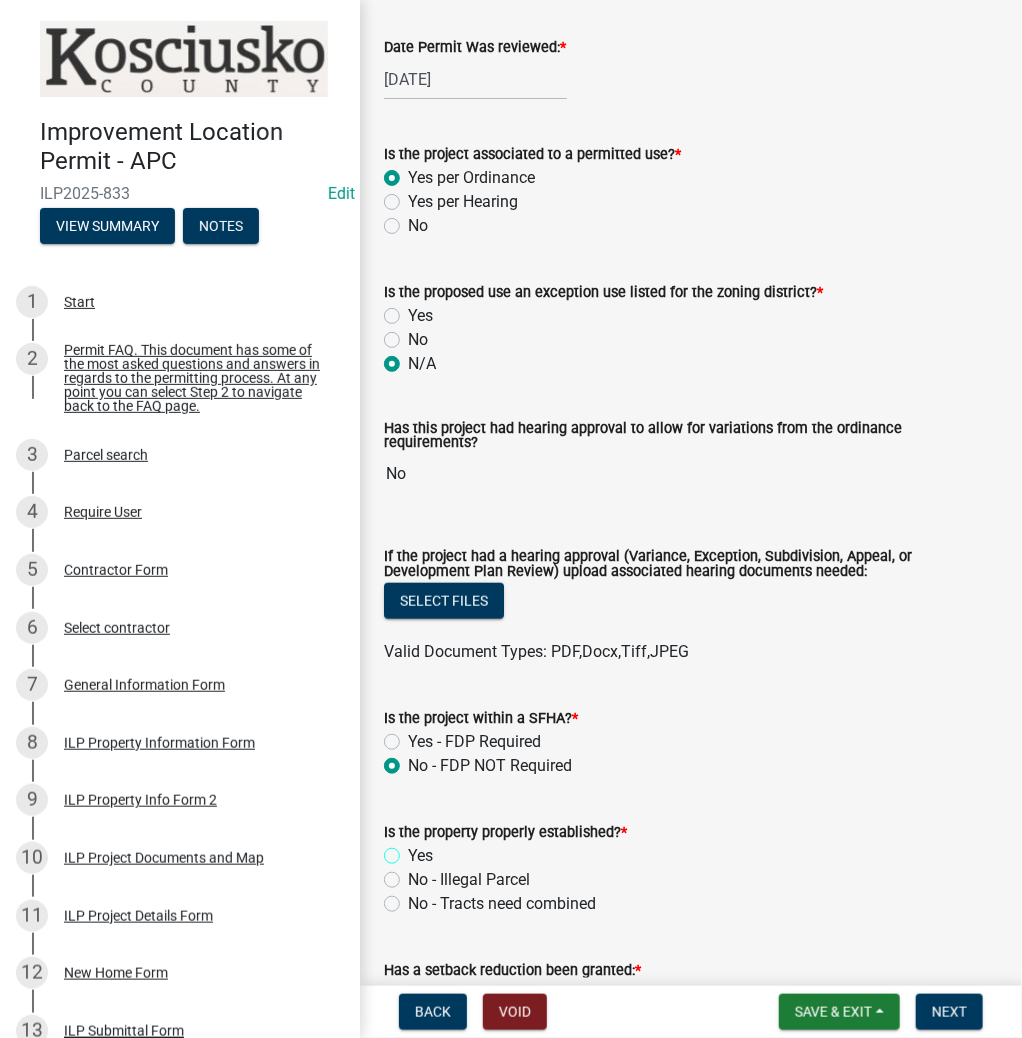 click on "Yes" at bounding box center [414, 850] 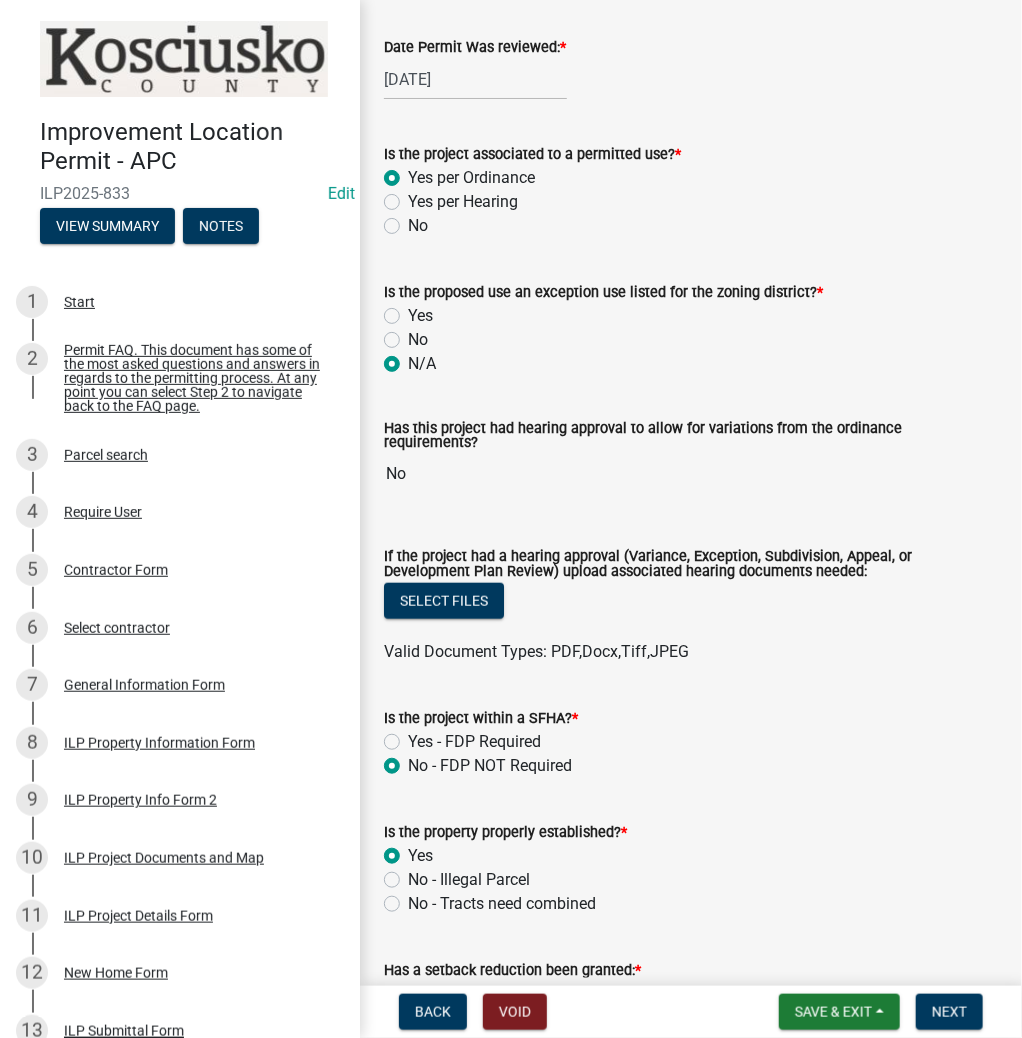 radio on "true" 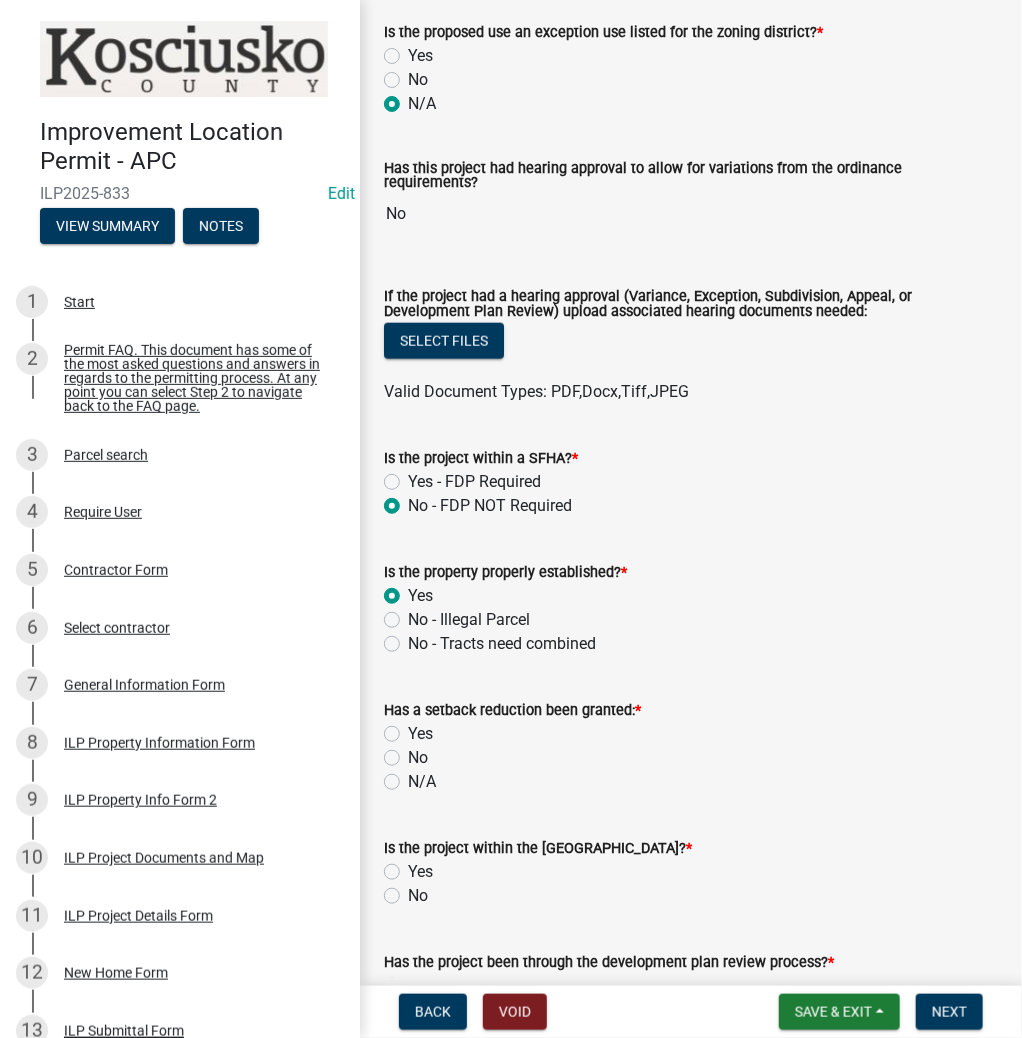 scroll, scrollTop: 560, scrollLeft: 0, axis: vertical 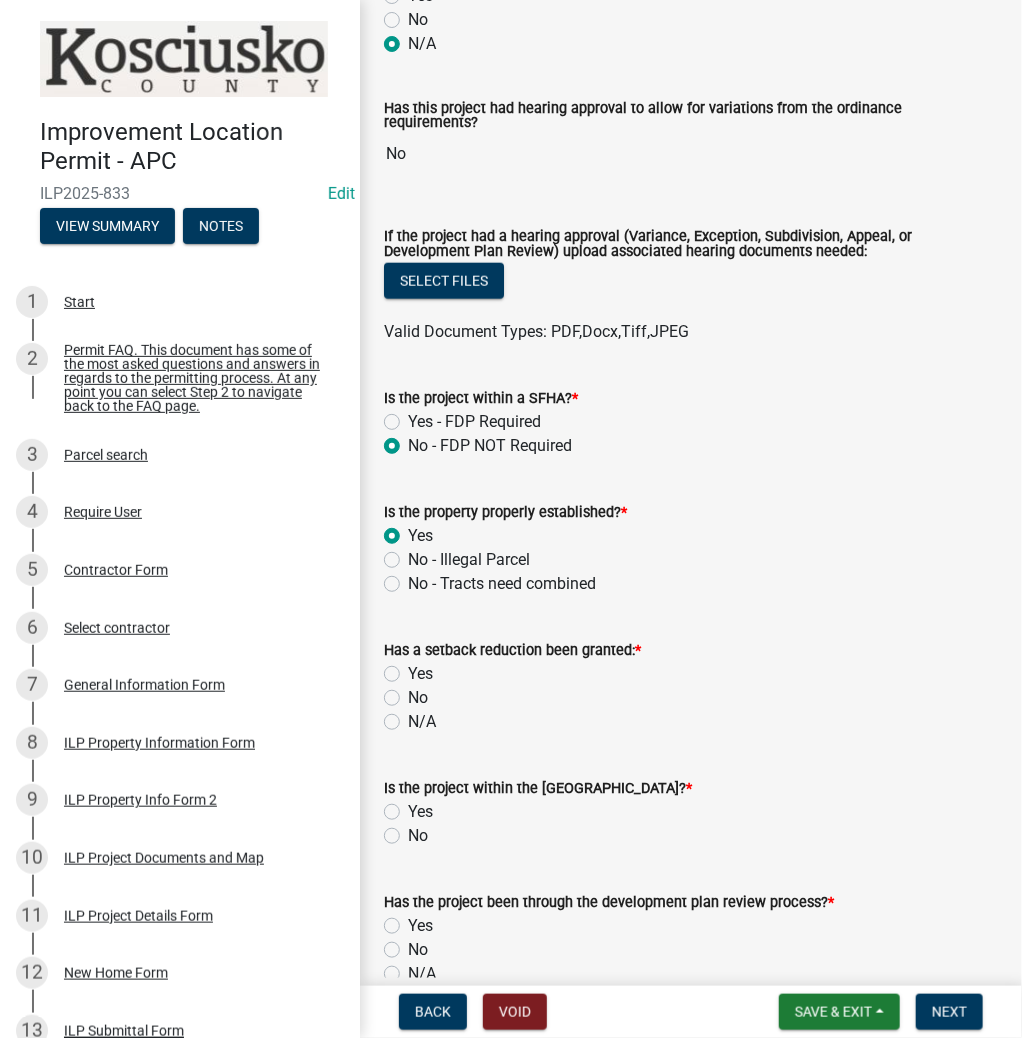 click on "No" 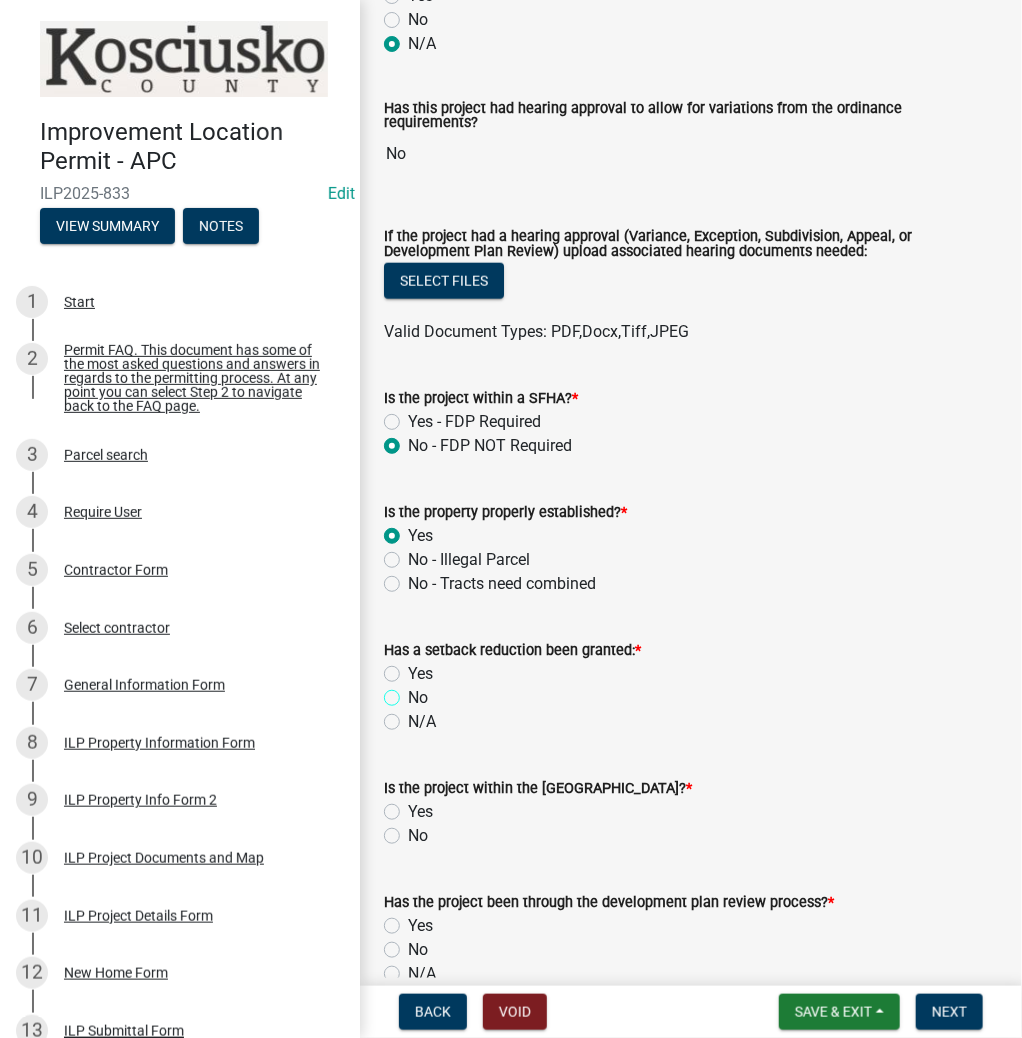 click on "No" at bounding box center [414, 692] 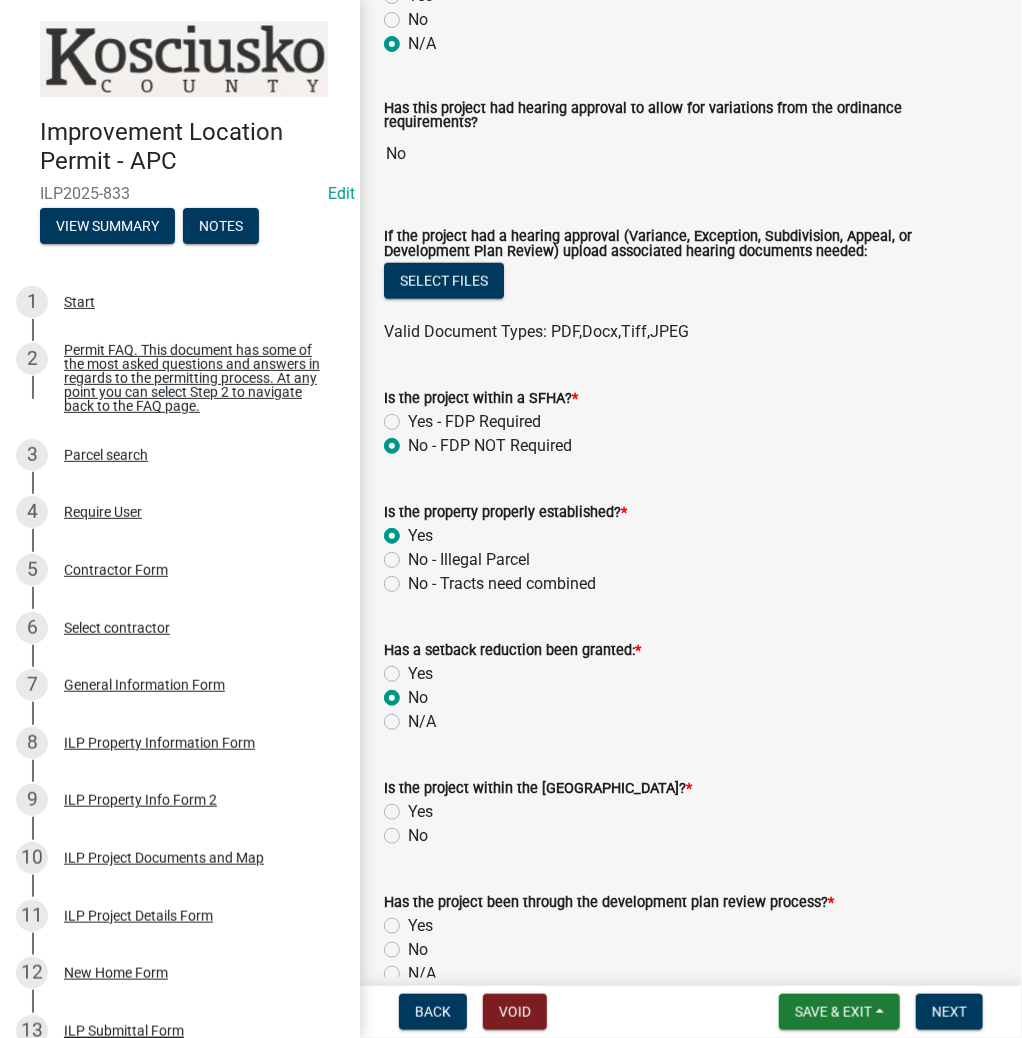 radio on "true" 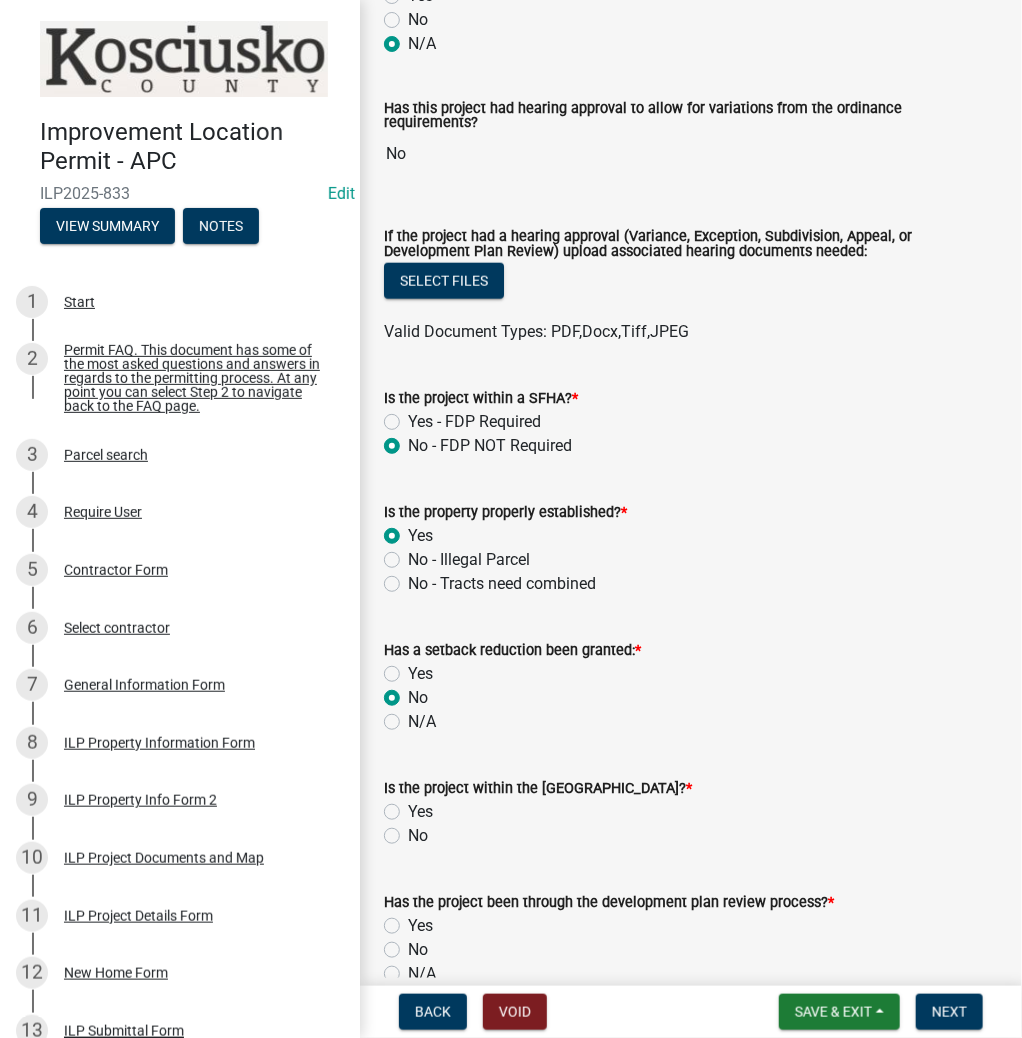 click on "No" 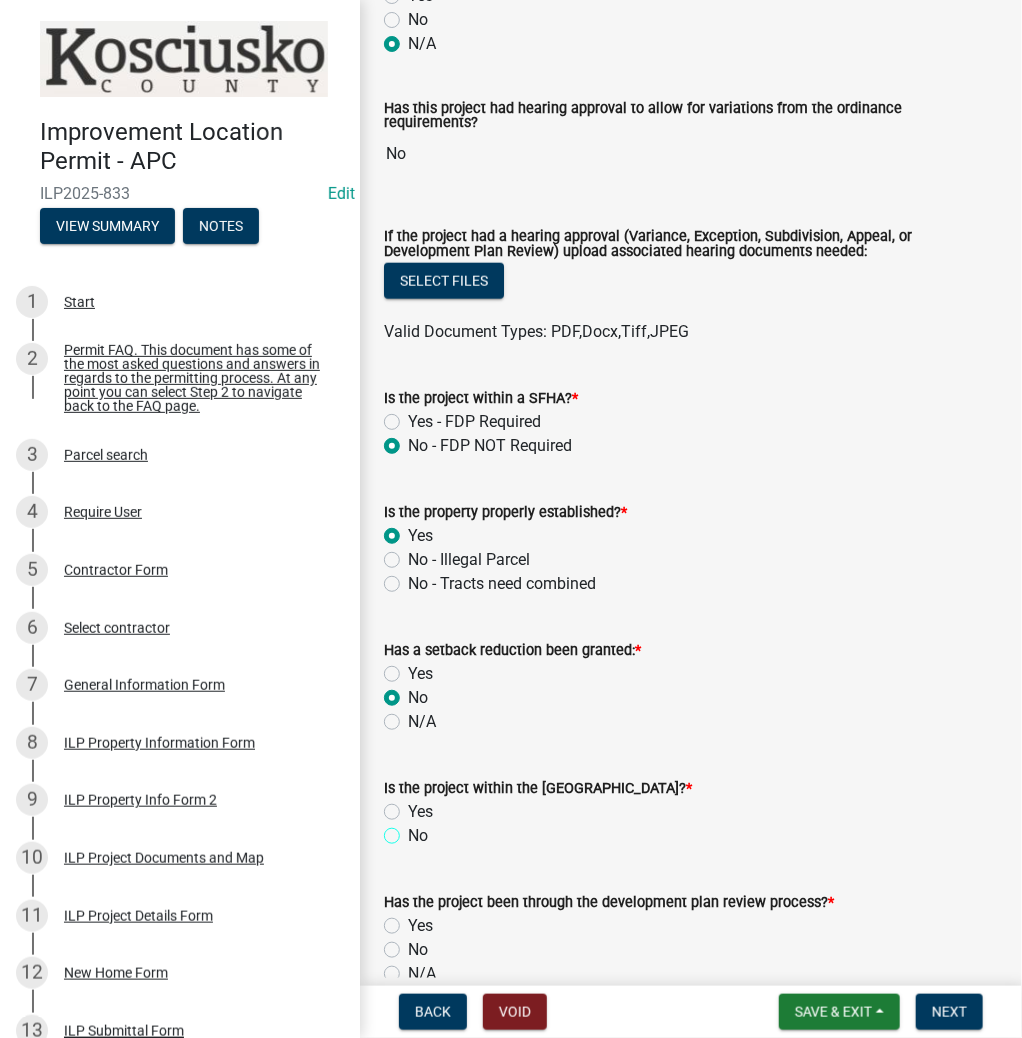 click on "No" at bounding box center (414, 830) 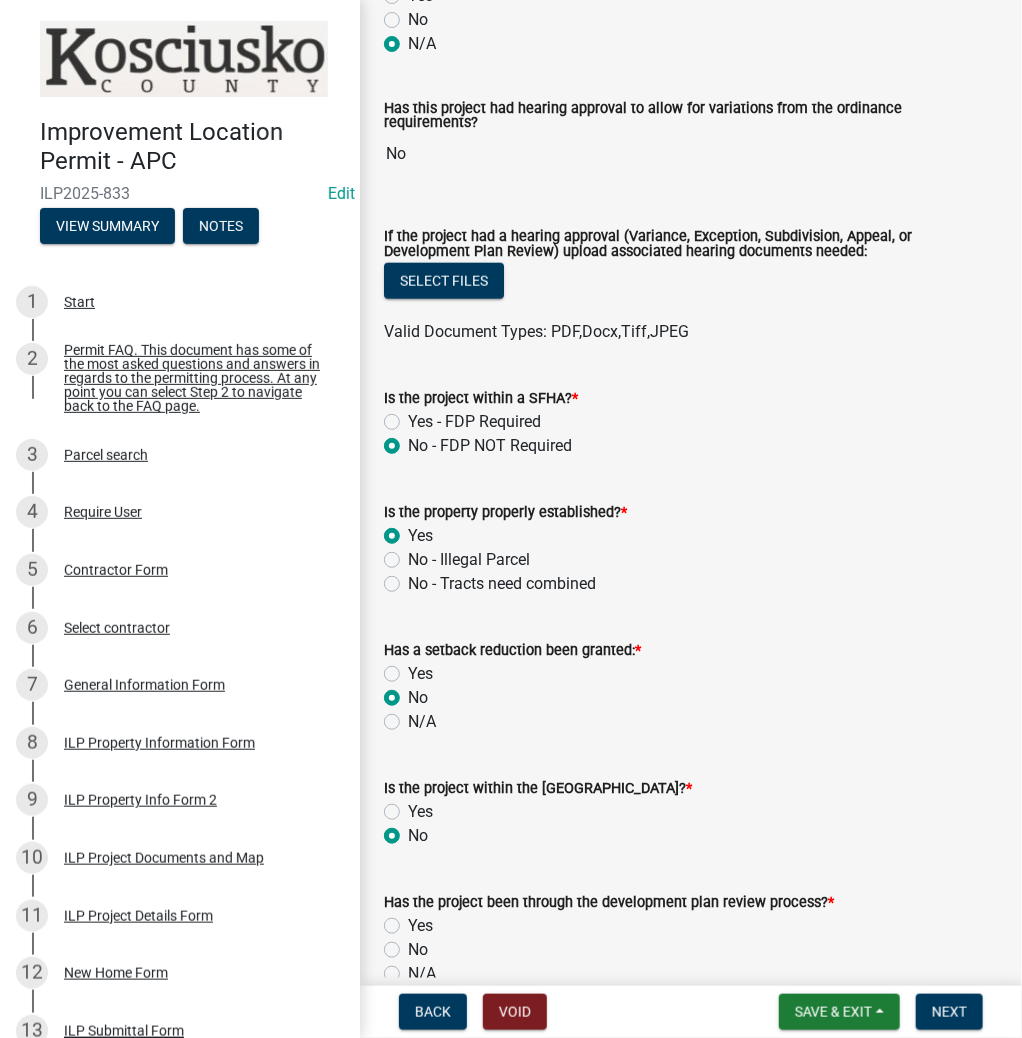 radio on "true" 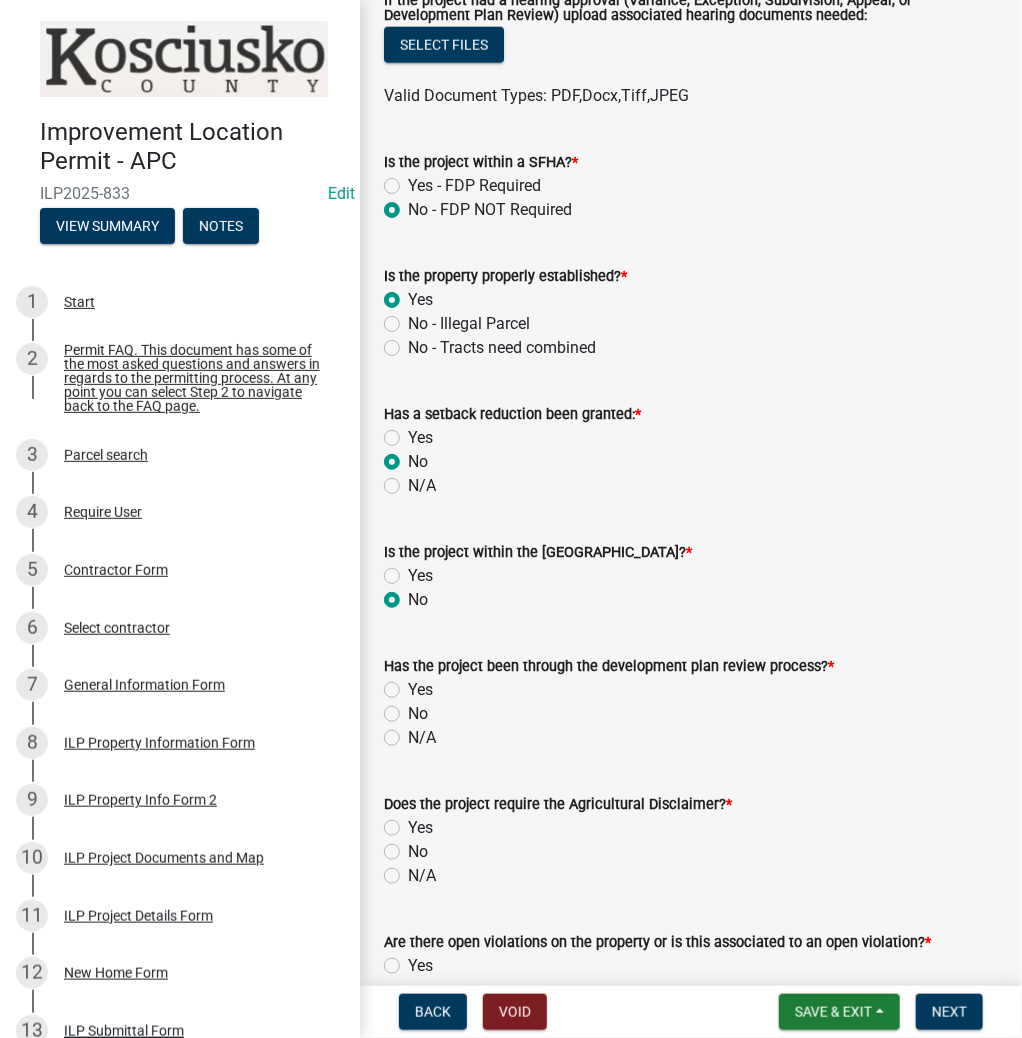 scroll, scrollTop: 800, scrollLeft: 0, axis: vertical 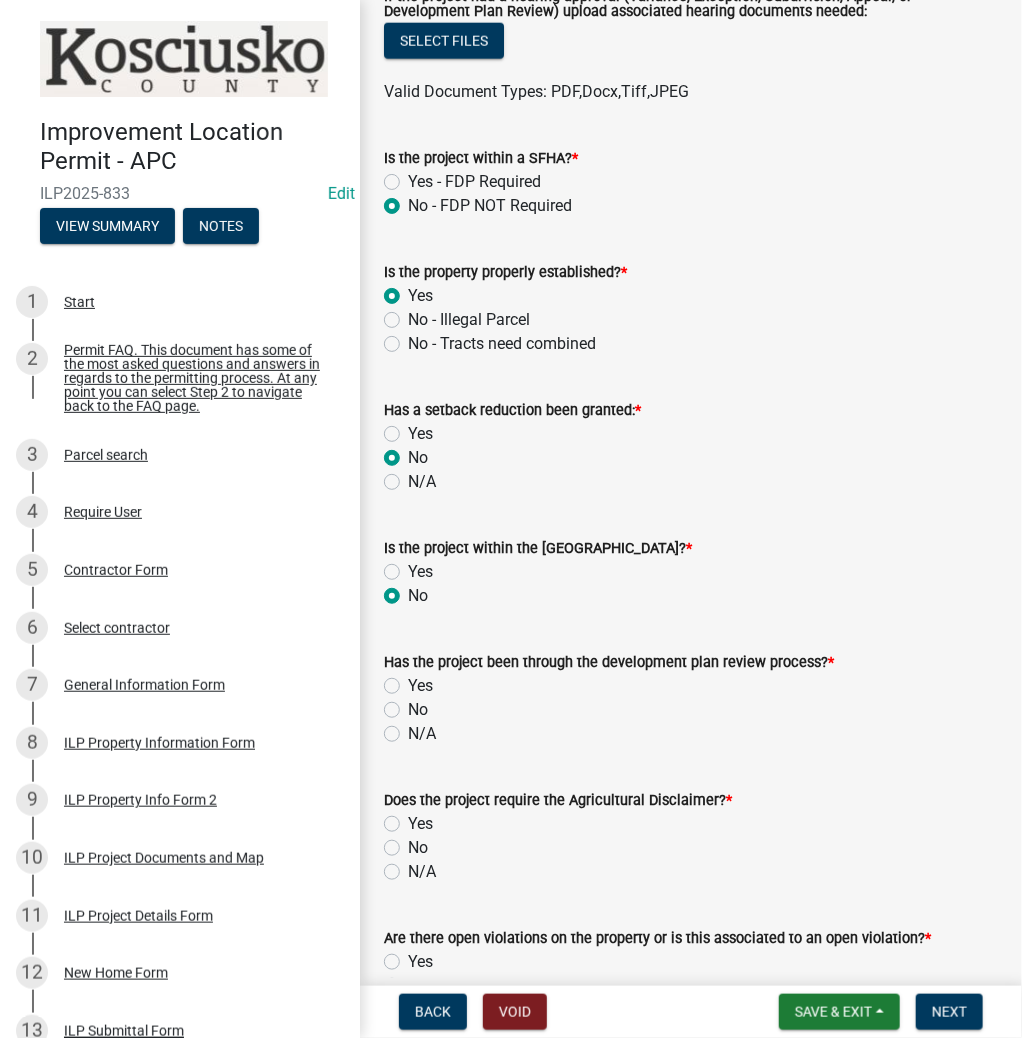 click on "N/A" 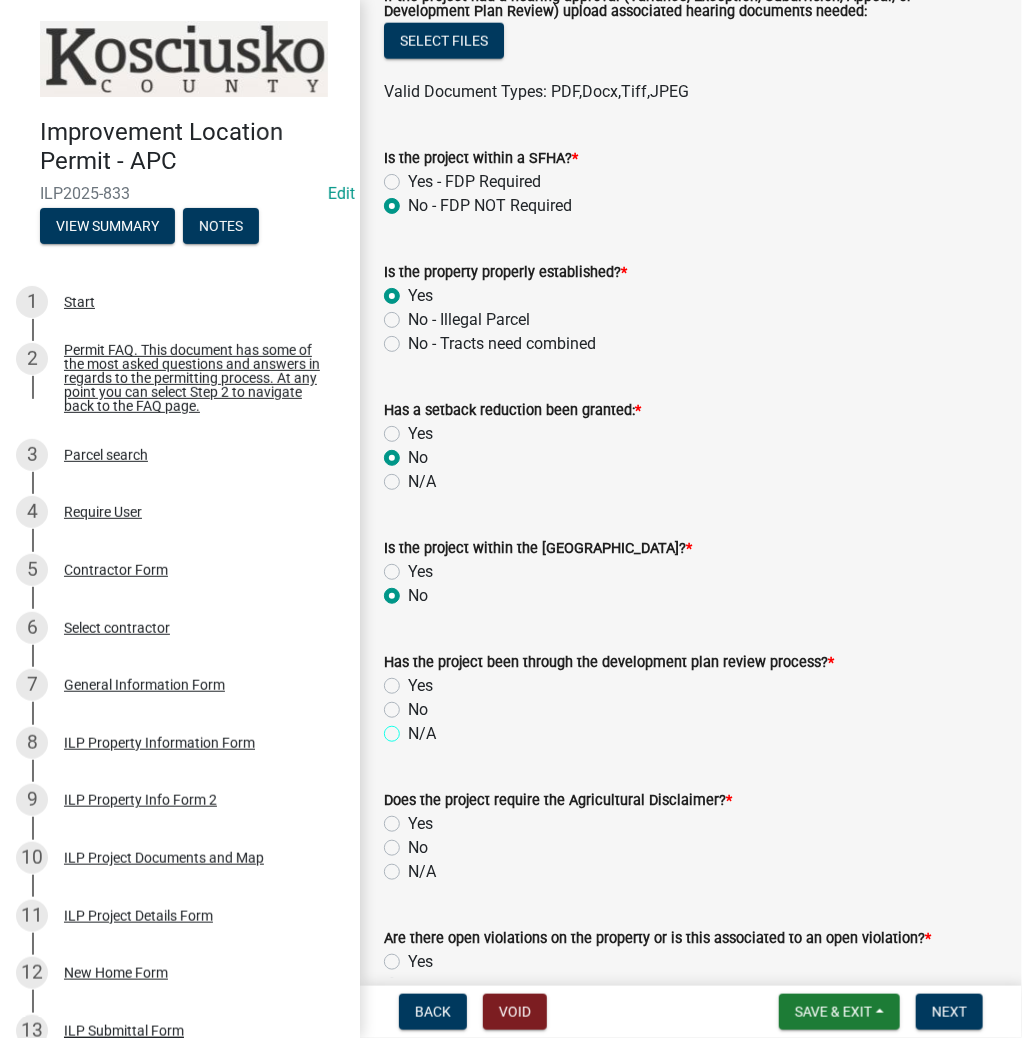 click on "N/A" at bounding box center [414, 728] 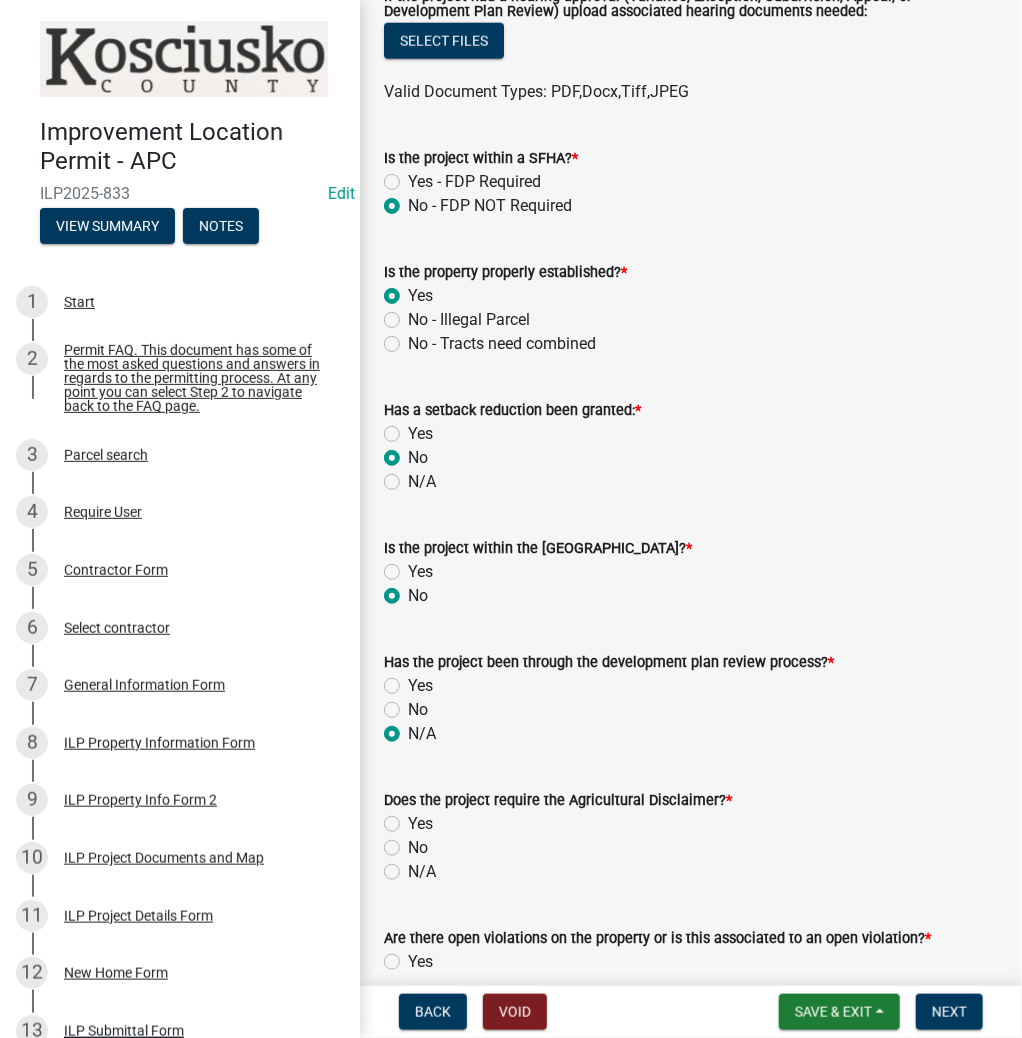 radio on "true" 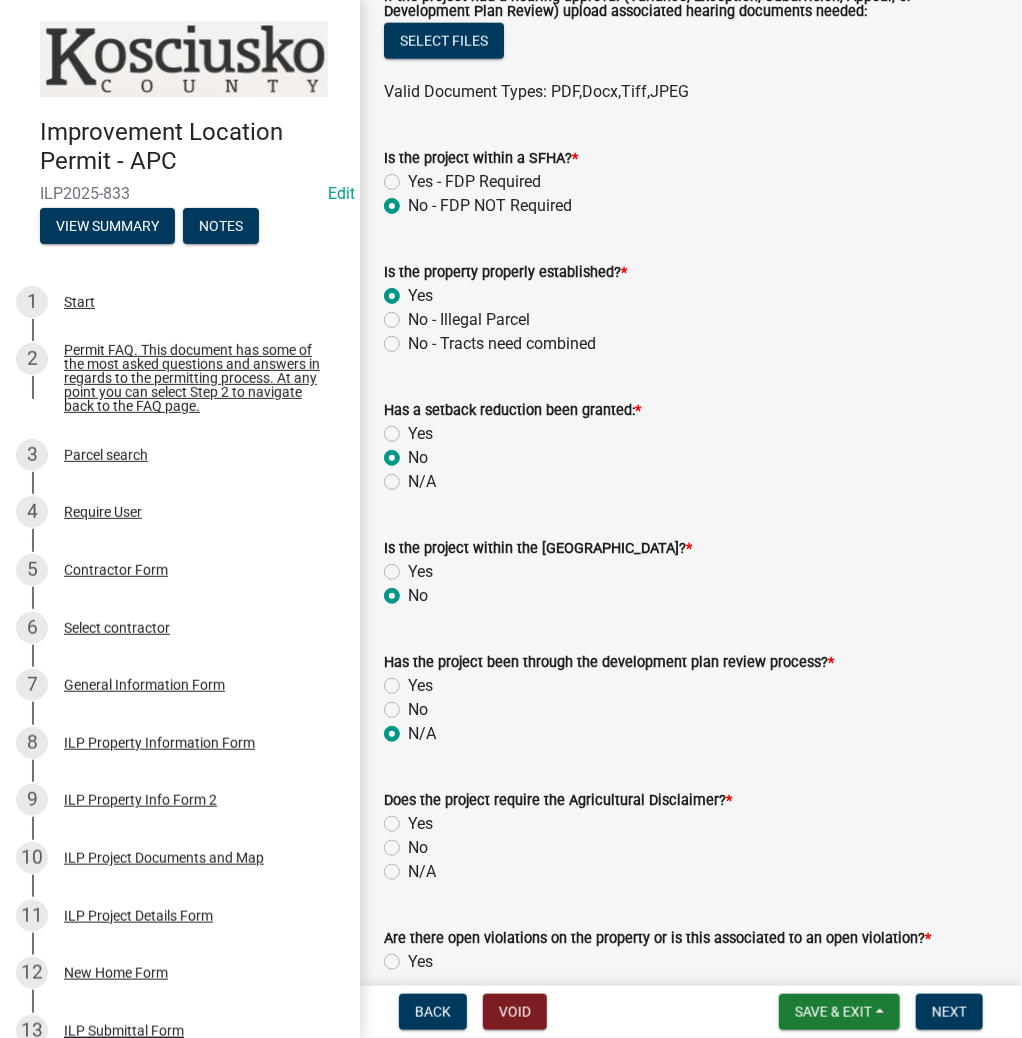 click on "No" 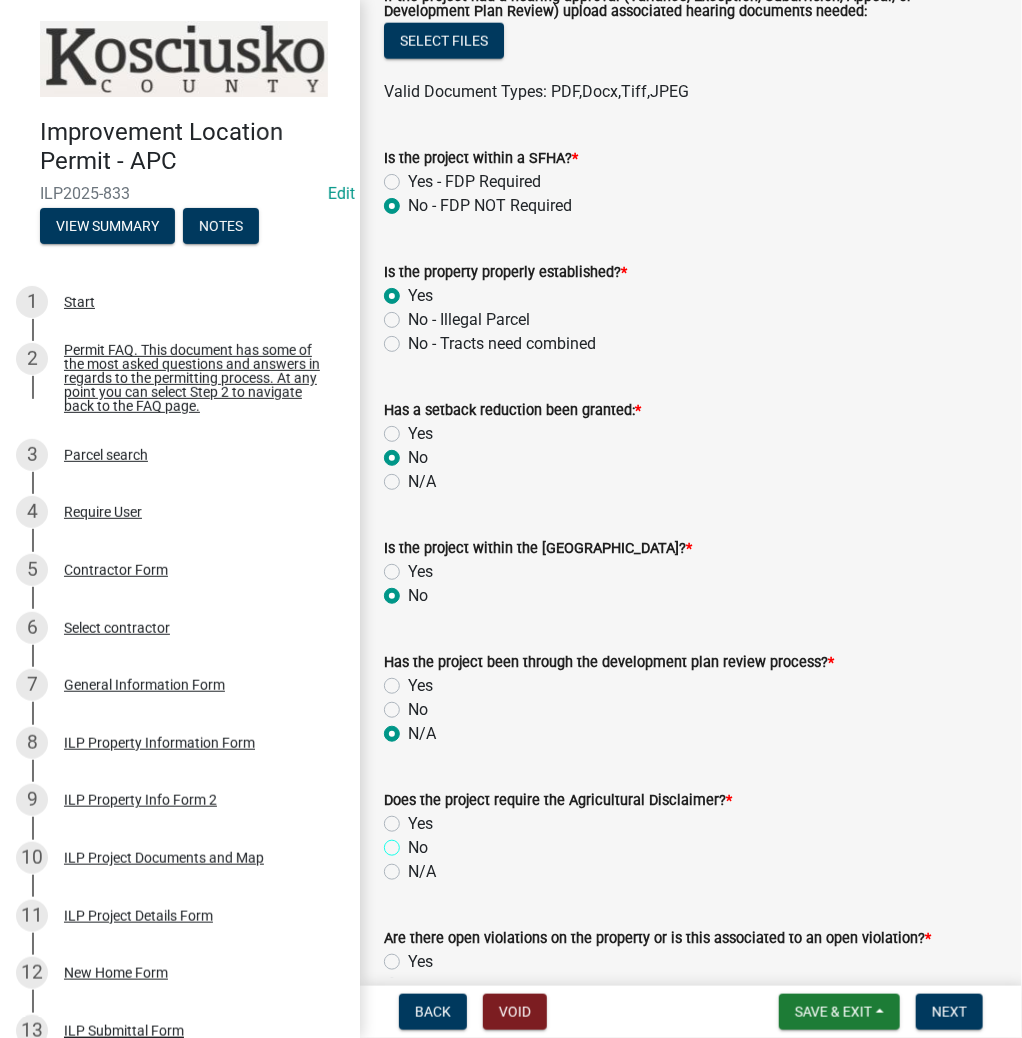 click on "No" at bounding box center (414, 842) 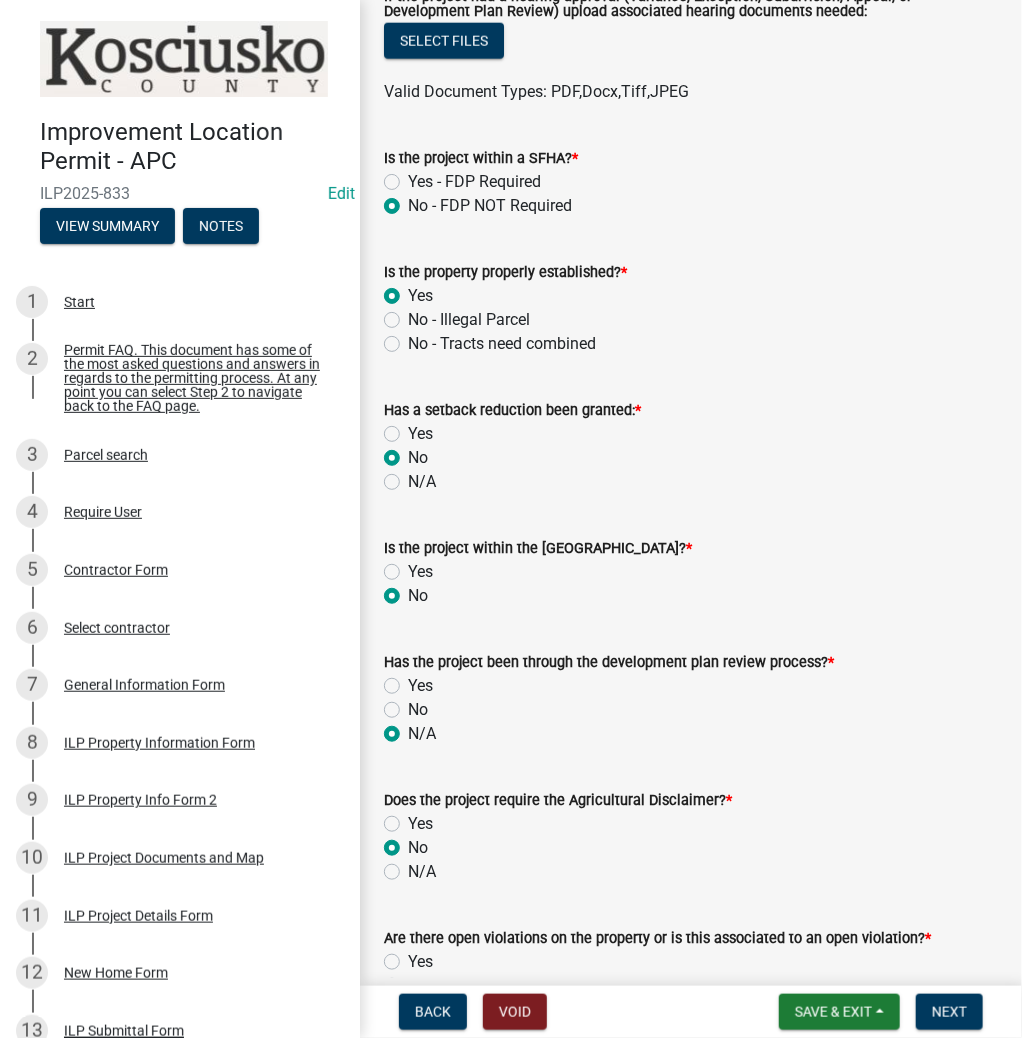 radio on "true" 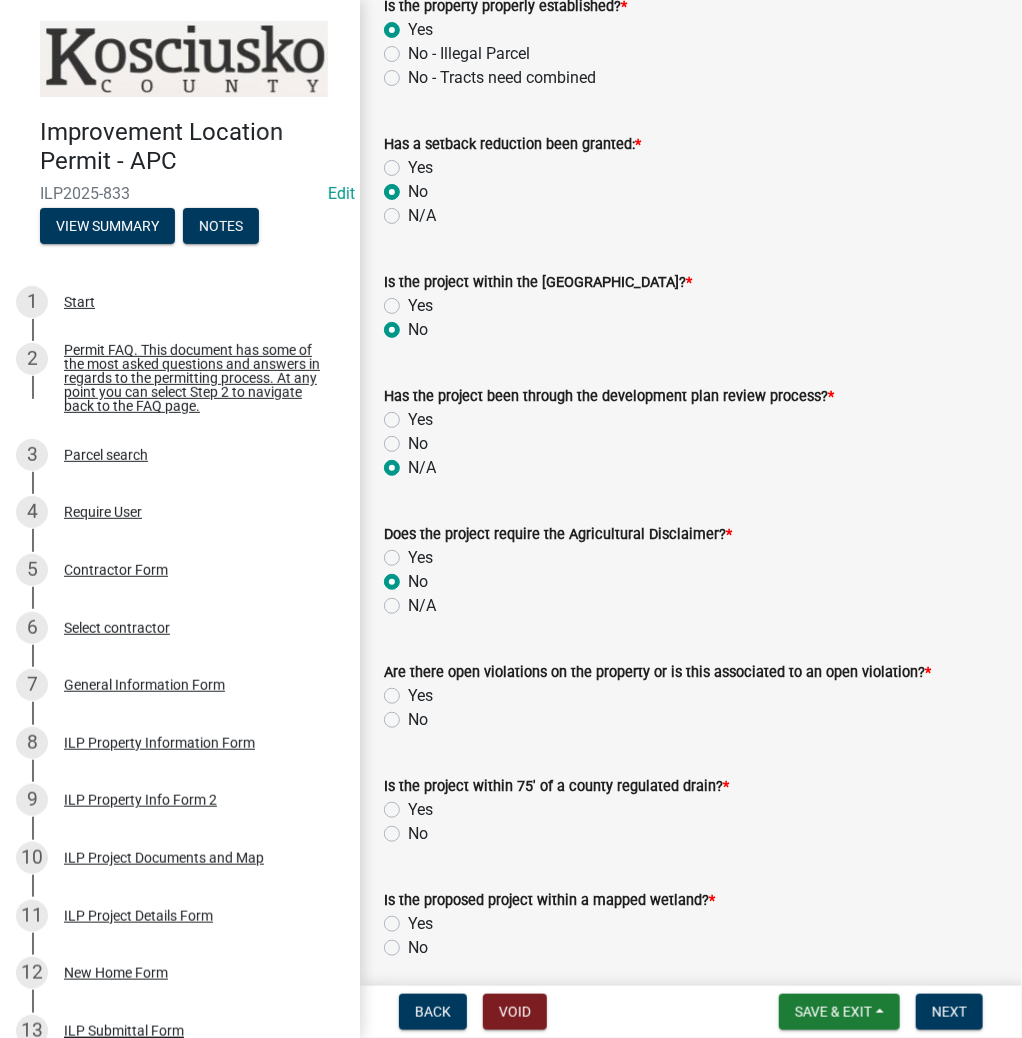 scroll, scrollTop: 1120, scrollLeft: 0, axis: vertical 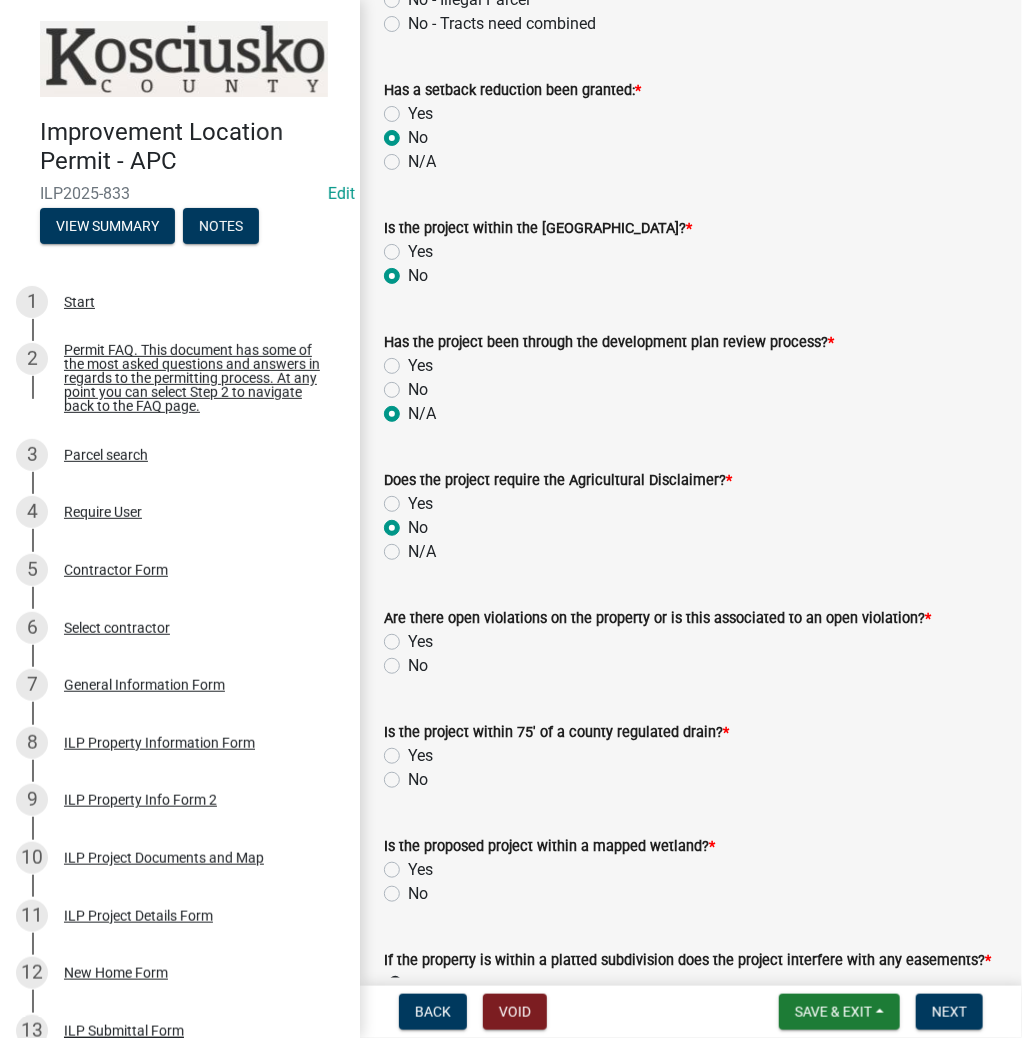 click on "No" 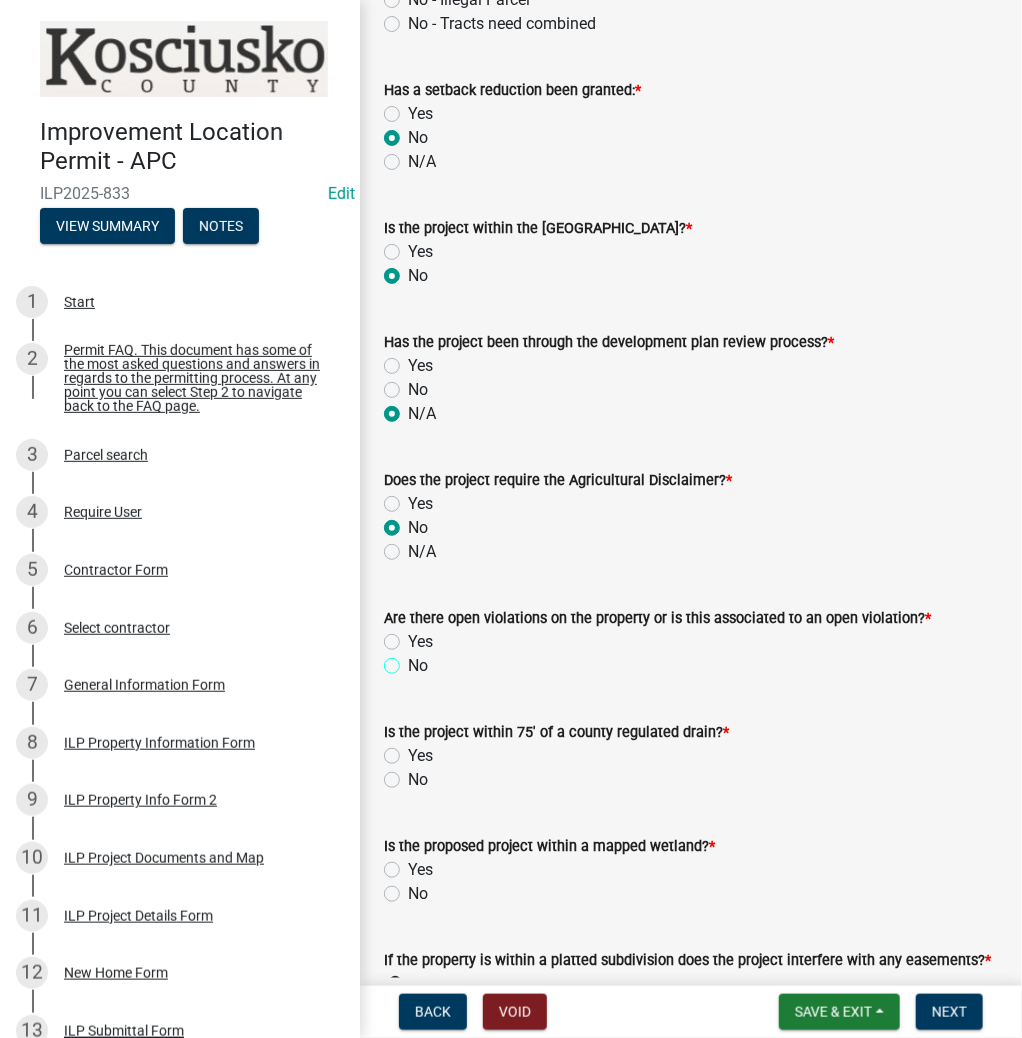 click on "No" at bounding box center (414, 660) 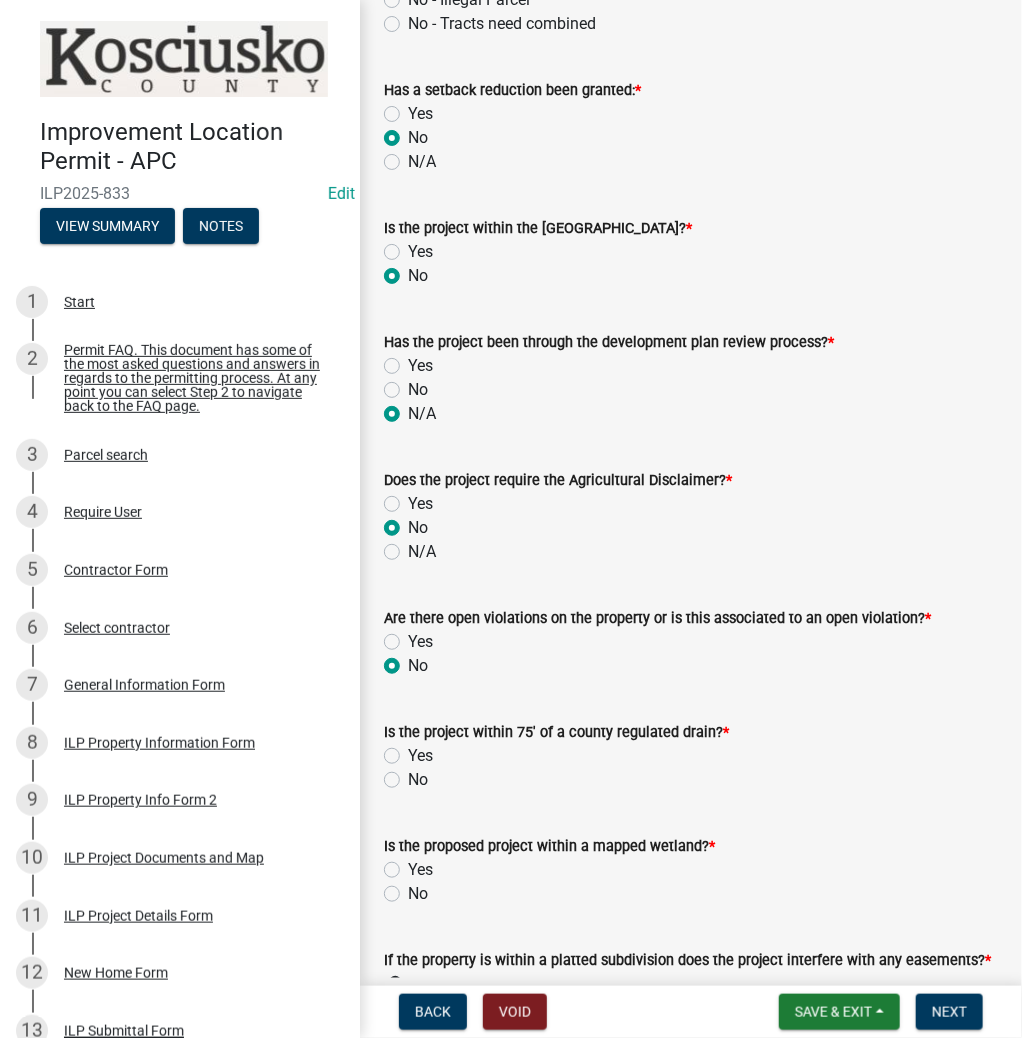 radio on "true" 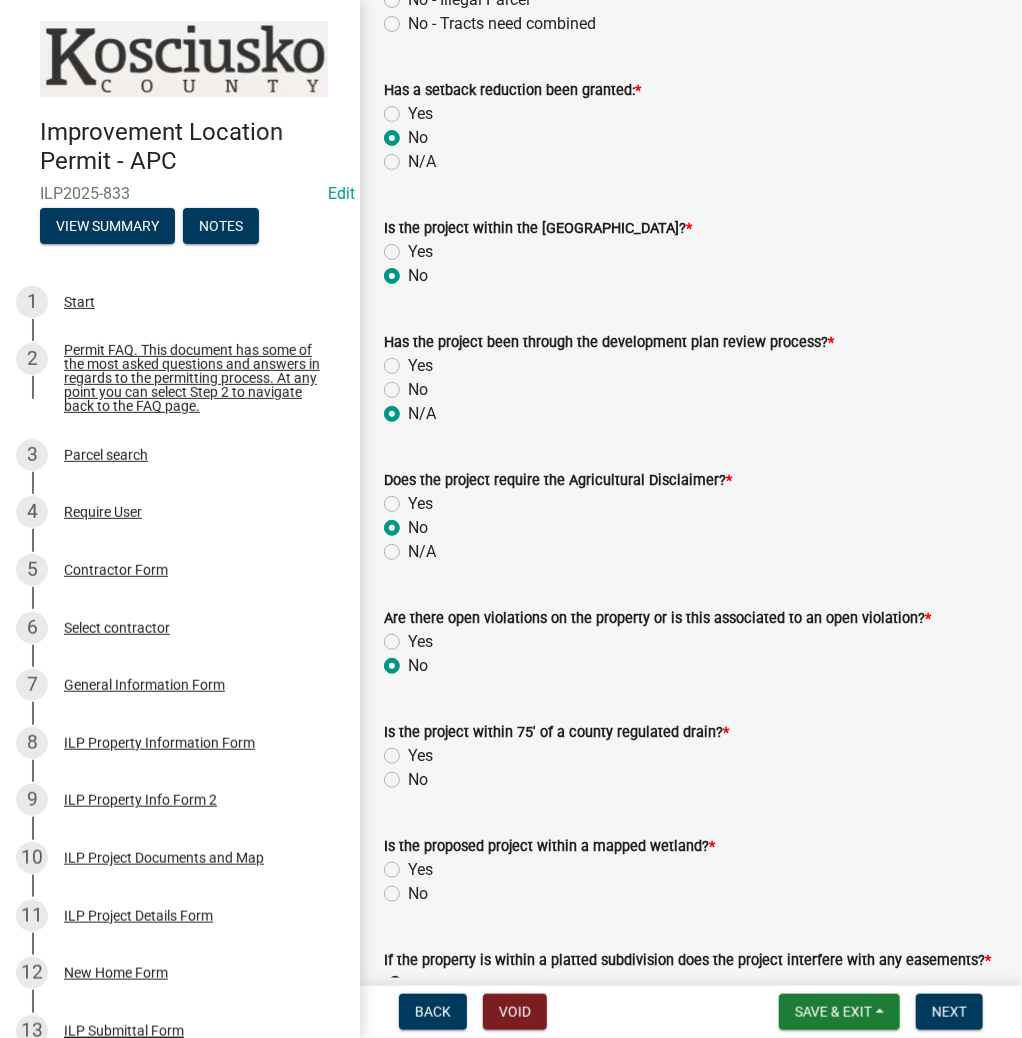 drag, startPoint x: 396, startPoint y: 772, endPoint x: 380, endPoint y: 793, distance: 26.400757 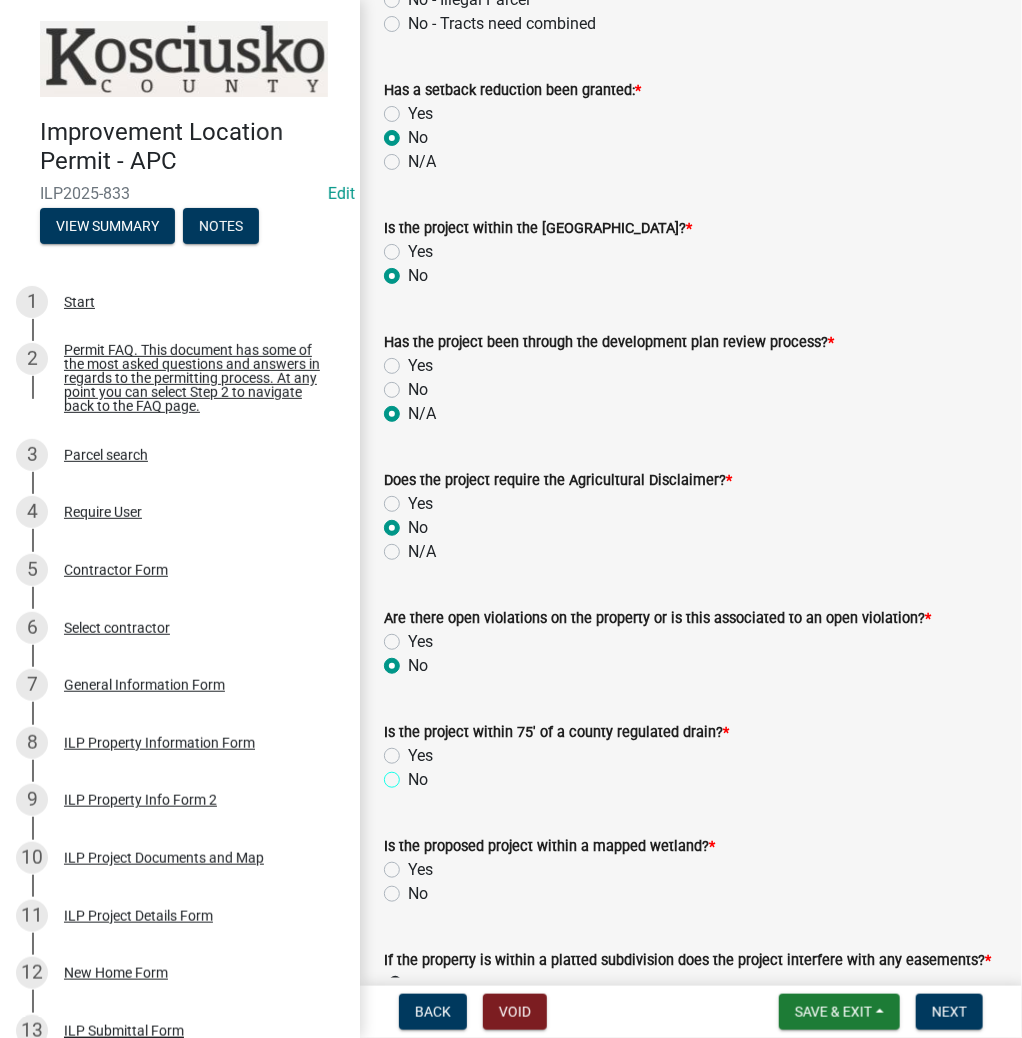click on "No" at bounding box center (414, 774) 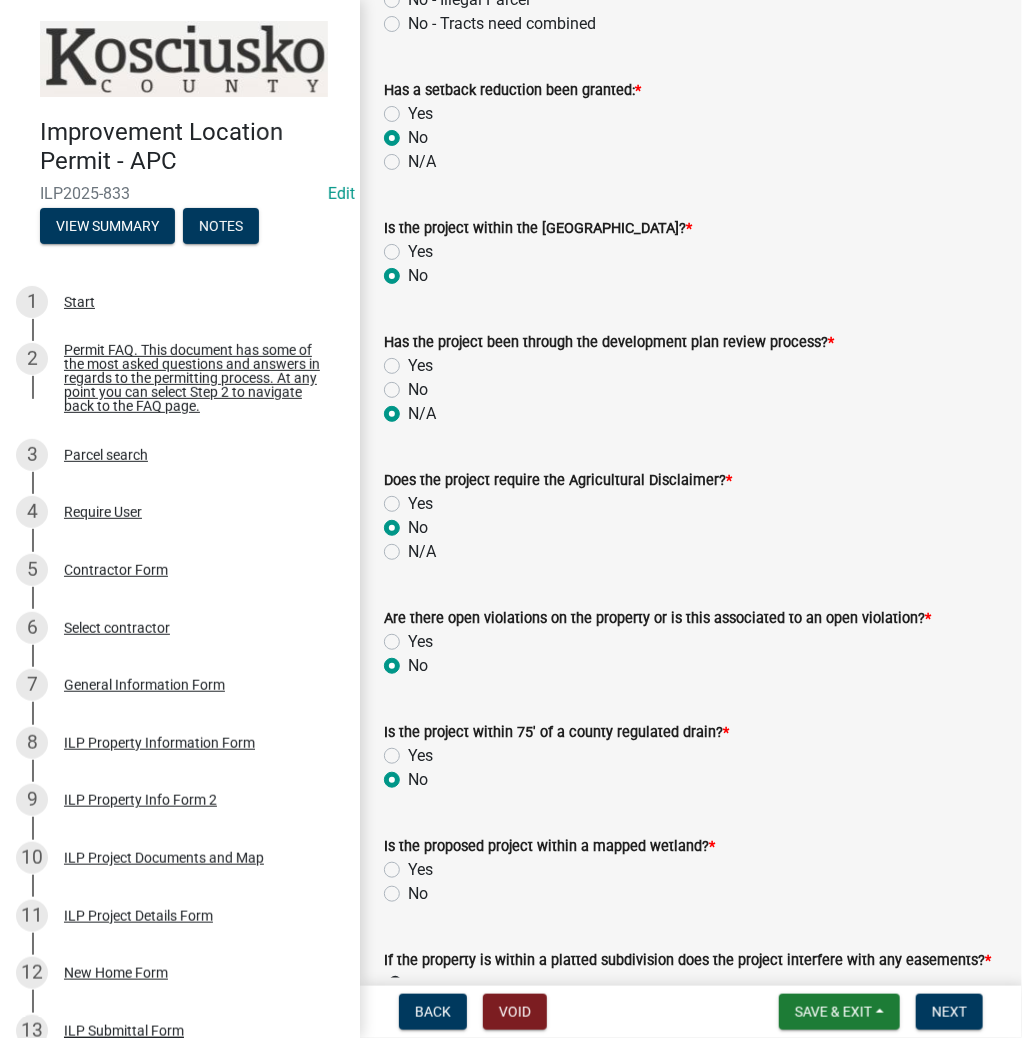 radio on "true" 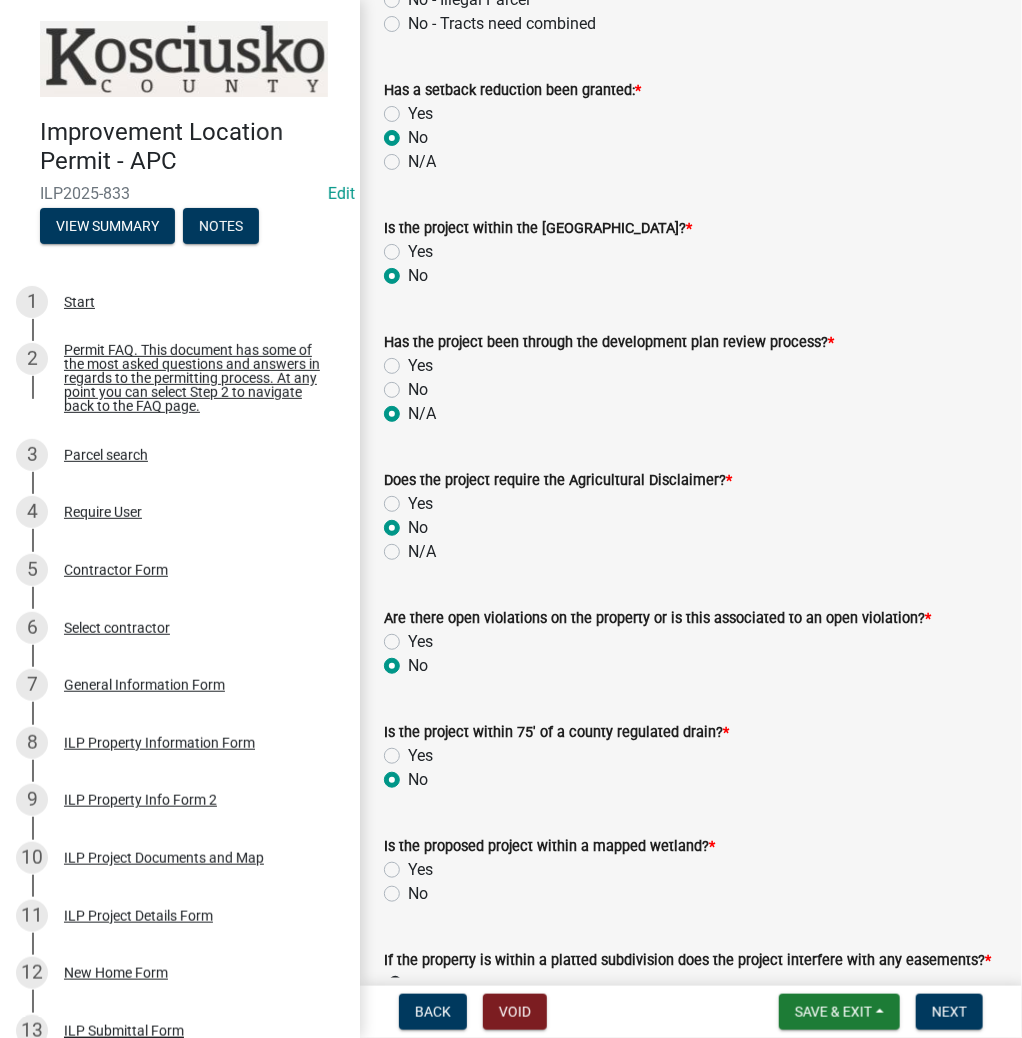 click on "No" 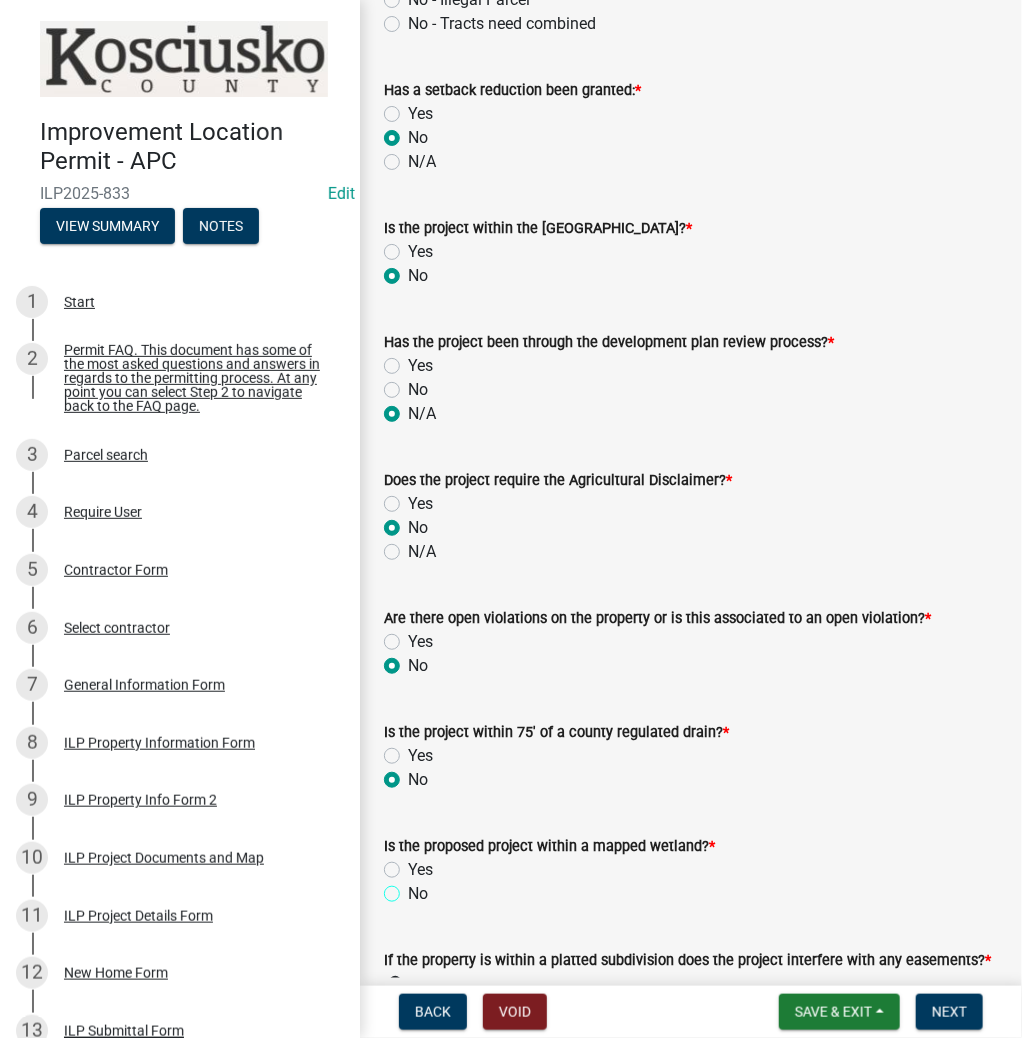 click on "No" at bounding box center (414, 888) 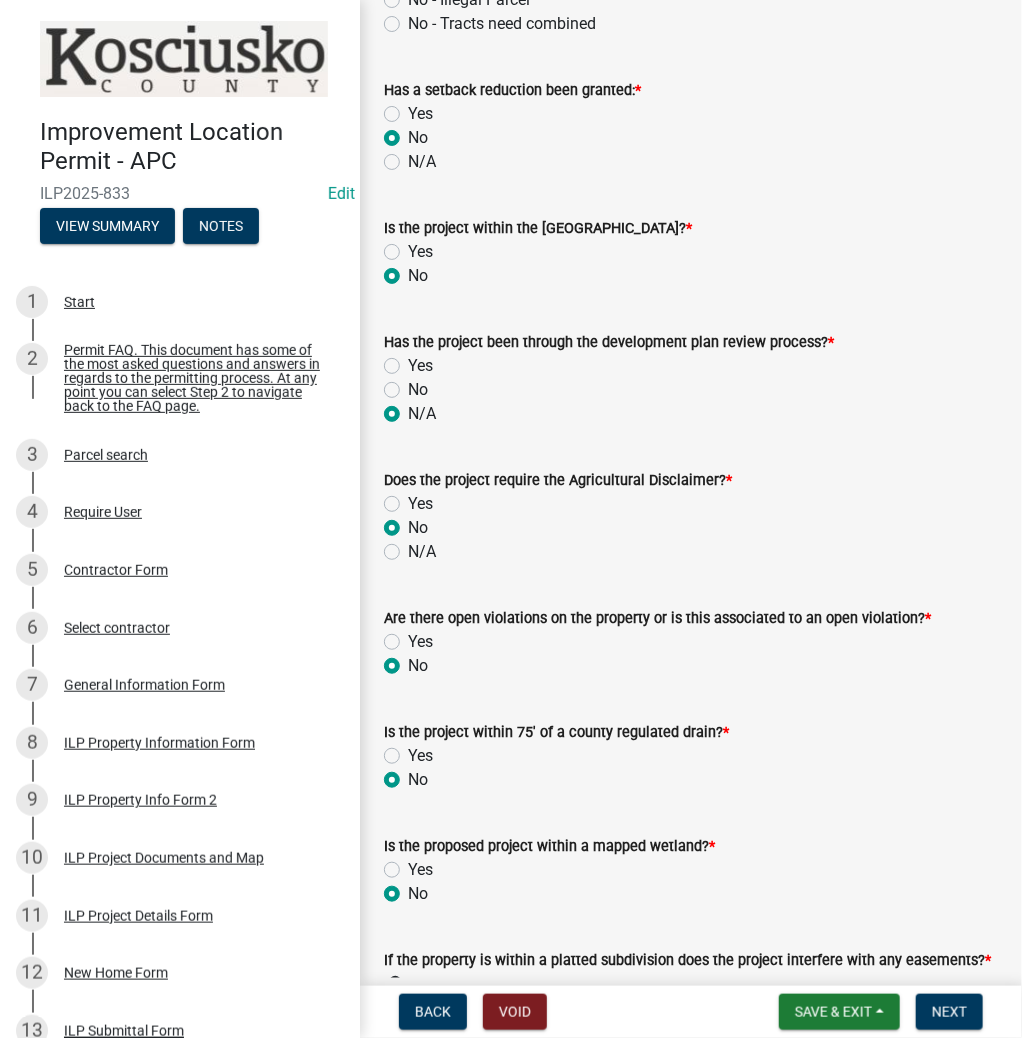 radio on "true" 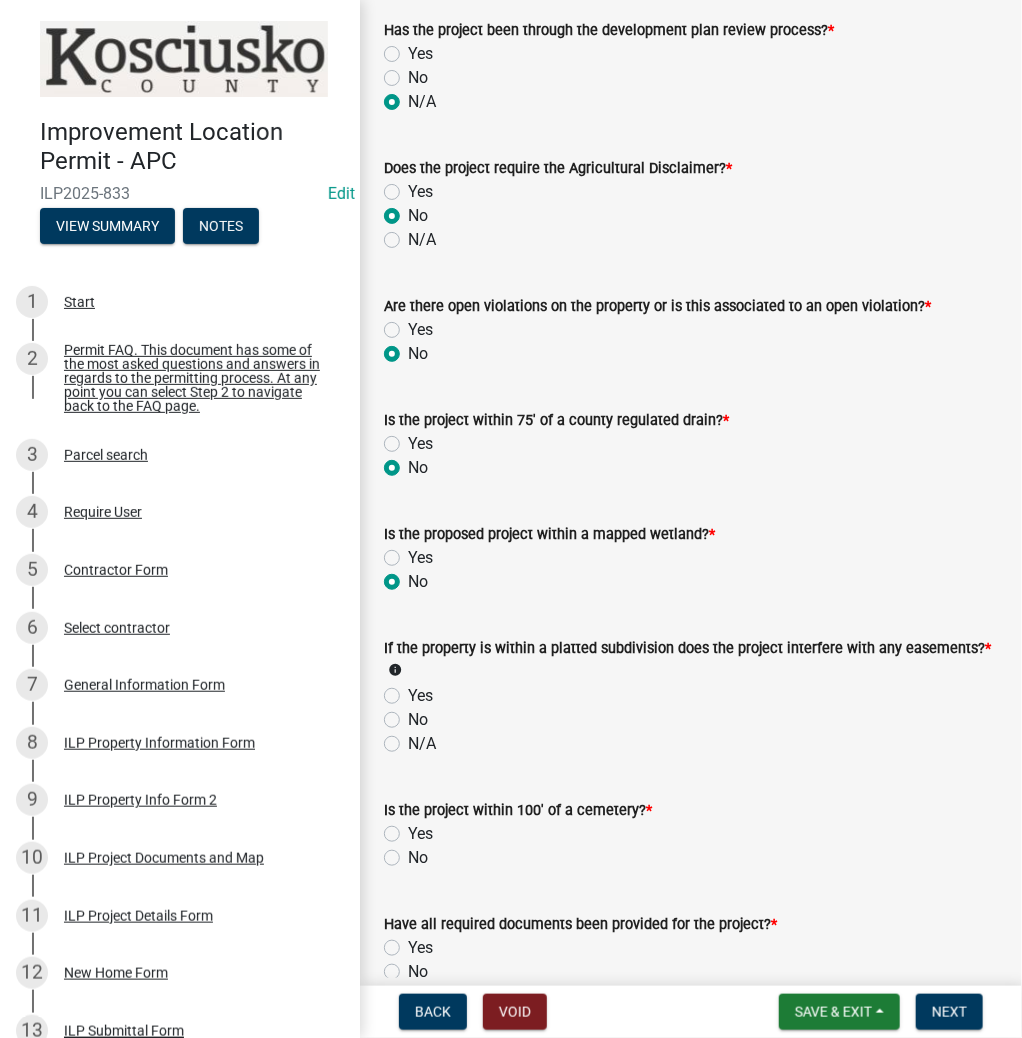 scroll, scrollTop: 1440, scrollLeft: 0, axis: vertical 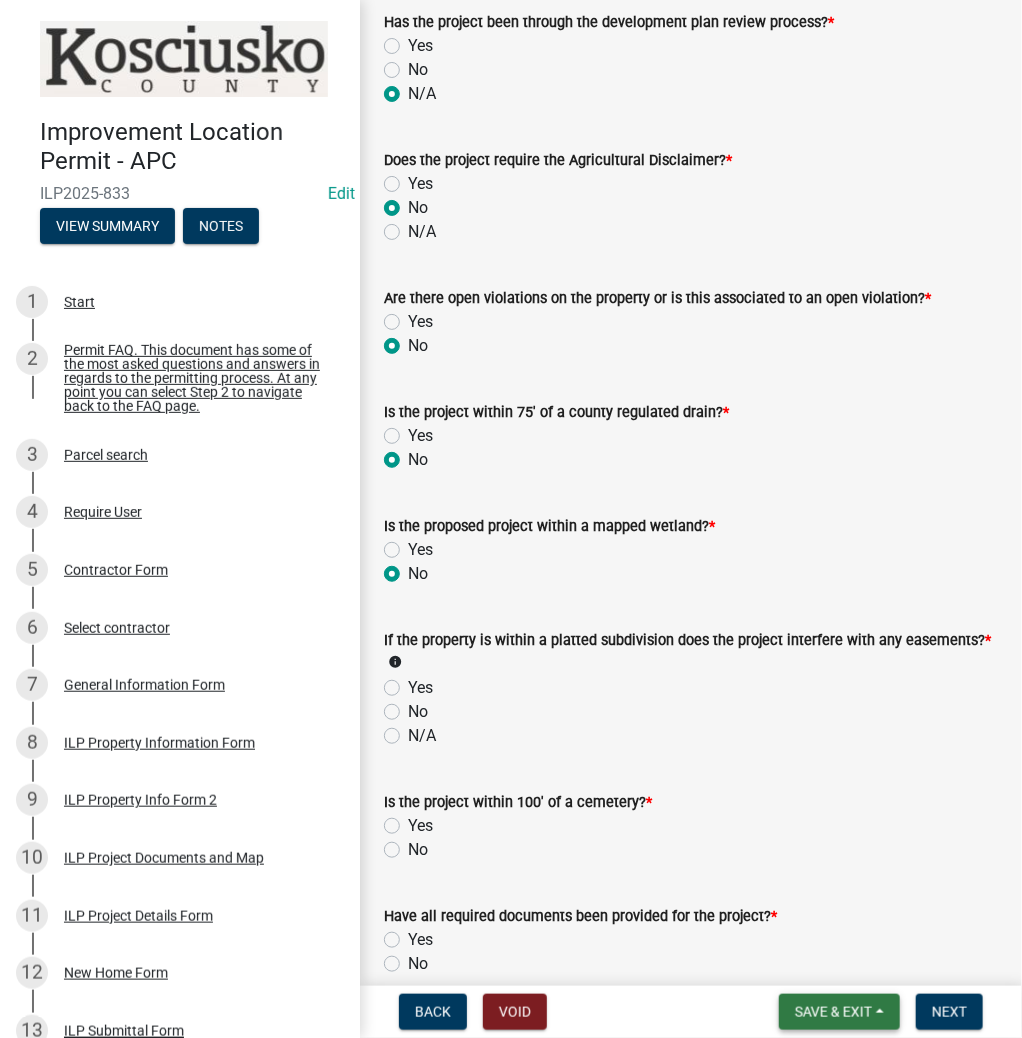 drag, startPoint x: 823, startPoint y: 1005, endPoint x: 812, endPoint y: 995, distance: 14.866069 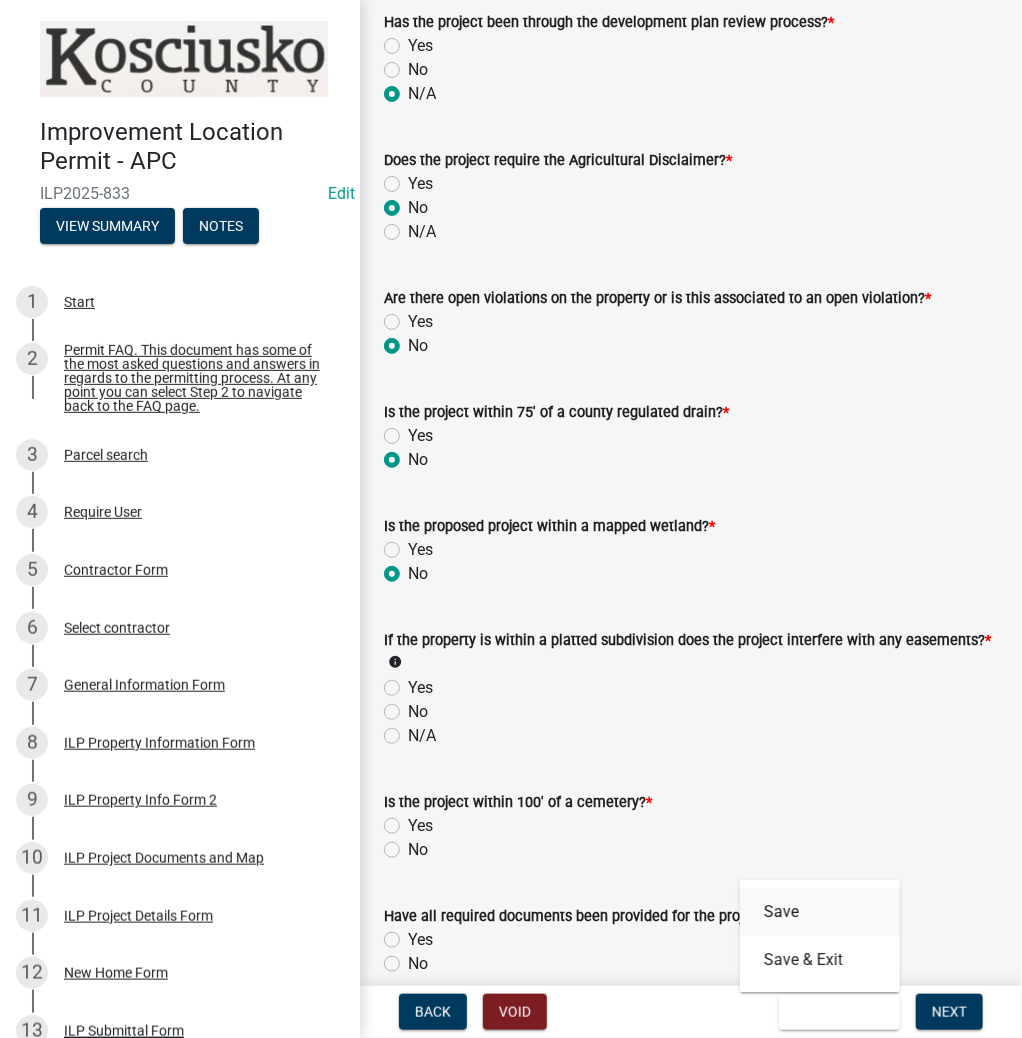 click on "Save" at bounding box center [820, 912] 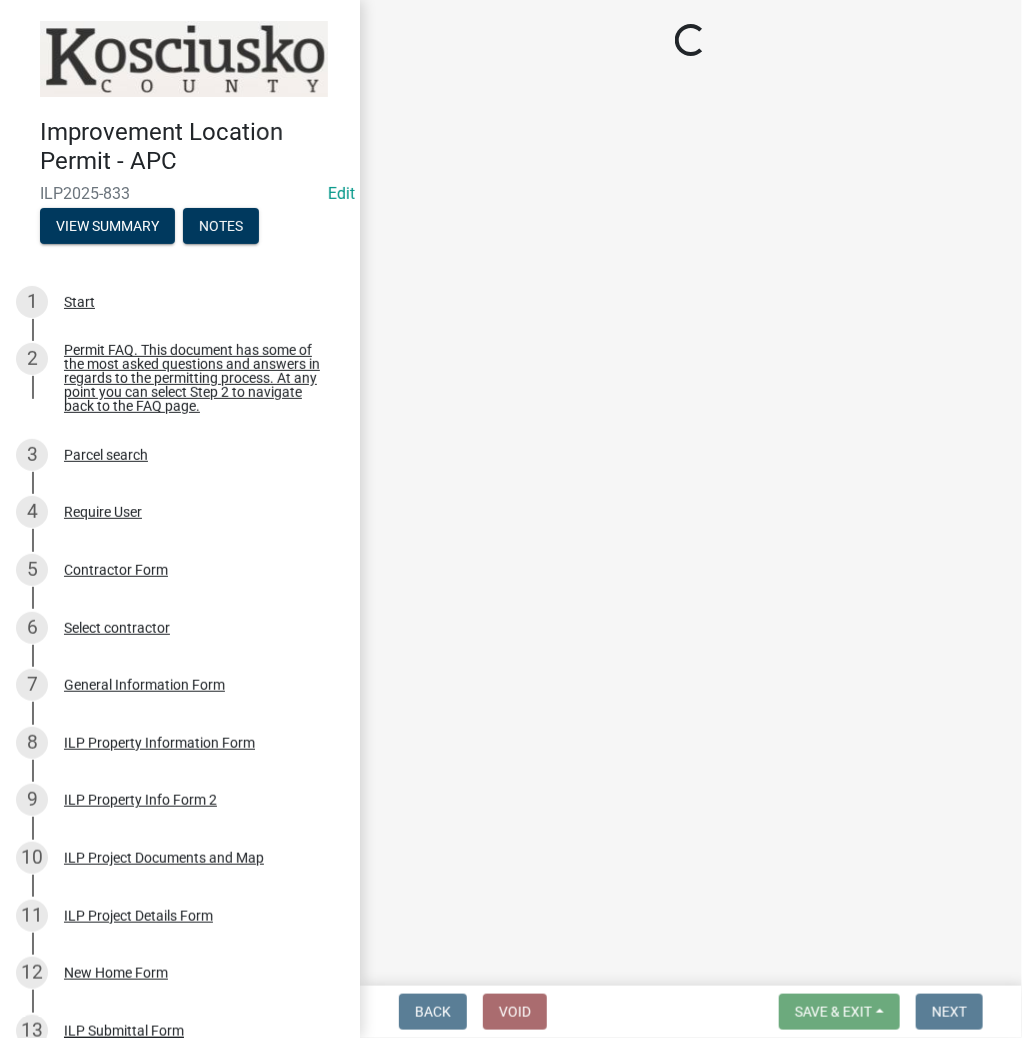 select on "d95389f4-ab5a-4603-9826-29cf73316391" 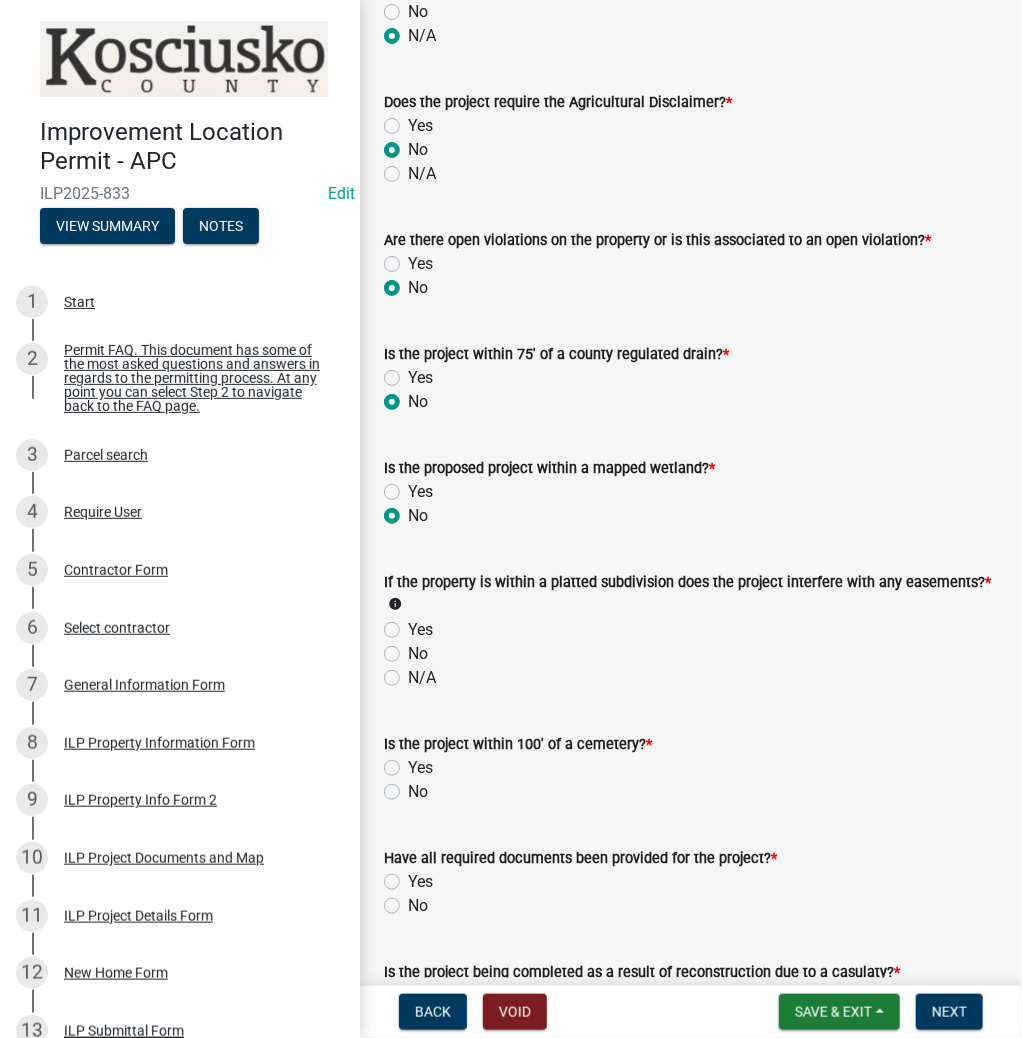 scroll, scrollTop: 1520, scrollLeft: 0, axis: vertical 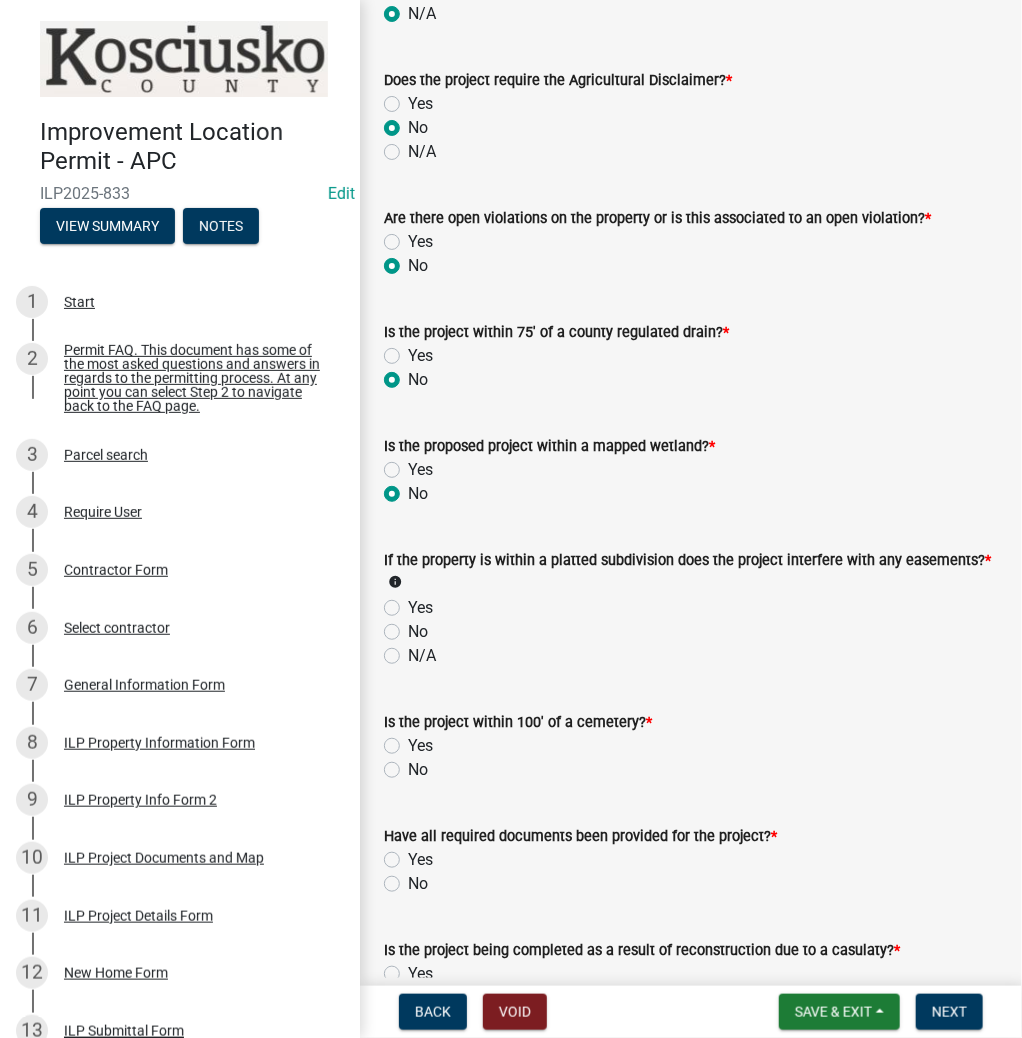 click on "N/A" 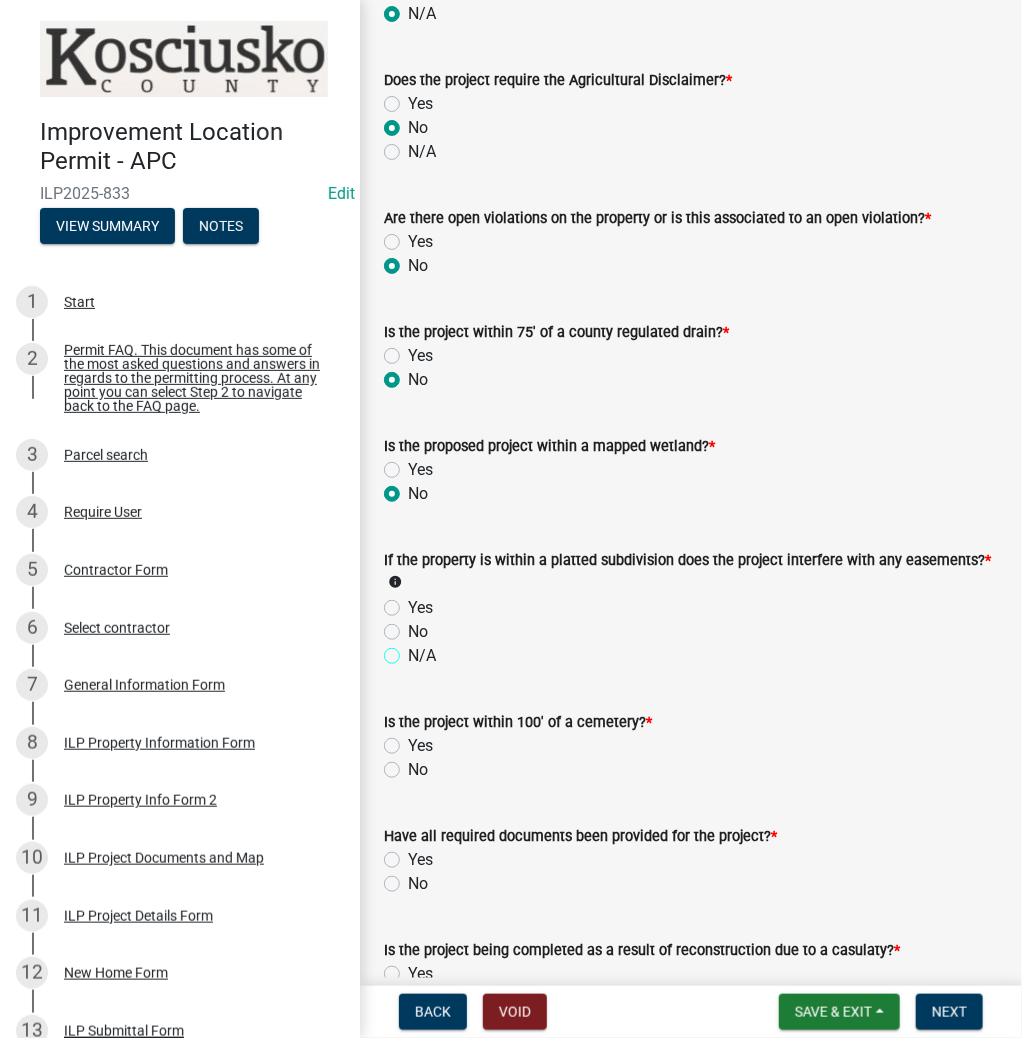 click on "N/A" at bounding box center [414, 650] 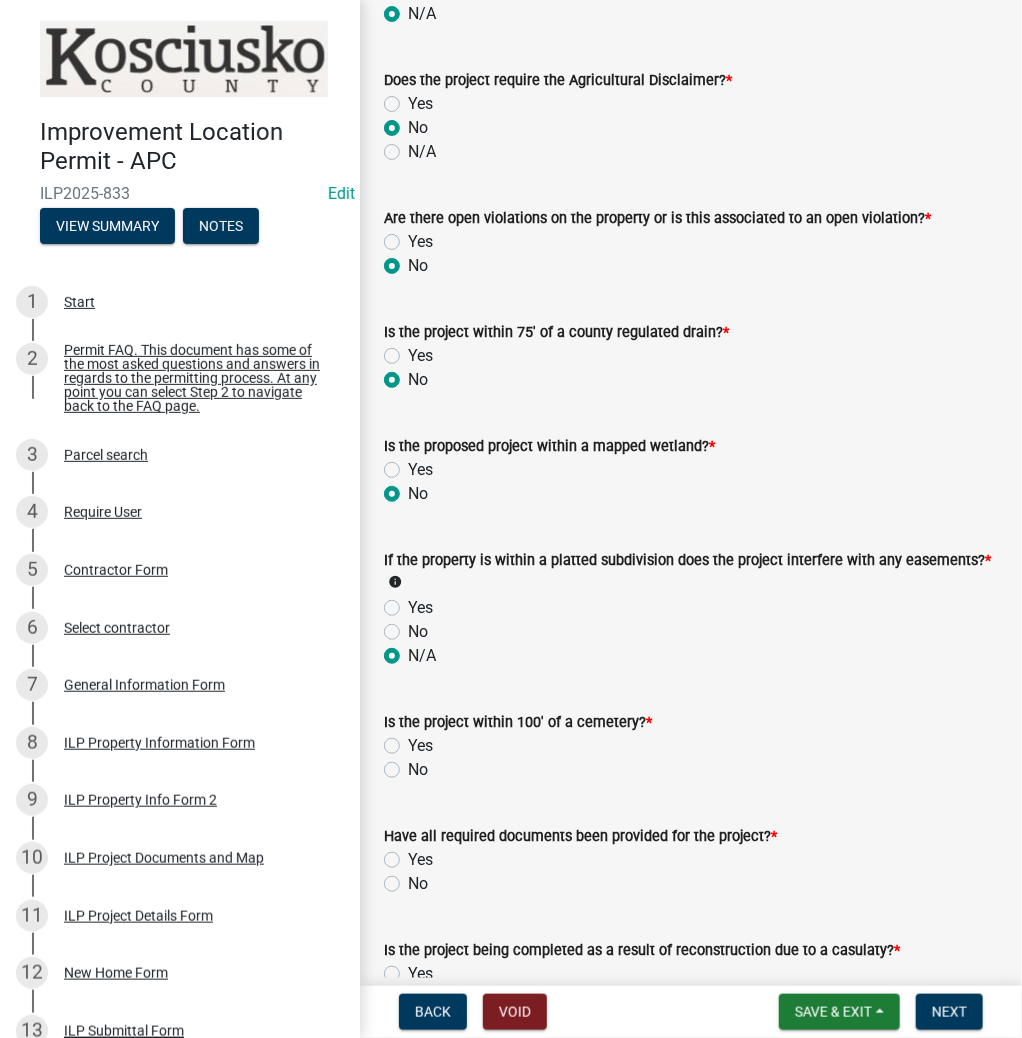 radio on "true" 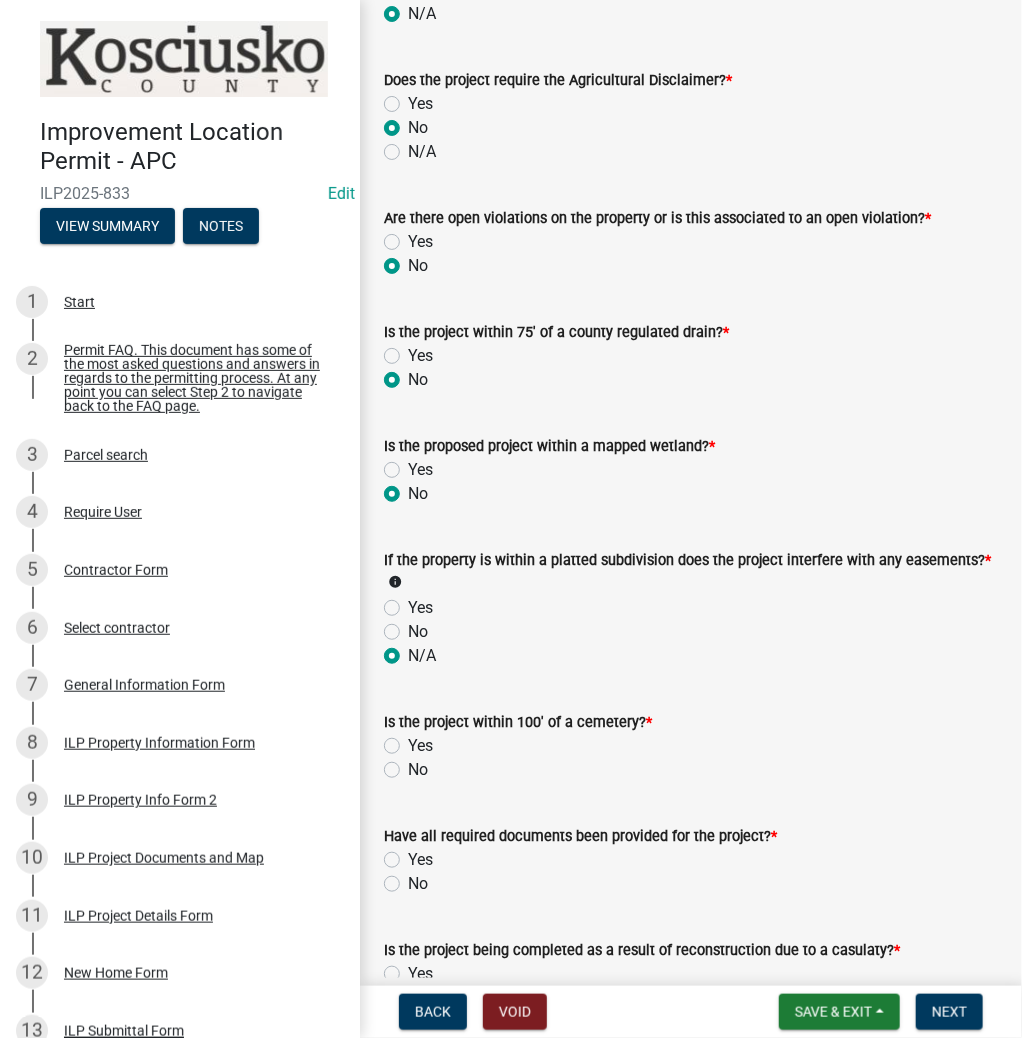 click on "No" 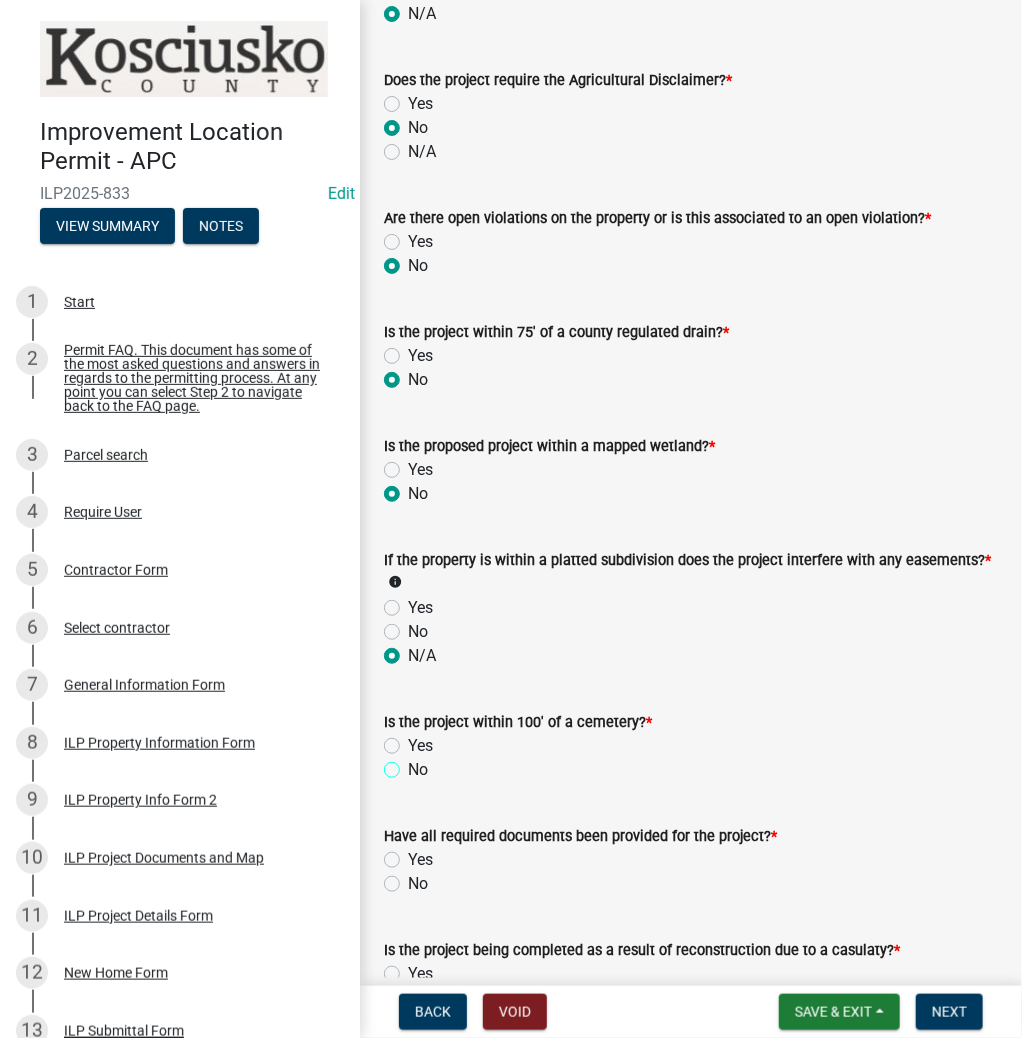 click on "No" at bounding box center (414, 764) 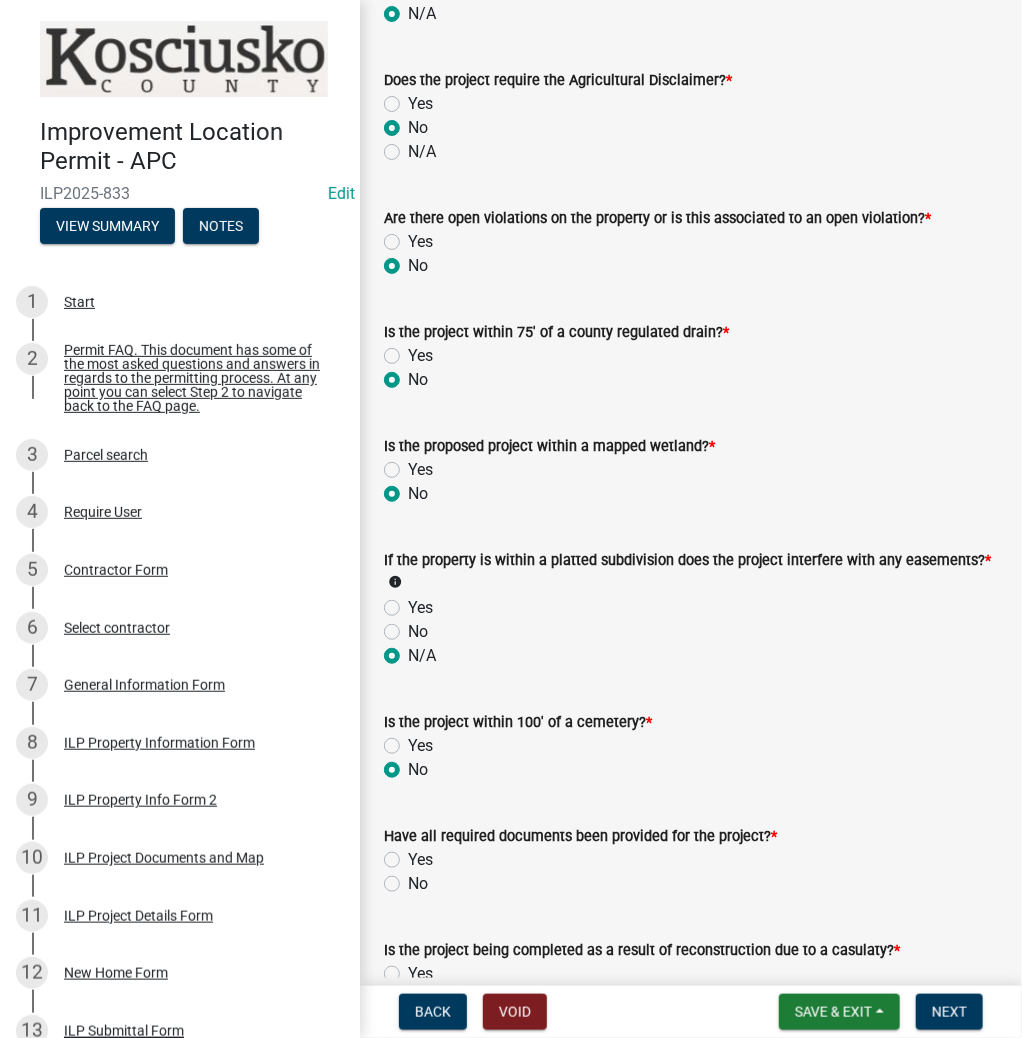 radio on "true" 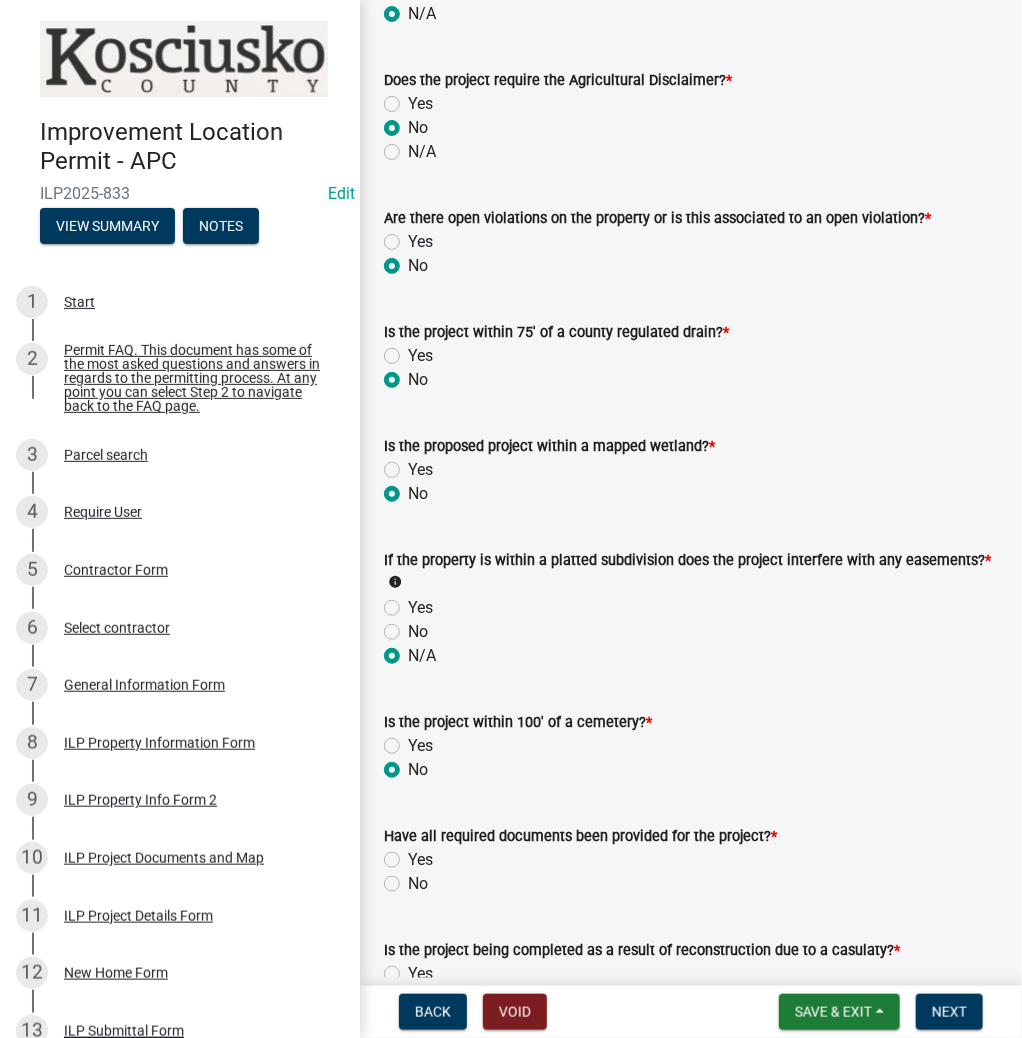 click on "Yes" 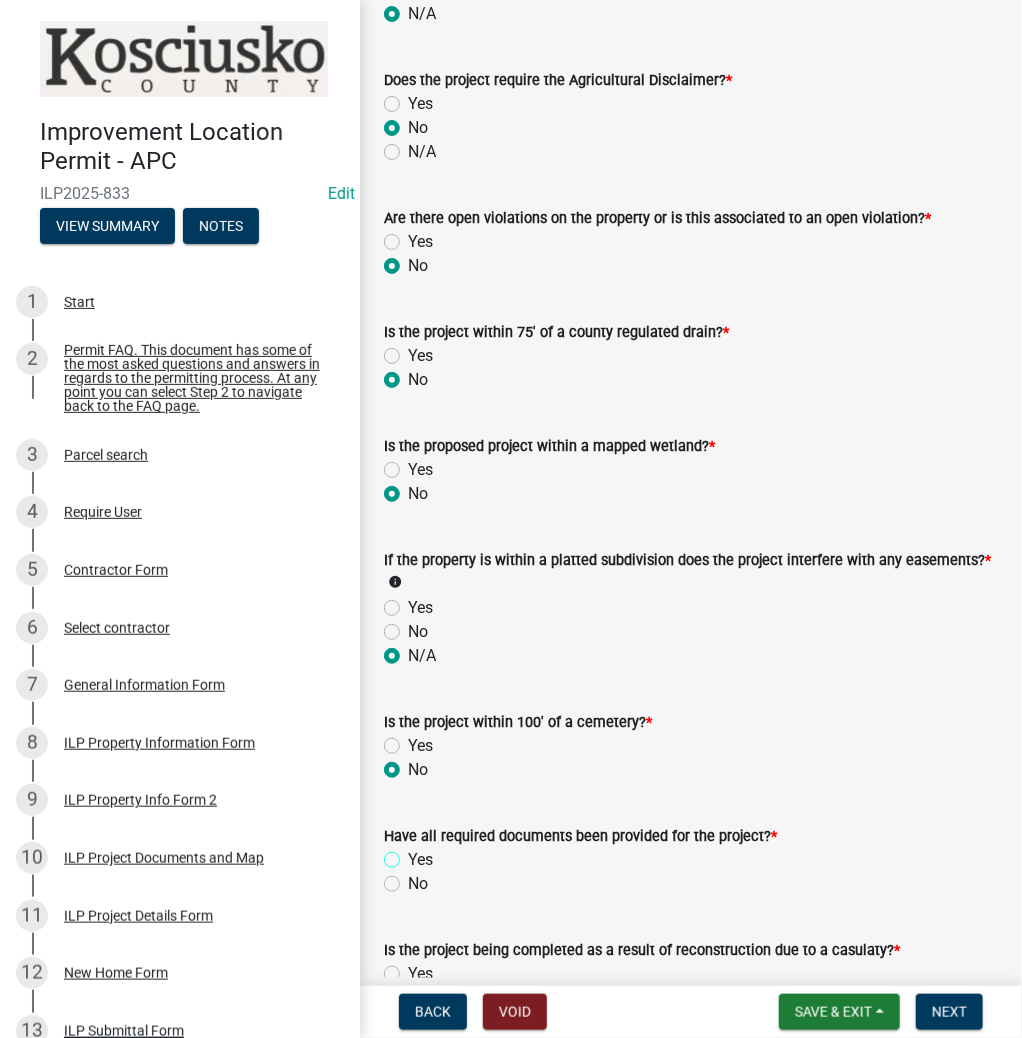 click on "Yes" at bounding box center (414, 854) 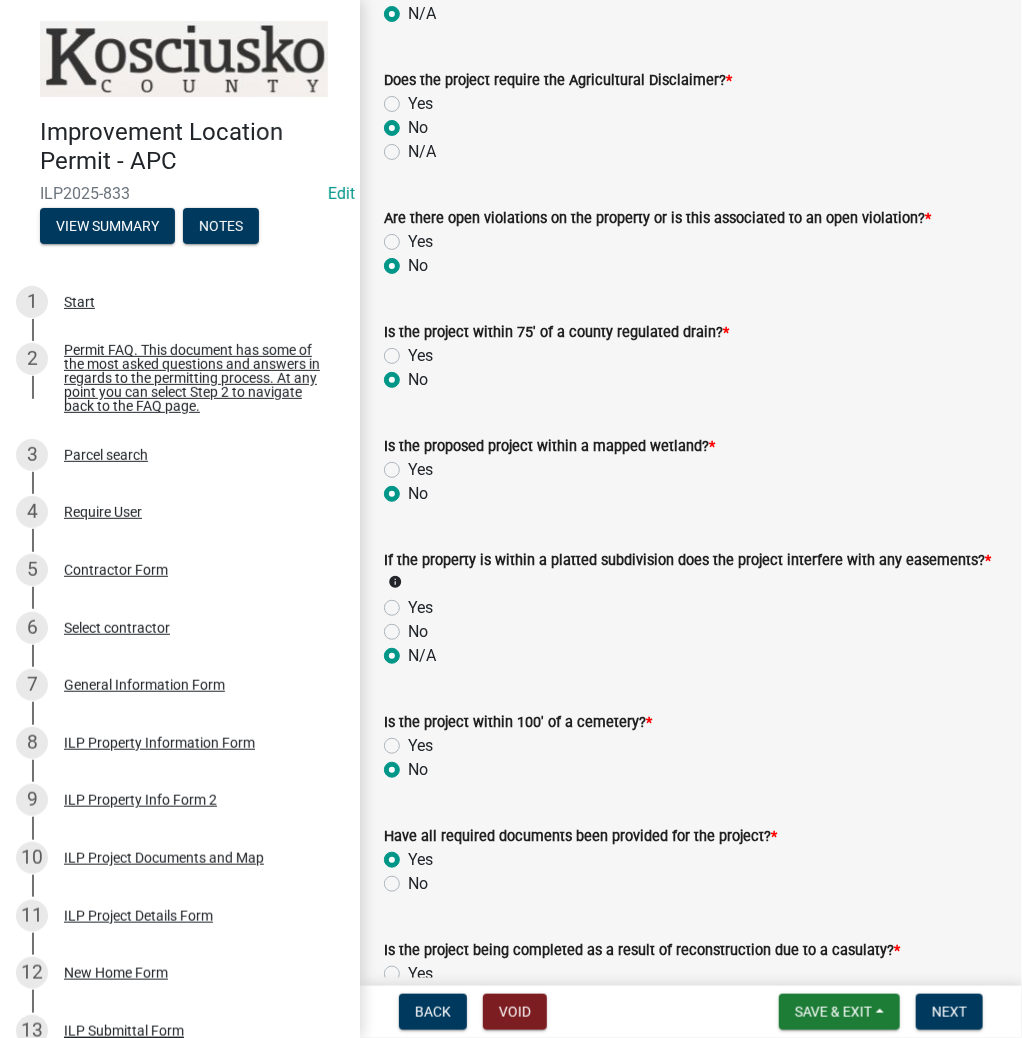 radio on "true" 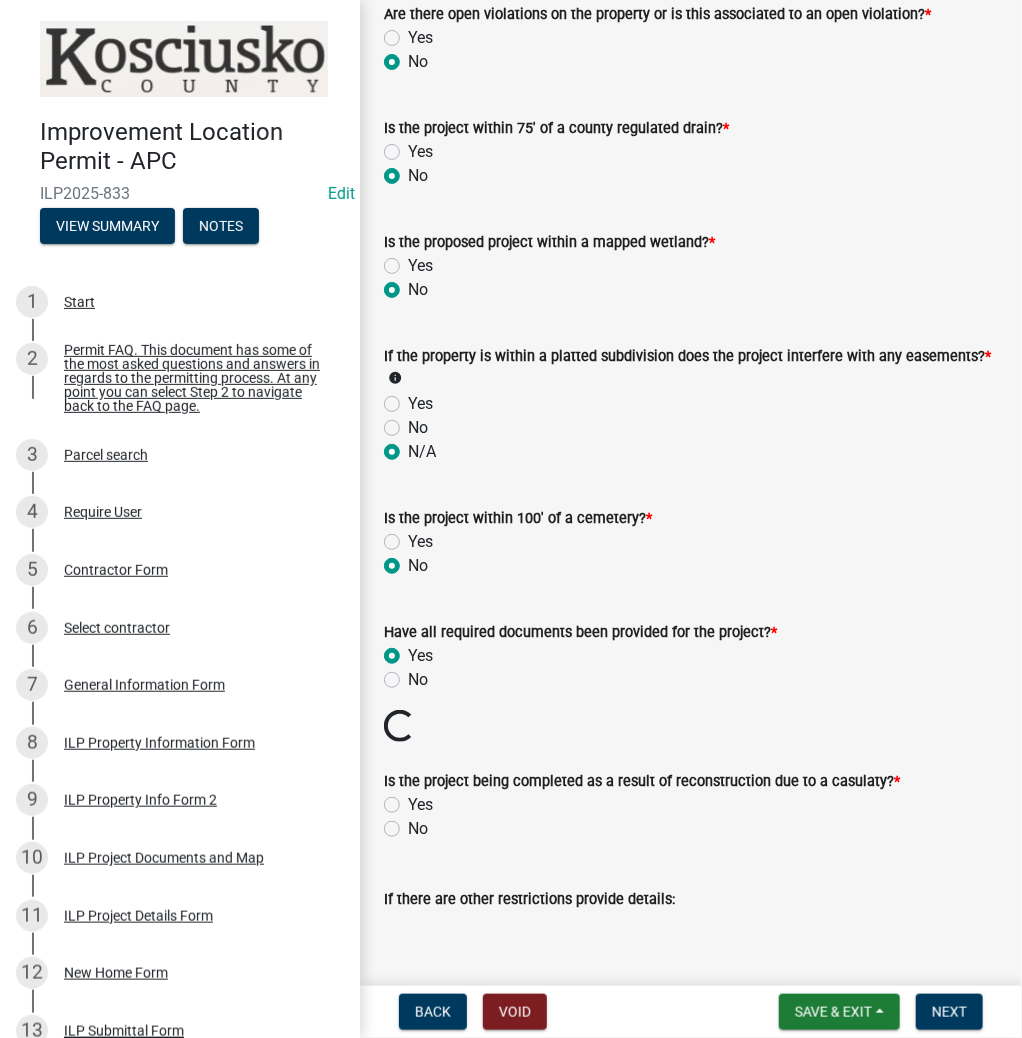 scroll, scrollTop: 1760, scrollLeft: 0, axis: vertical 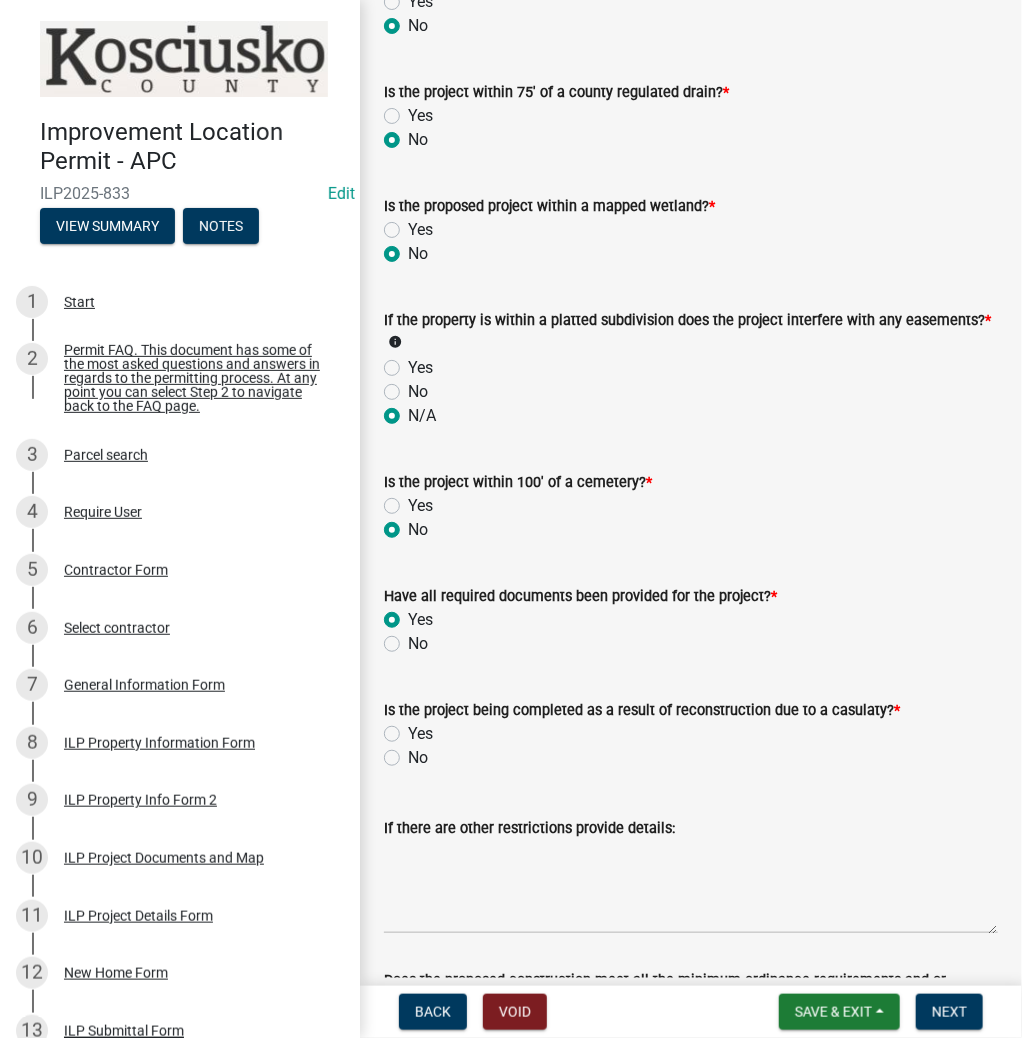 click on "No" 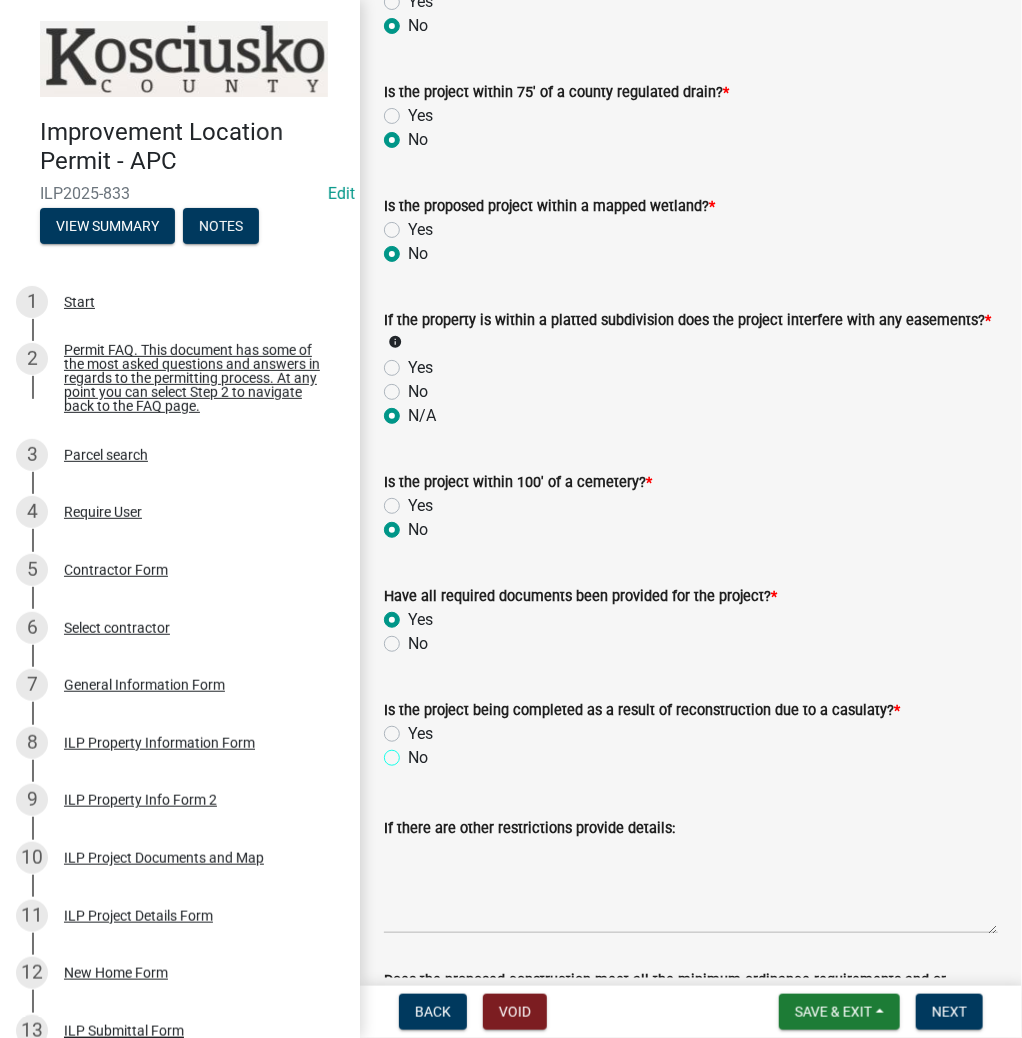 click on "No" at bounding box center (414, 752) 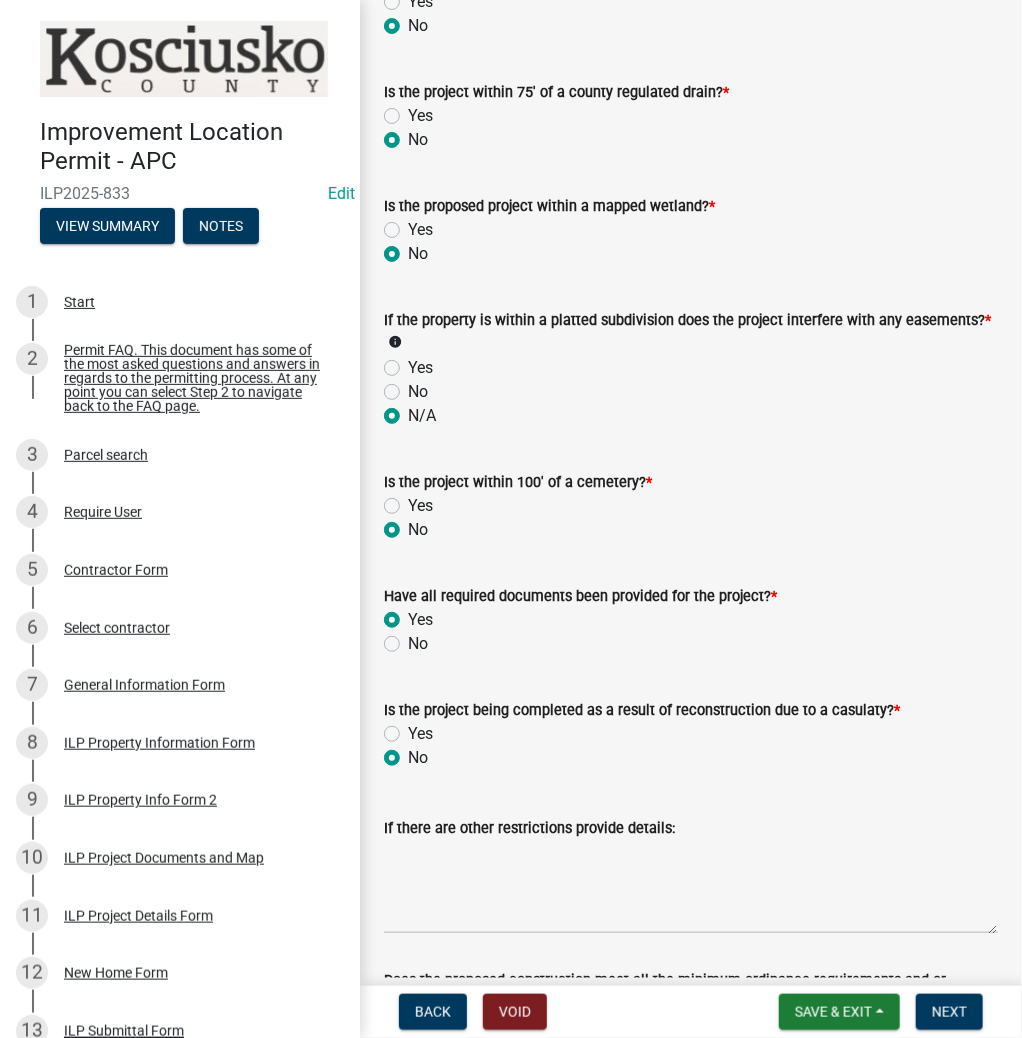 radio on "true" 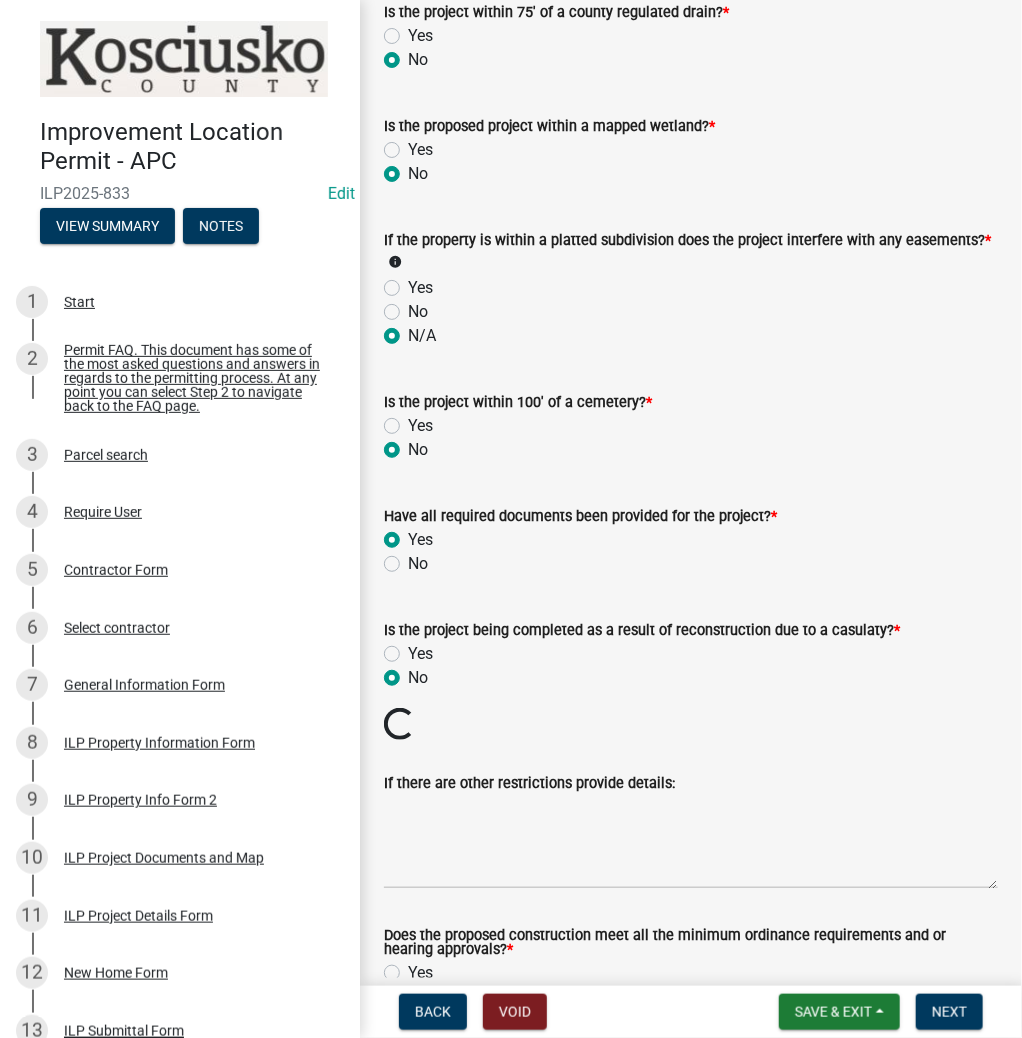 scroll, scrollTop: 1959, scrollLeft: 0, axis: vertical 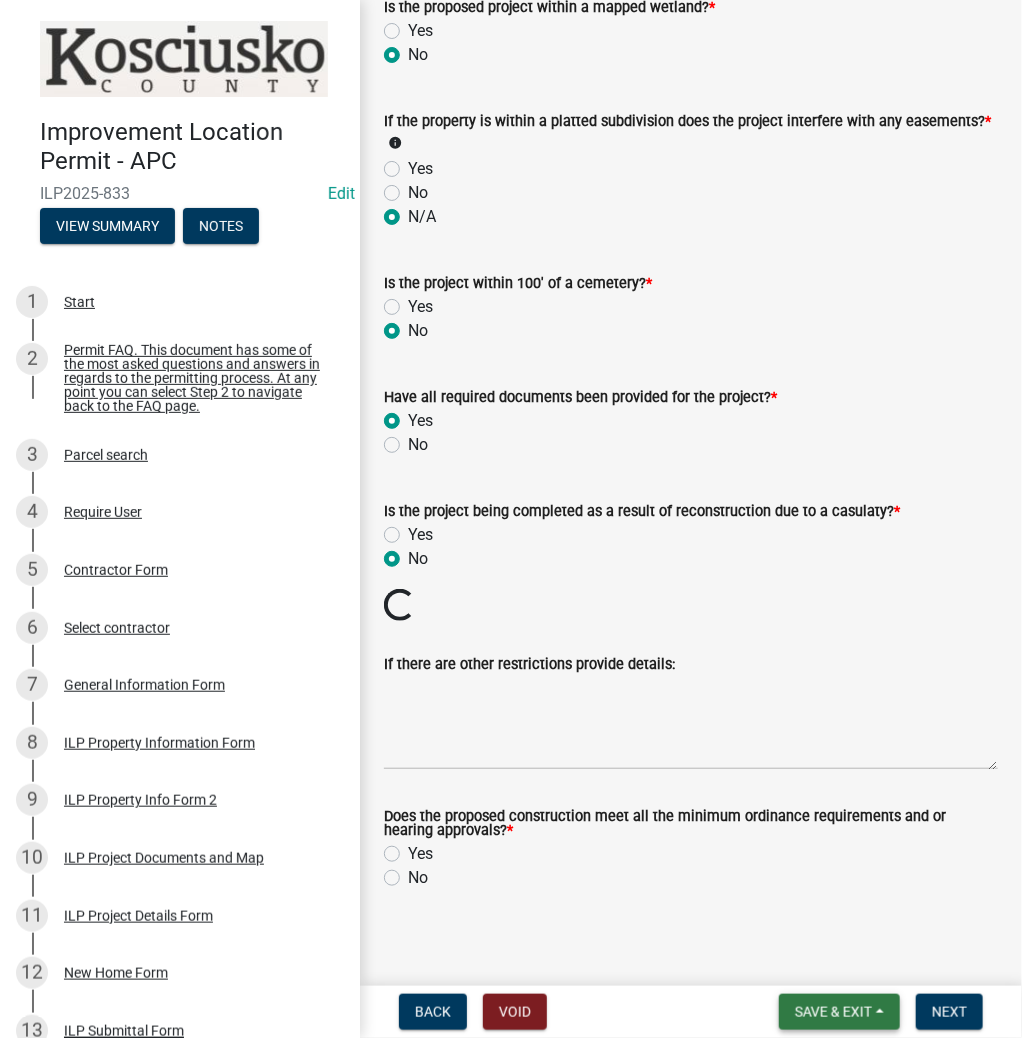 click on "Save & Exit" at bounding box center [839, 1012] 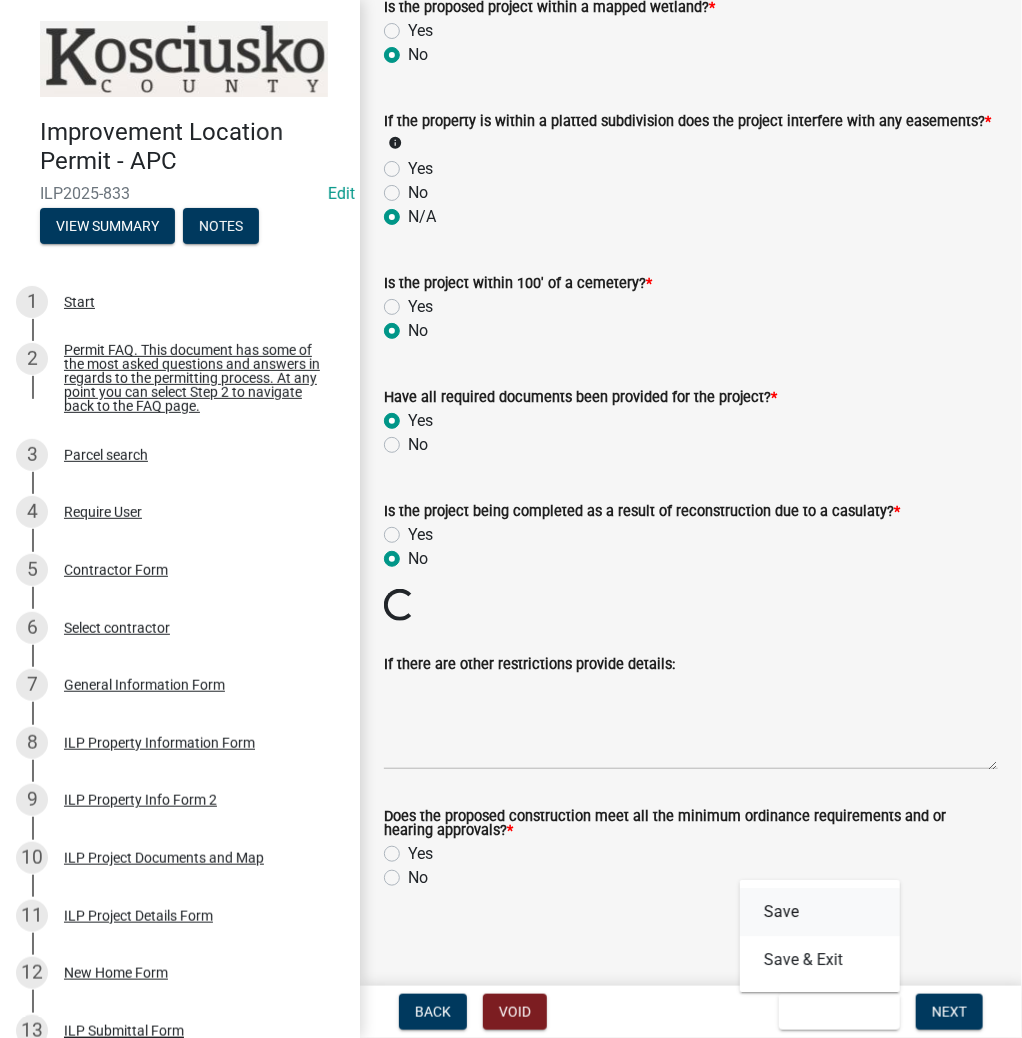 click on "Save" at bounding box center [820, 912] 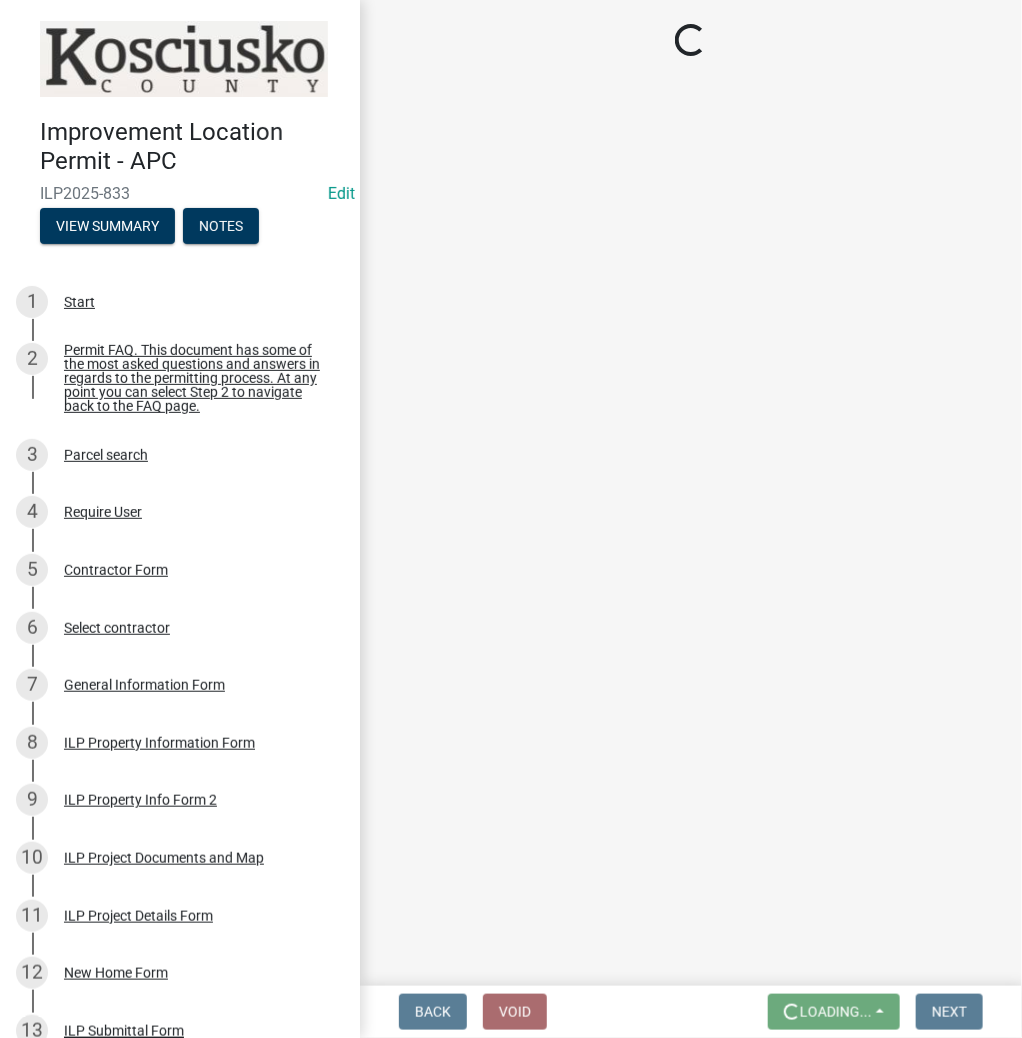 scroll, scrollTop: 0, scrollLeft: 0, axis: both 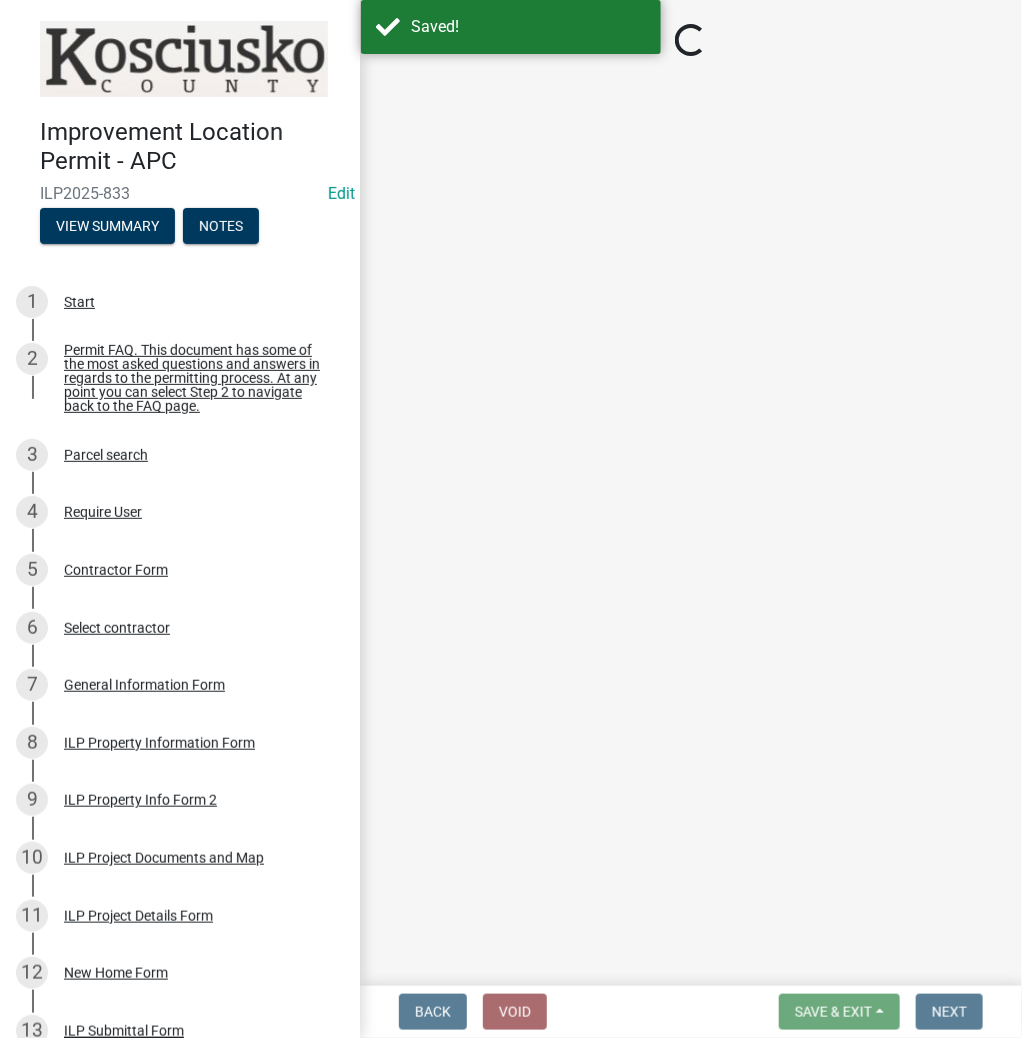 select on "d95389f4-ab5a-4603-9826-29cf73316391" 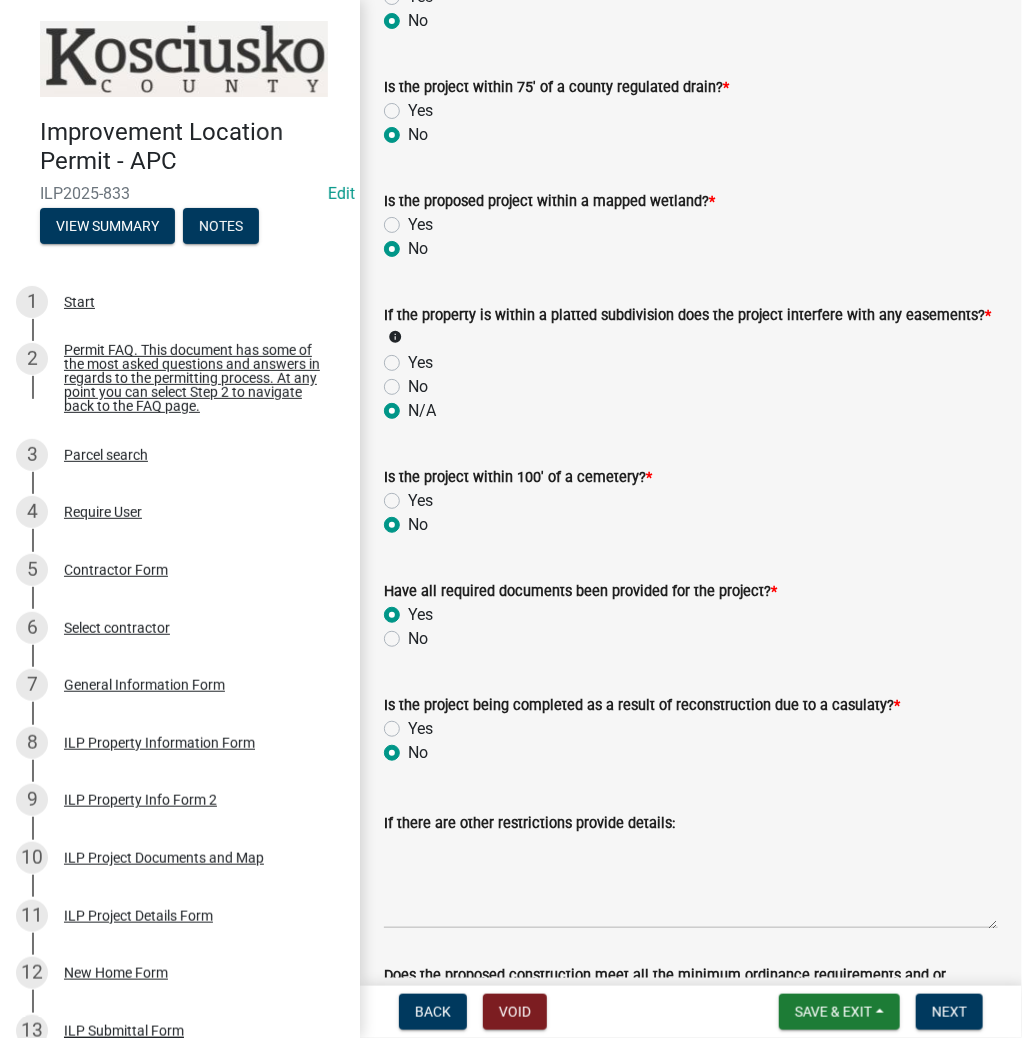 scroll, scrollTop: 1920, scrollLeft: 0, axis: vertical 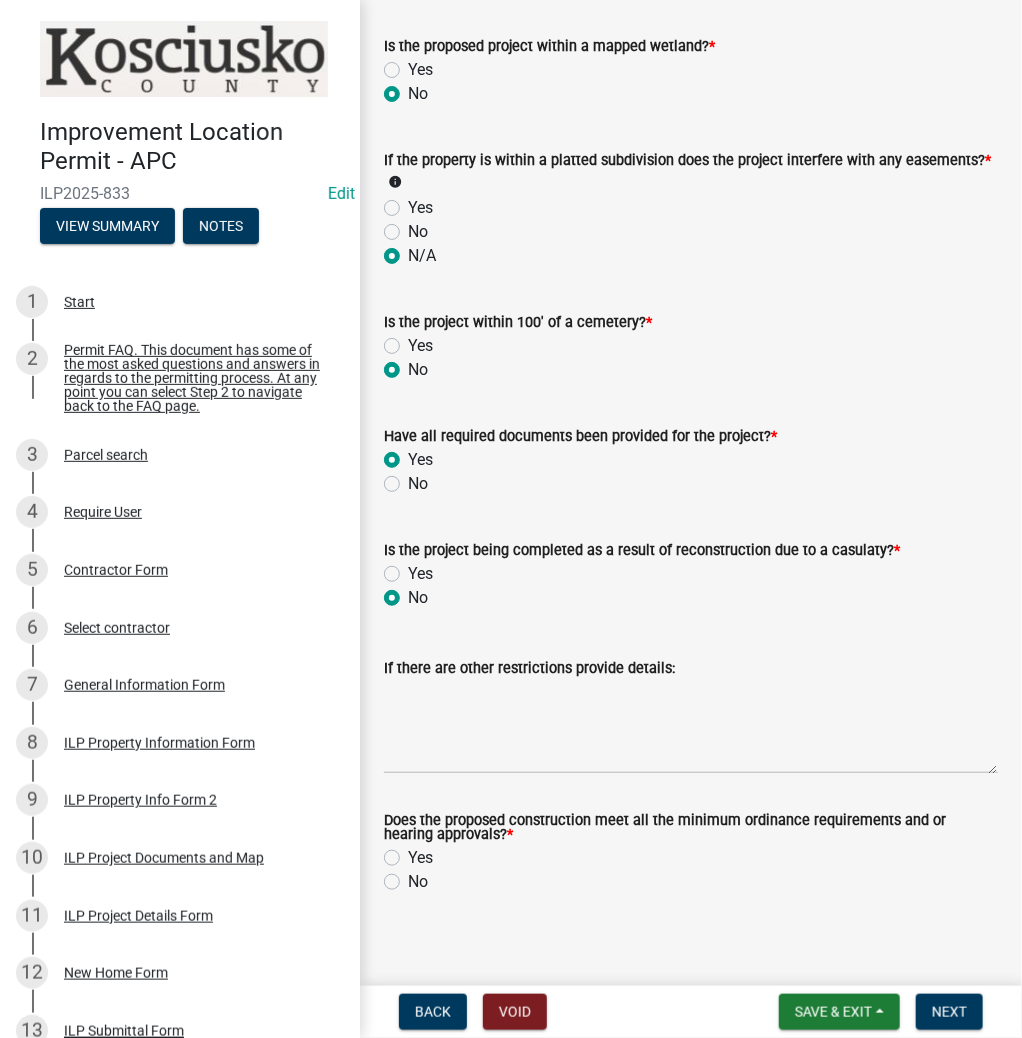 click on "Yes" 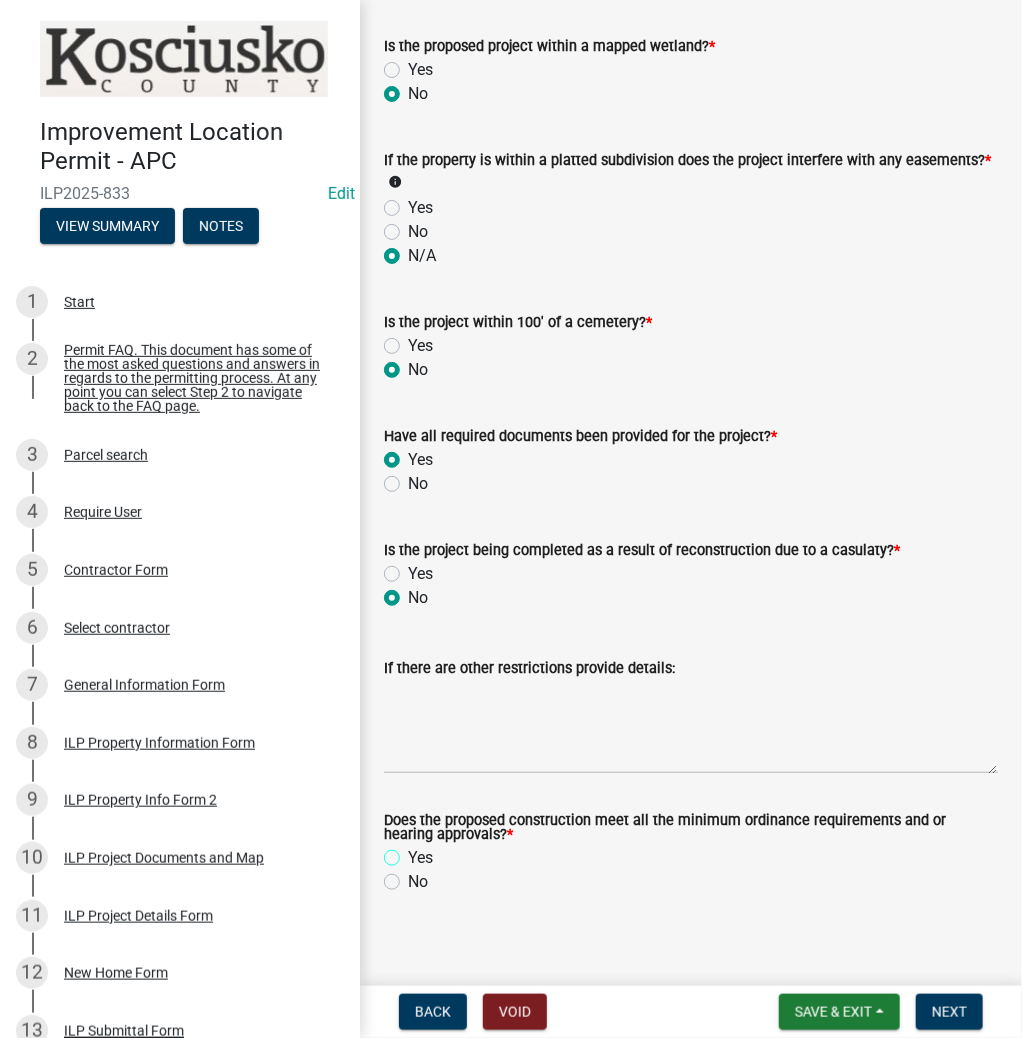 click on "Yes" at bounding box center (414, 852) 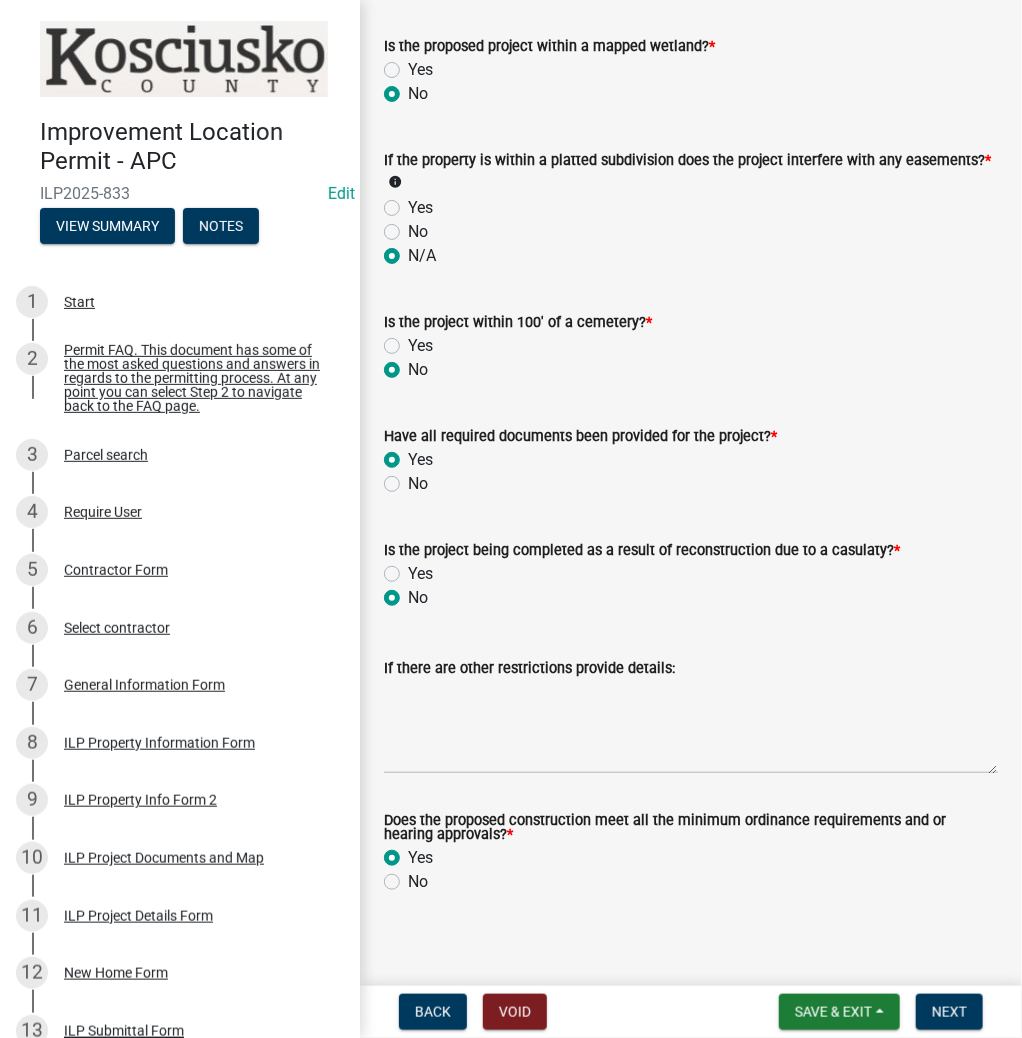 radio on "true" 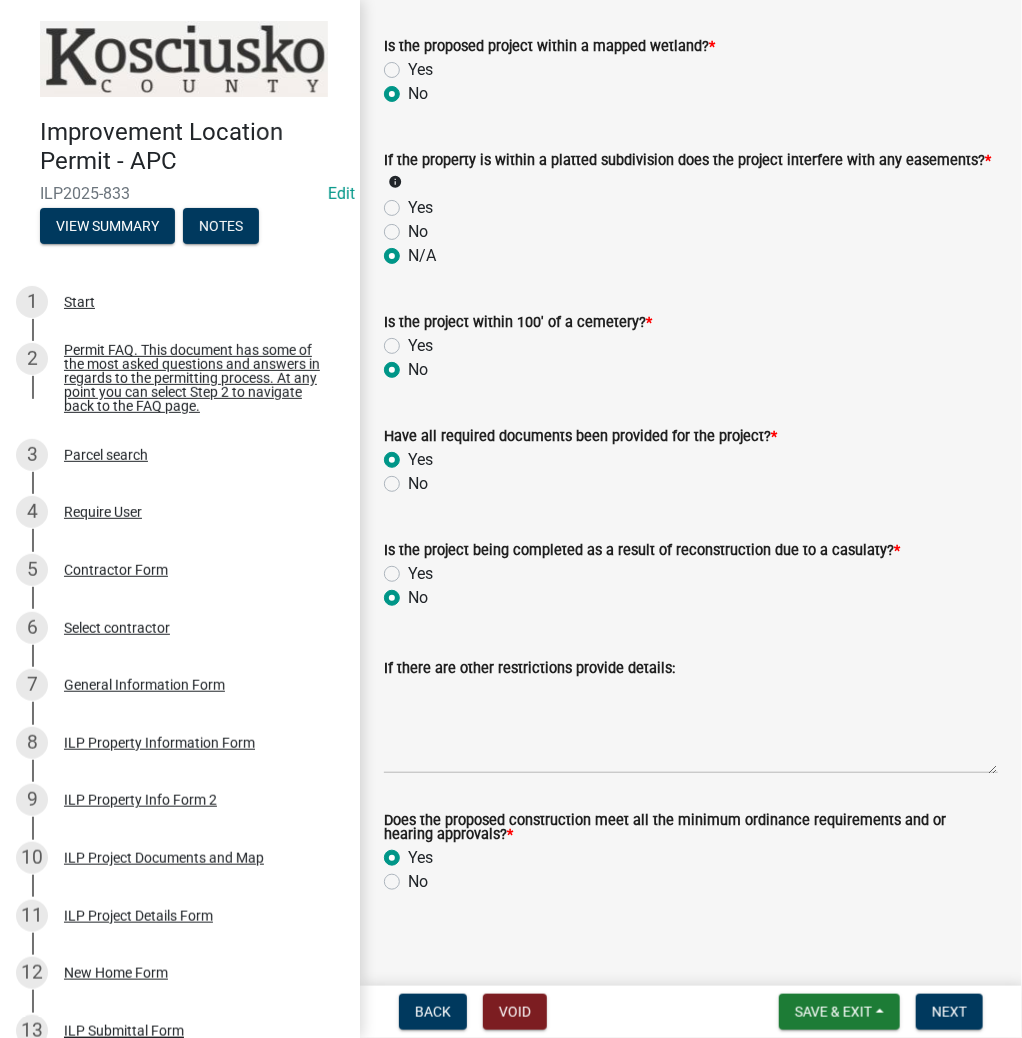 scroll, scrollTop: 1924, scrollLeft: 0, axis: vertical 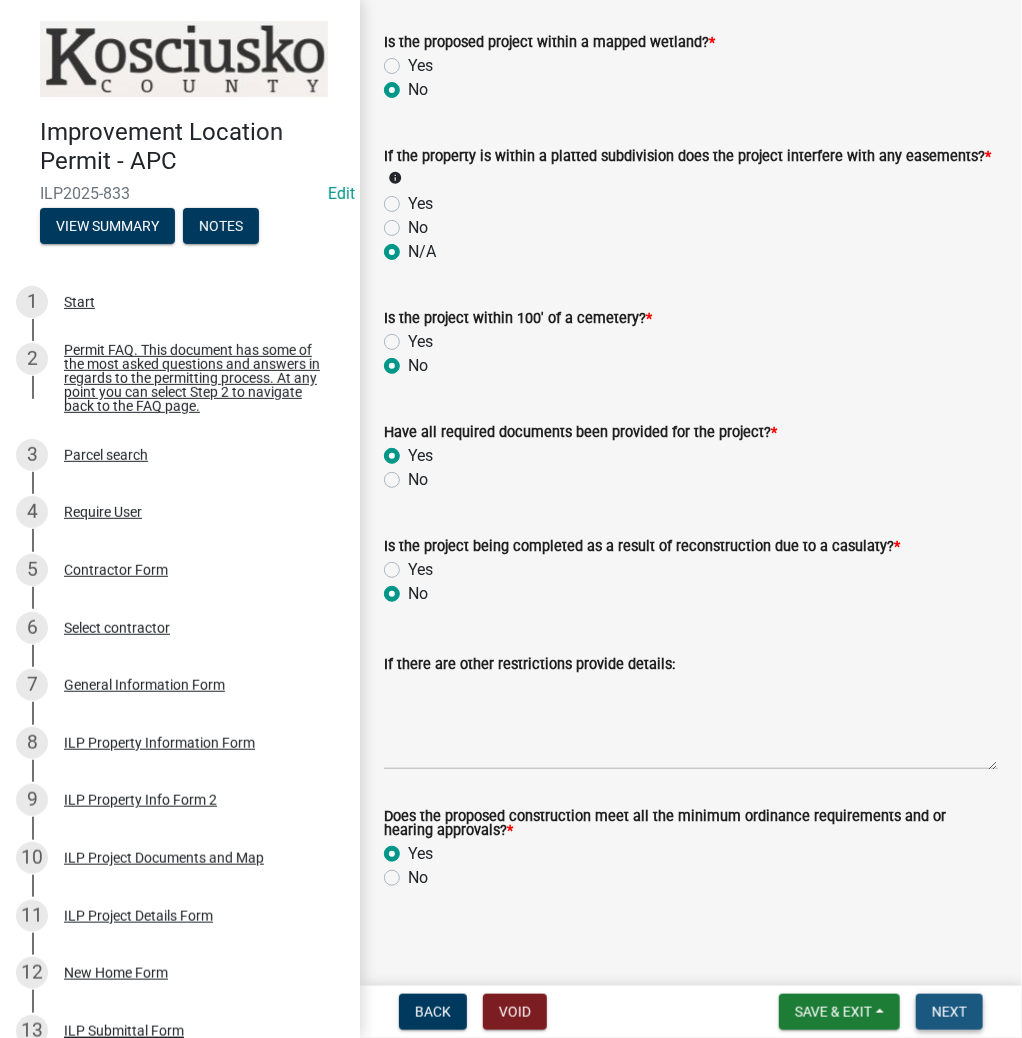 click on "Next" at bounding box center [949, 1012] 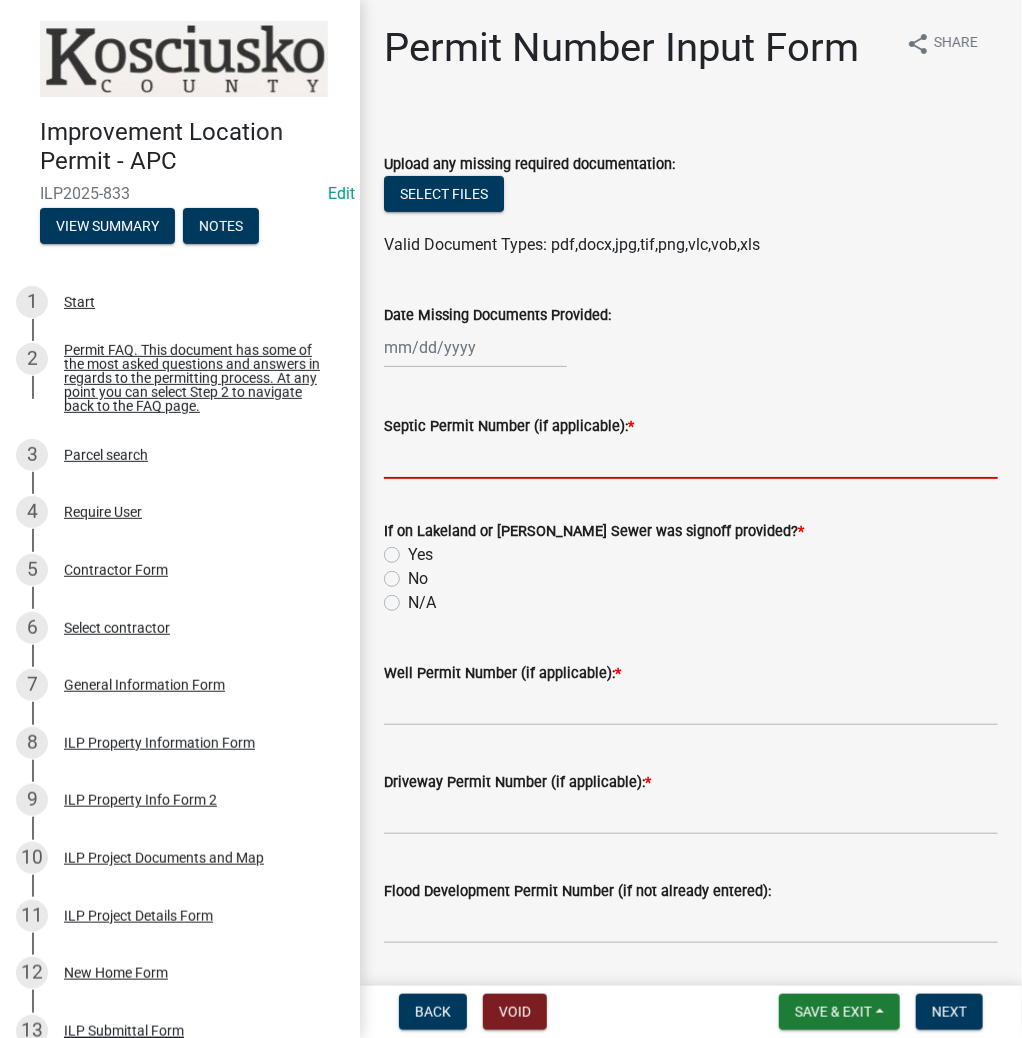 click on "Septic Permit Number (if applicable):  *" at bounding box center [691, 458] 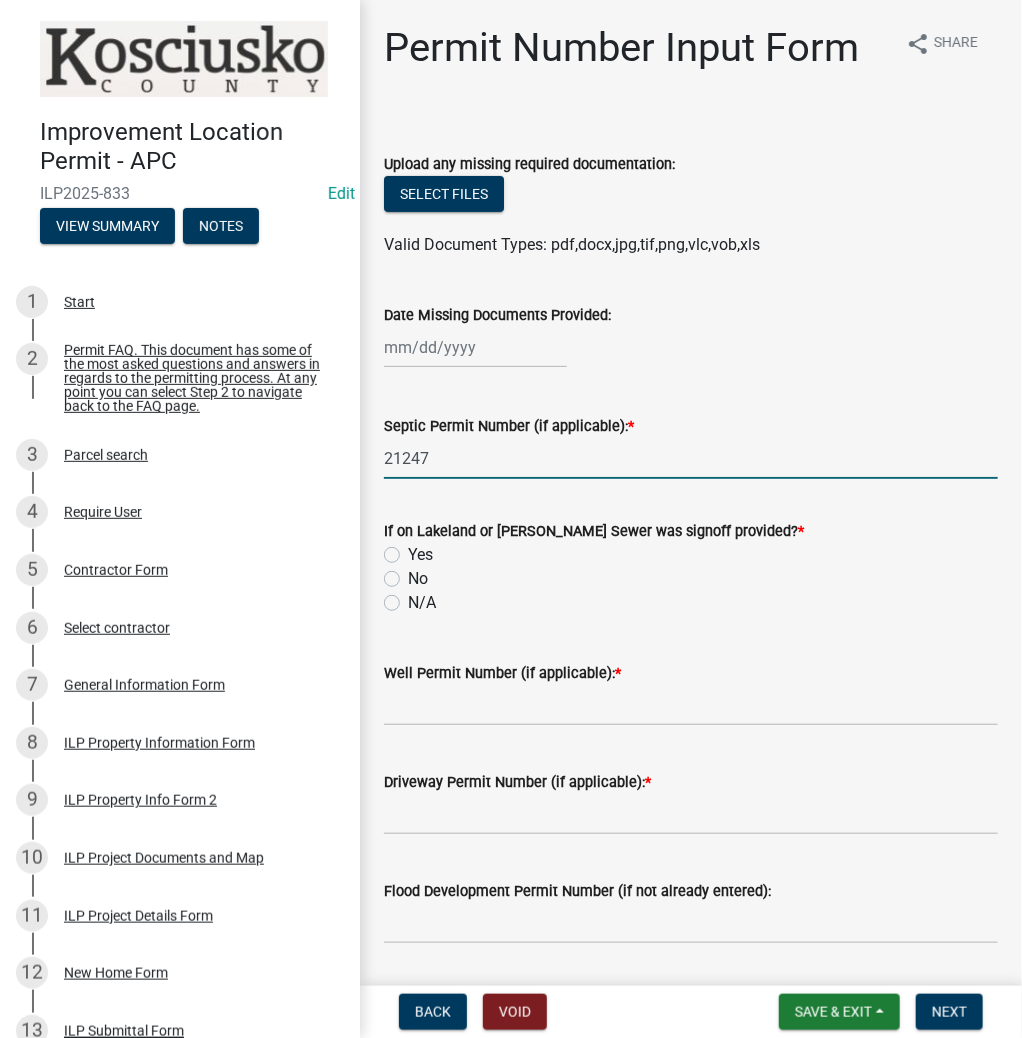 type on "21247" 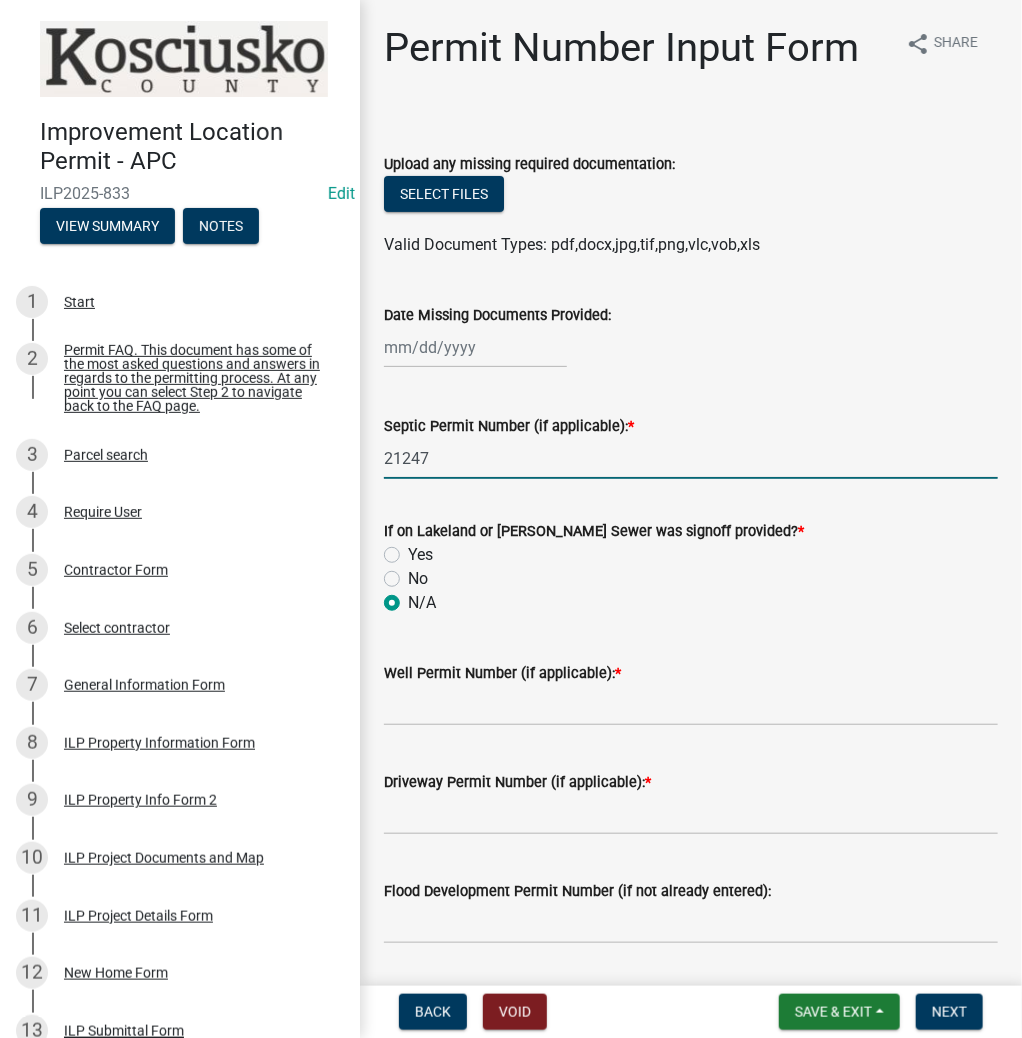 radio on "true" 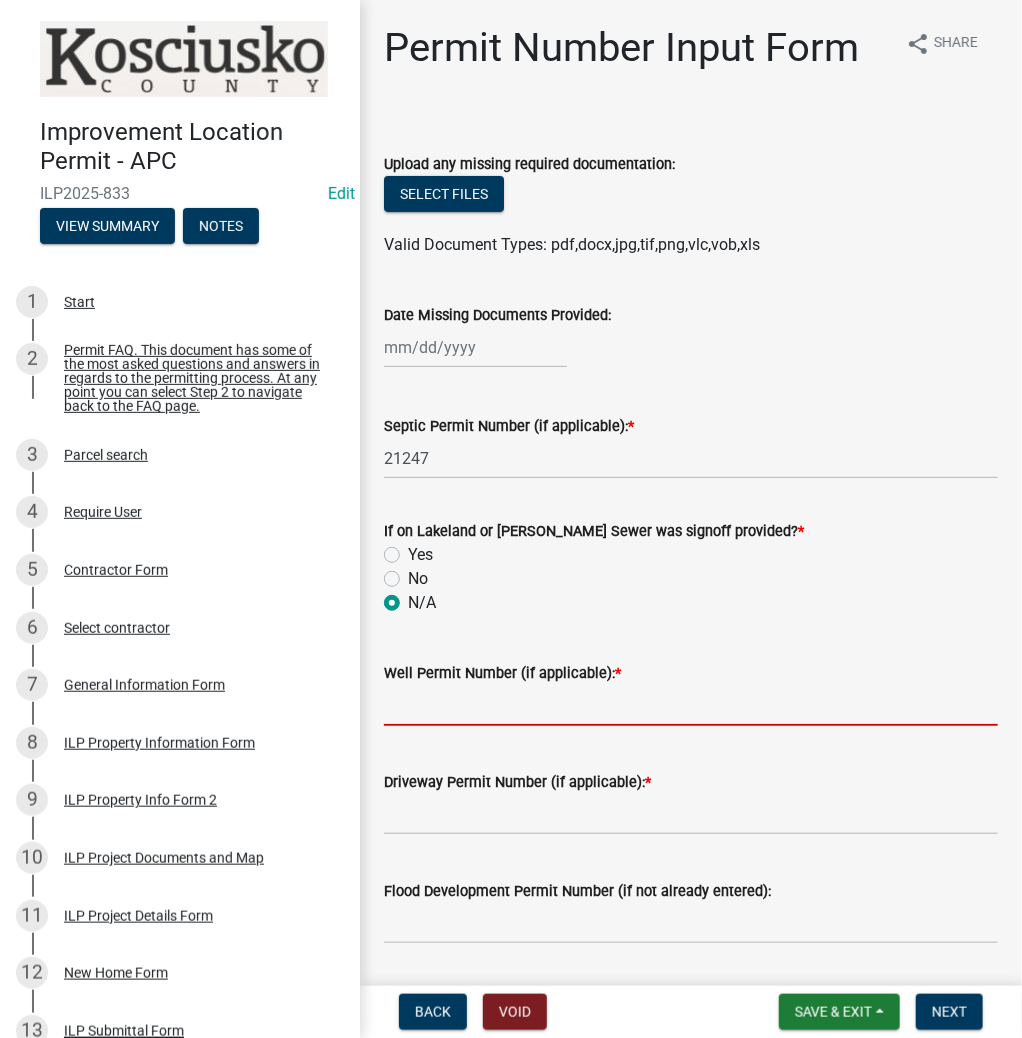 click on "Well Permit Number (if applicable):  *" at bounding box center [691, 705] 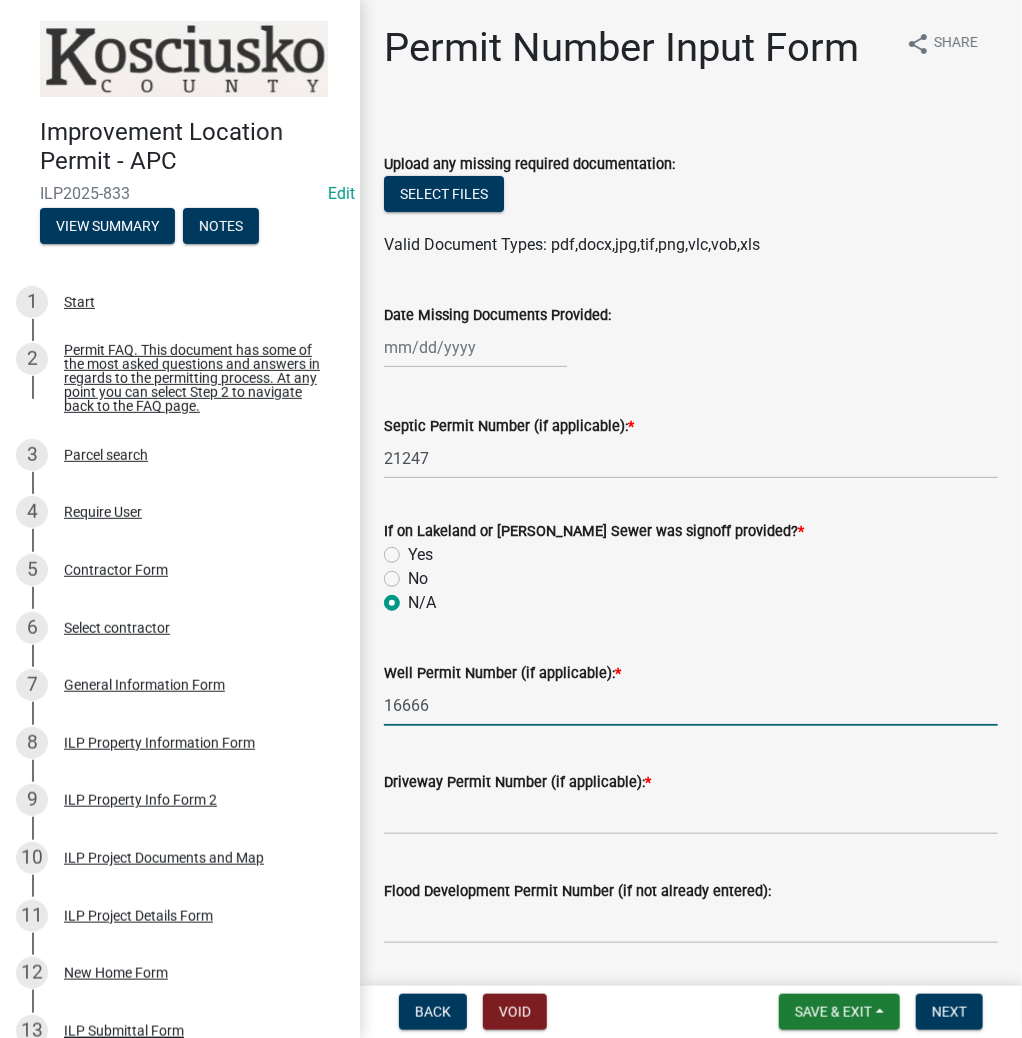 type on "16666" 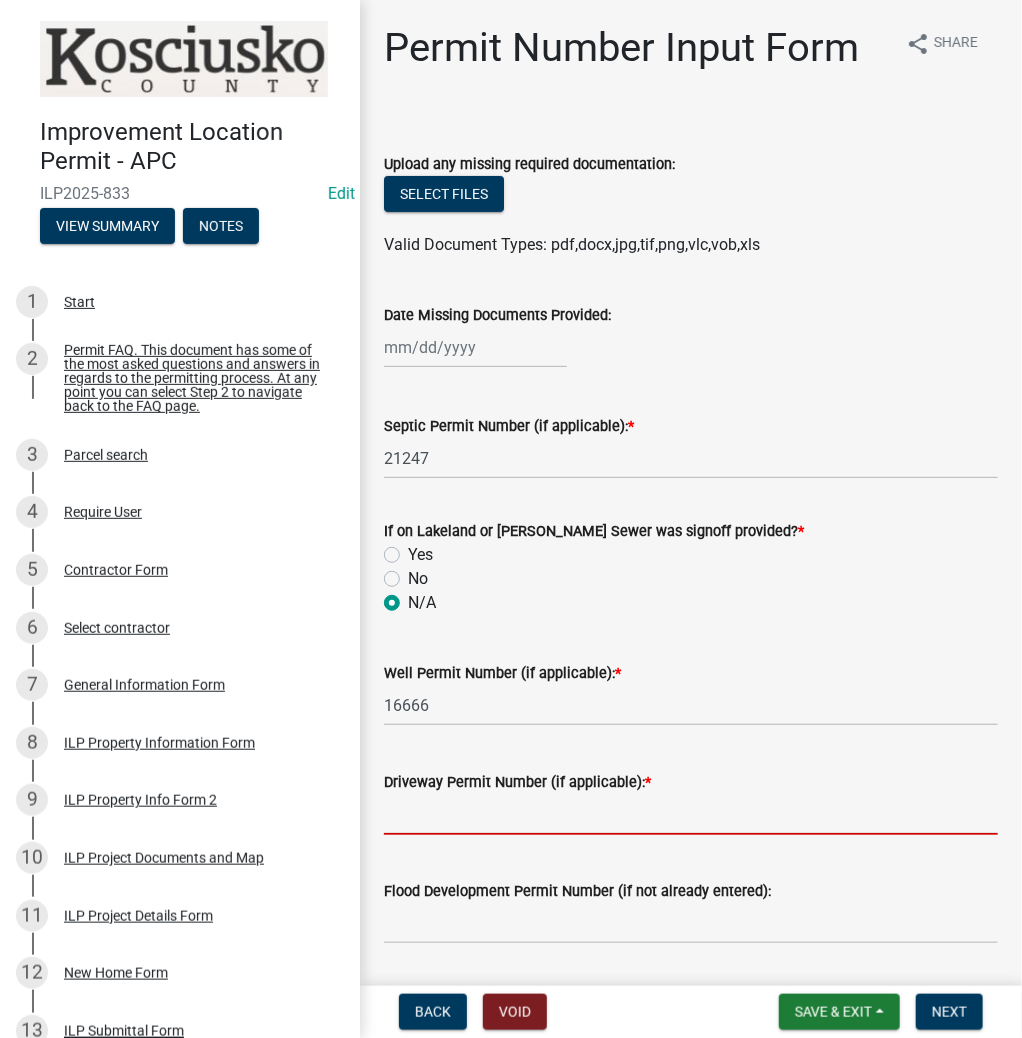 click on "Driveway Permit Number (if applicable):  *" at bounding box center (691, 814) 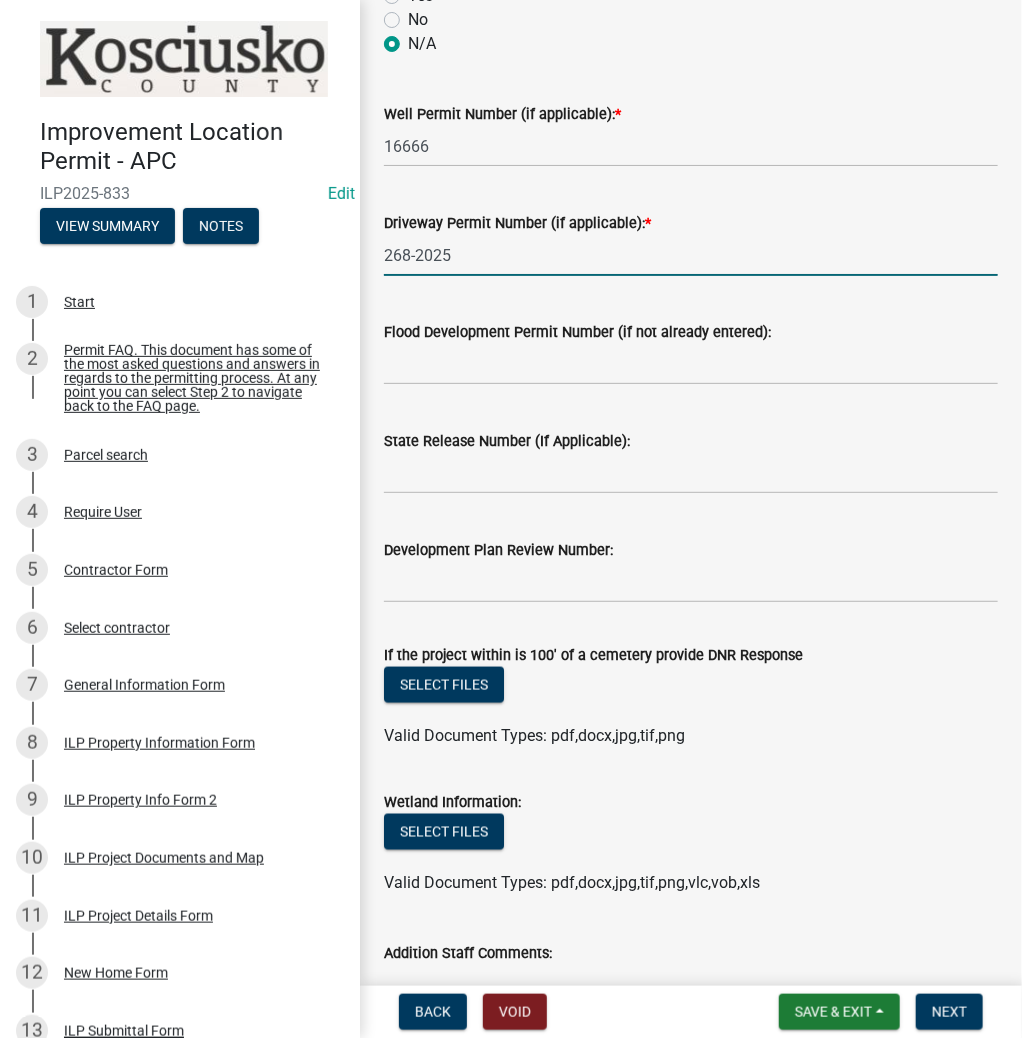 scroll, scrollTop: 560, scrollLeft: 0, axis: vertical 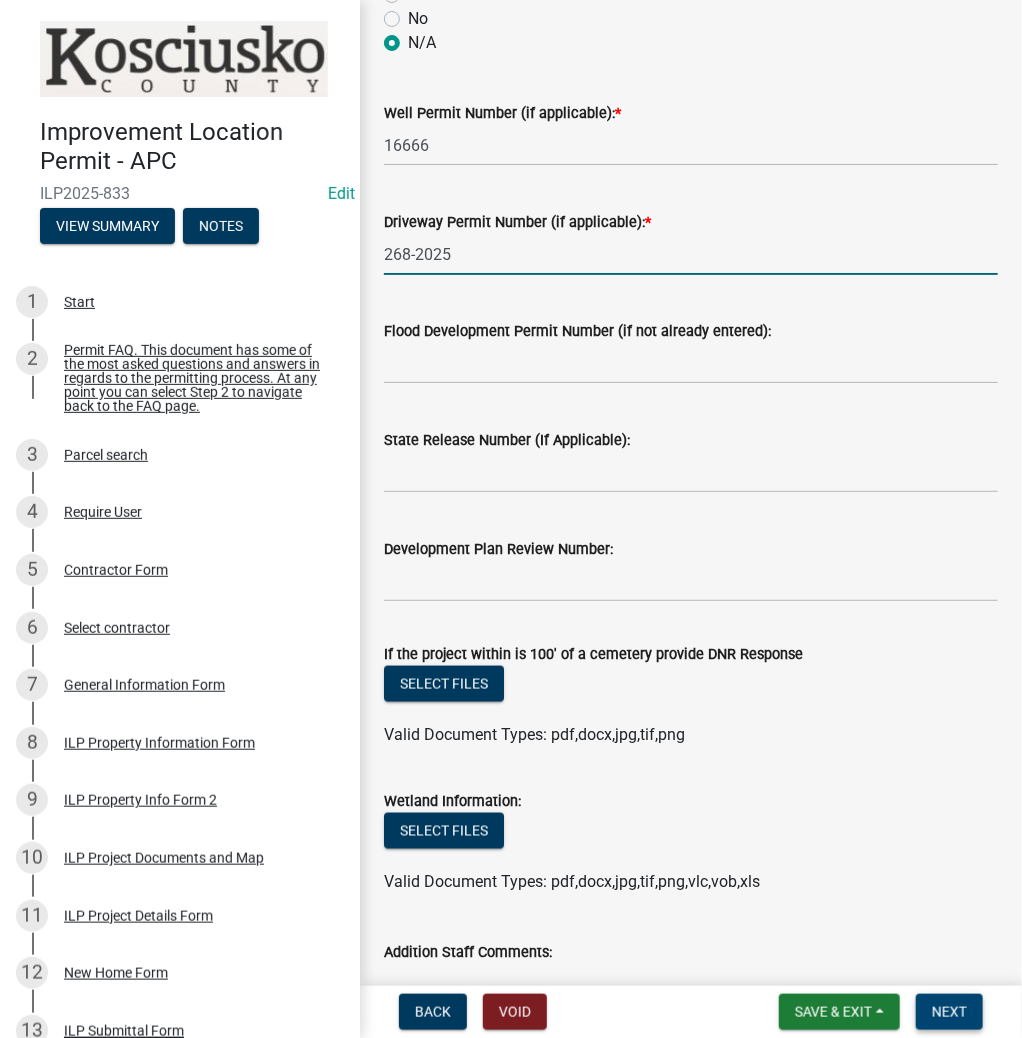 type on "268-2025" 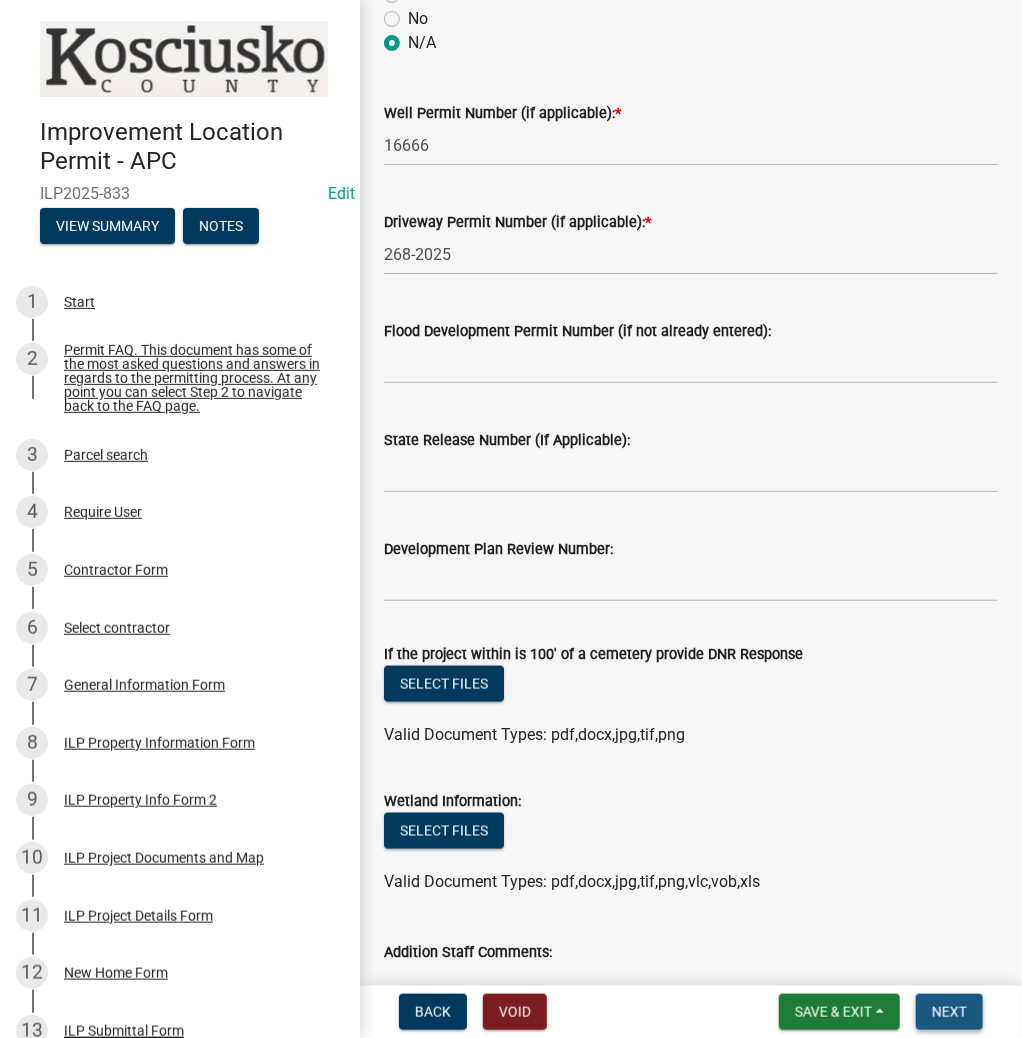 click on "Next" at bounding box center [949, 1012] 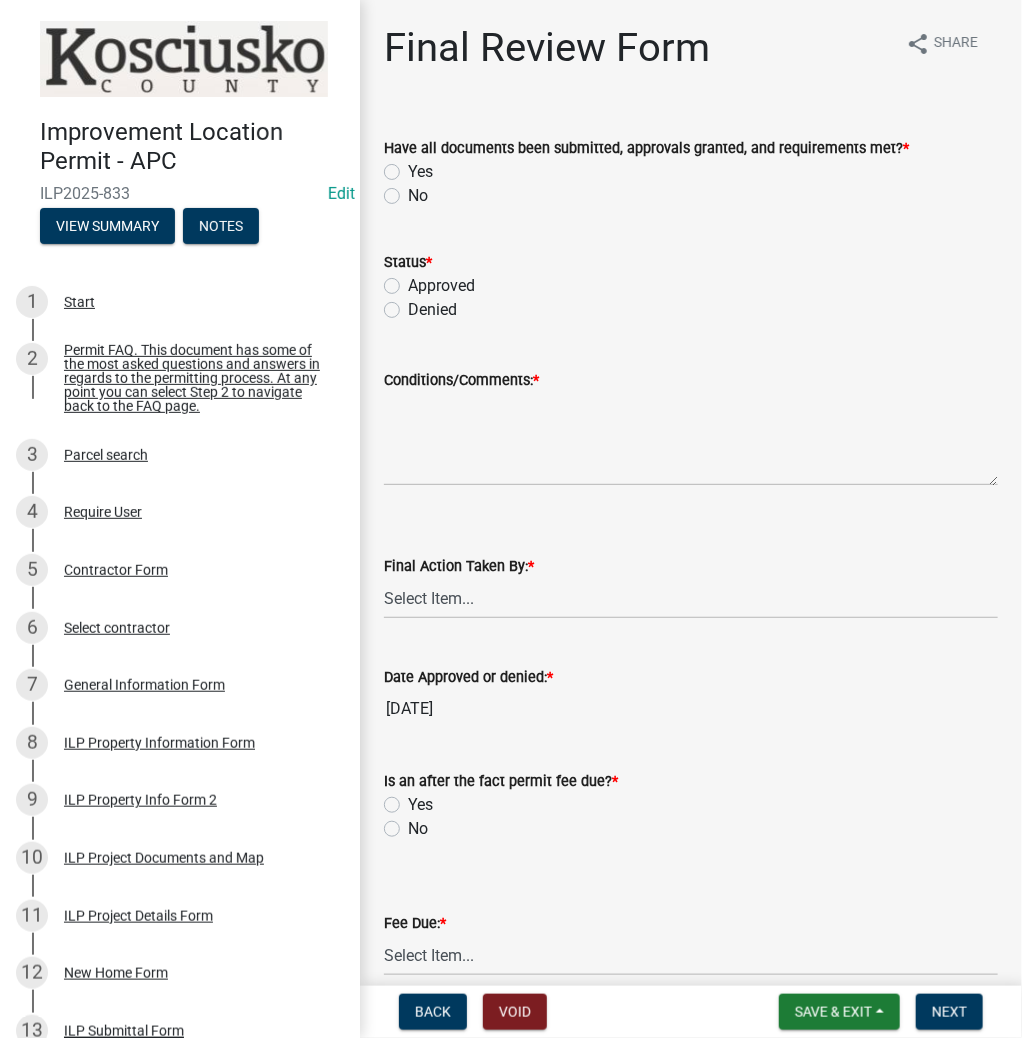 click on "Yes" 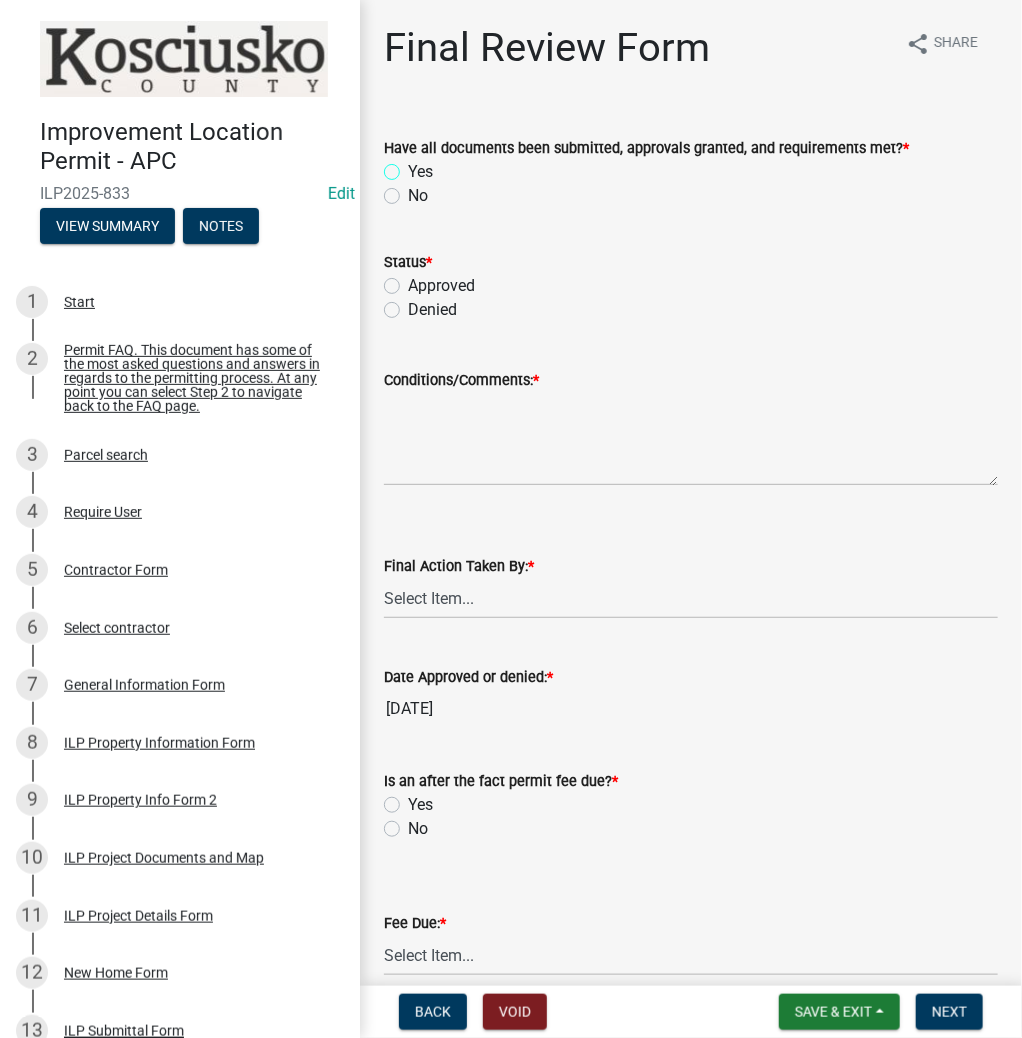 click on "Yes" at bounding box center [414, 166] 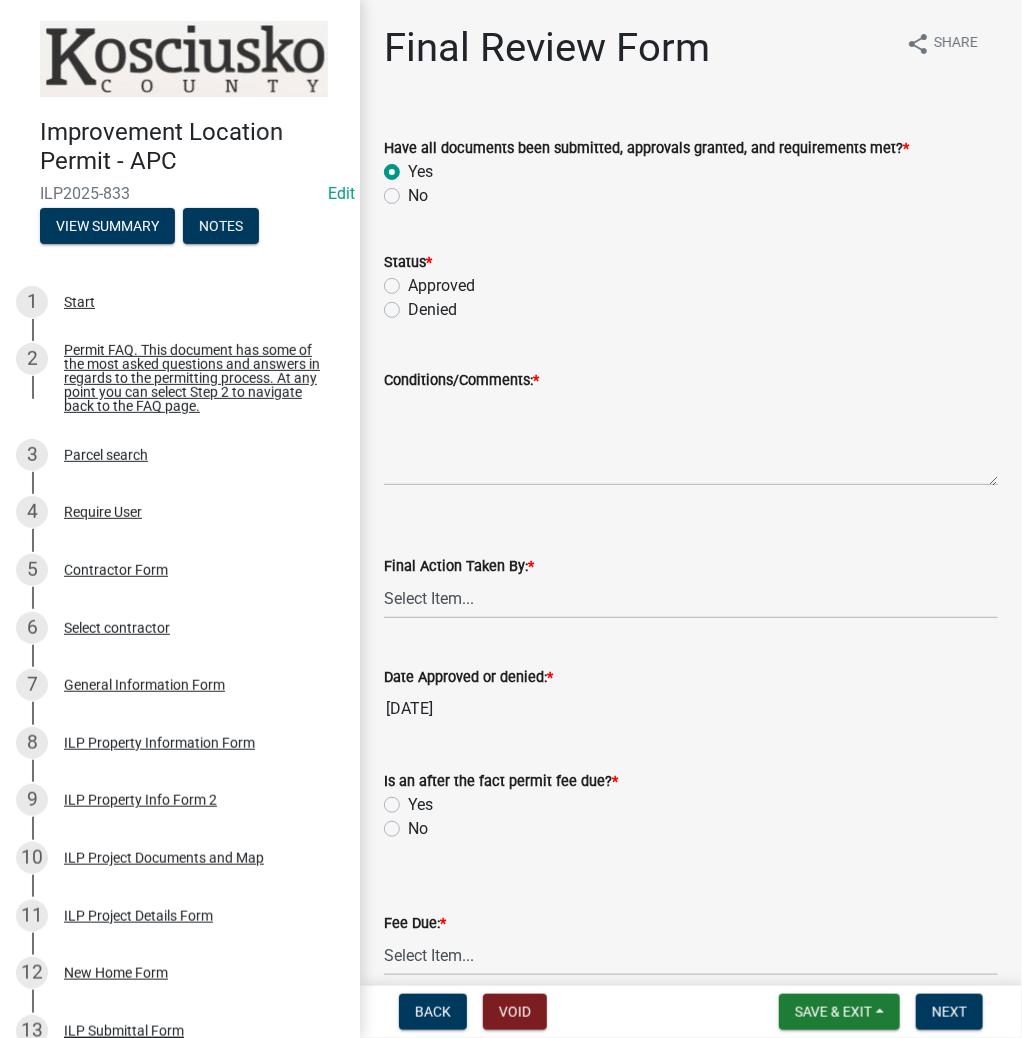 radio on "true" 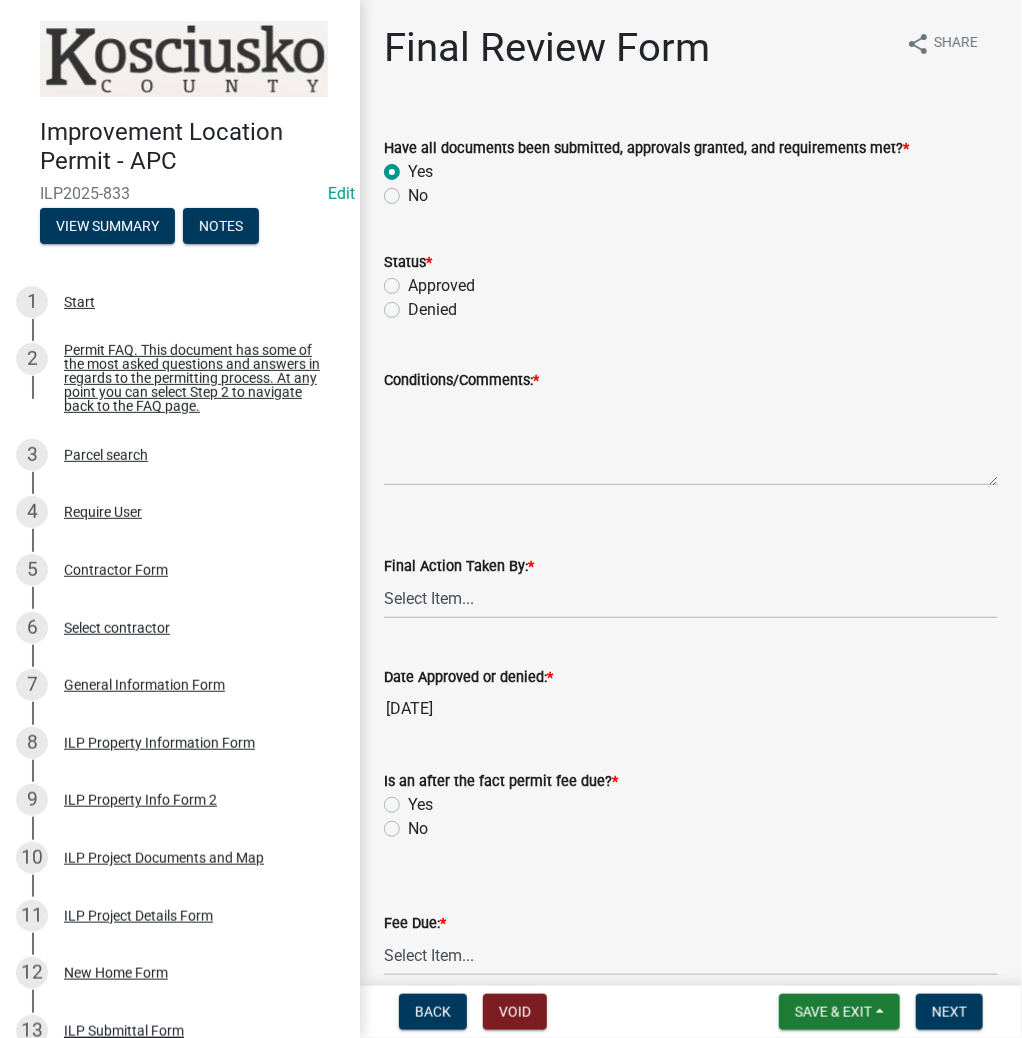 click on "Approved" 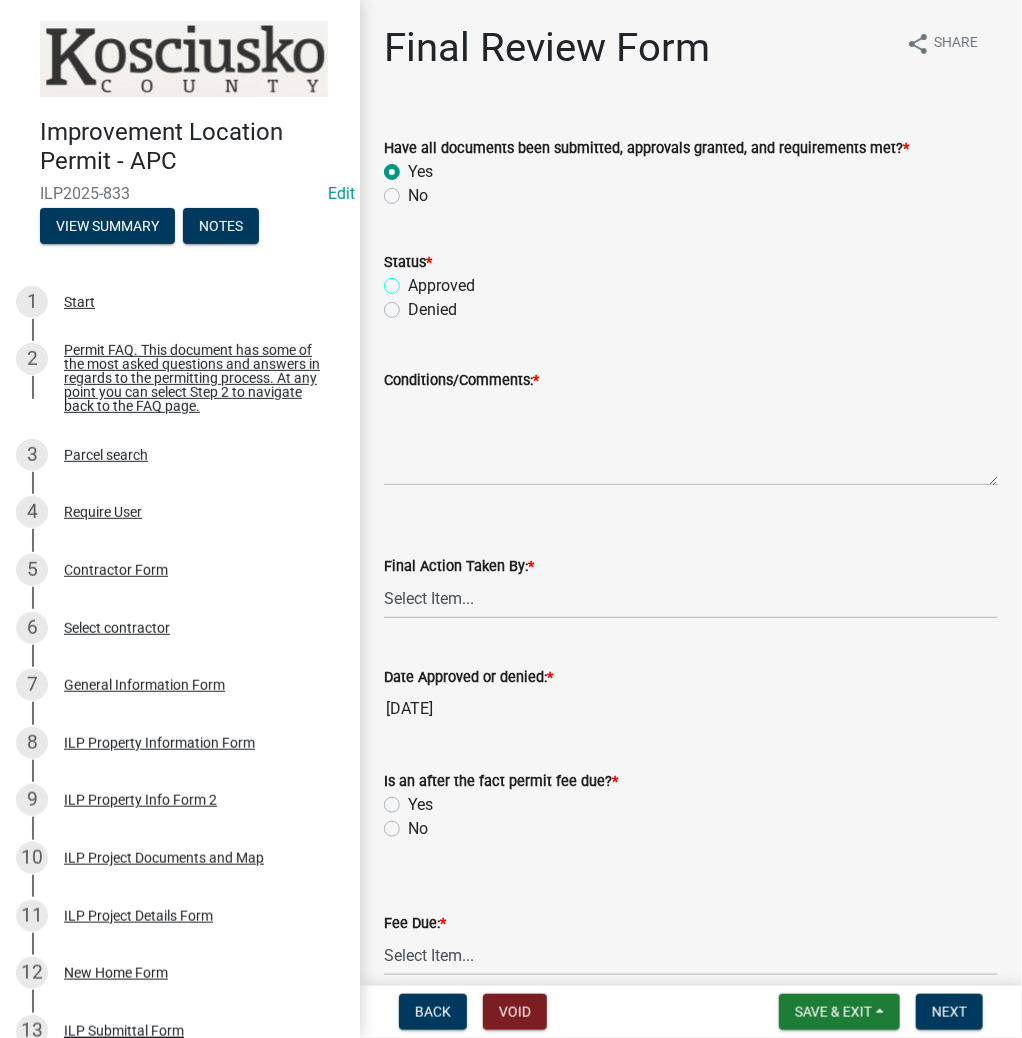 click on "Approved" at bounding box center [414, 280] 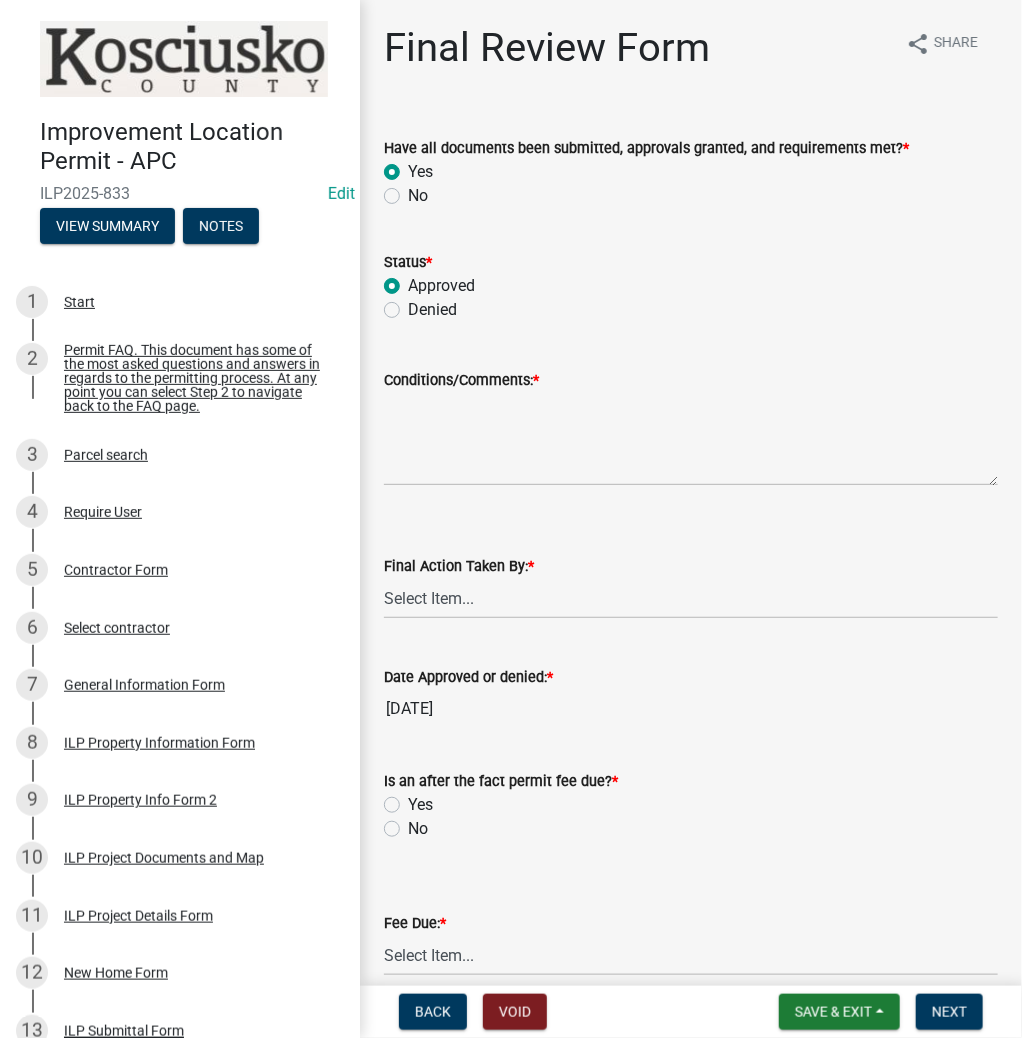 radio on "true" 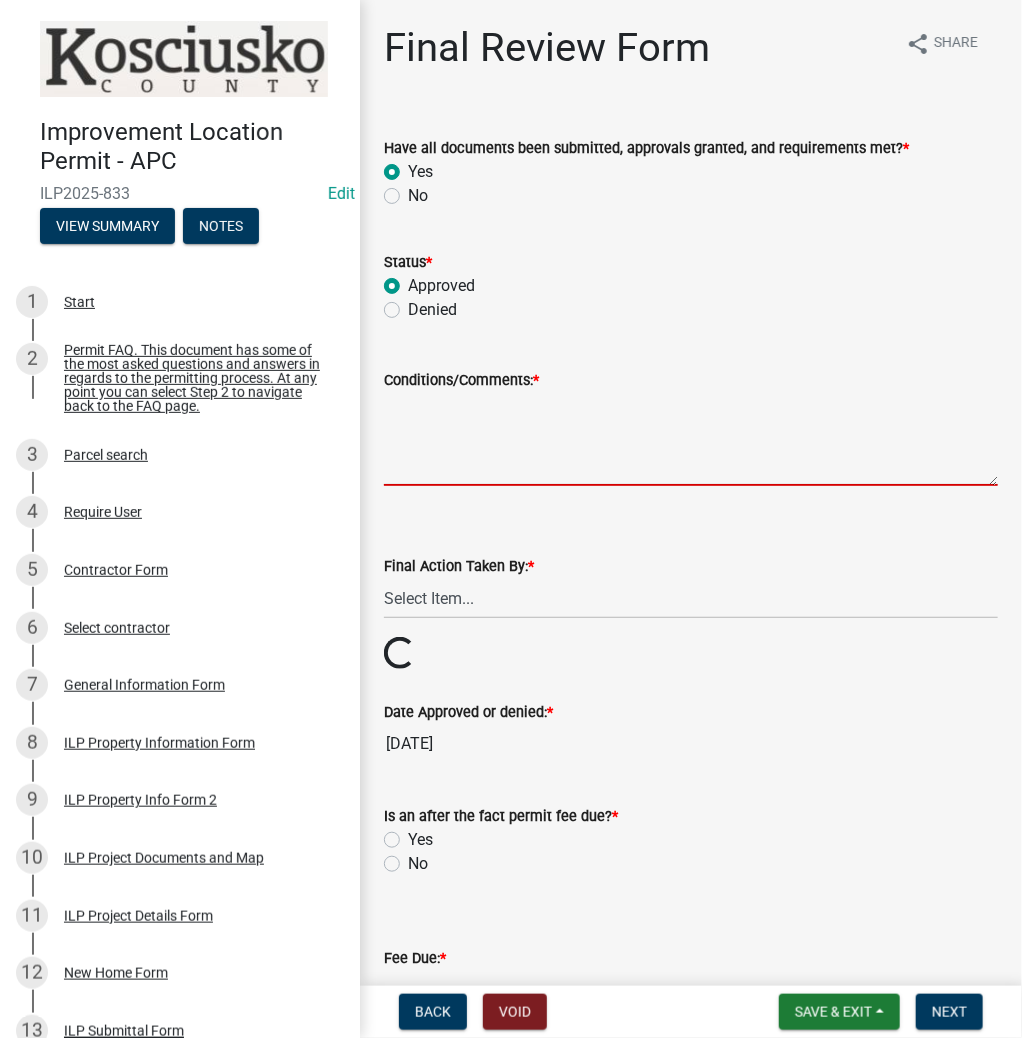 click on "Conditions/Comments:  *" at bounding box center [691, 439] 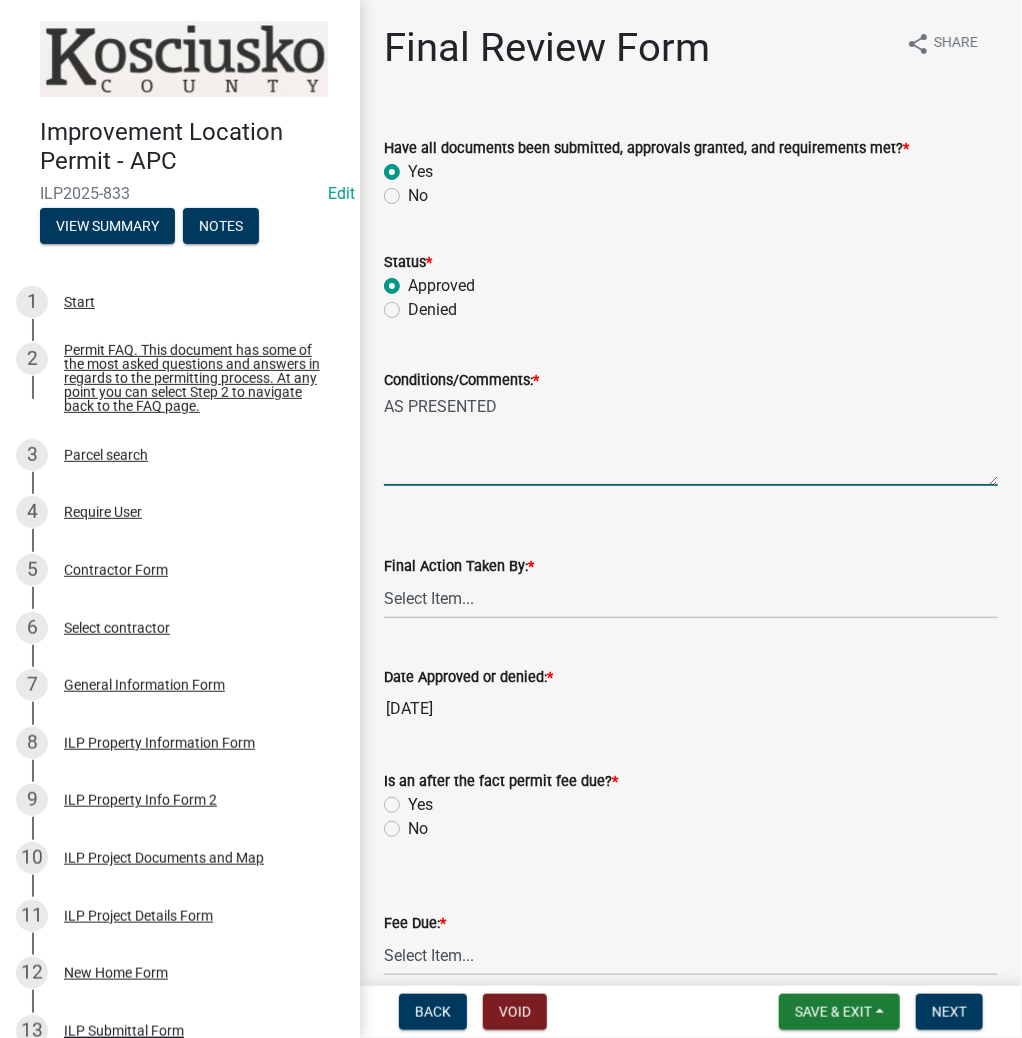 type on "AS PRESENTED" 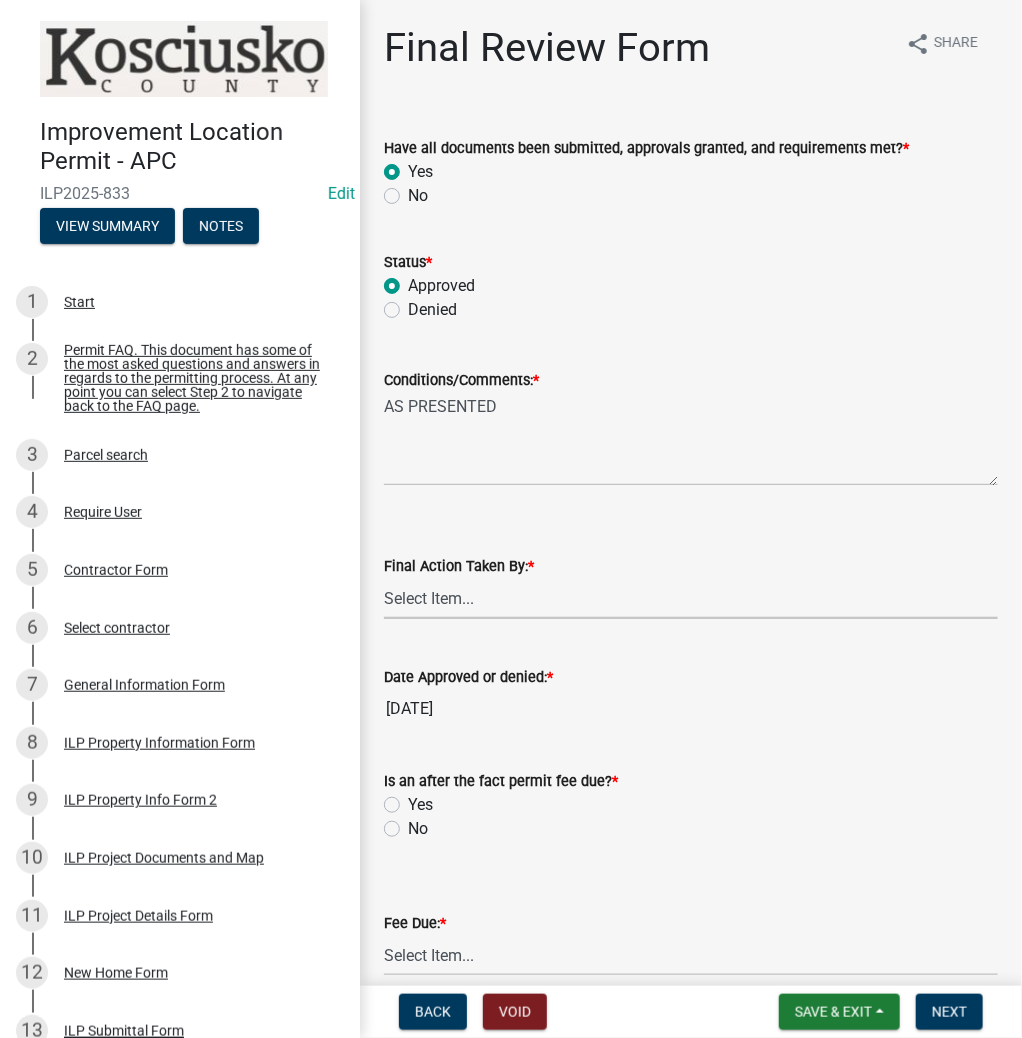 click on "Select Item...   MMS   LT   AT   CS   AH   Vacant" at bounding box center [691, 598] 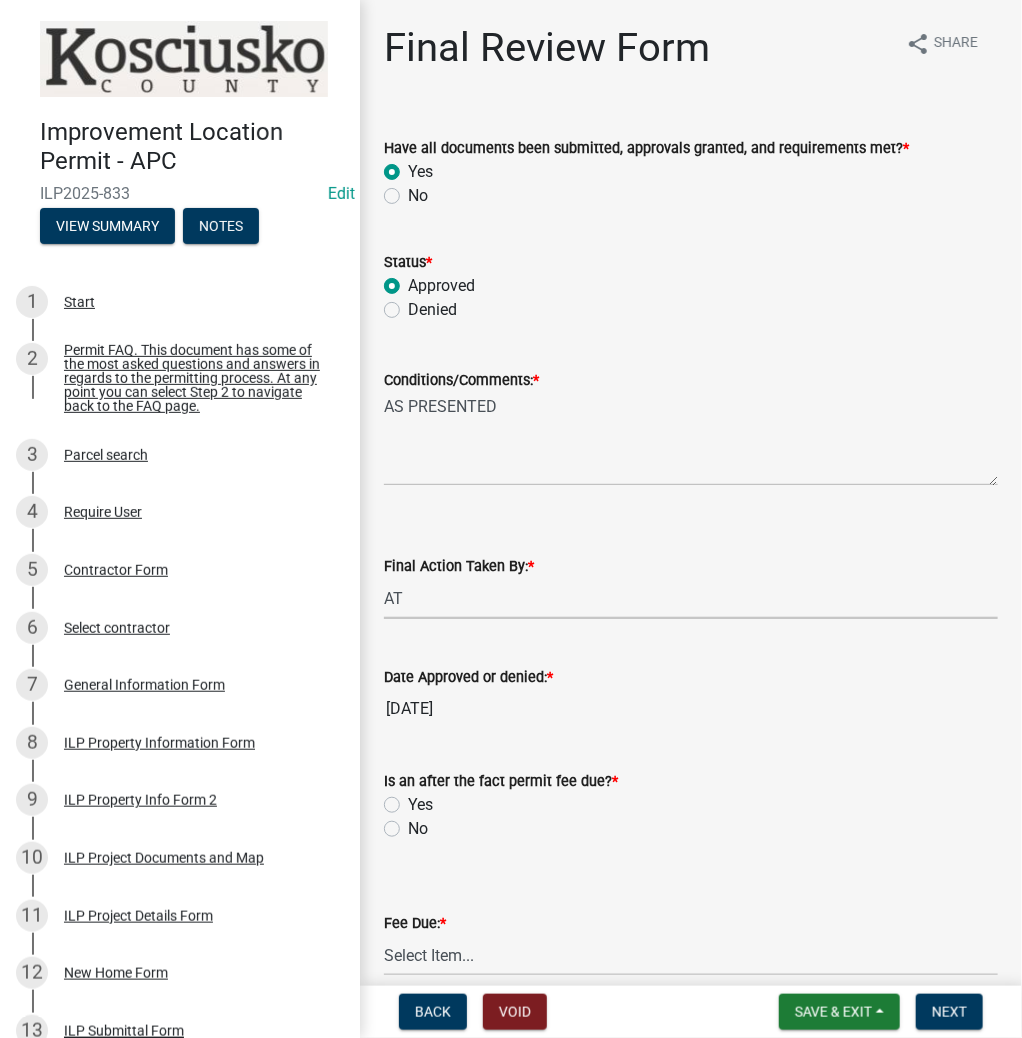 click on "Select Item...   MMS   LT   AT   CS   AH   Vacant" at bounding box center (691, 598) 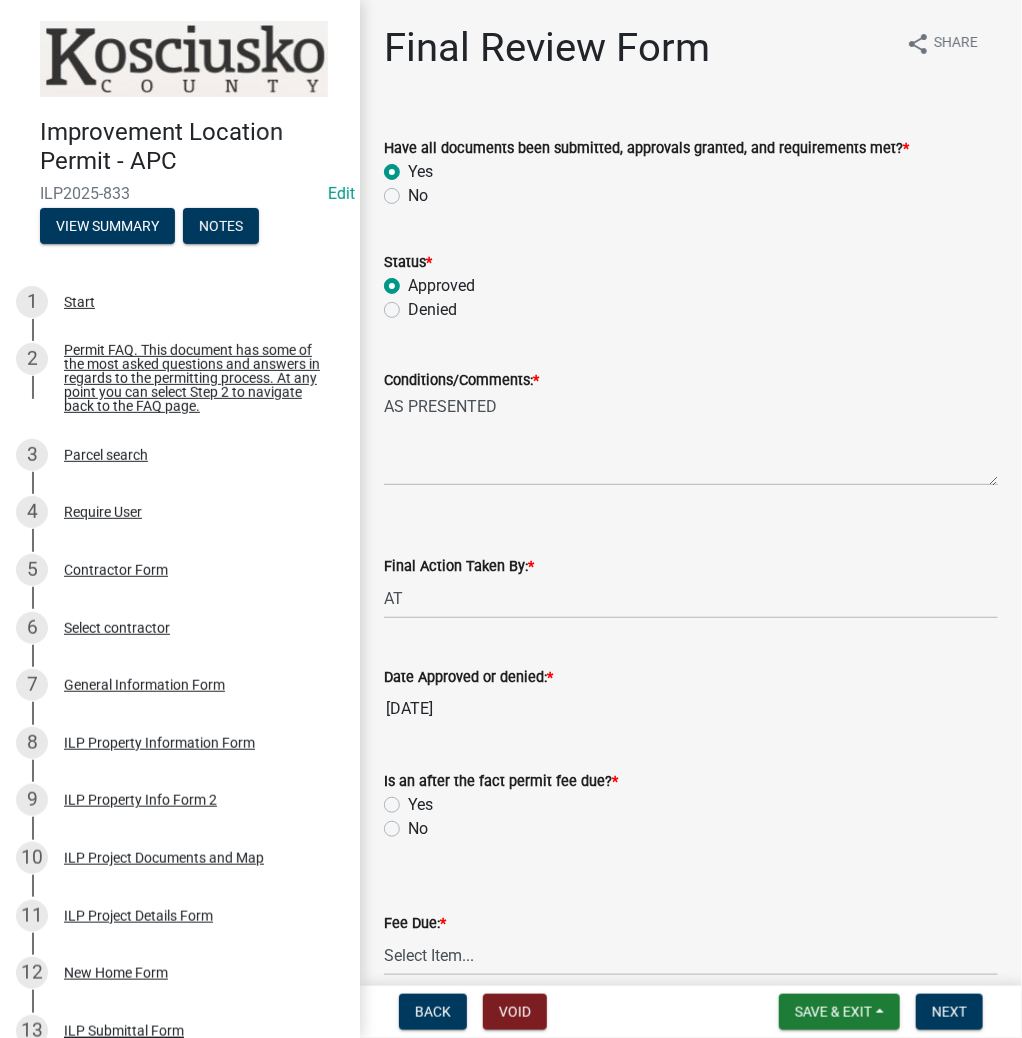 click on "No" 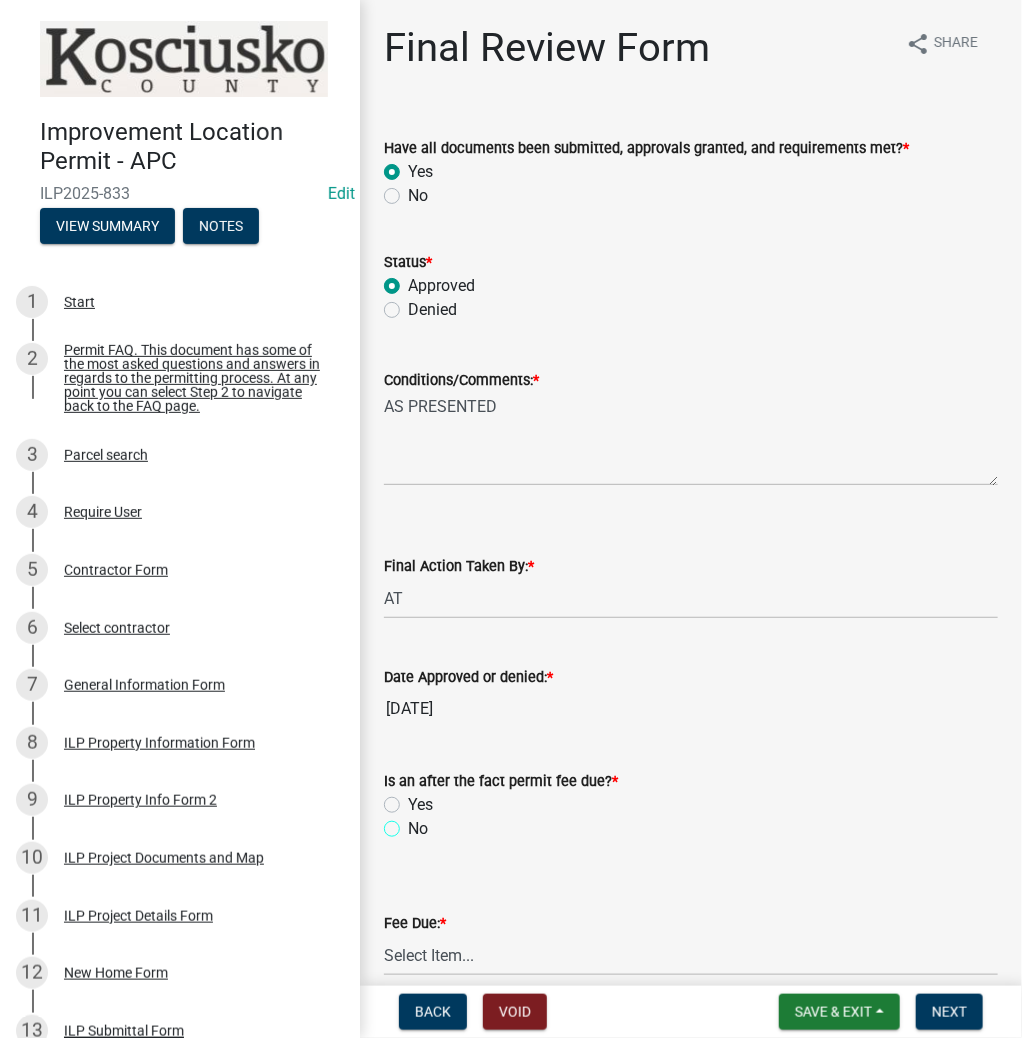 click on "No" at bounding box center (414, 823) 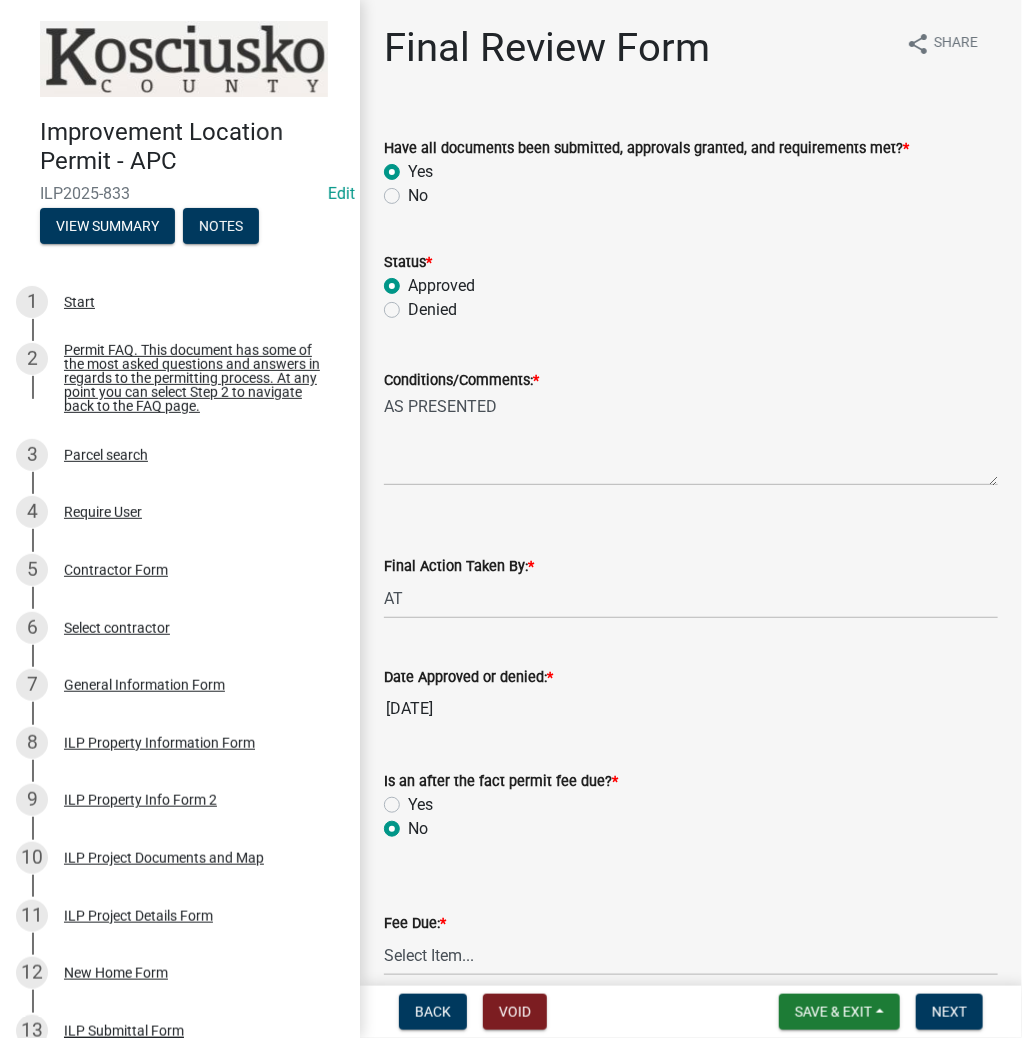 radio on "true" 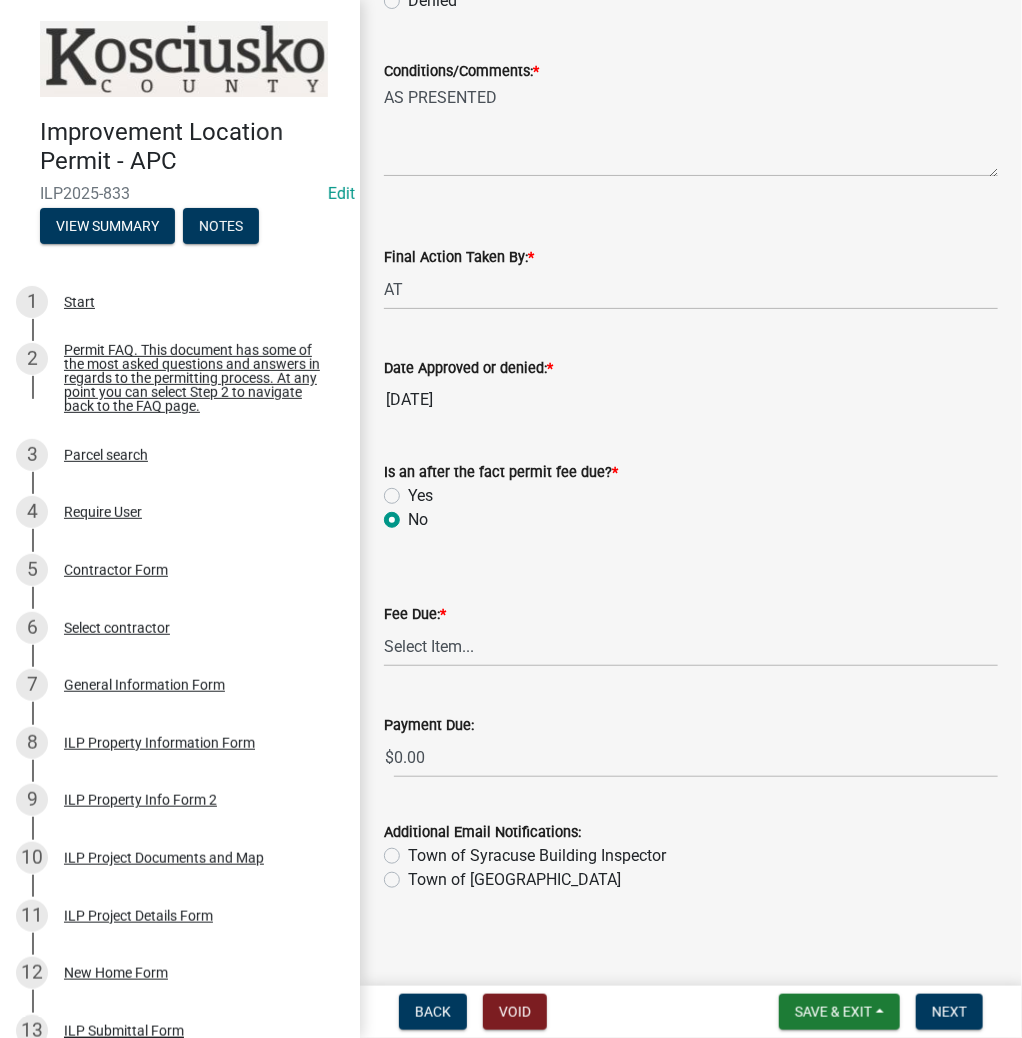 scroll, scrollTop: 319, scrollLeft: 0, axis: vertical 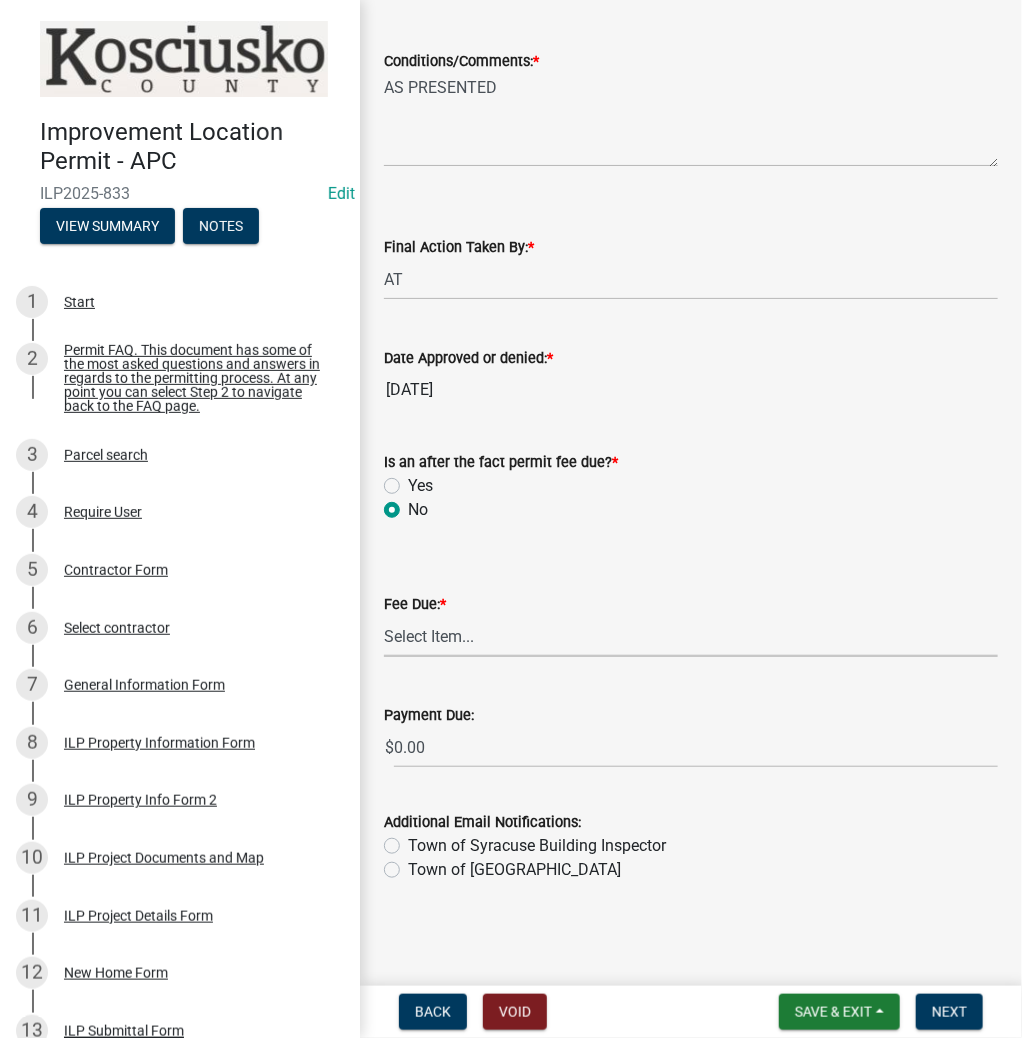 click on "Select Item...   N/A   $10.00   $25.00   $125.00   $250   $500   $500 + $10.00 for every 10 sq. ft. over 5000   $1000" at bounding box center [691, 636] 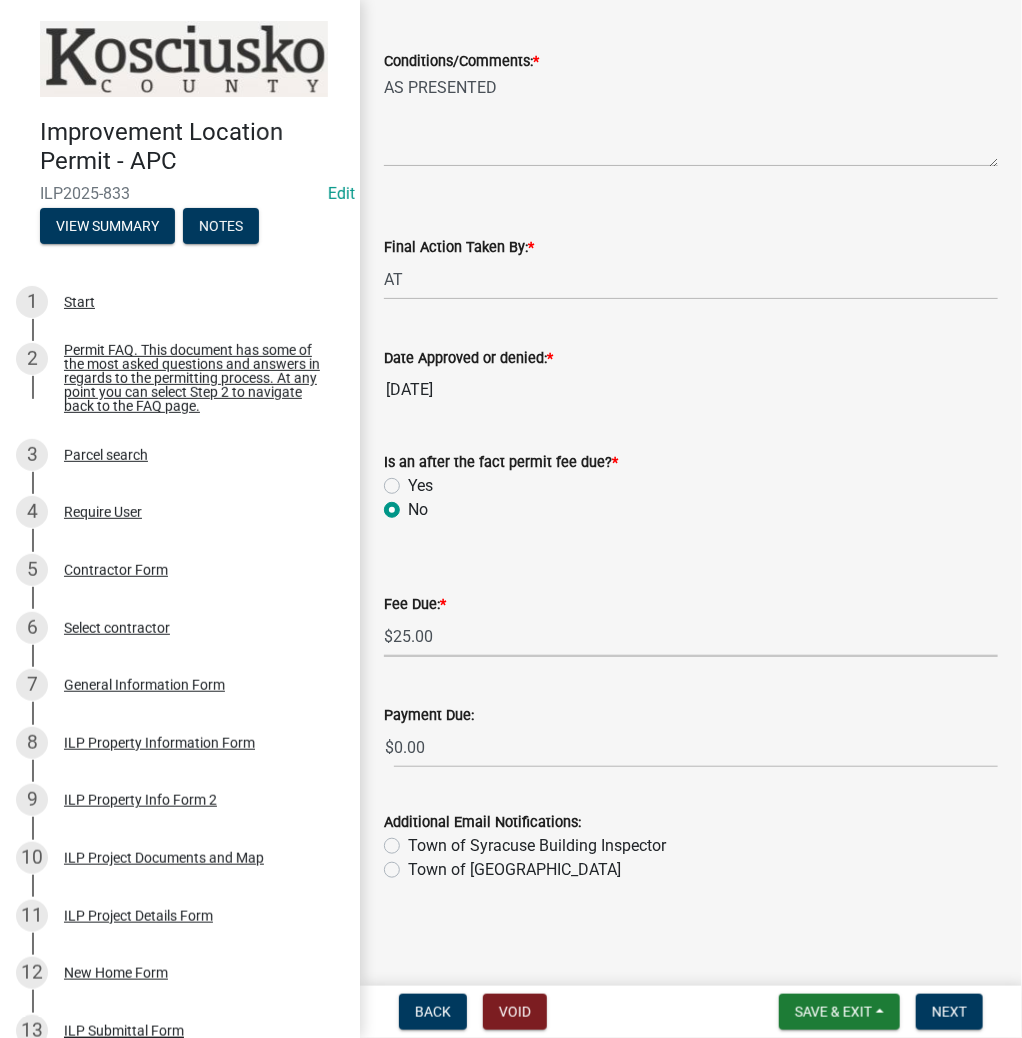 click on "Select Item...   N/A   $10.00   $25.00   $125.00   $250   $500   $500 + $10.00 for every 10 sq. ft. over 5000   $1000" at bounding box center [691, 636] 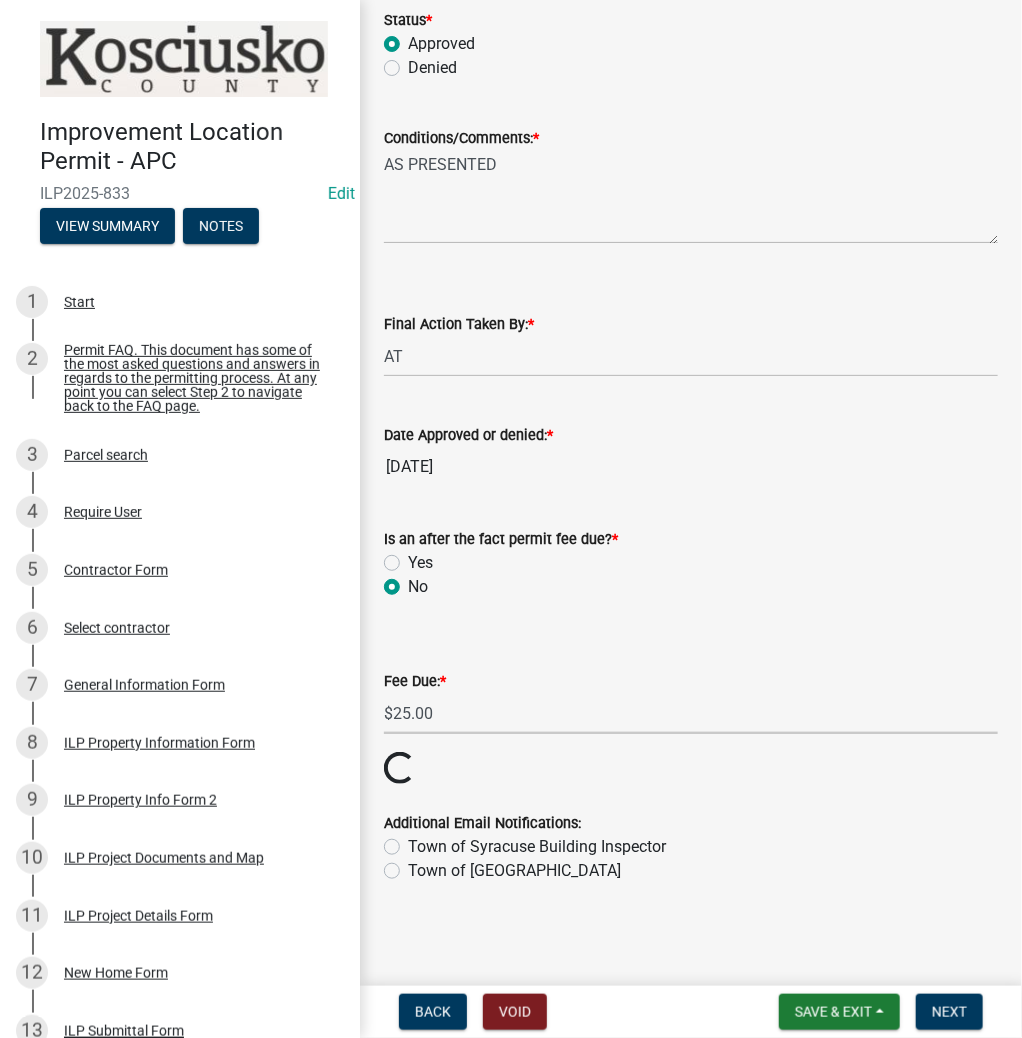 scroll, scrollTop: 319, scrollLeft: 0, axis: vertical 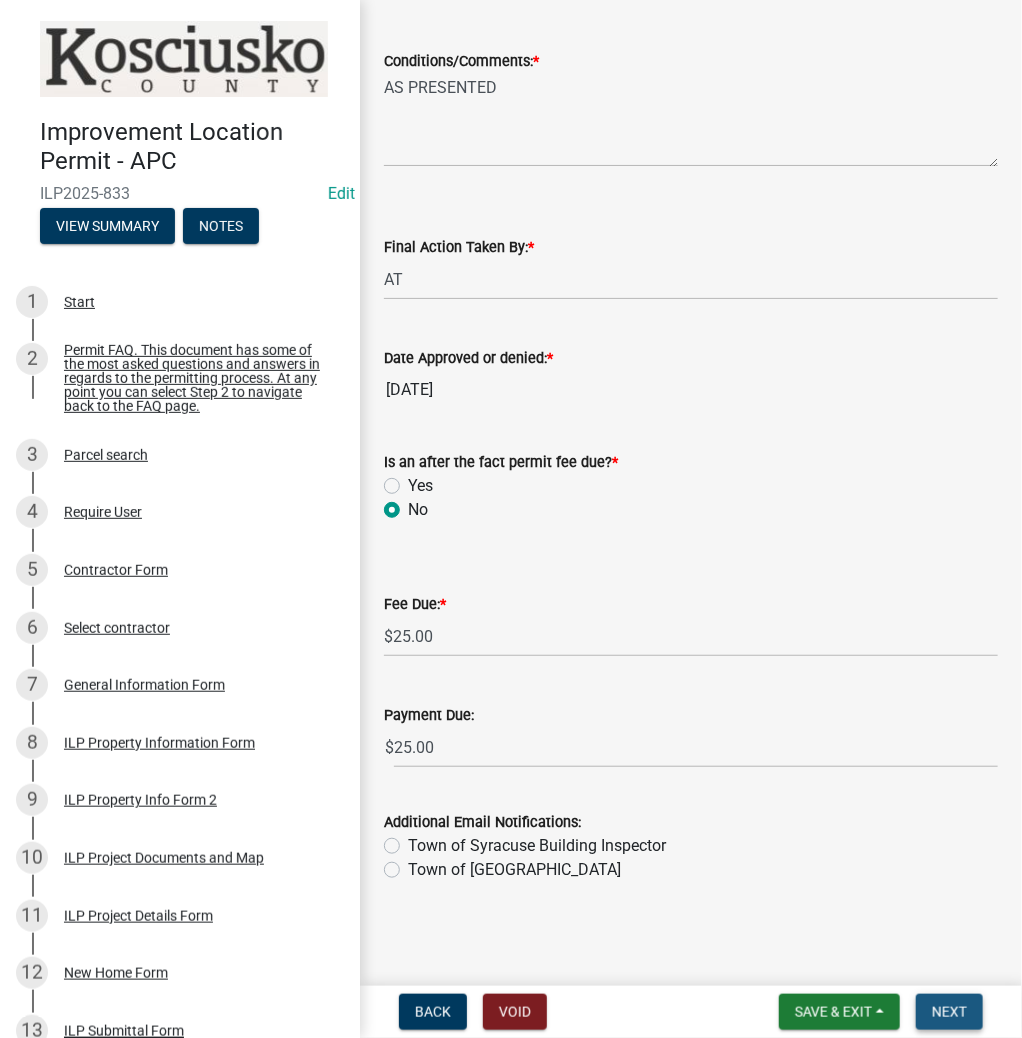 drag, startPoint x: 944, startPoint y: 1004, endPoint x: 939, endPoint y: 985, distance: 19.646883 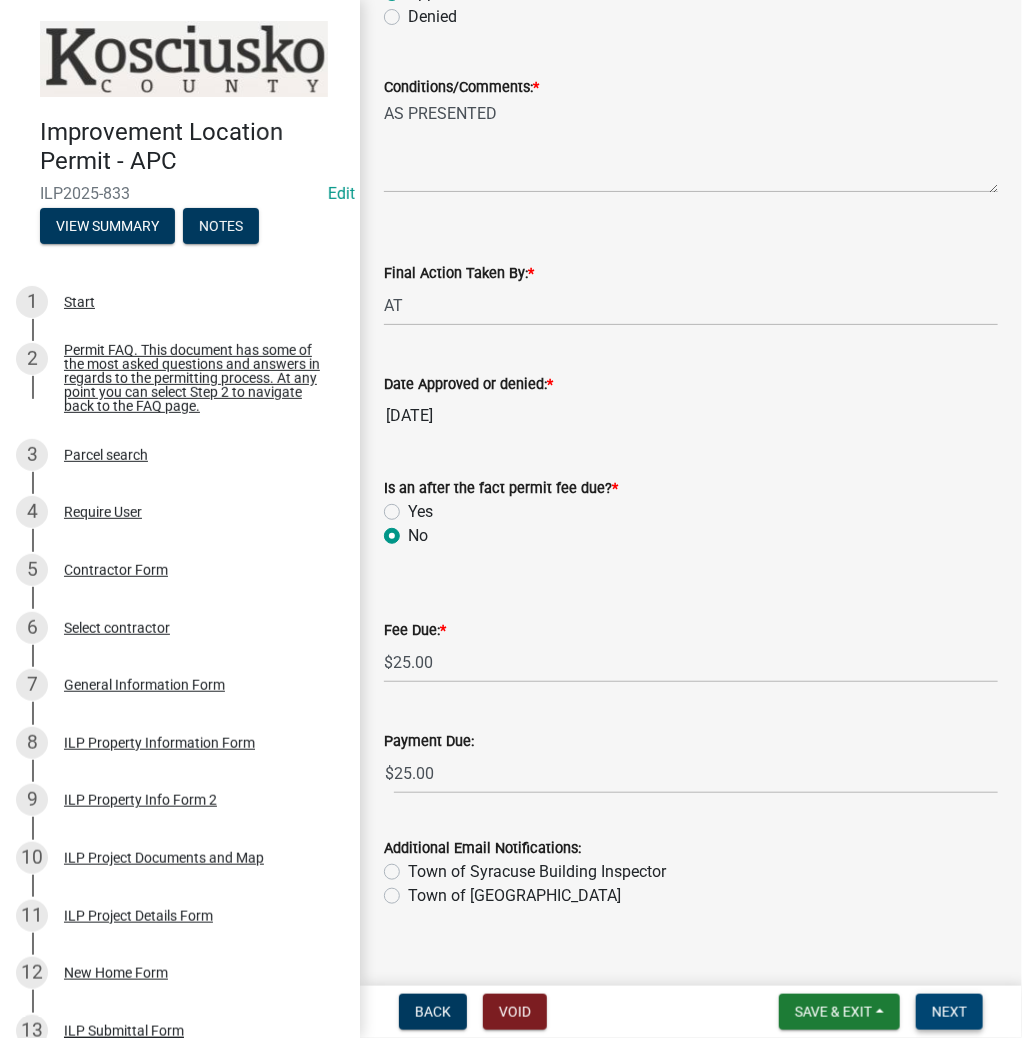 scroll, scrollTop: 319, scrollLeft: 0, axis: vertical 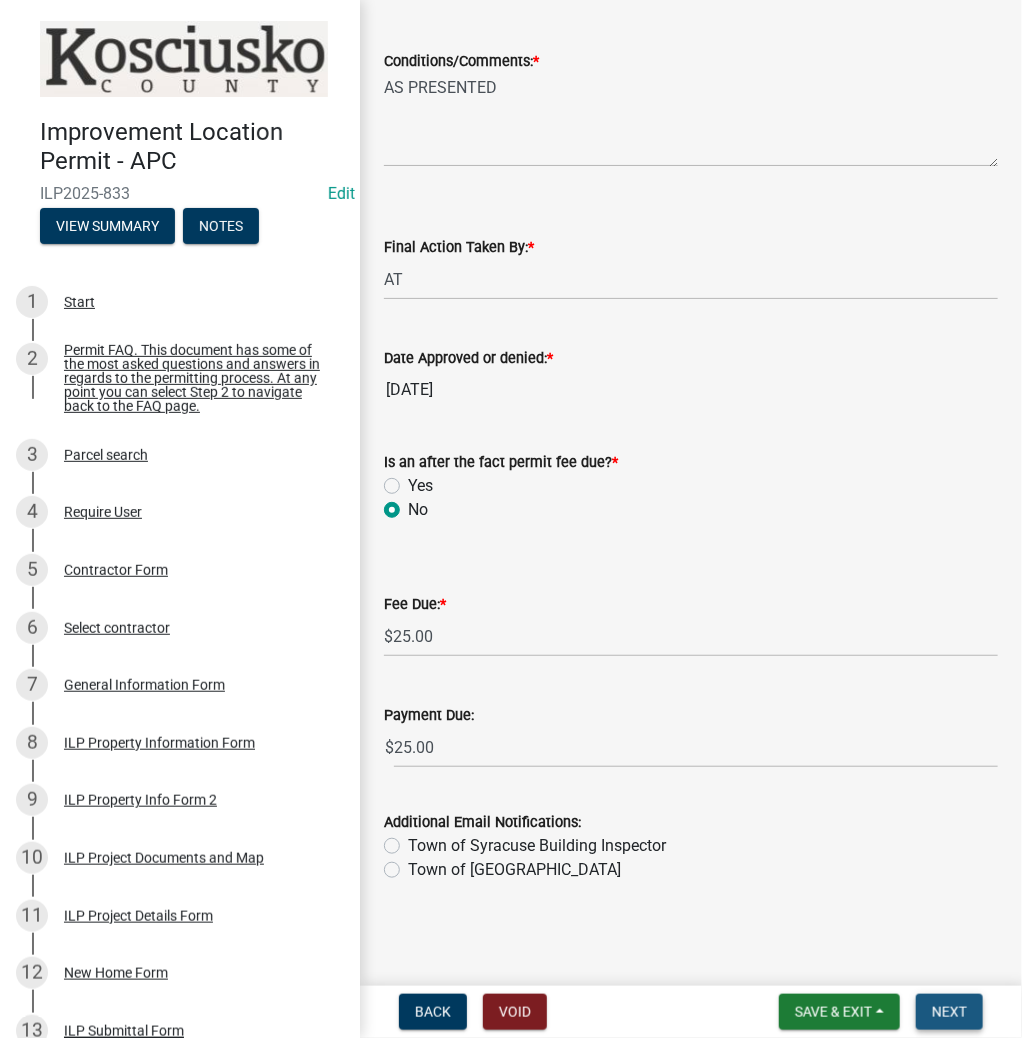 click on "Next" at bounding box center [949, 1012] 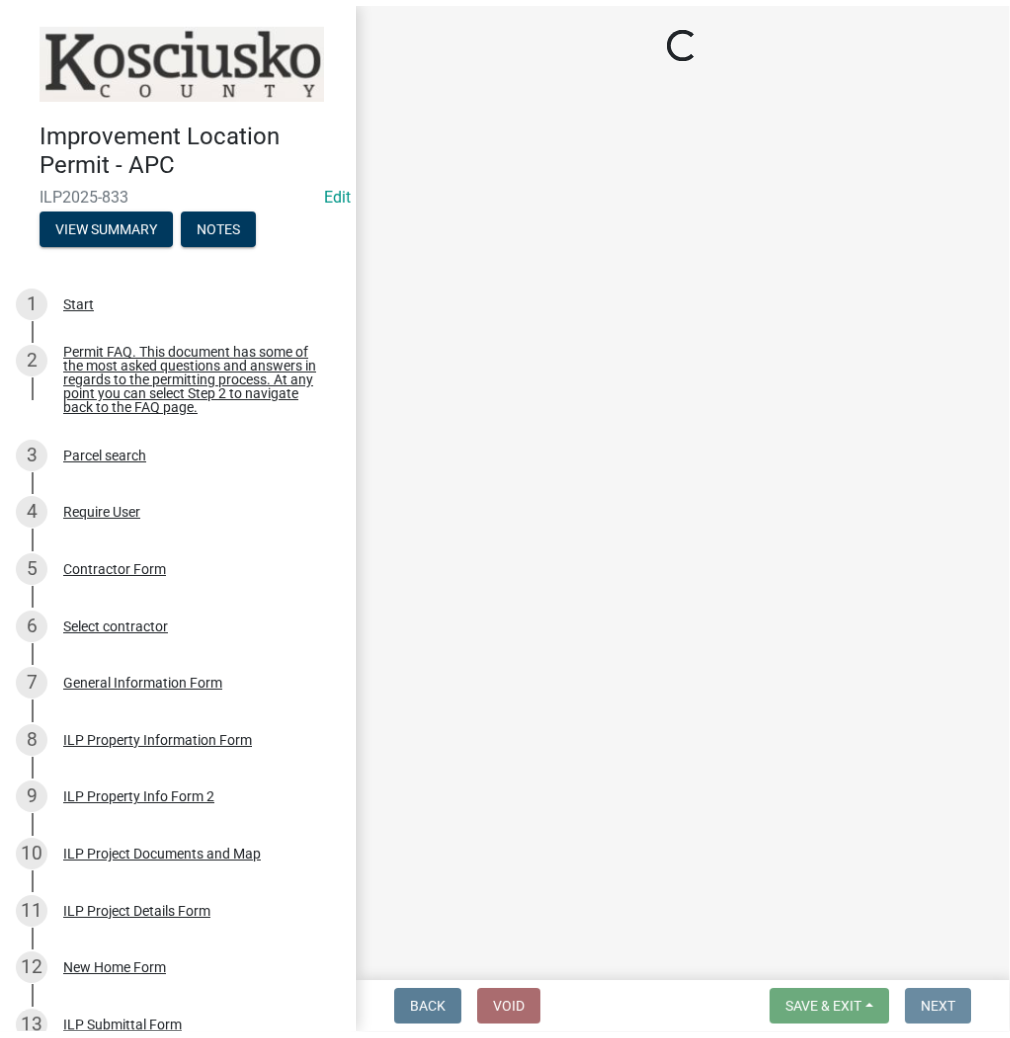 scroll, scrollTop: 0, scrollLeft: 0, axis: both 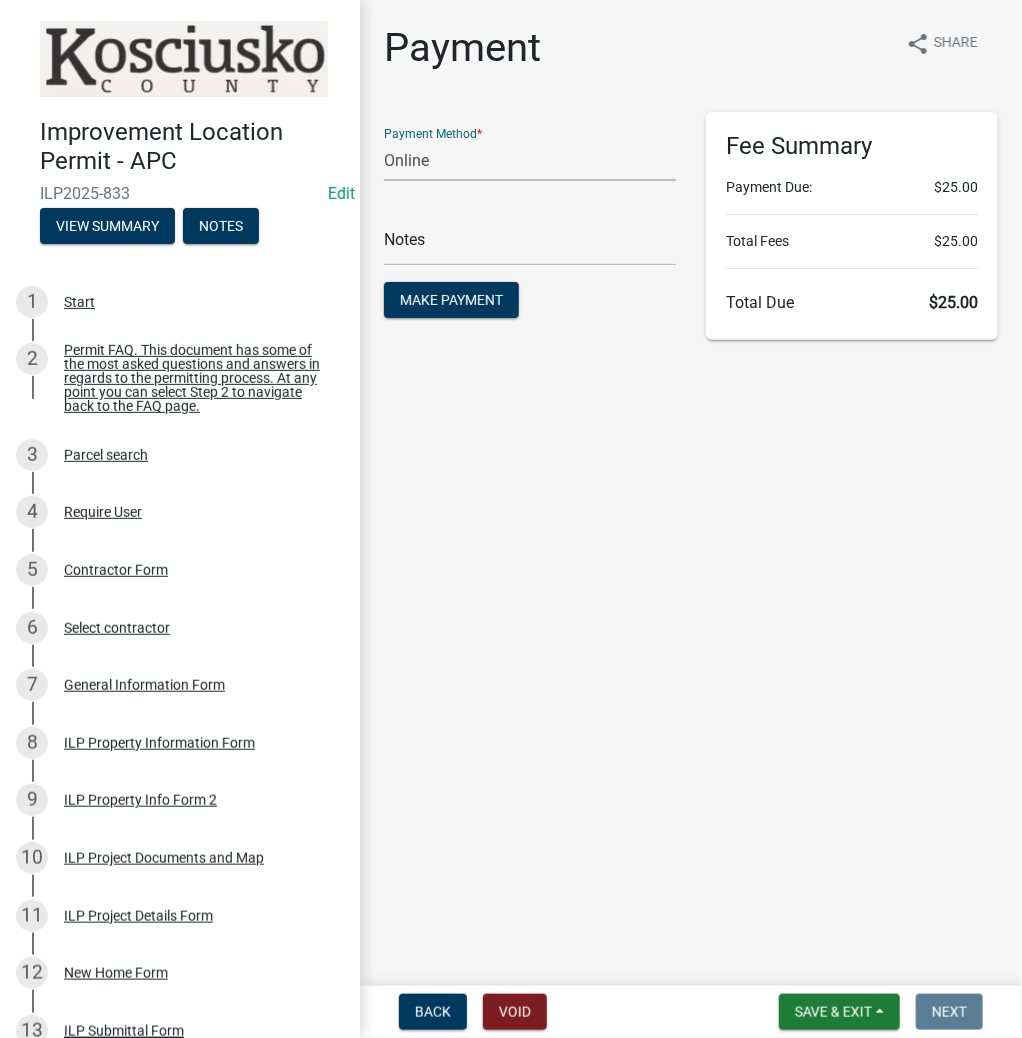 click on "Credit Card POS Check Cash Online" 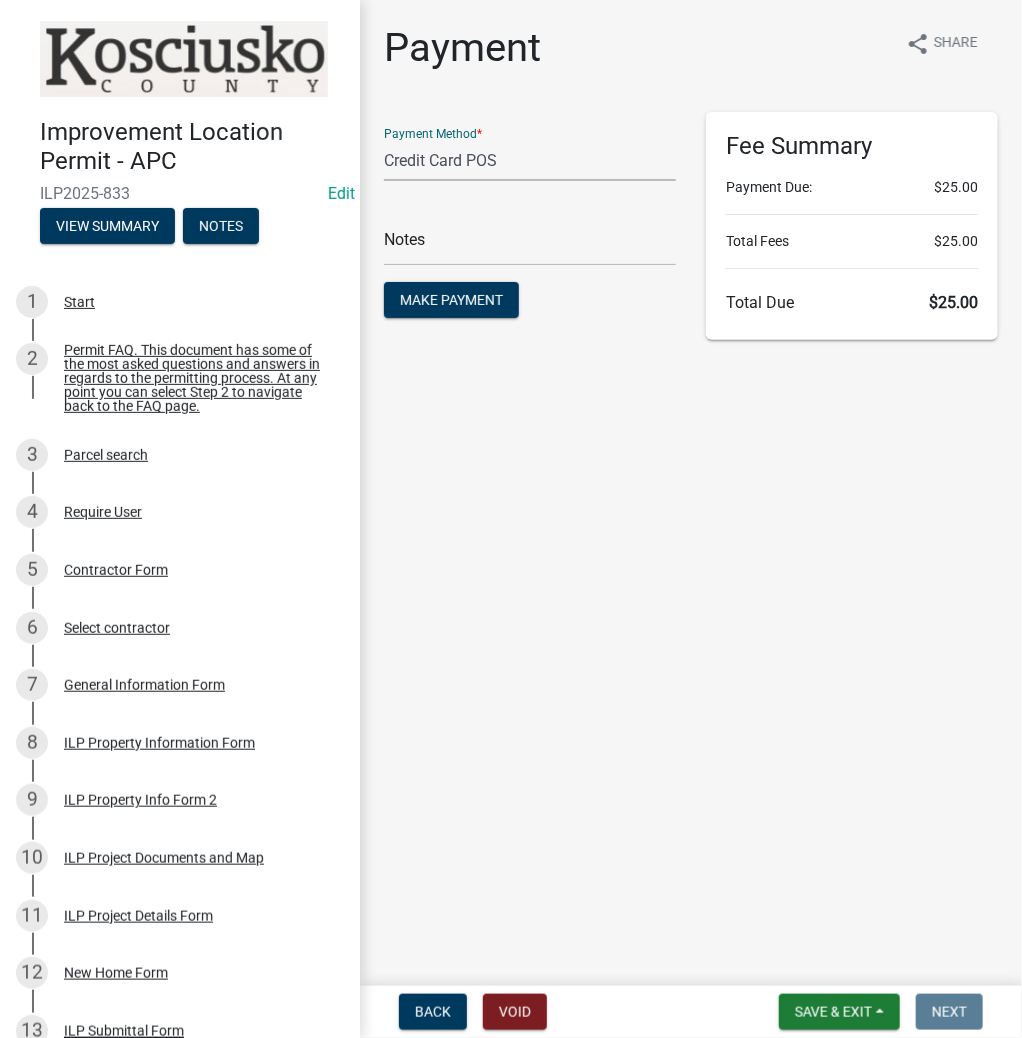 click on "Credit Card POS Check Cash Online" 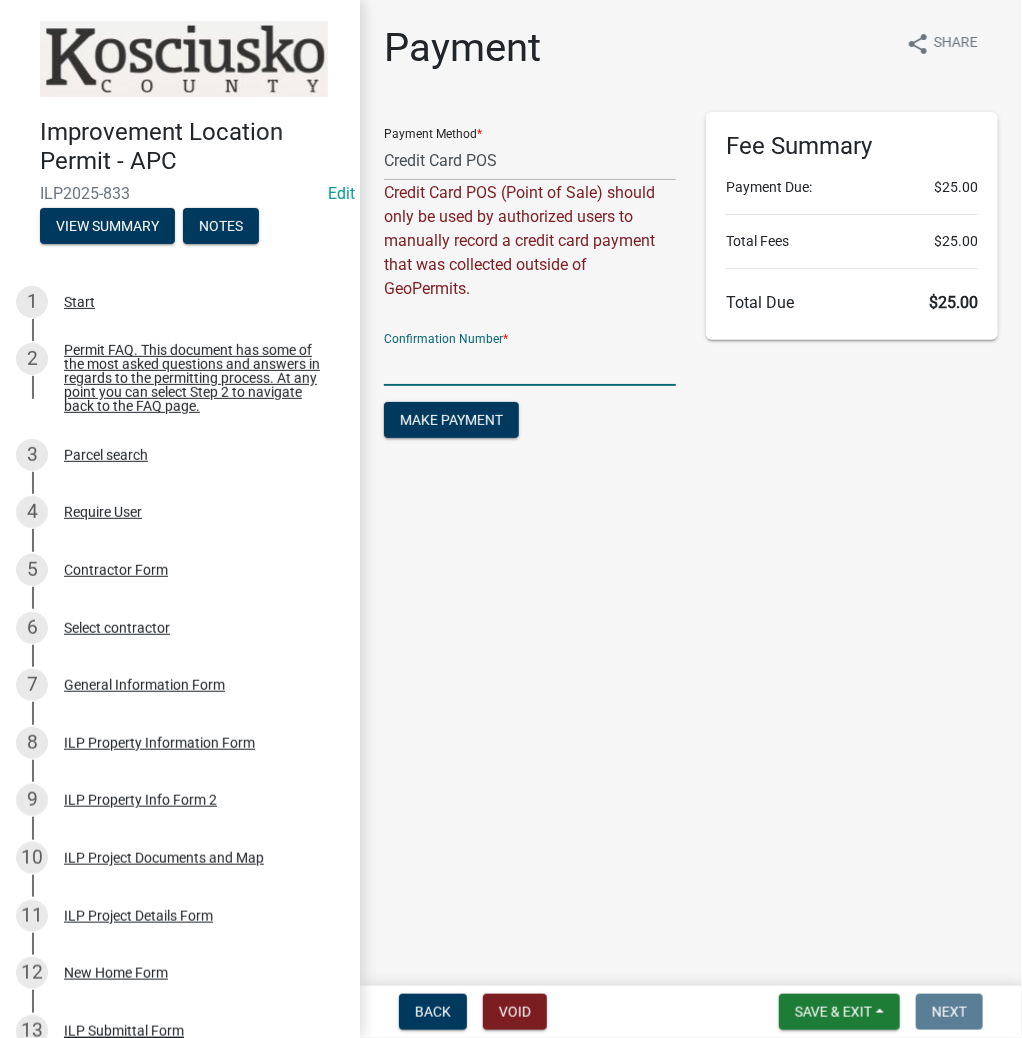 click 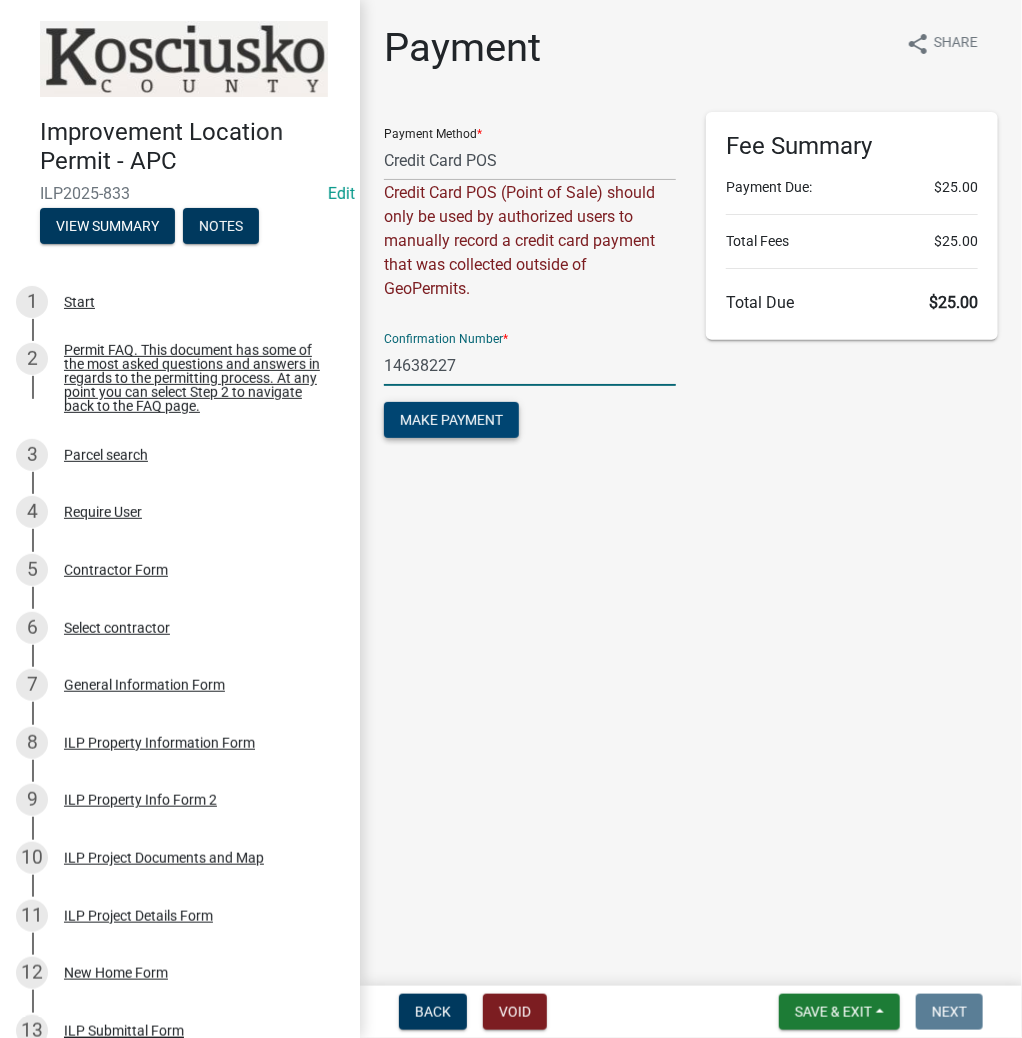 type on "14638227" 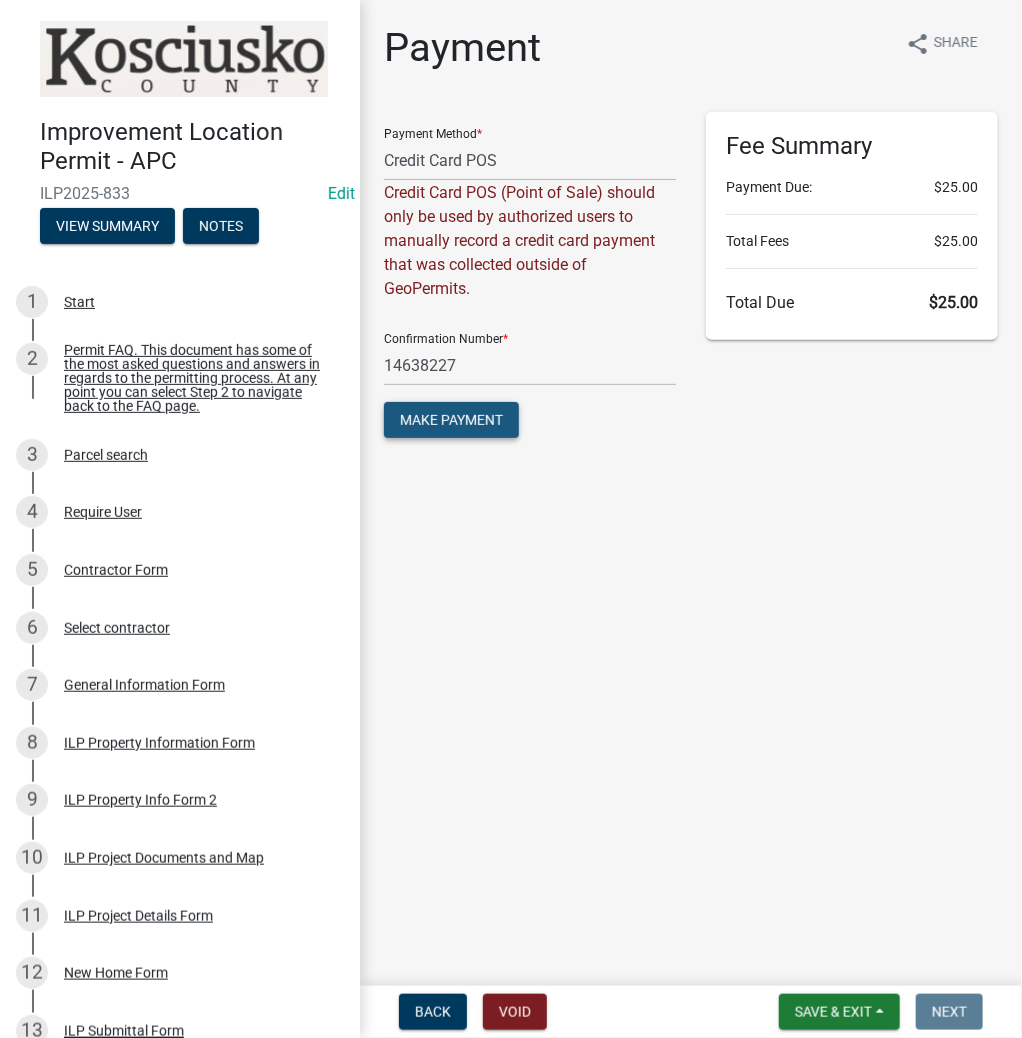click on "Make Payment" 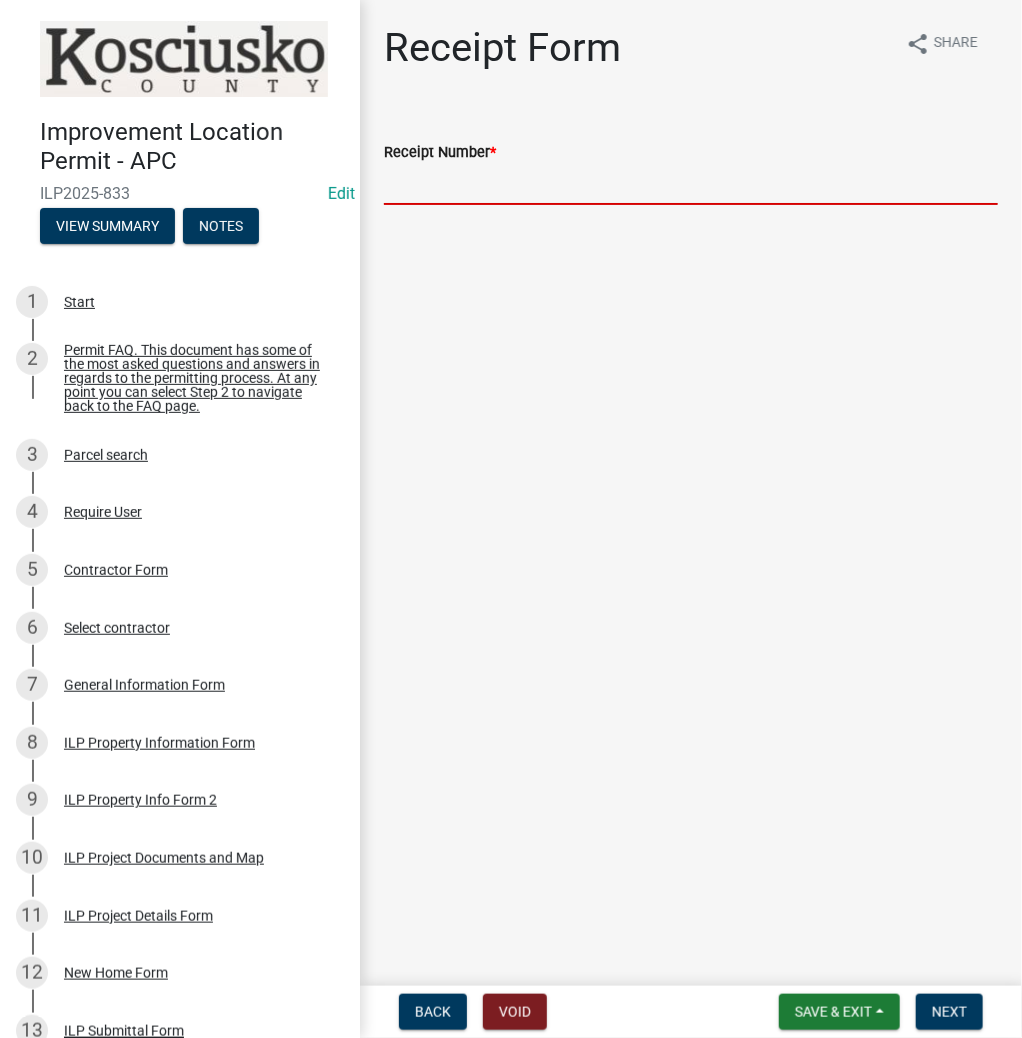 click on "Receipt Number  *" at bounding box center (691, 184) 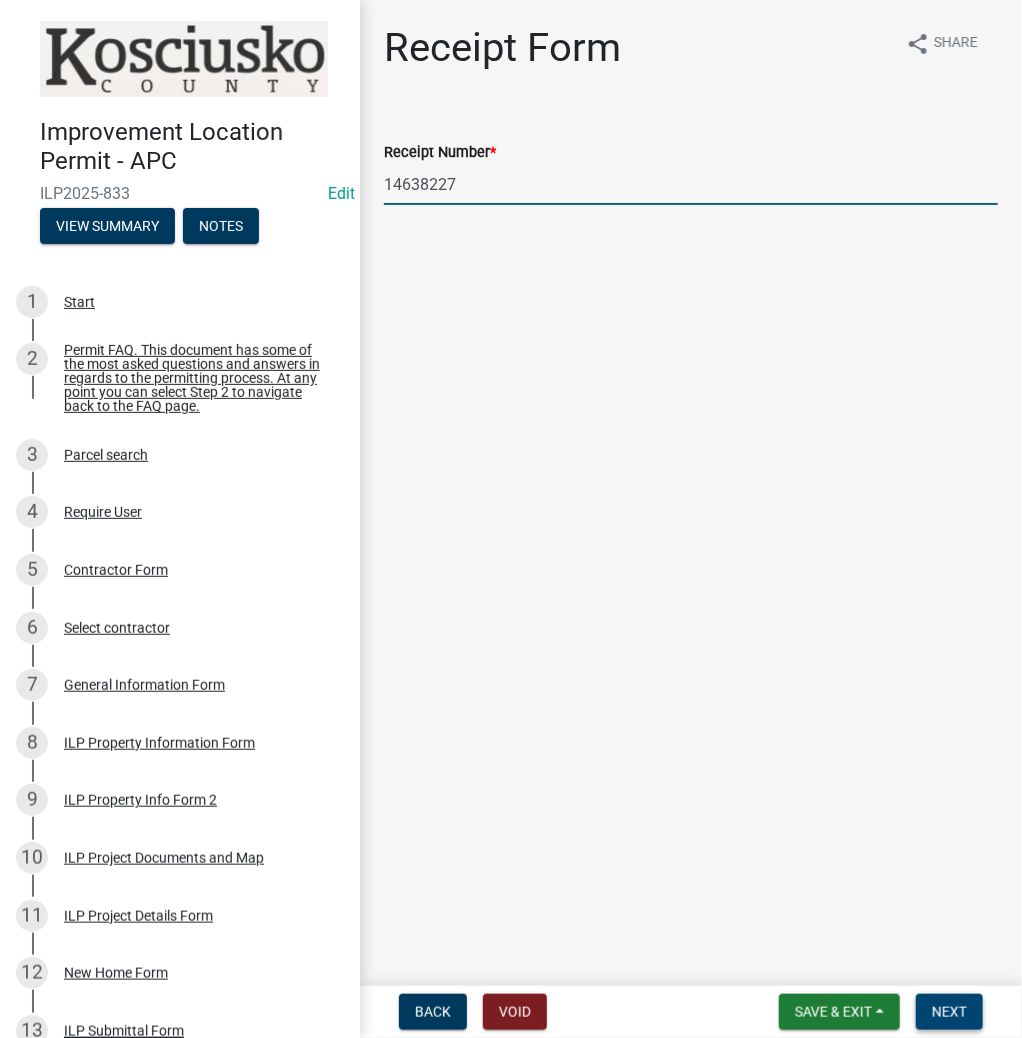 type on "14638227" 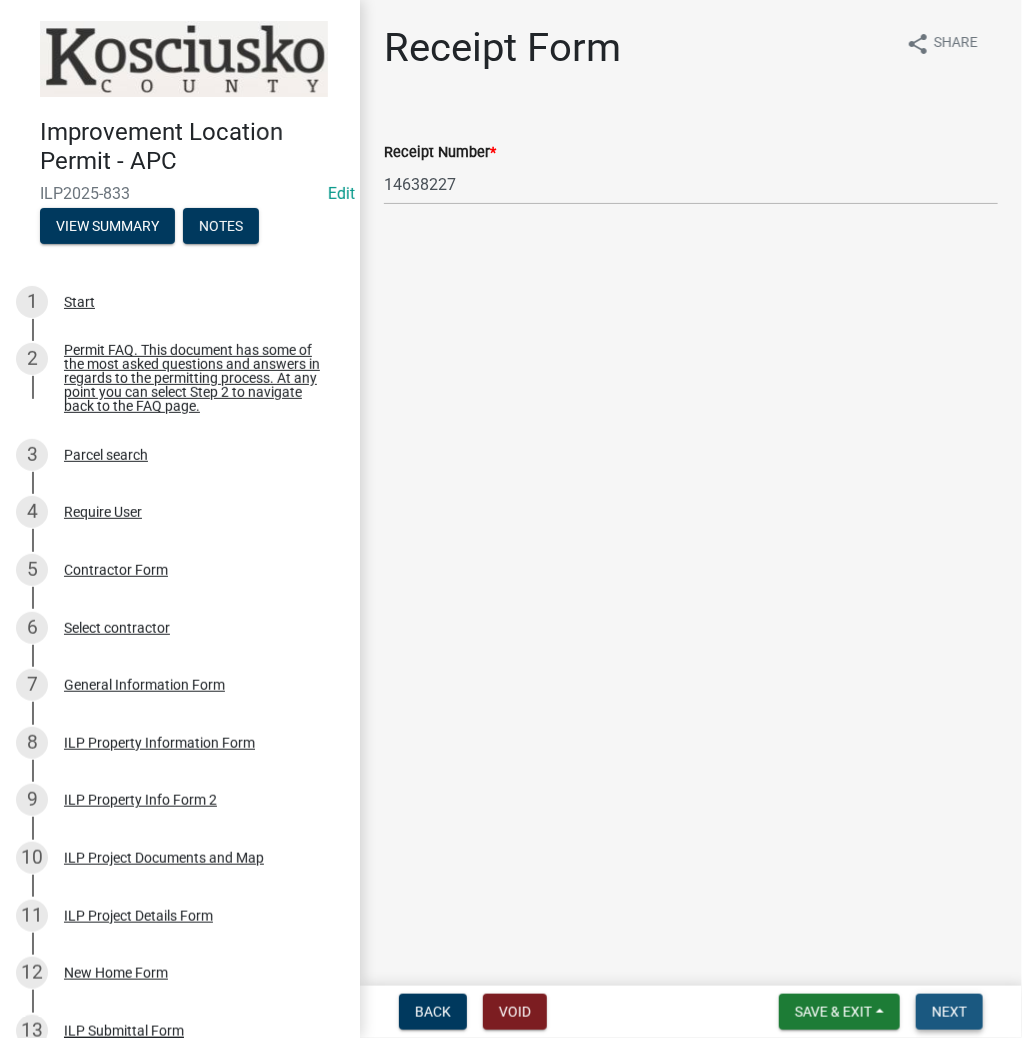 click on "Next" at bounding box center [949, 1012] 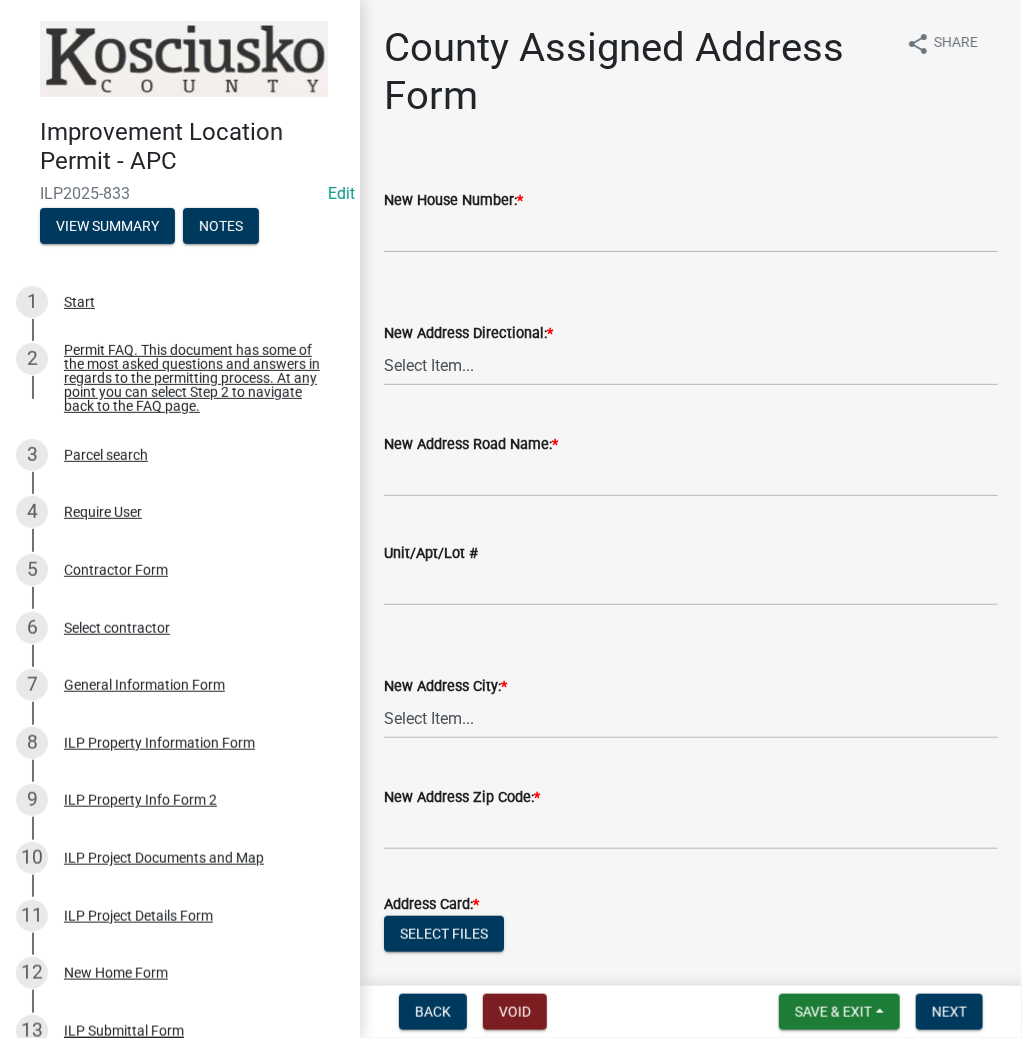 click on "Back  Void   Save & Exit  Save  Save & Exit   Next" at bounding box center [691, 1012] 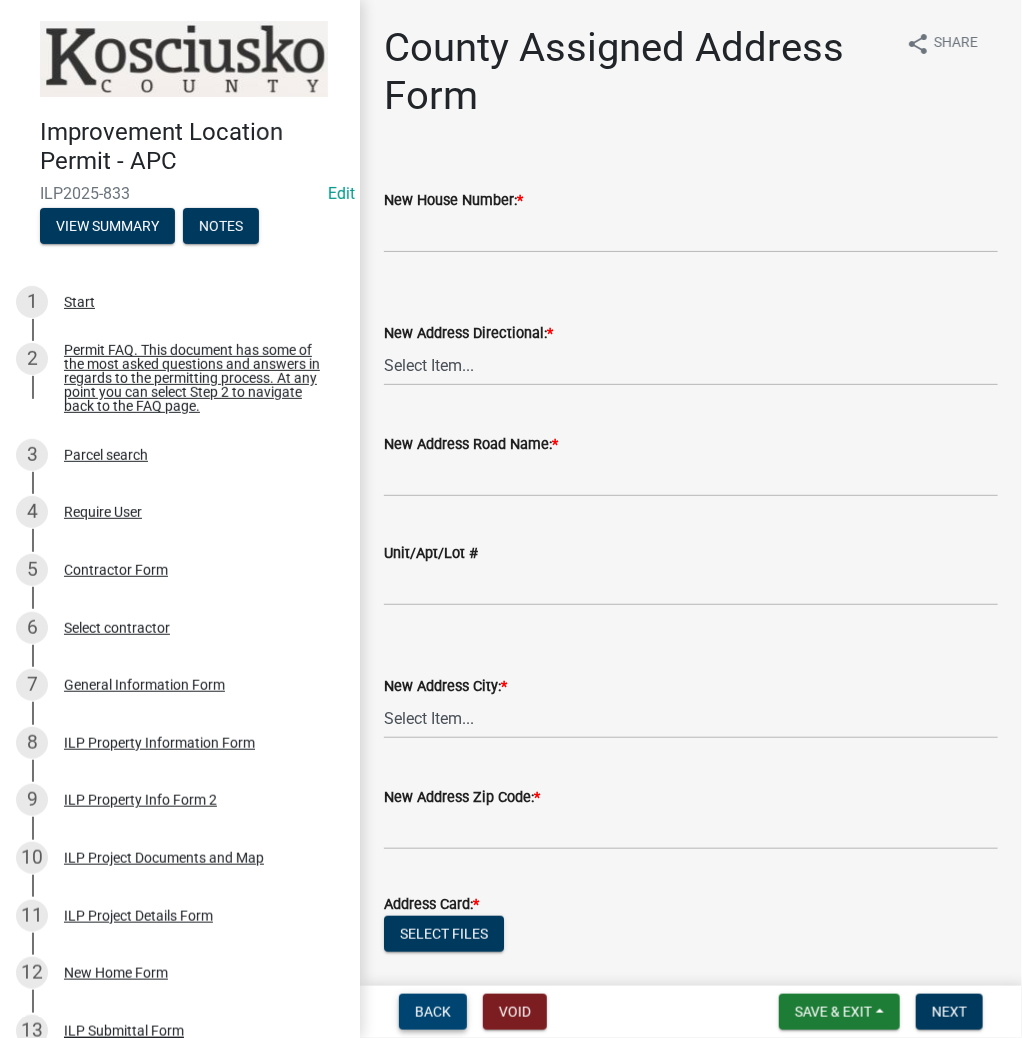 click on "Back" at bounding box center [433, 1012] 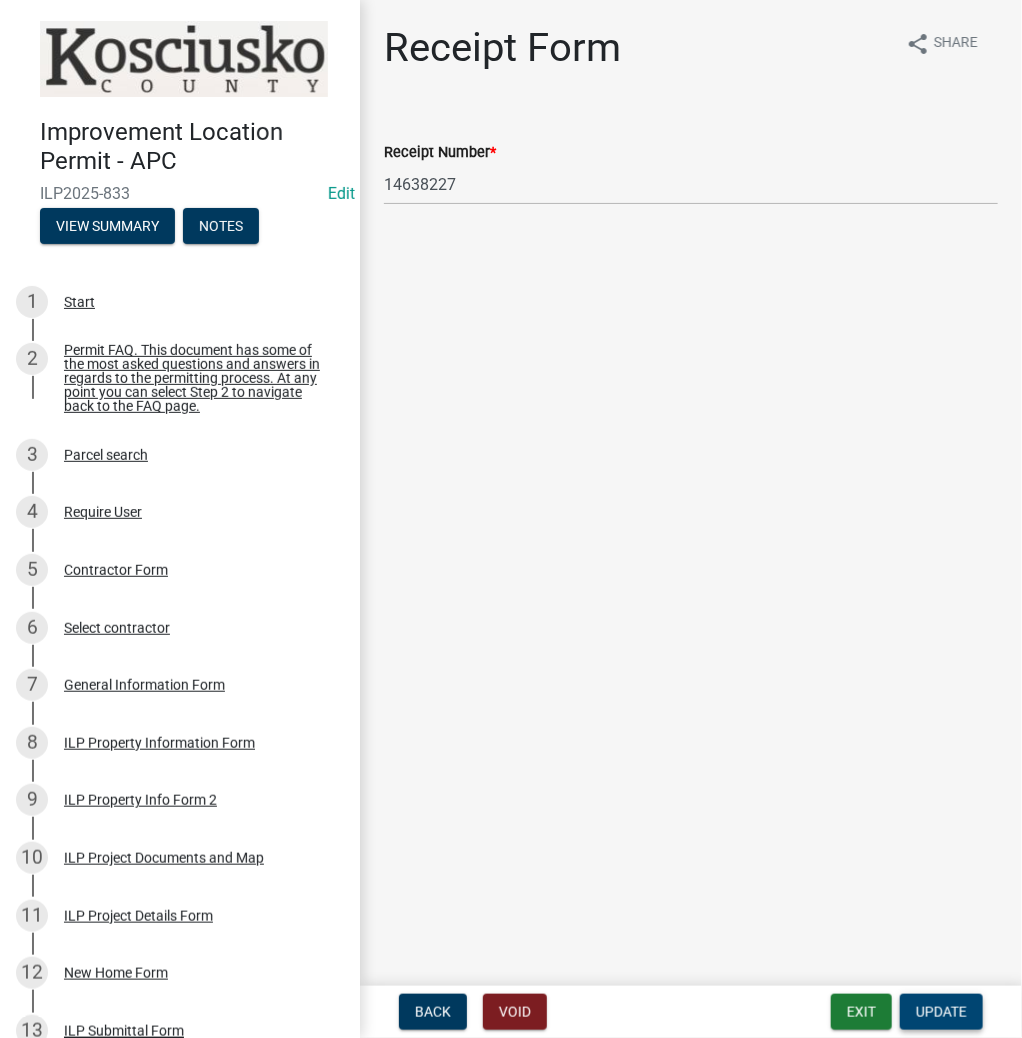click on "Update" at bounding box center (941, 1012) 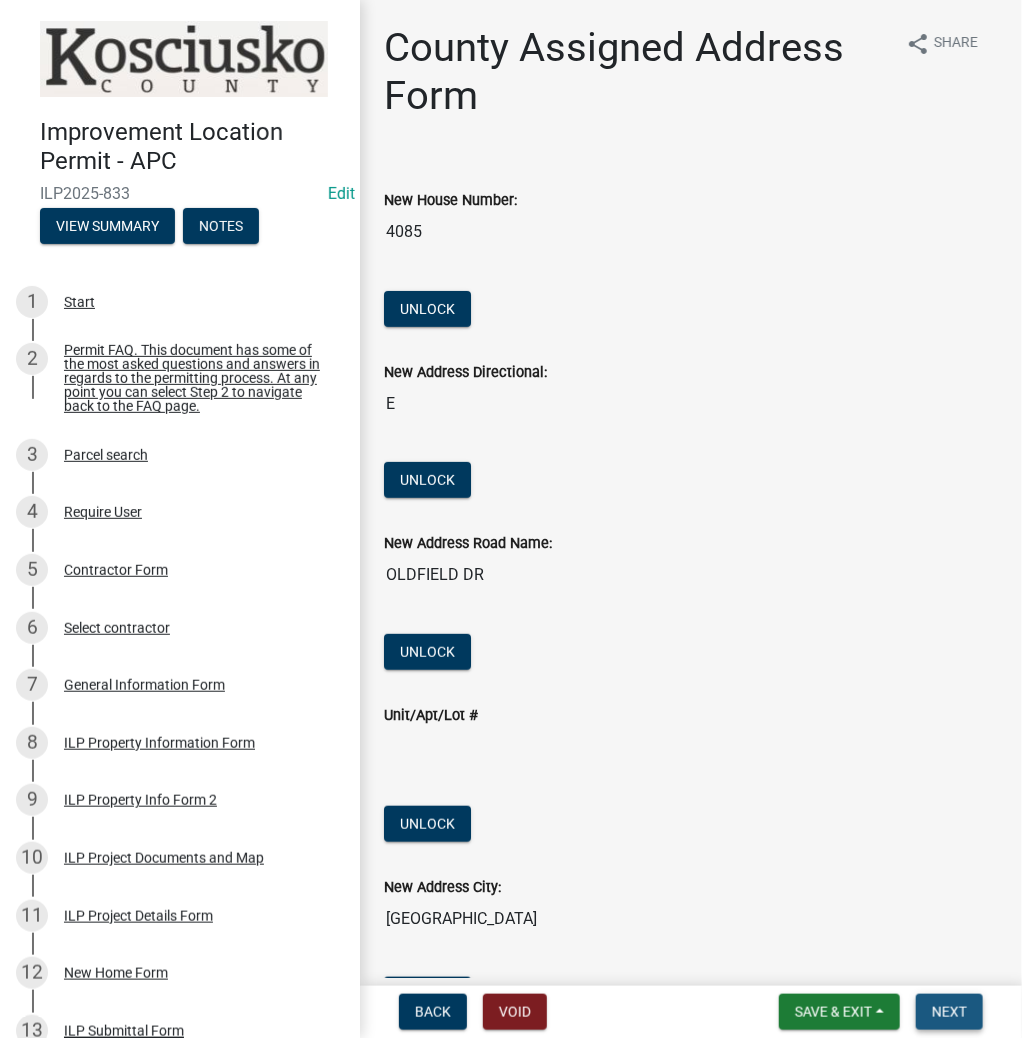 click on "Next" at bounding box center [949, 1012] 